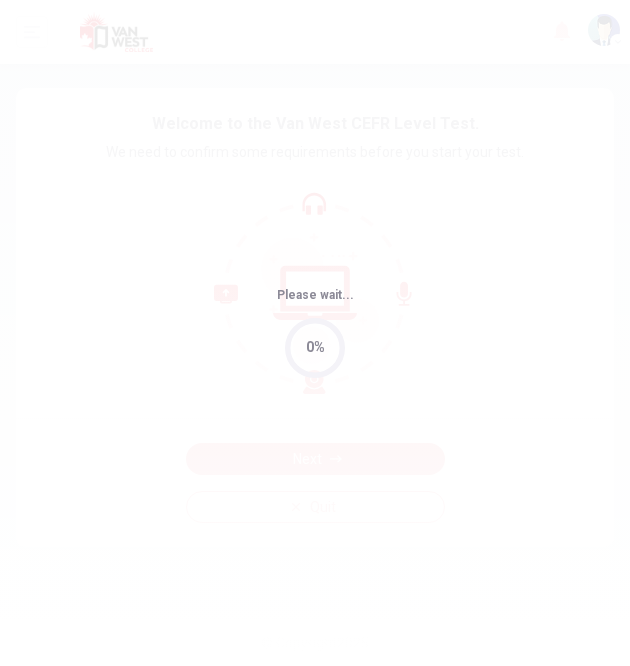 scroll, scrollTop: 0, scrollLeft: 0, axis: both 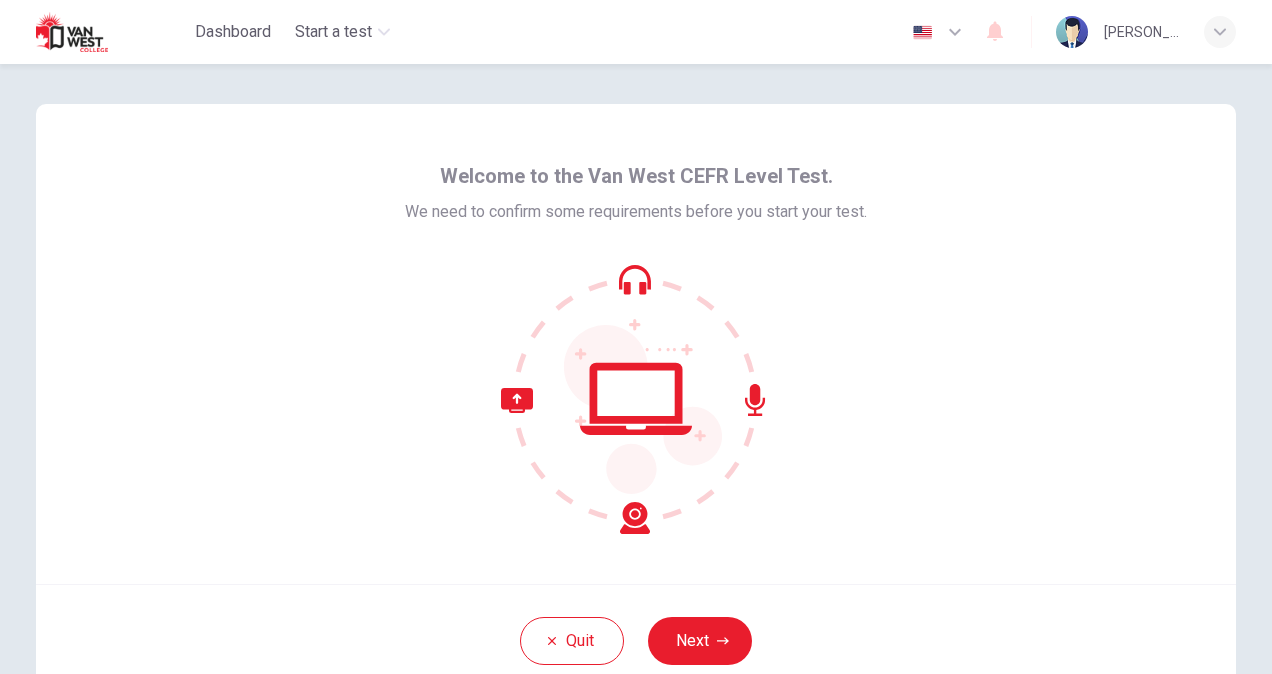 click on "Welcome to the Van West CEFR Level Test. We need to confirm some requirements before you start your test." at bounding box center [636, 344] 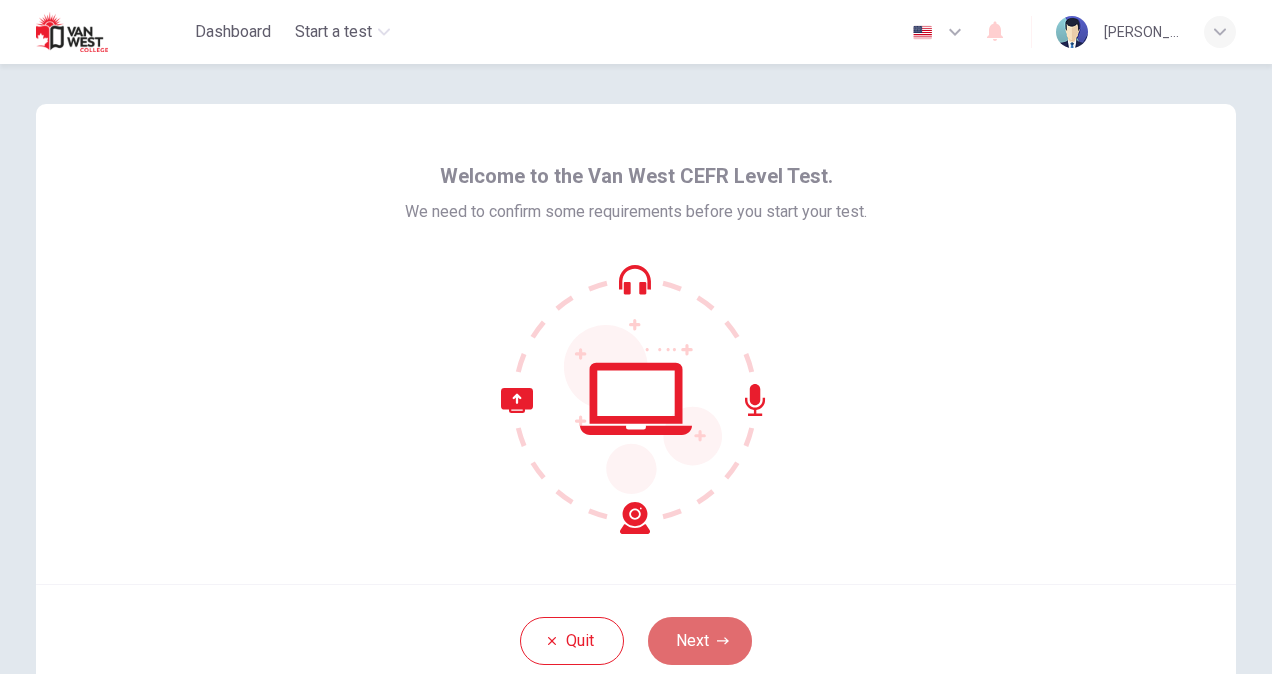 click 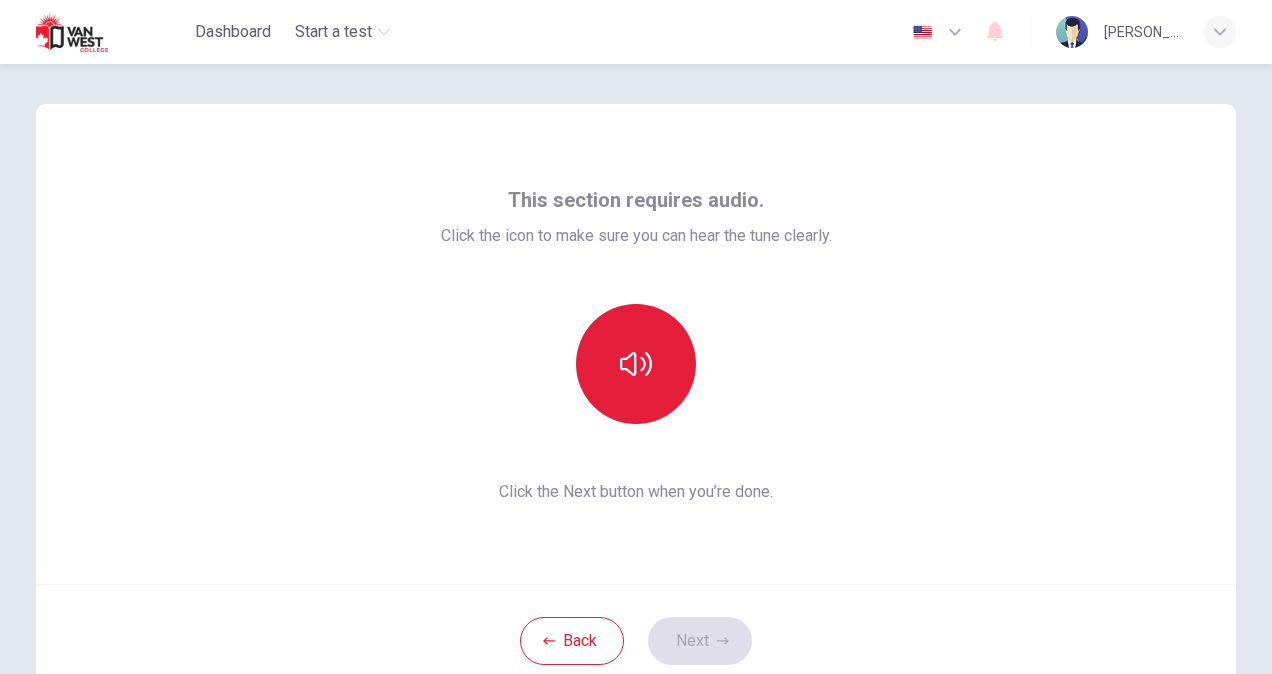 click at bounding box center [636, 364] 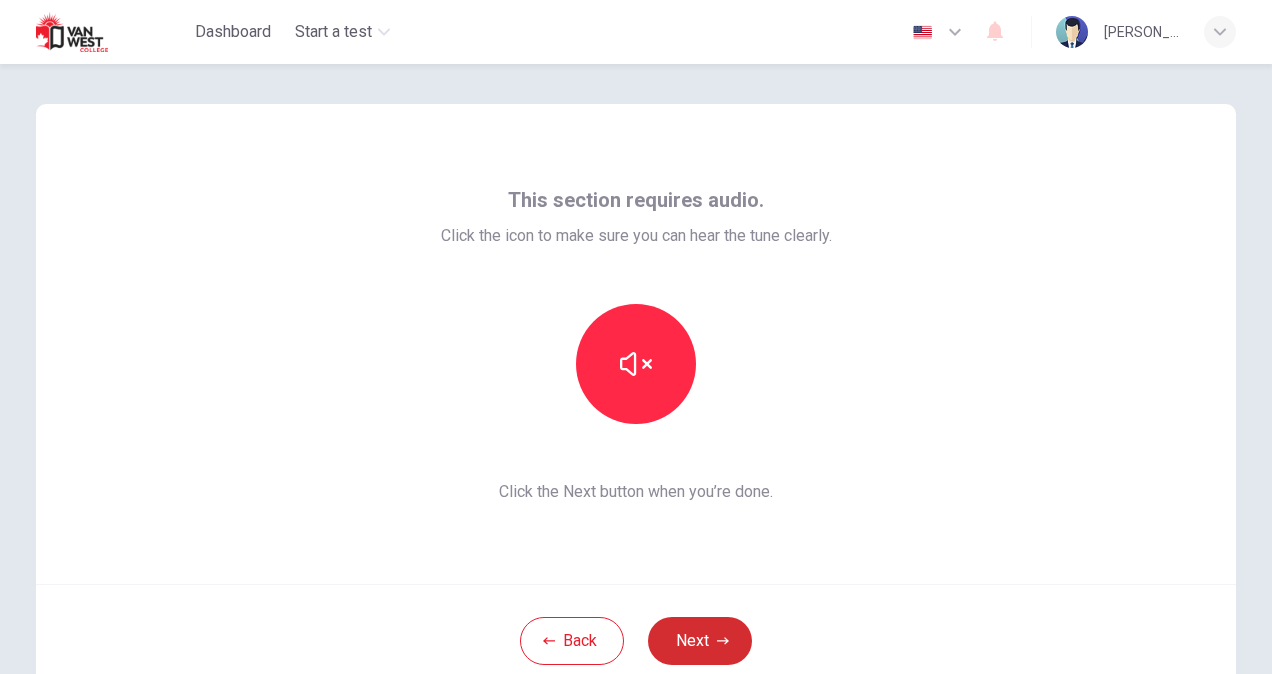 click on "Next" at bounding box center [700, 641] 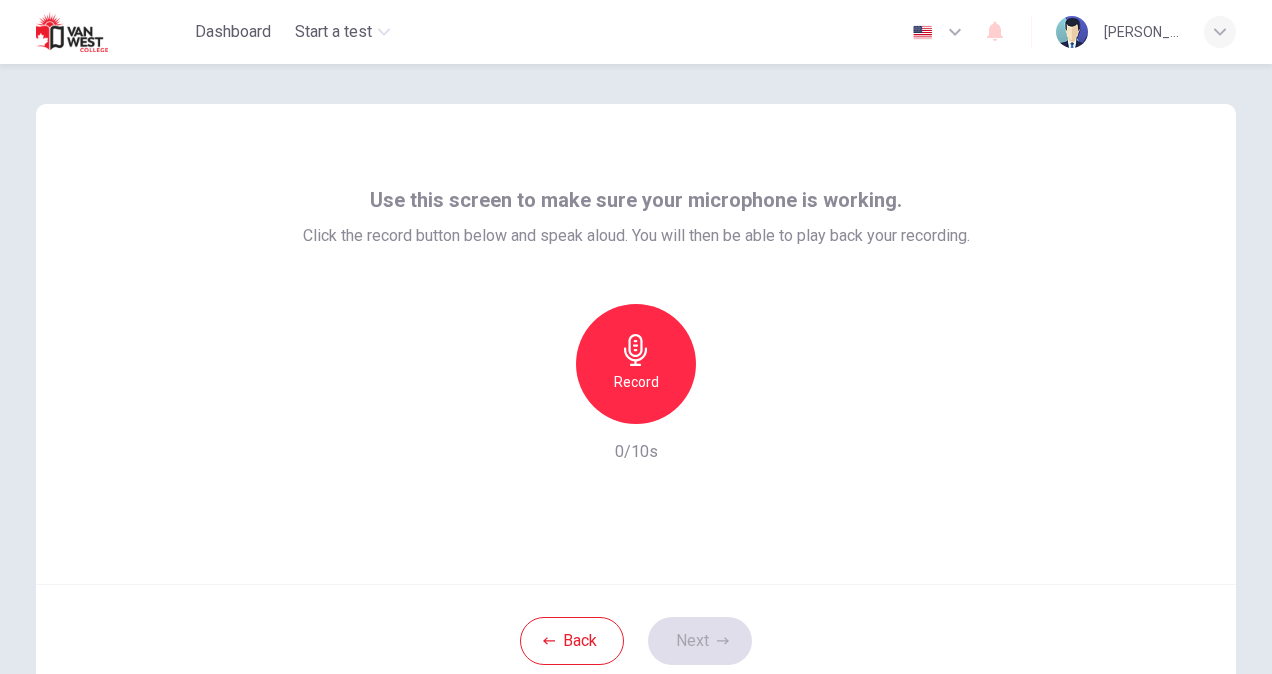 click on "Record" at bounding box center [636, 364] 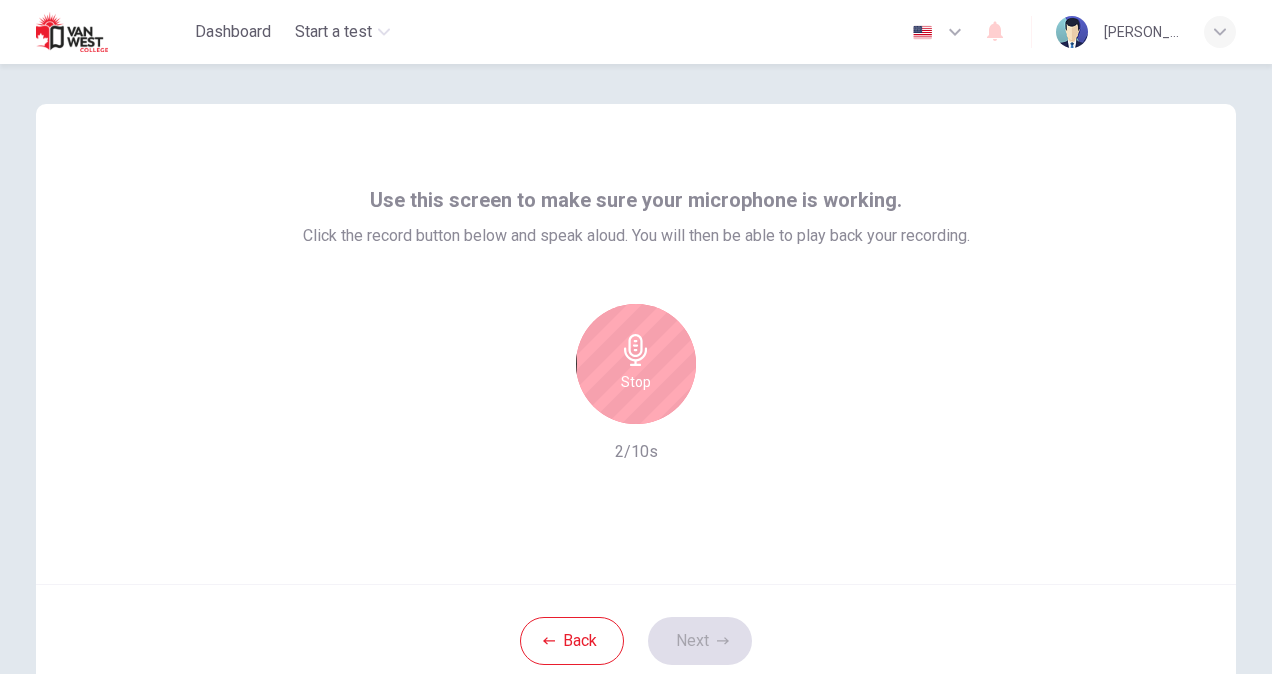 click on "Stop" at bounding box center (636, 364) 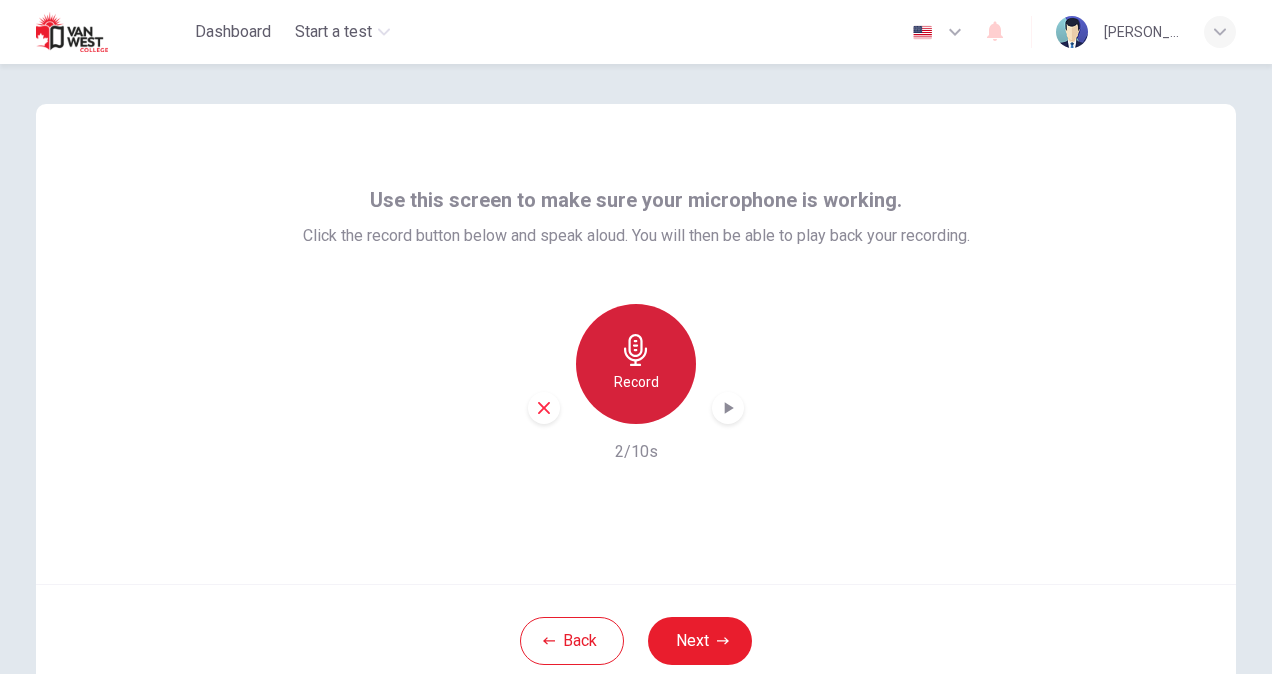 click on "Record" at bounding box center (636, 364) 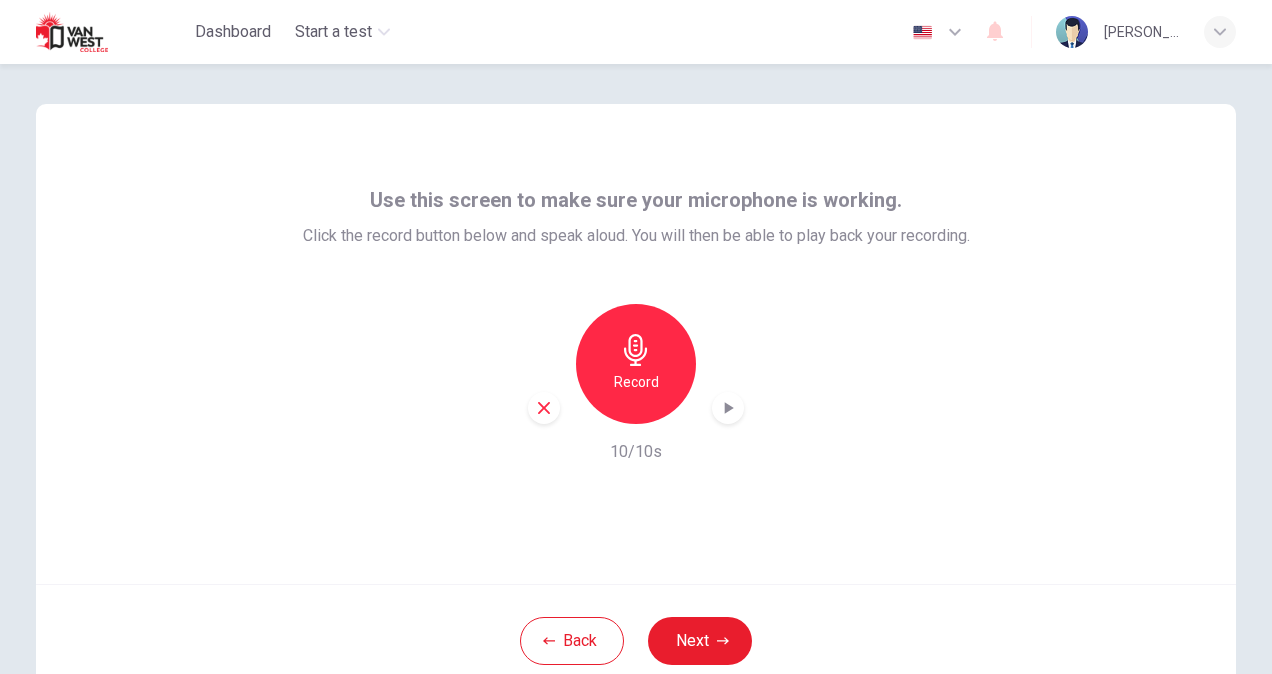 click 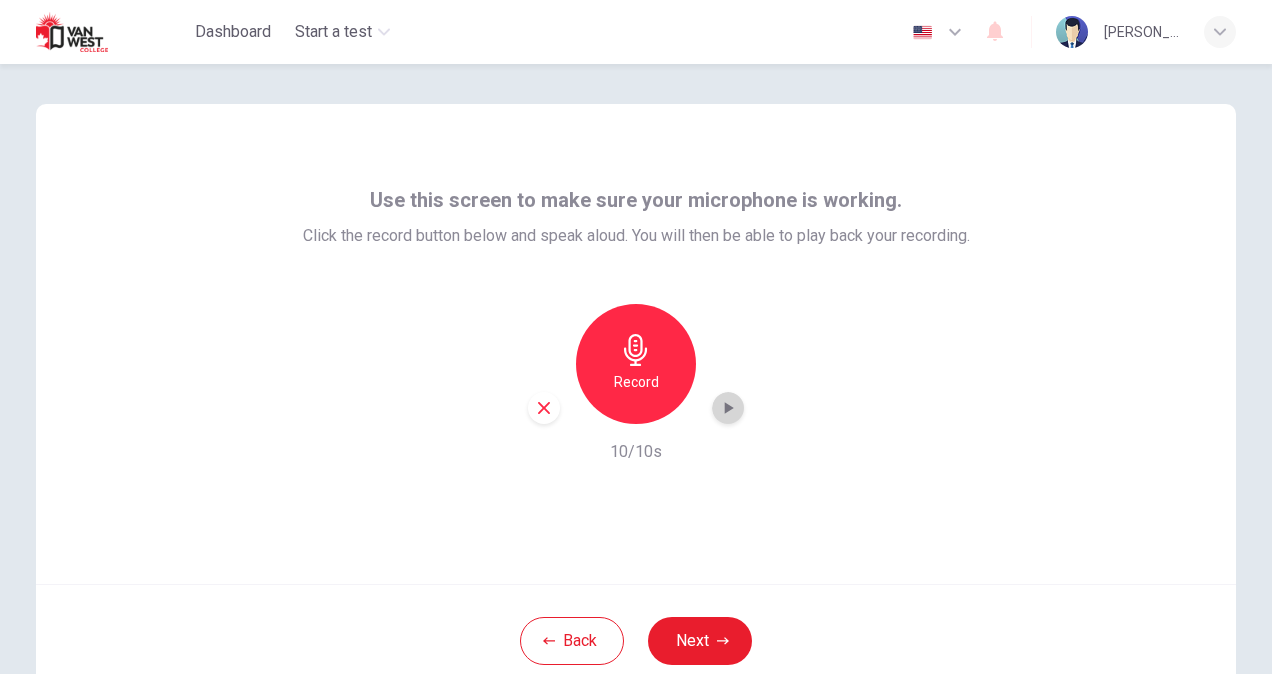 click 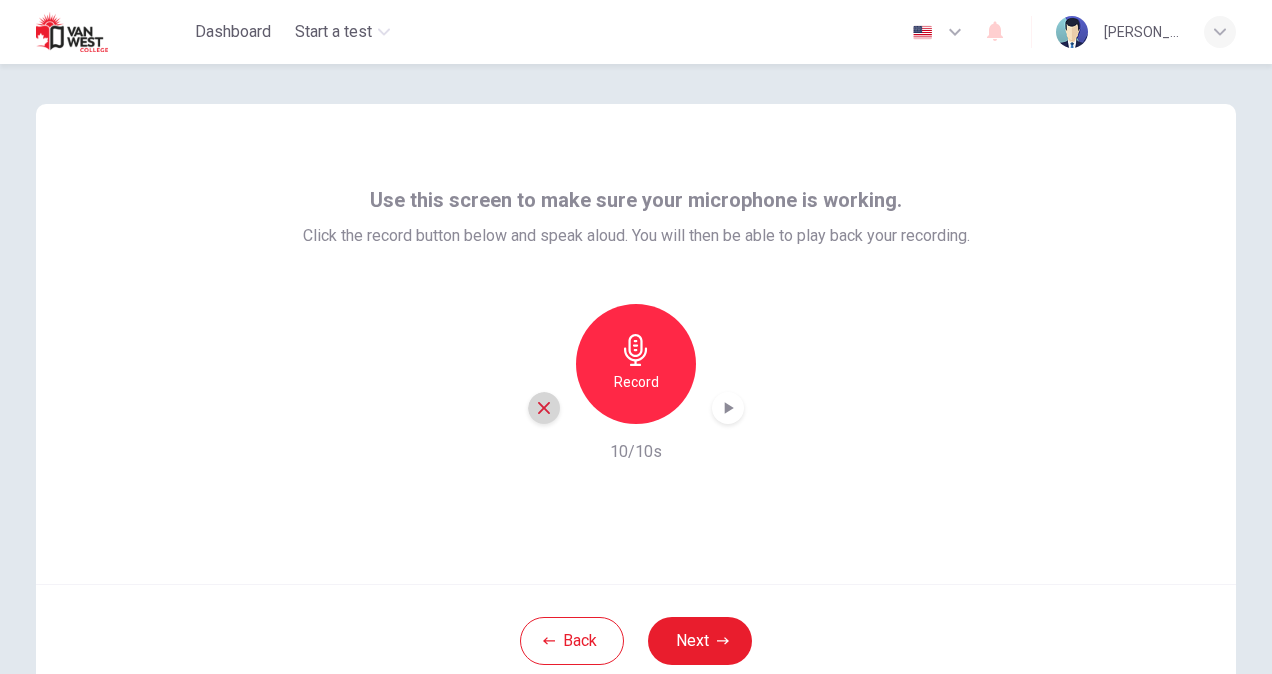 click 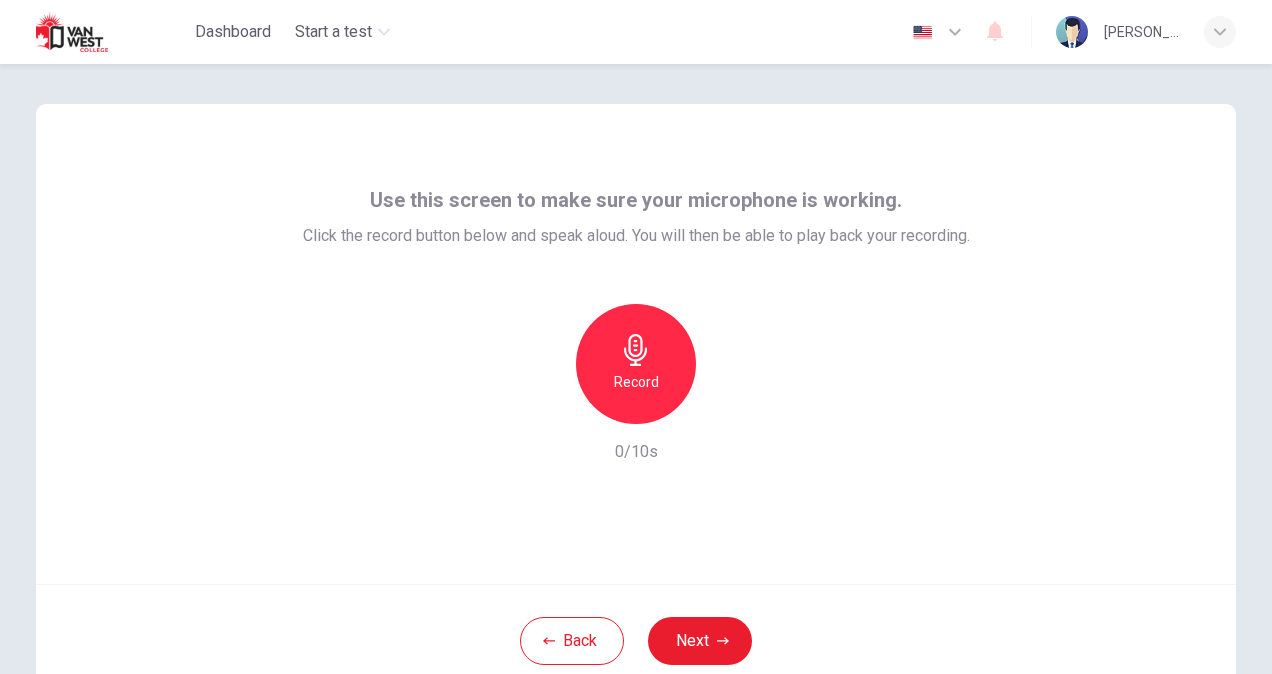 click 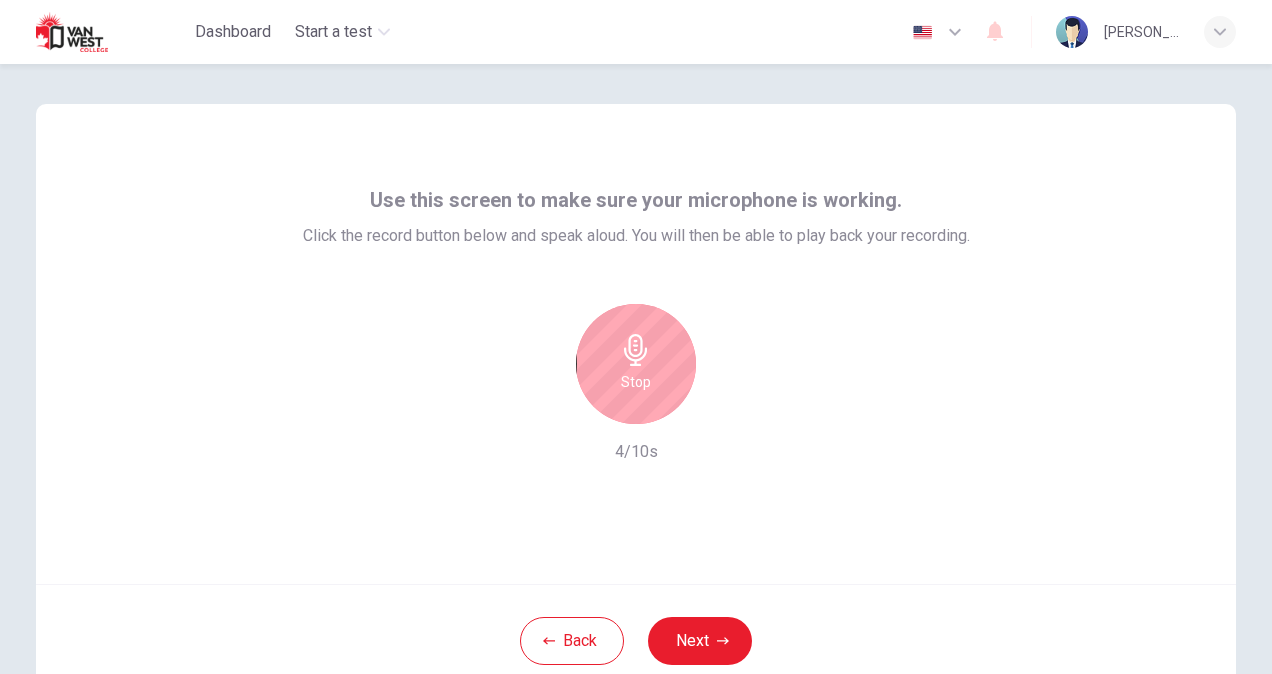 click 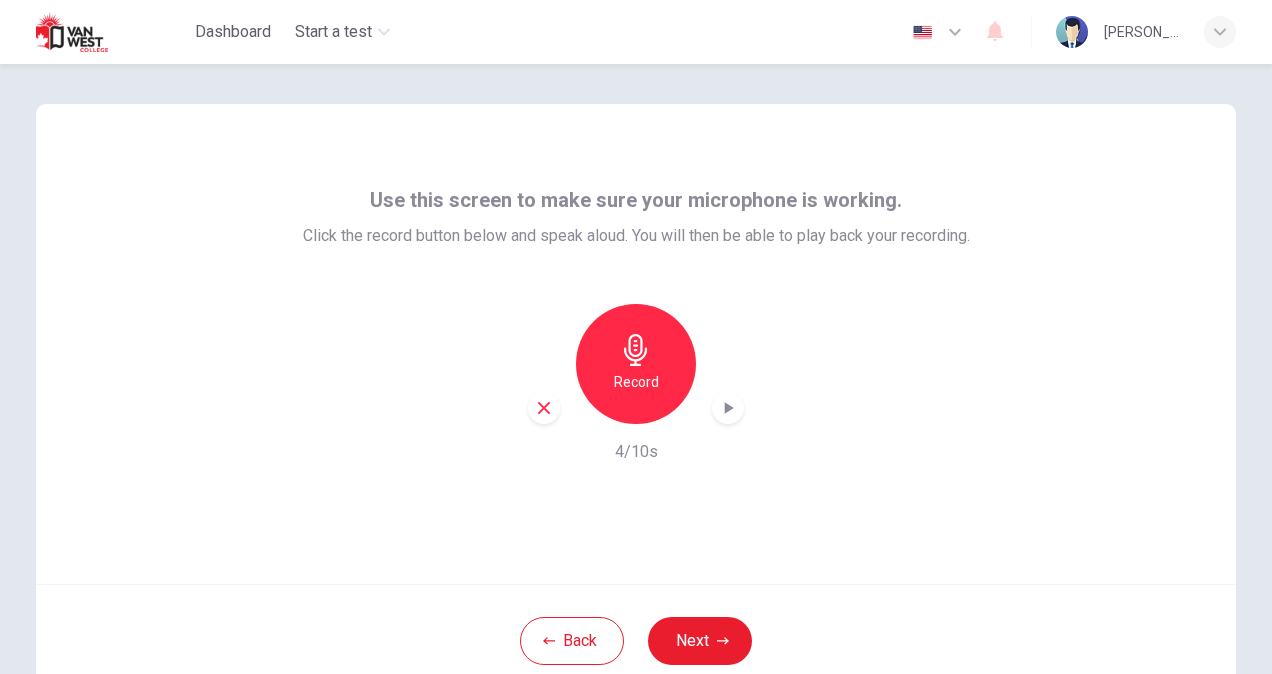 click 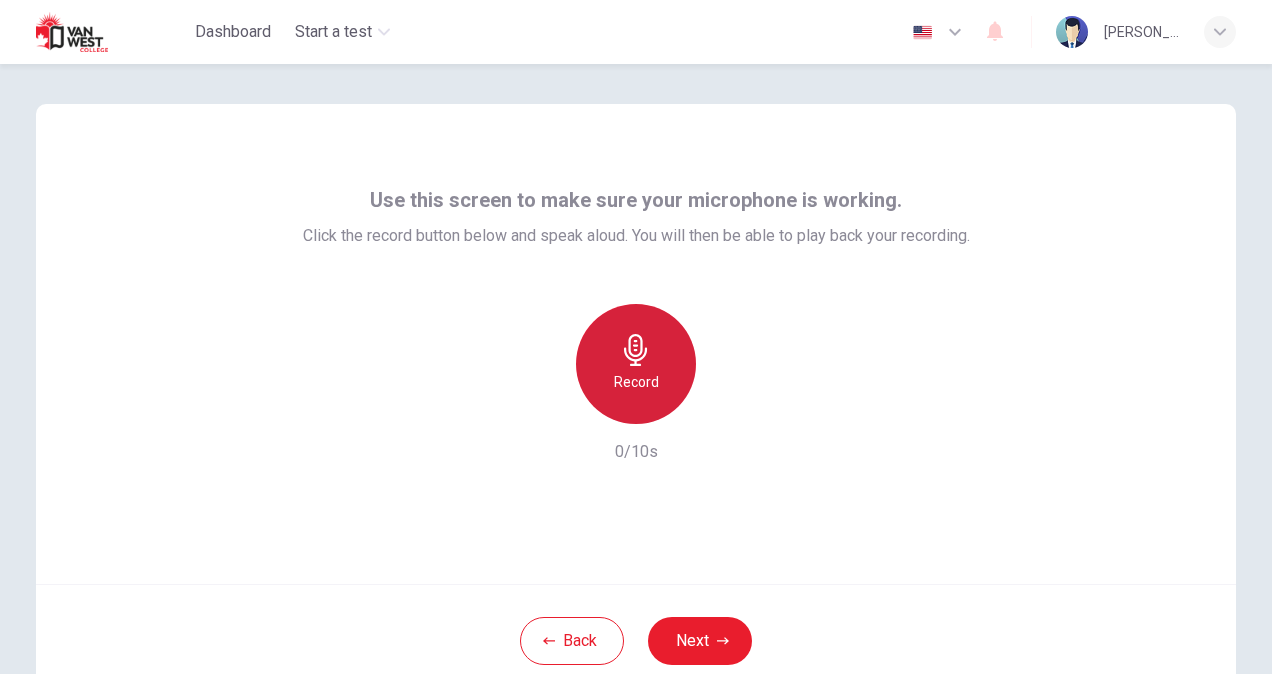 click on "Record" at bounding box center (636, 382) 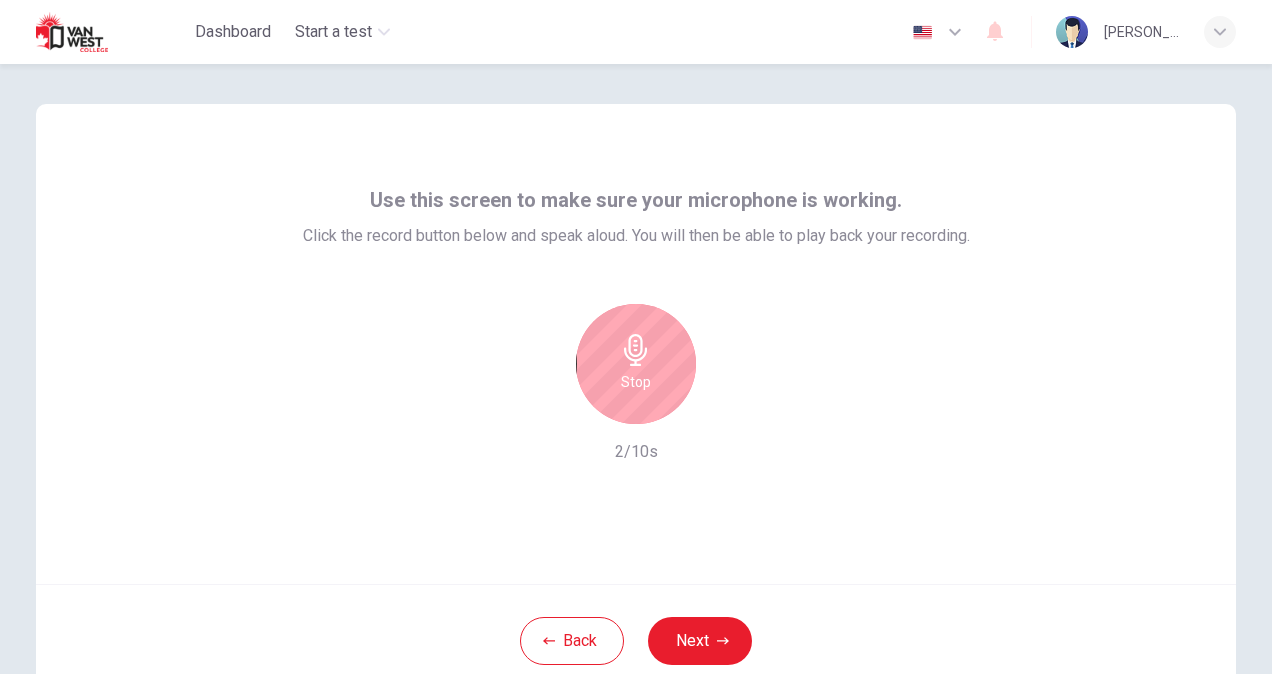 click on "Stop" at bounding box center [636, 382] 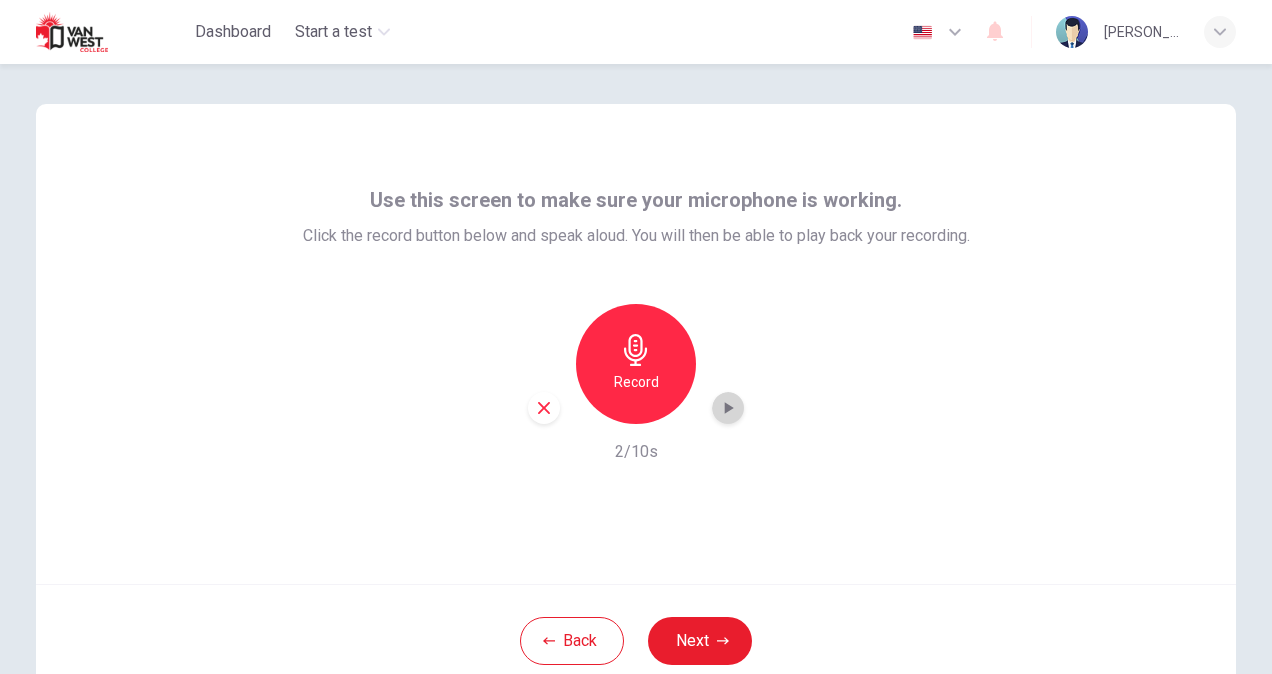 click 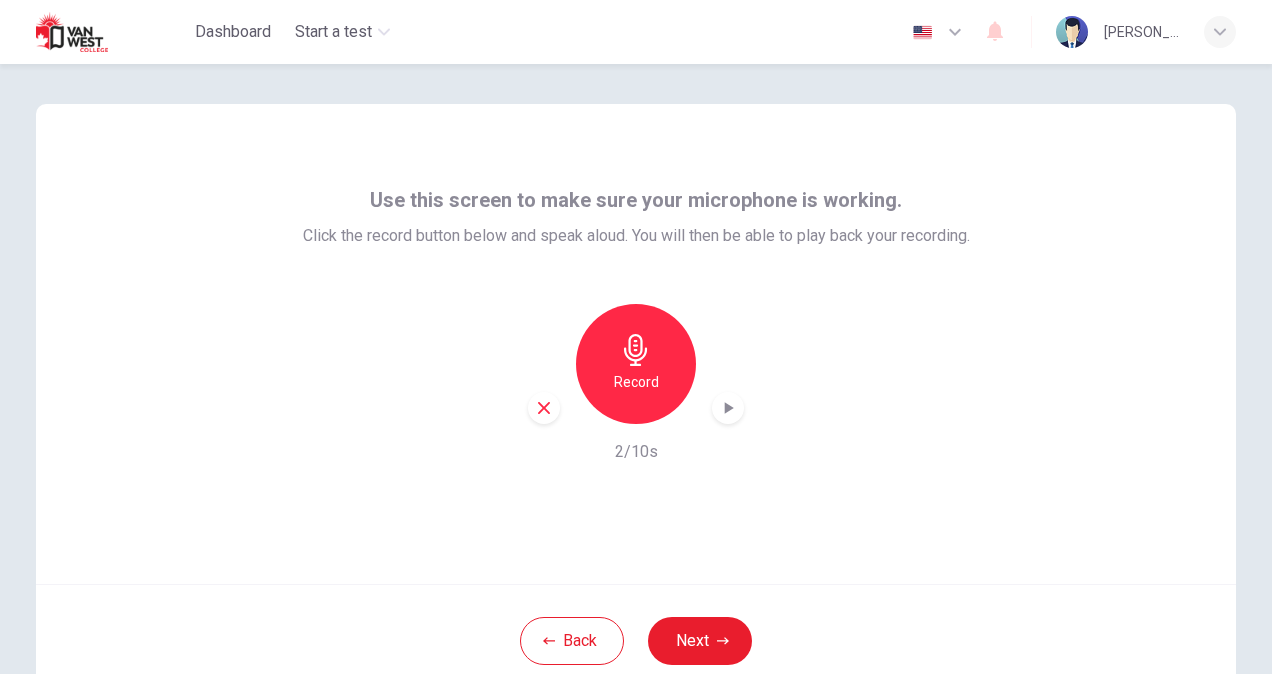 click 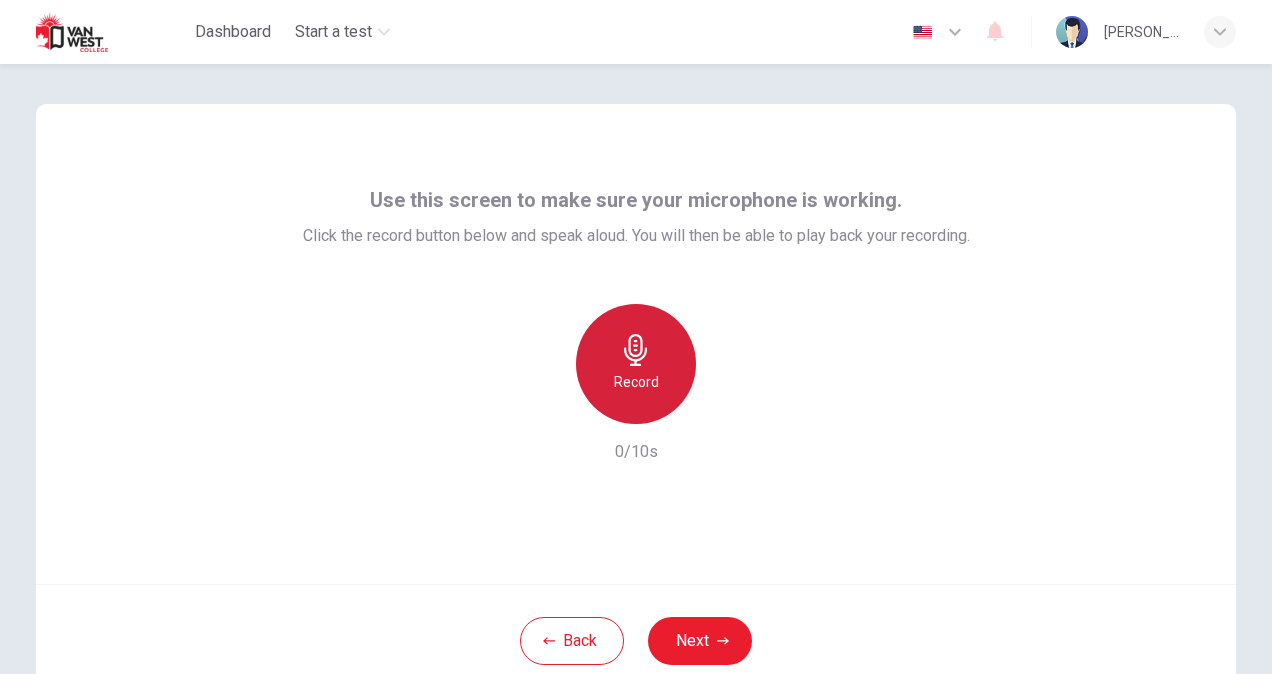 click on "Record" at bounding box center [636, 382] 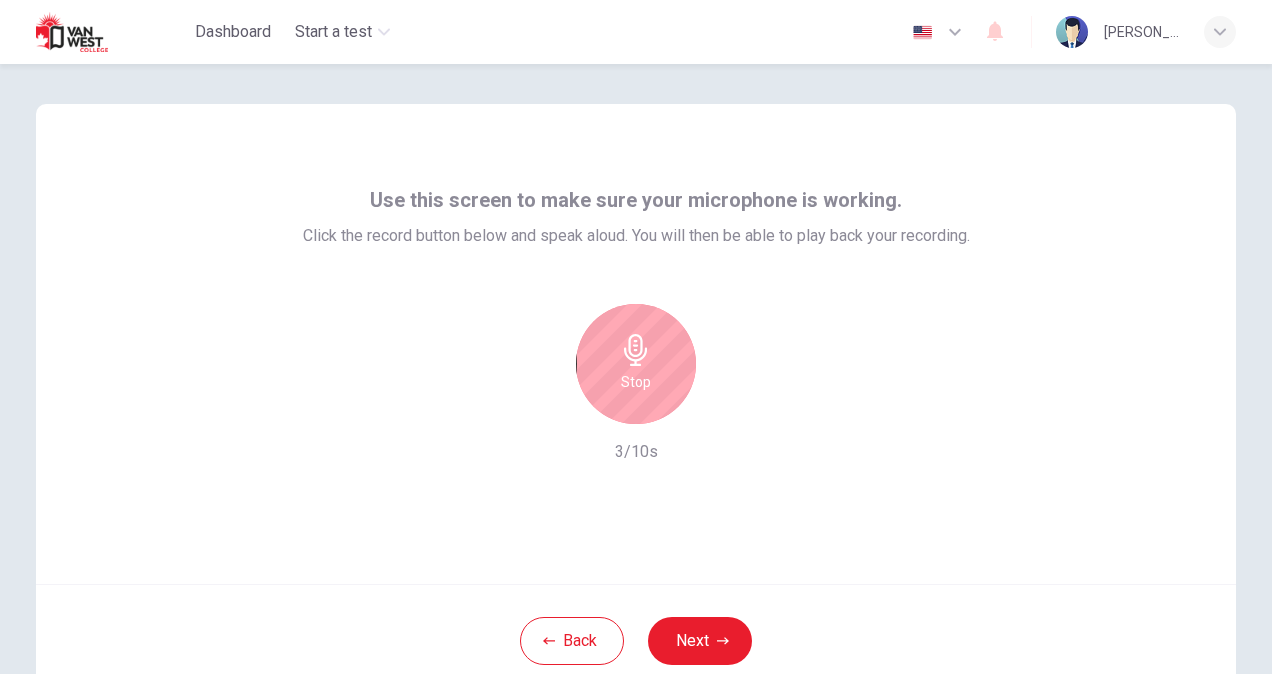 click on "Stop" at bounding box center (636, 382) 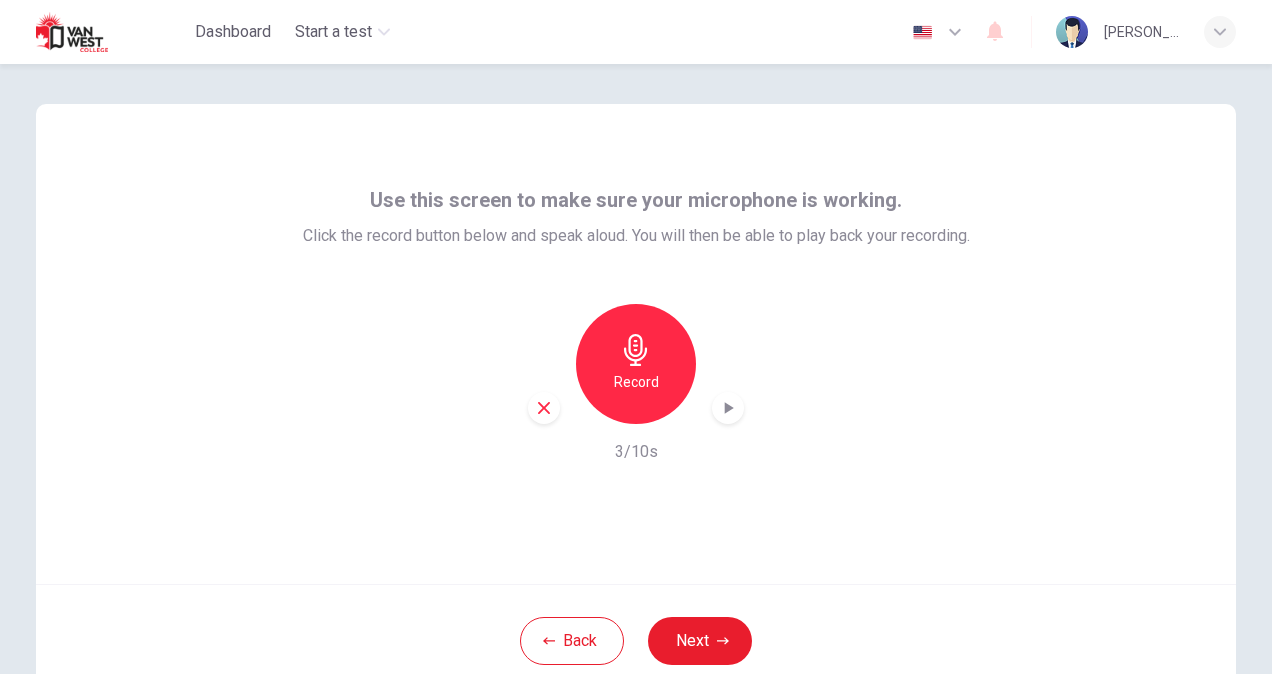 click 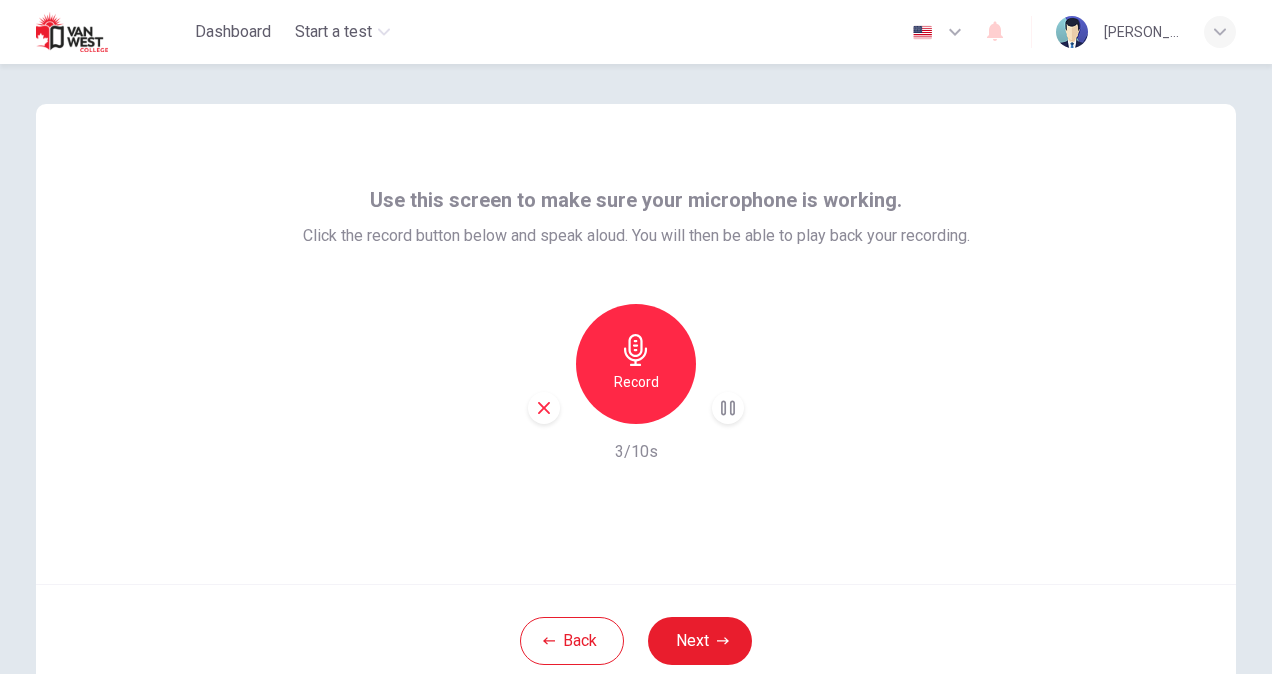 click 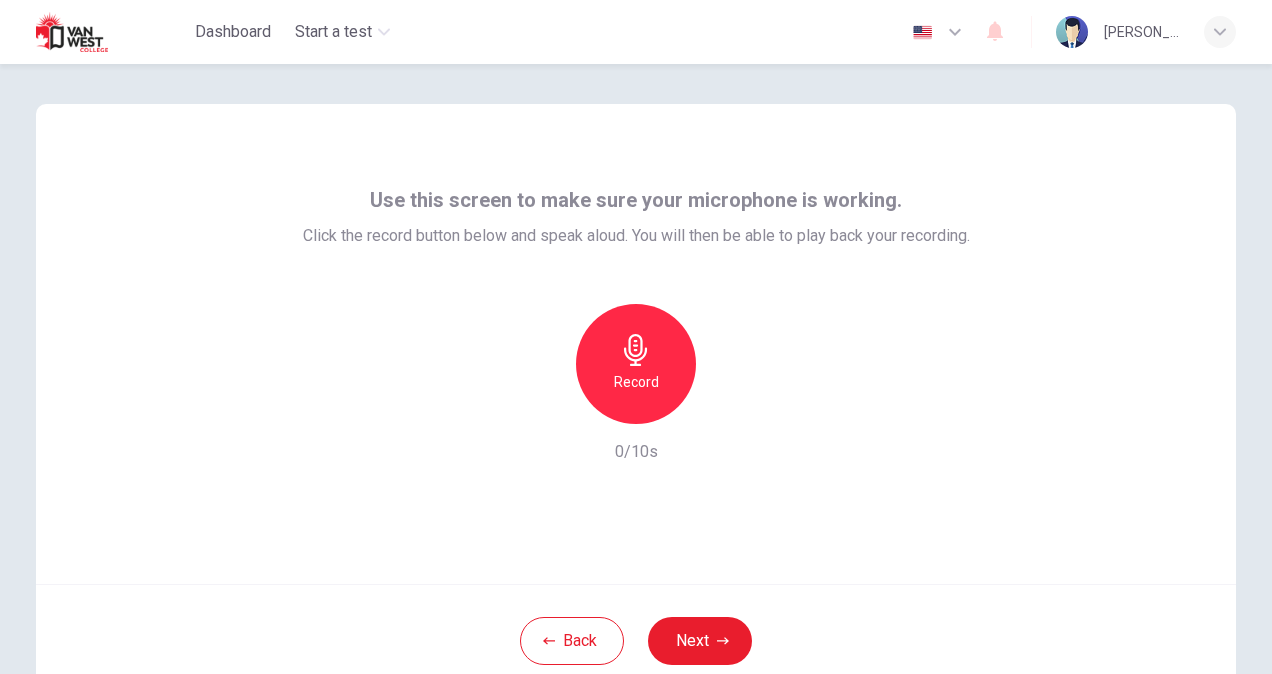 click on "Record" at bounding box center (636, 364) 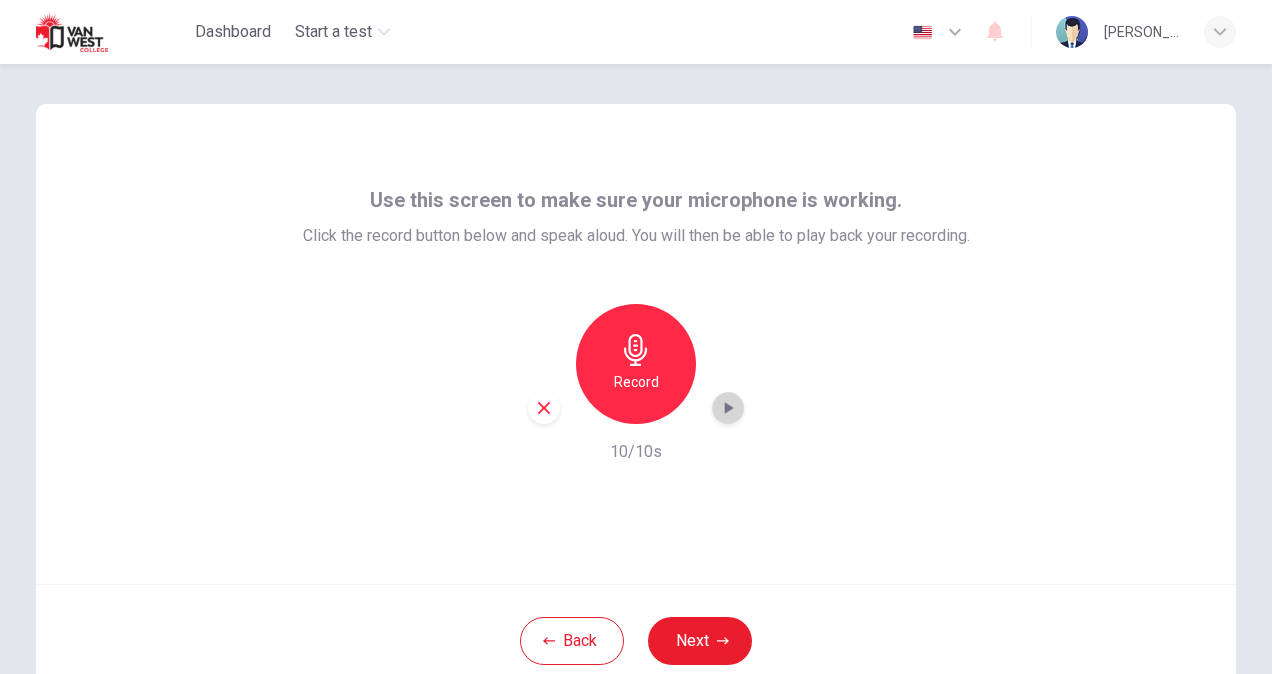 click 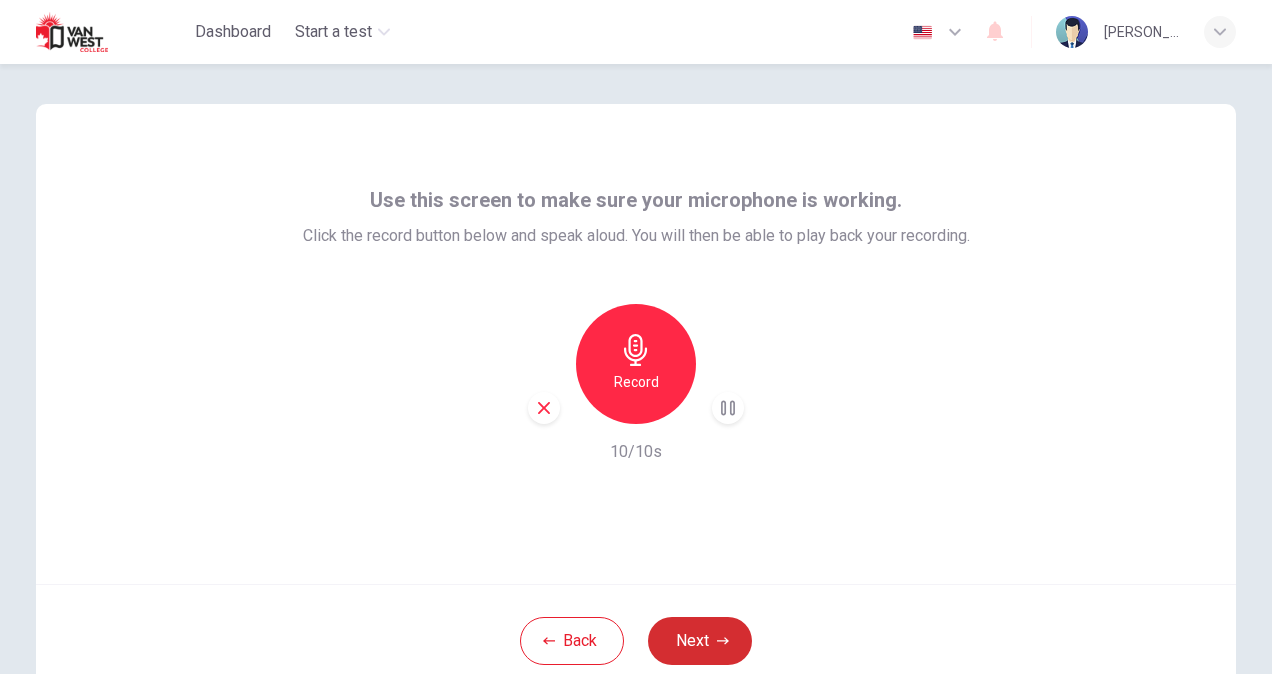 click on "Next" at bounding box center (700, 641) 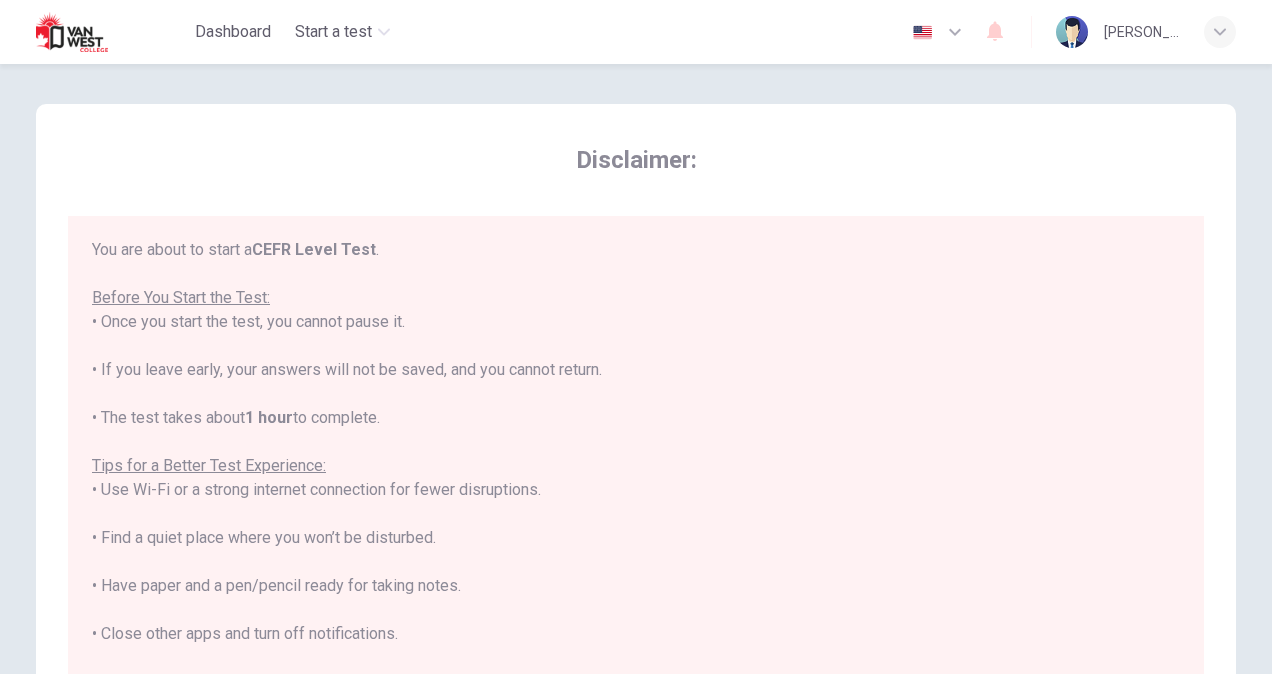 scroll, scrollTop: 190, scrollLeft: 0, axis: vertical 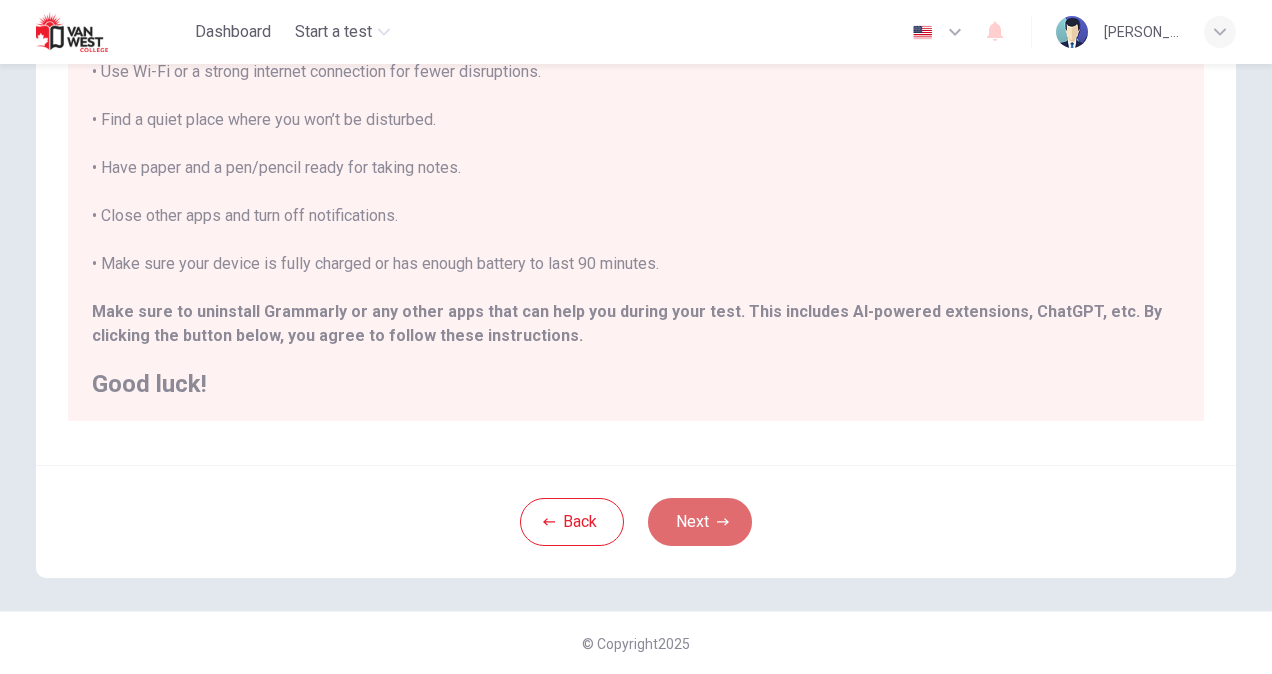 click on "Next" at bounding box center [700, 522] 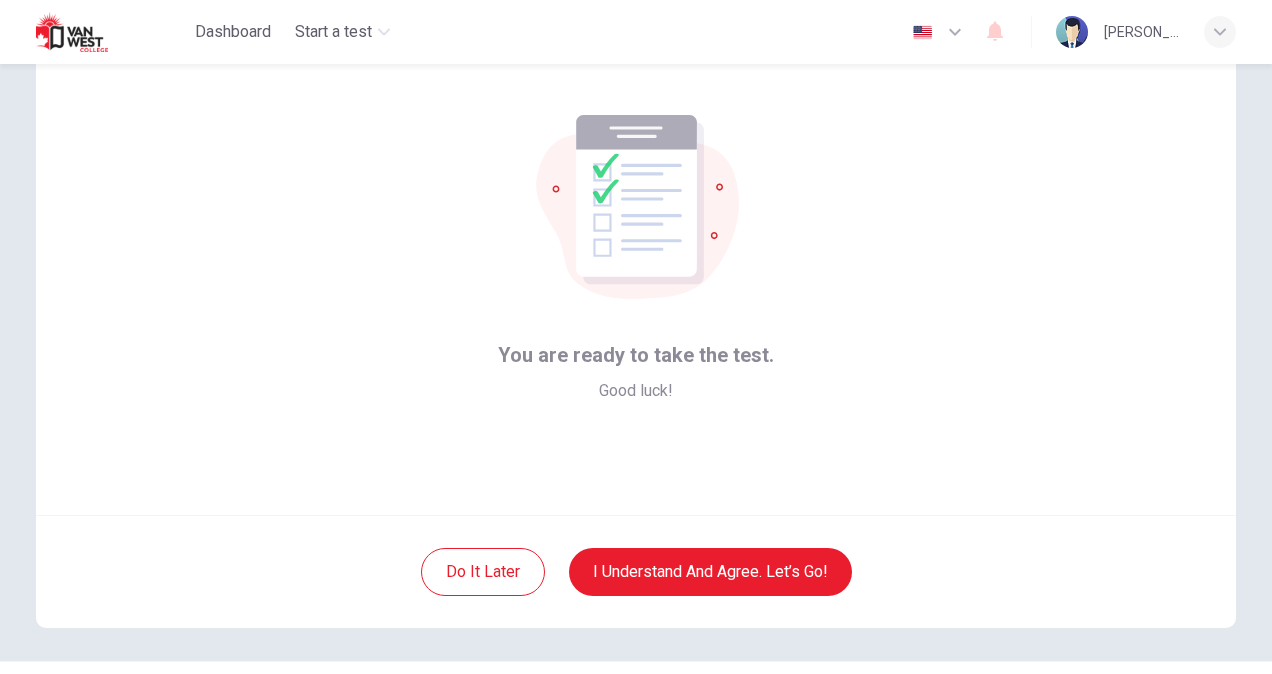 scroll, scrollTop: 0, scrollLeft: 0, axis: both 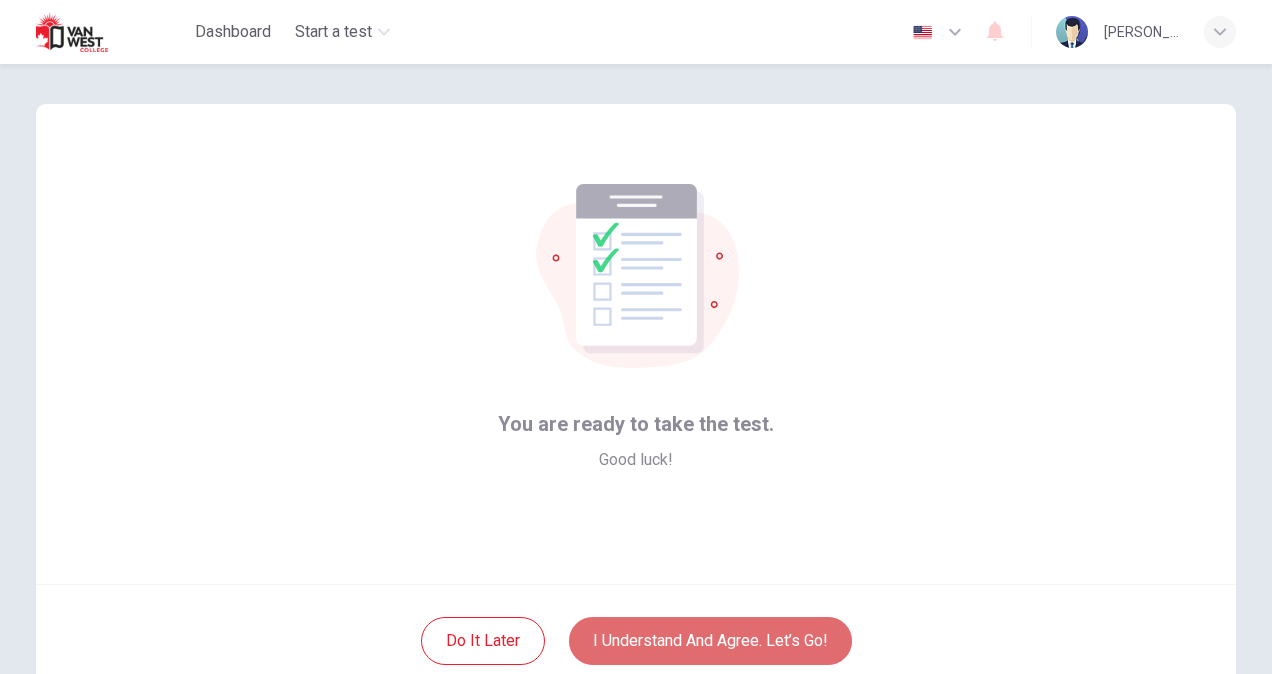 click on "I understand and agree. Let’s go!" at bounding box center (710, 641) 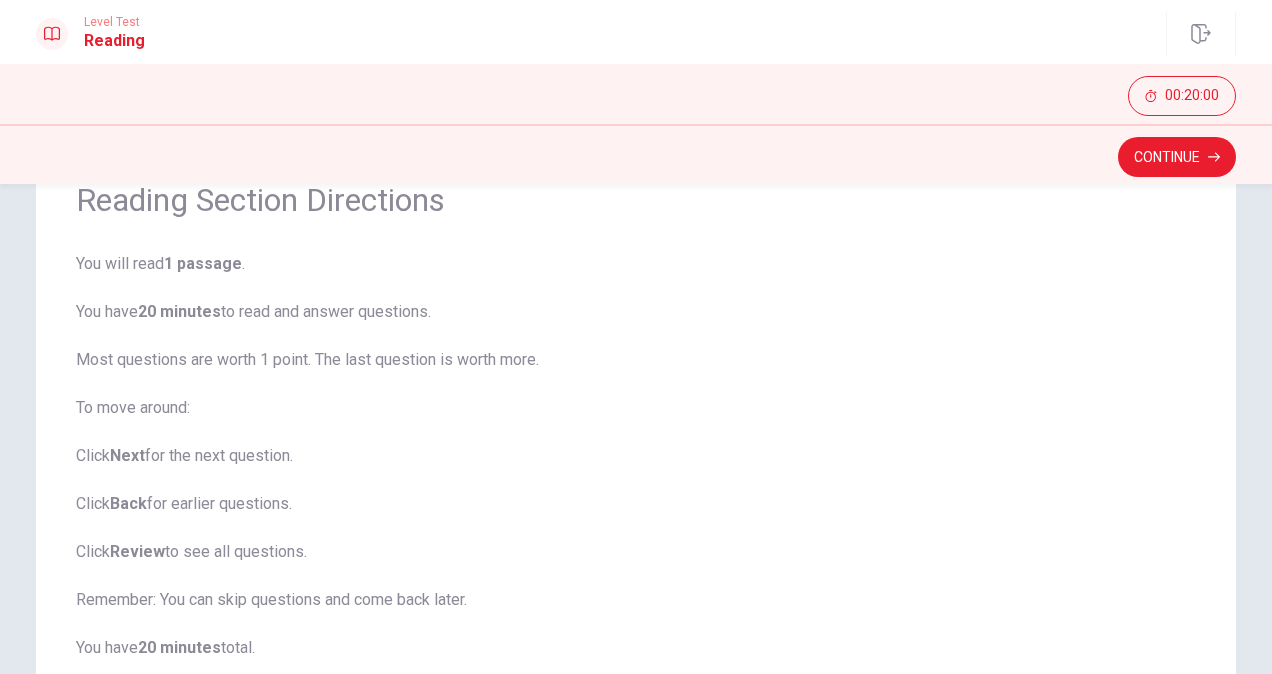 scroll, scrollTop: 200, scrollLeft: 0, axis: vertical 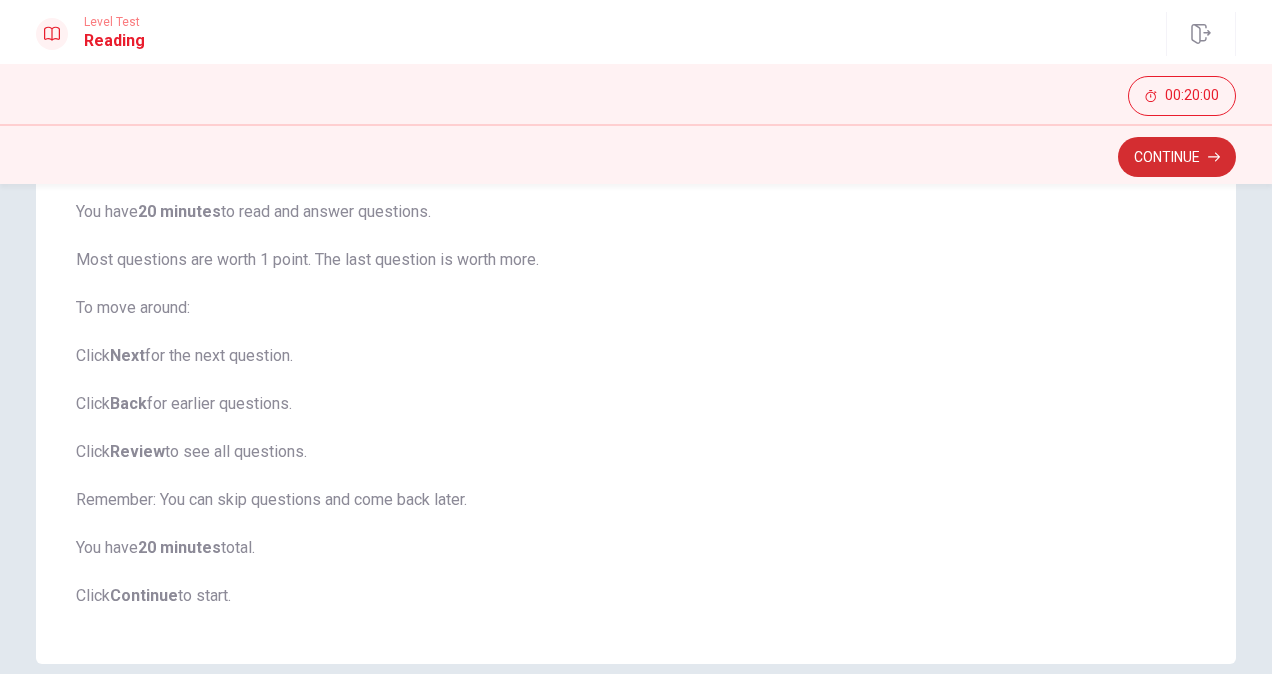 click on "Continue" at bounding box center (1177, 157) 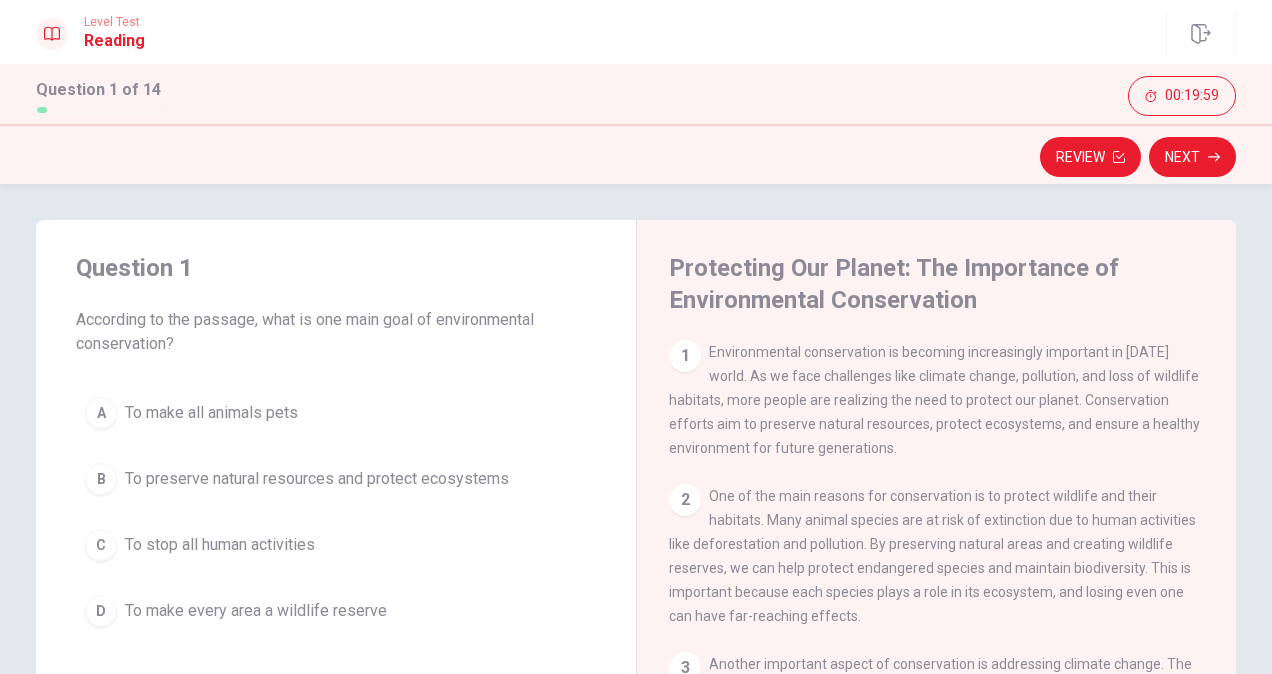 scroll, scrollTop: 0, scrollLeft: 0, axis: both 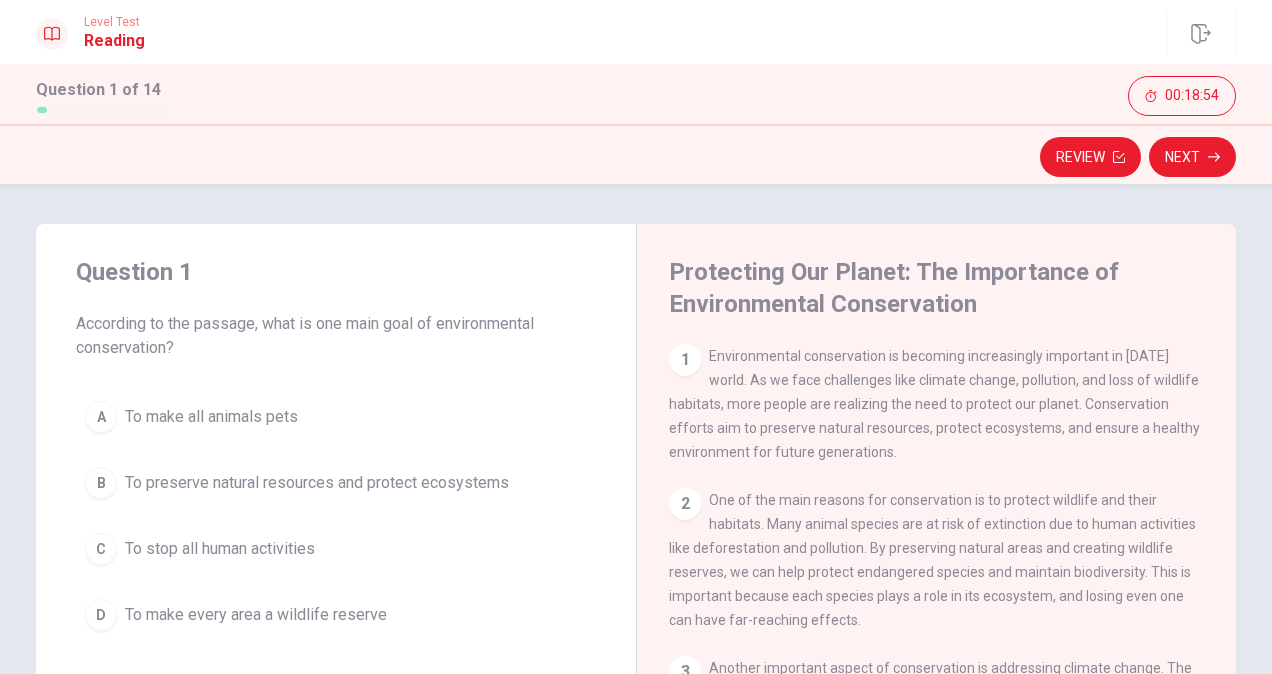 click on "B" at bounding box center [101, 483] 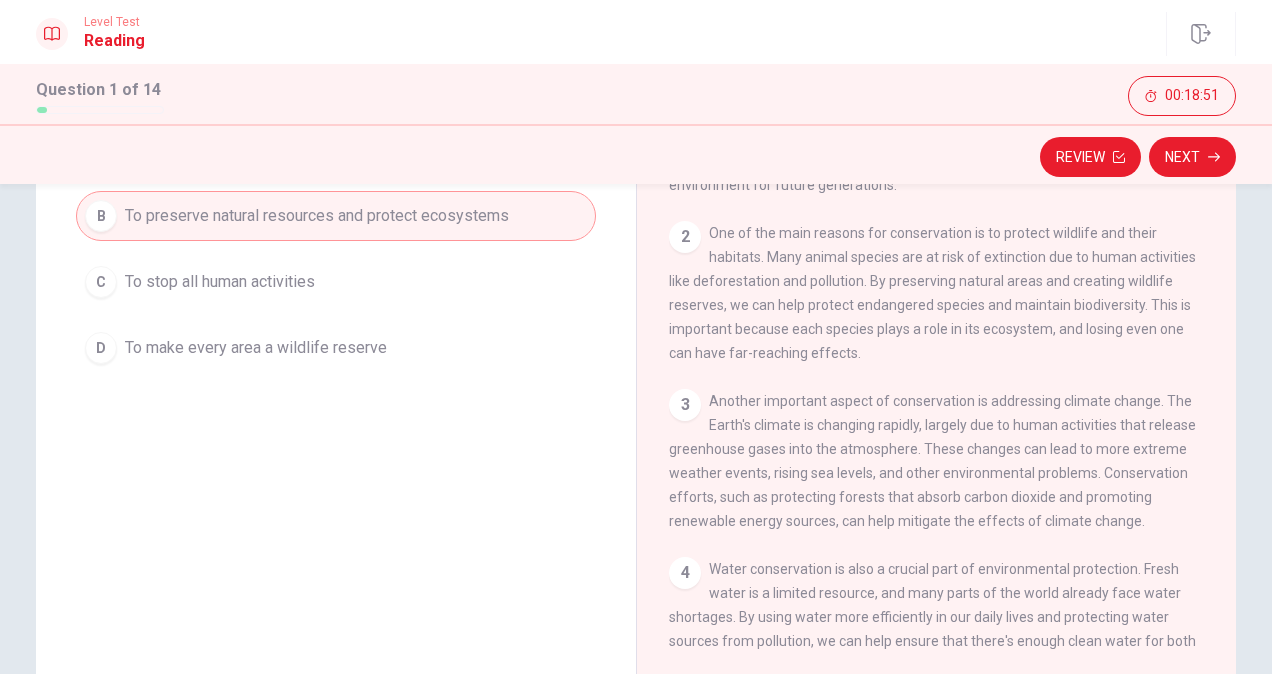 scroll, scrollTop: 381, scrollLeft: 0, axis: vertical 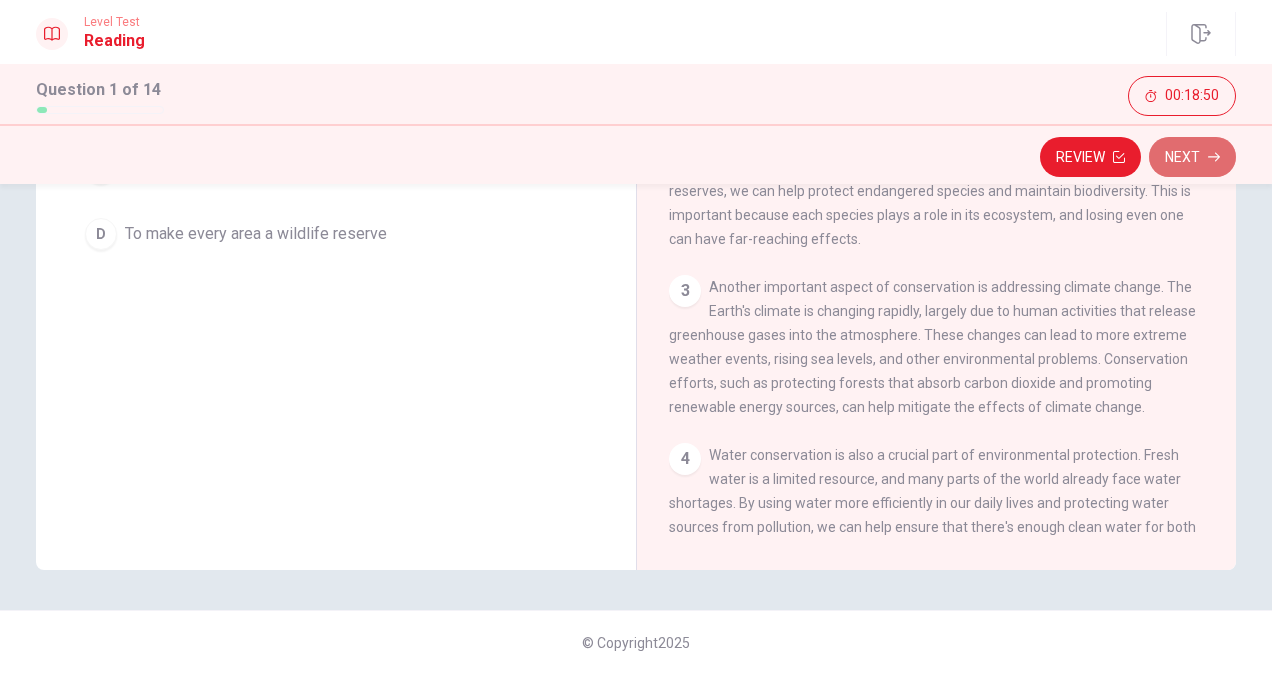 click on "Next" at bounding box center (1192, 157) 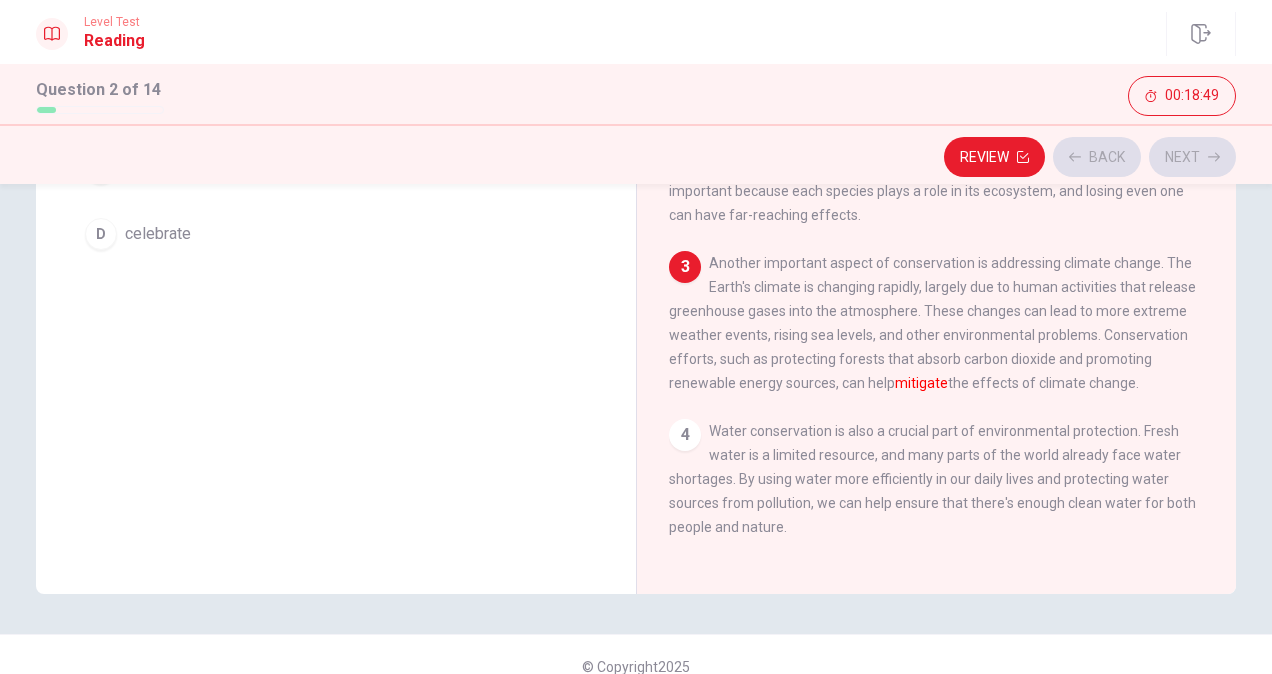 scroll, scrollTop: 92, scrollLeft: 0, axis: vertical 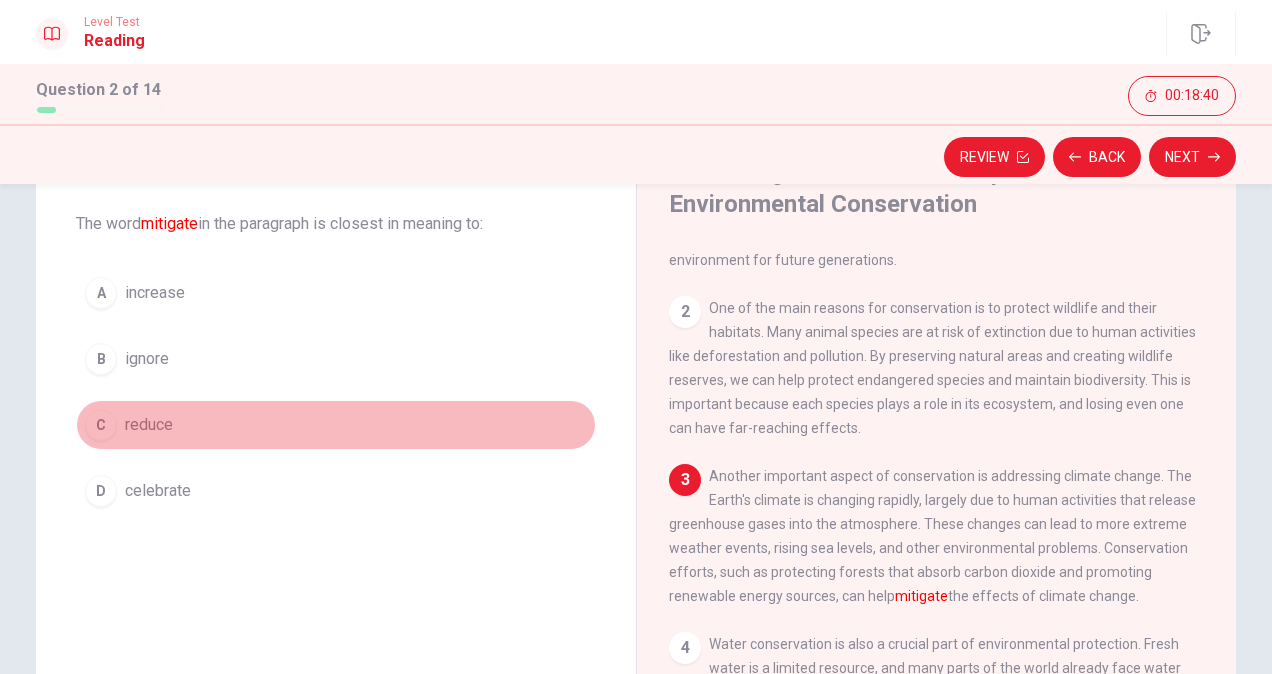 click on "C" at bounding box center (101, 425) 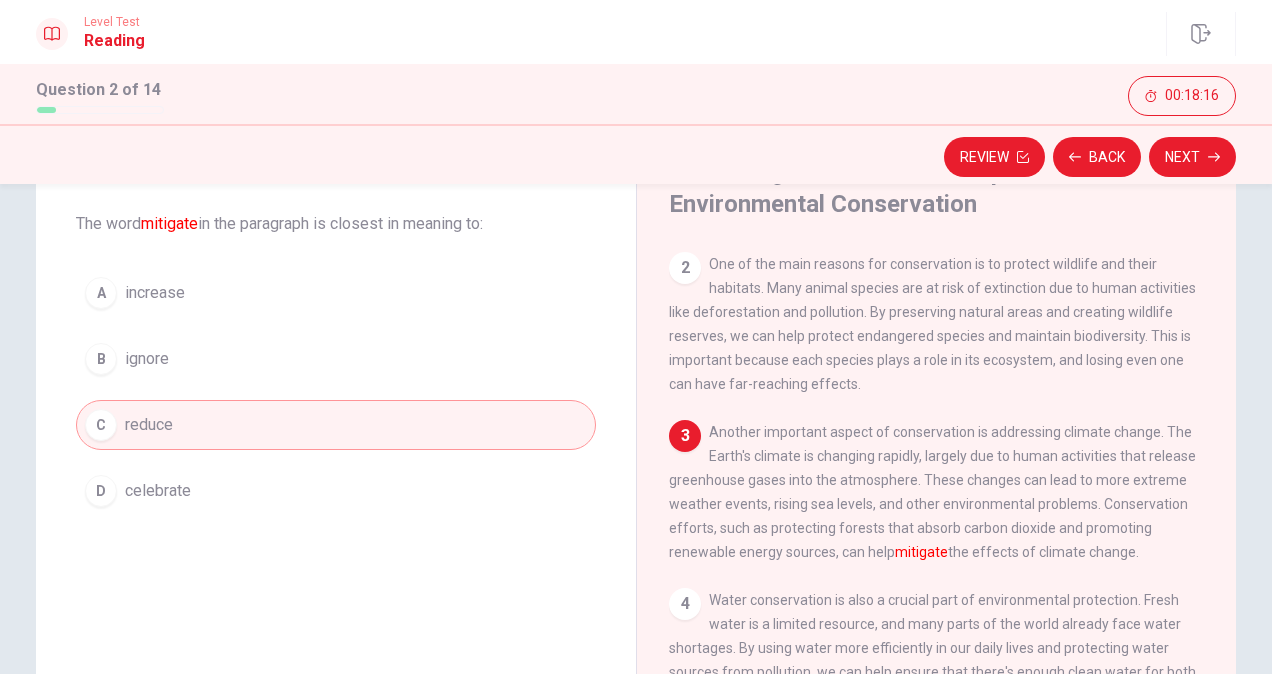 scroll, scrollTop: 92, scrollLeft: 0, axis: vertical 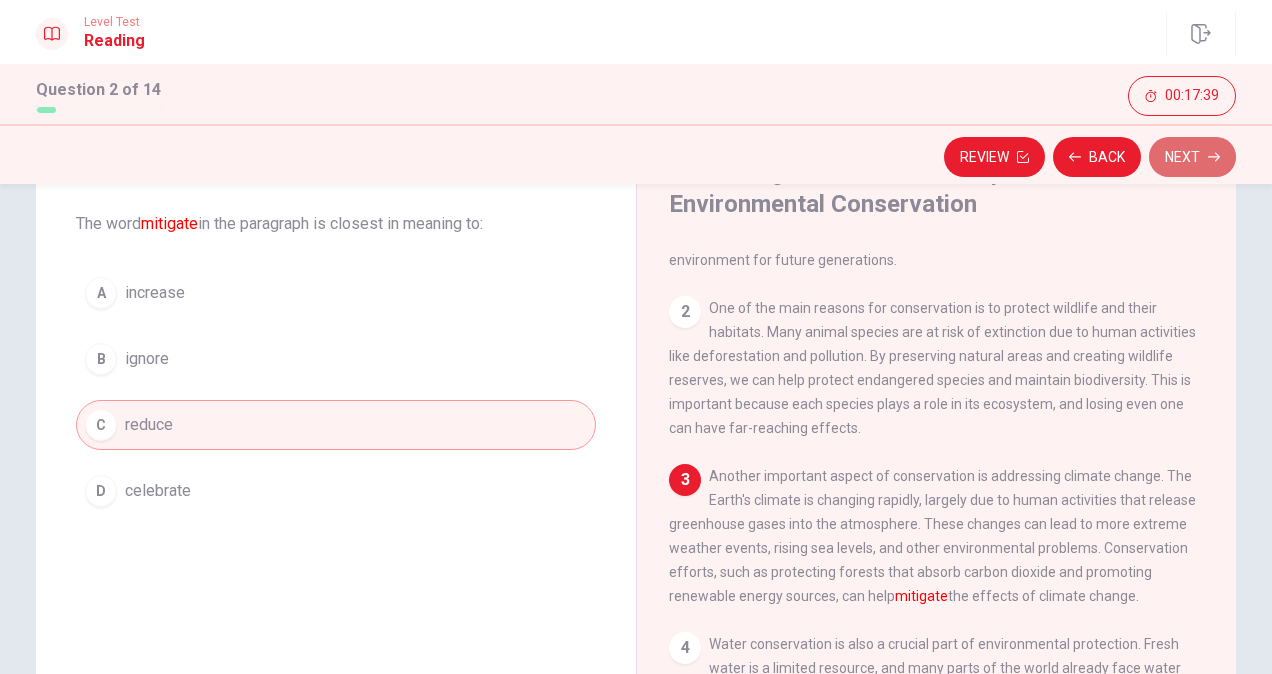 click on "Next" at bounding box center [1192, 157] 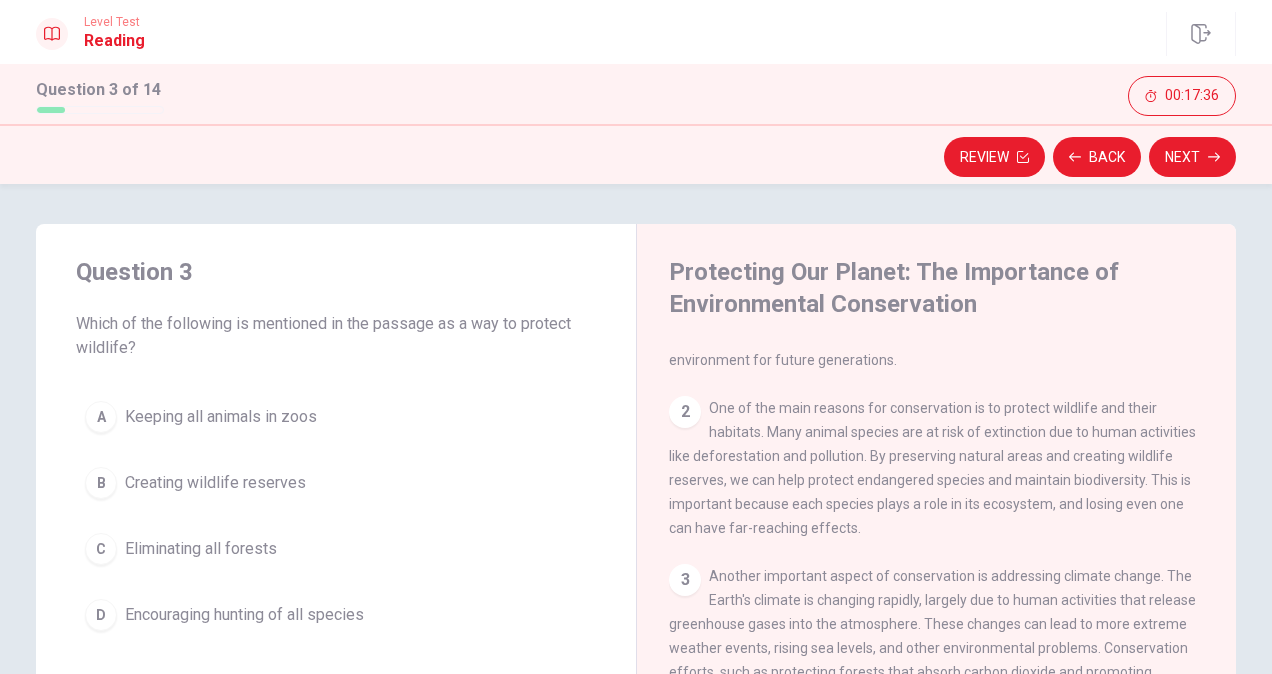 scroll, scrollTop: 100, scrollLeft: 0, axis: vertical 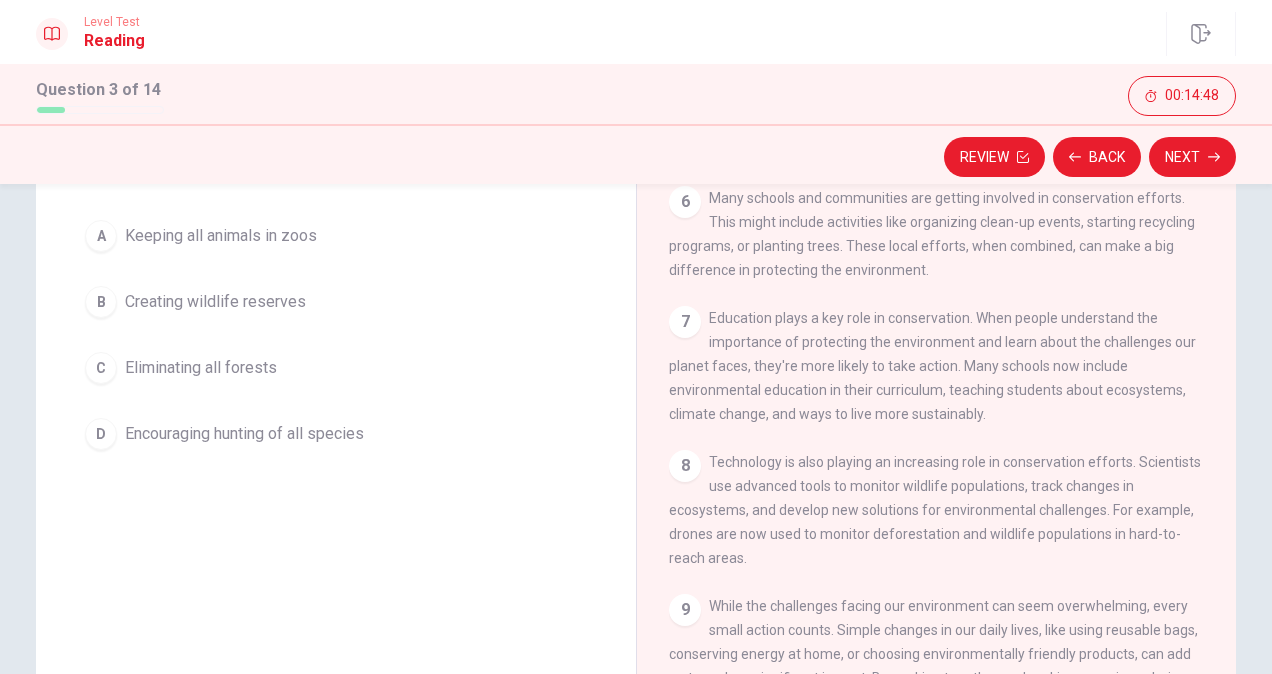 click on "B" at bounding box center [101, 302] 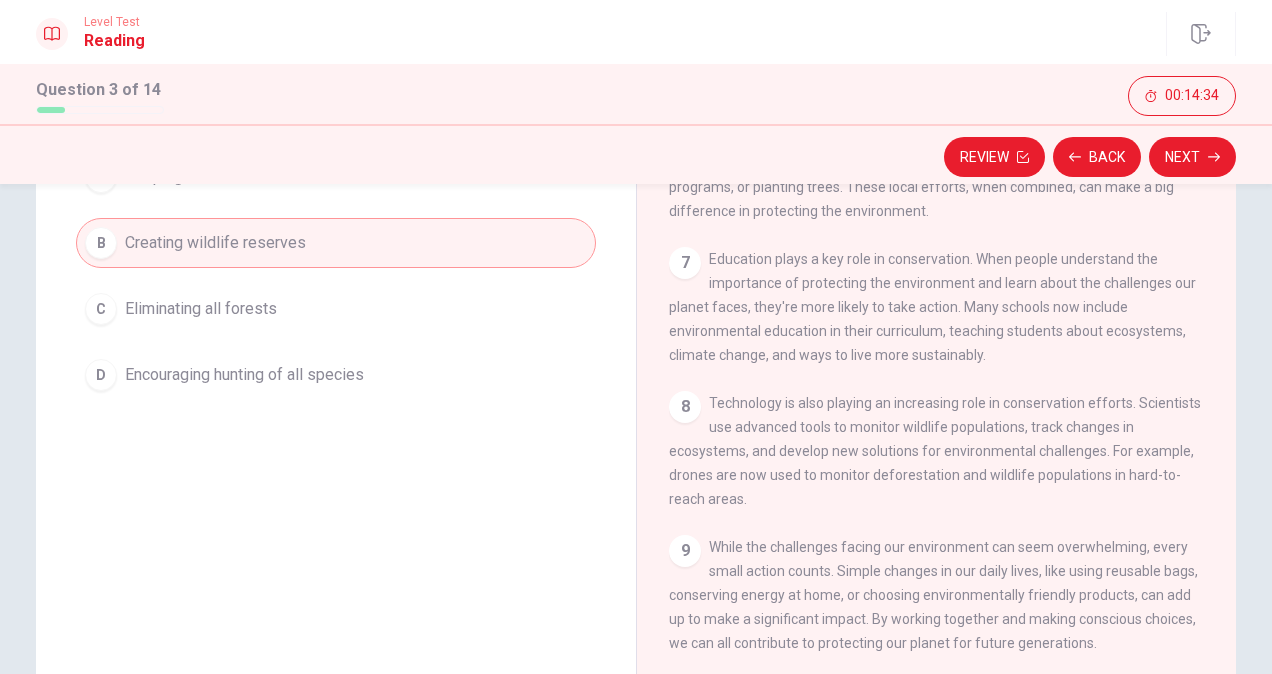scroll, scrollTop: 281, scrollLeft: 0, axis: vertical 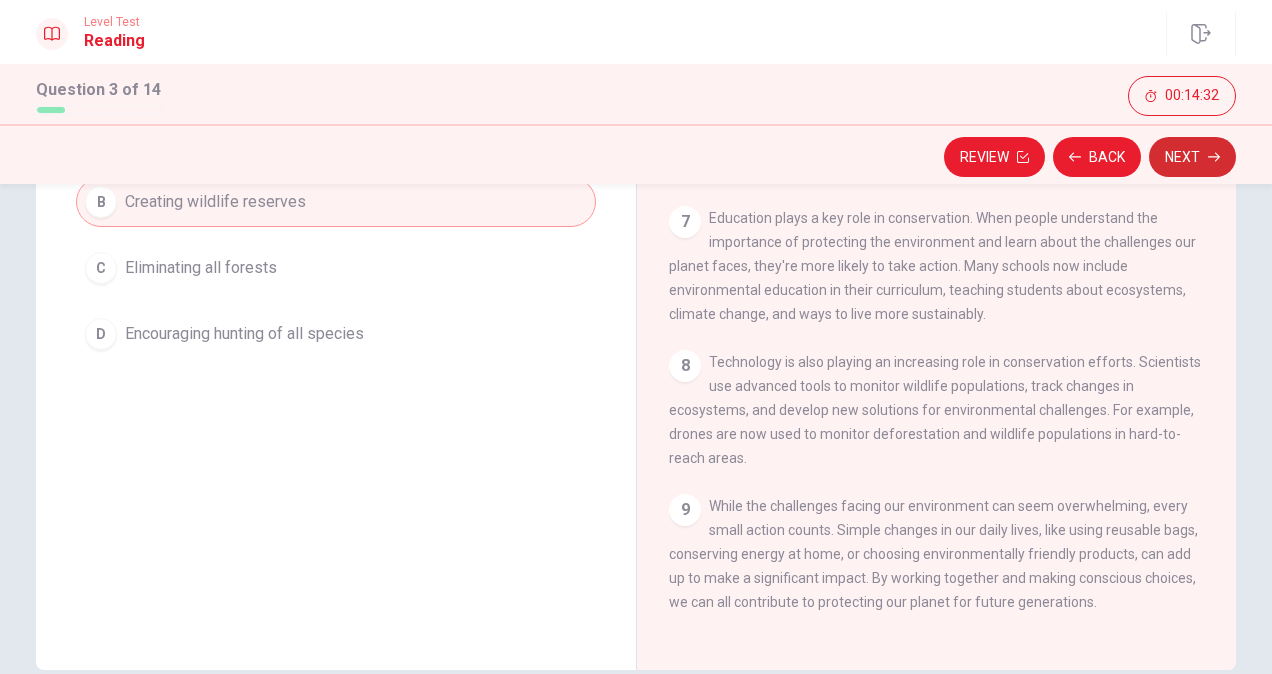 click on "Next" at bounding box center (1192, 157) 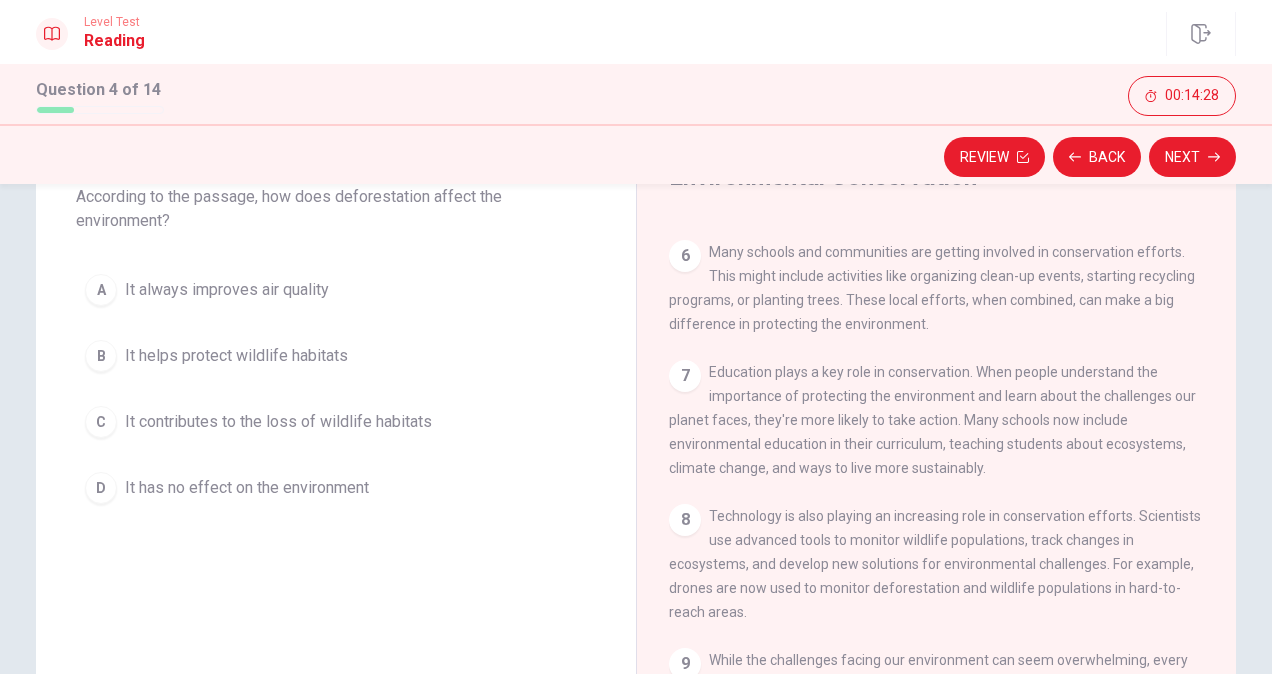 scroll, scrollTop: 81, scrollLeft: 0, axis: vertical 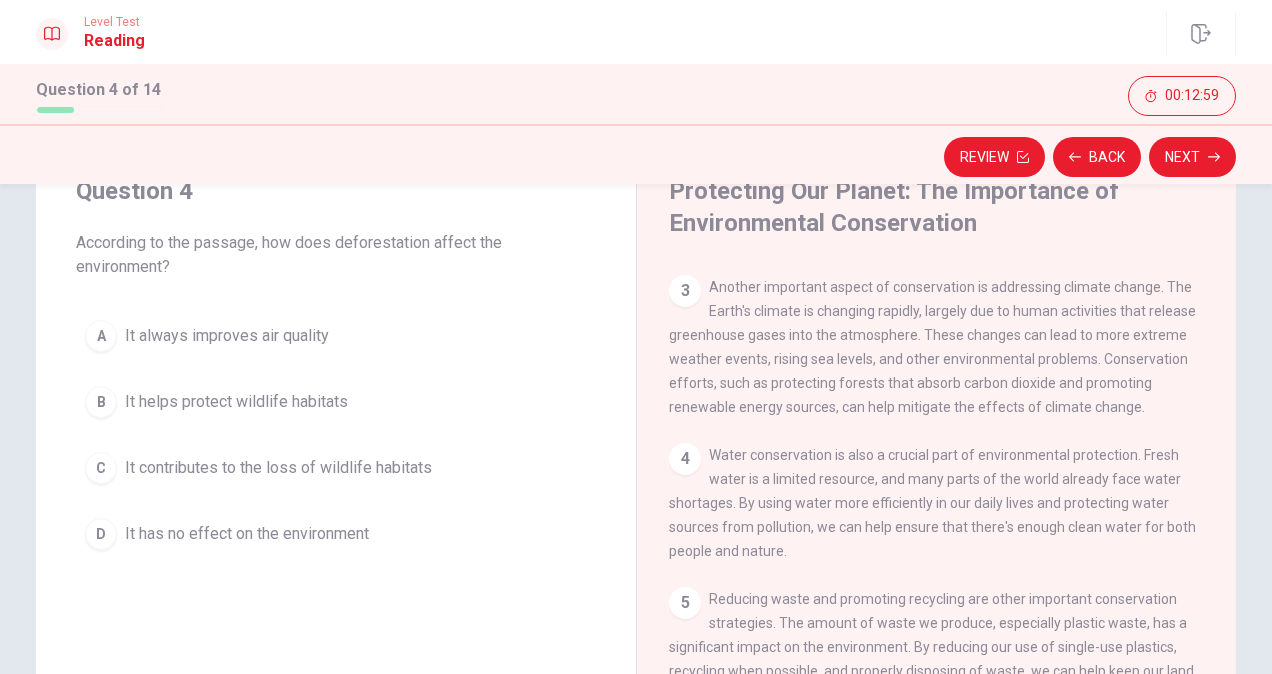 click on "It helps protect wildlife habitats" at bounding box center (236, 402) 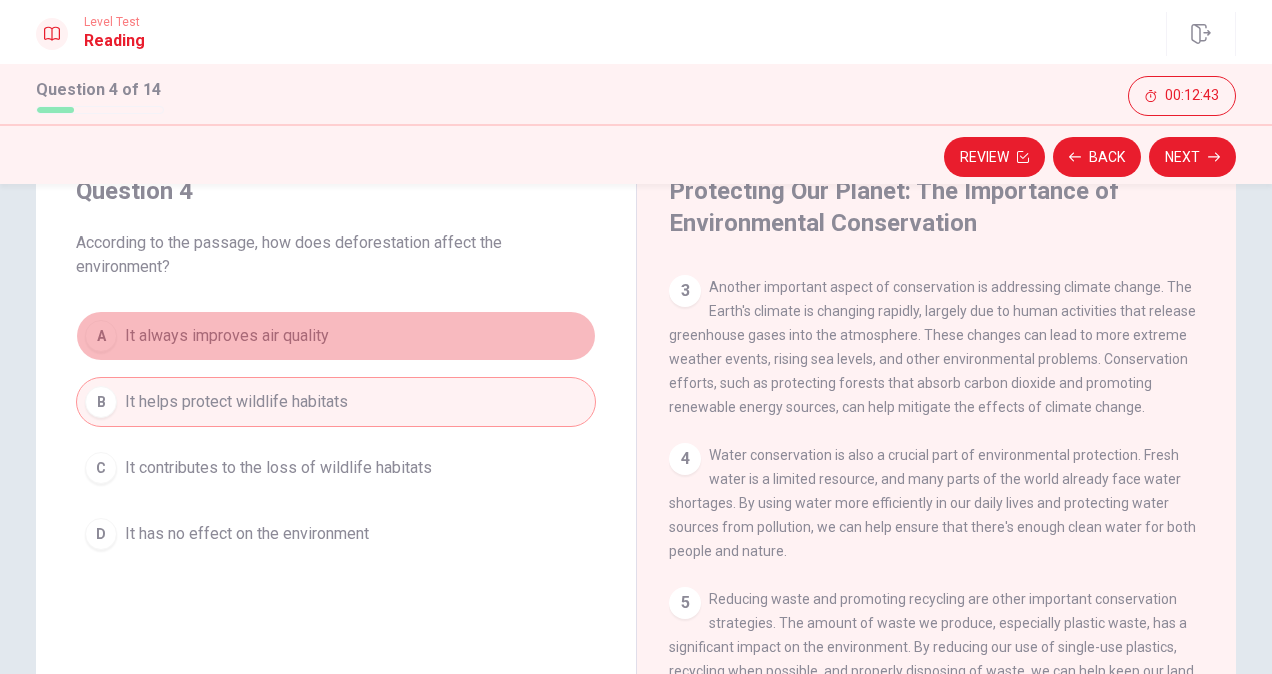 click on "A It always improves air quality" at bounding box center [336, 336] 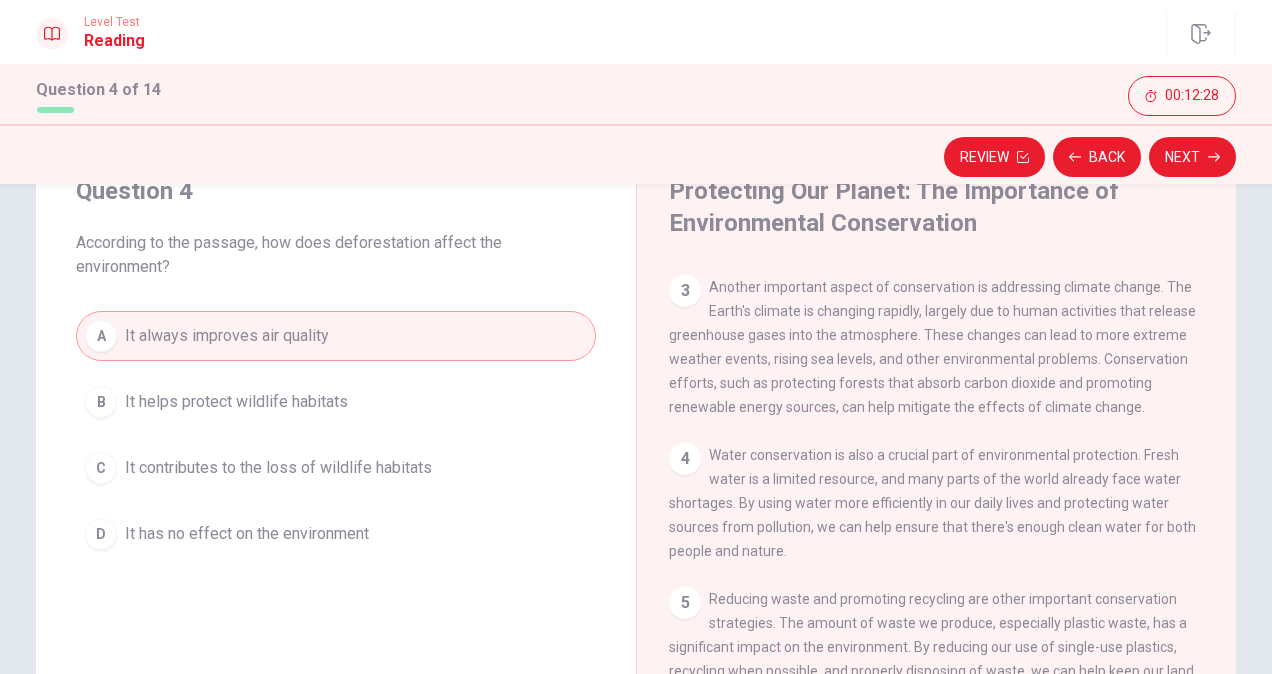 click on "B It helps protect wildlife habitats" at bounding box center (336, 402) 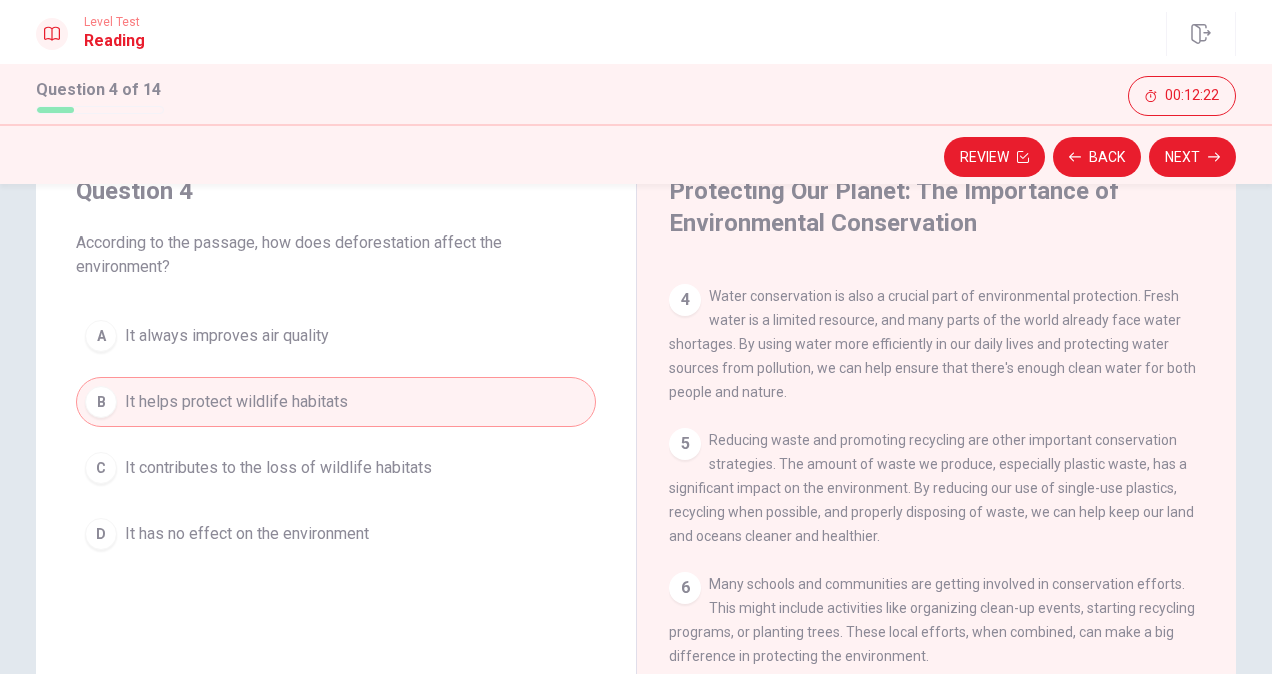 scroll, scrollTop: 500, scrollLeft: 0, axis: vertical 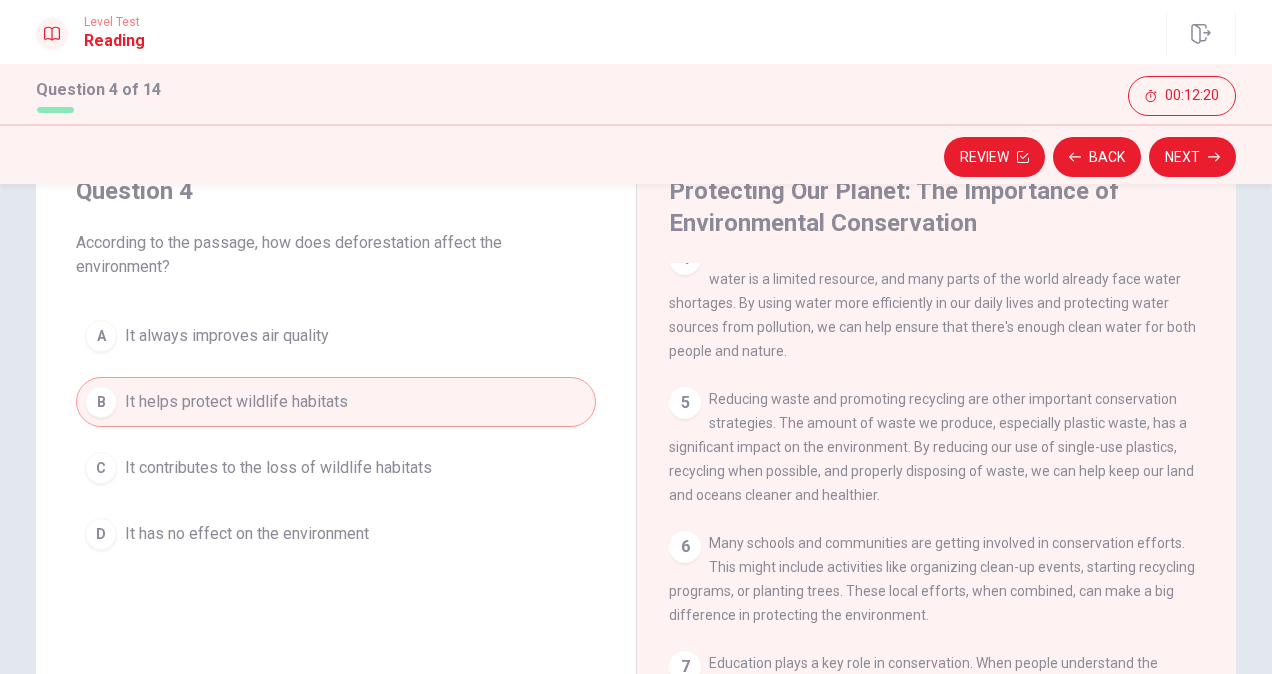 click on "A It always improves air quality" at bounding box center [336, 336] 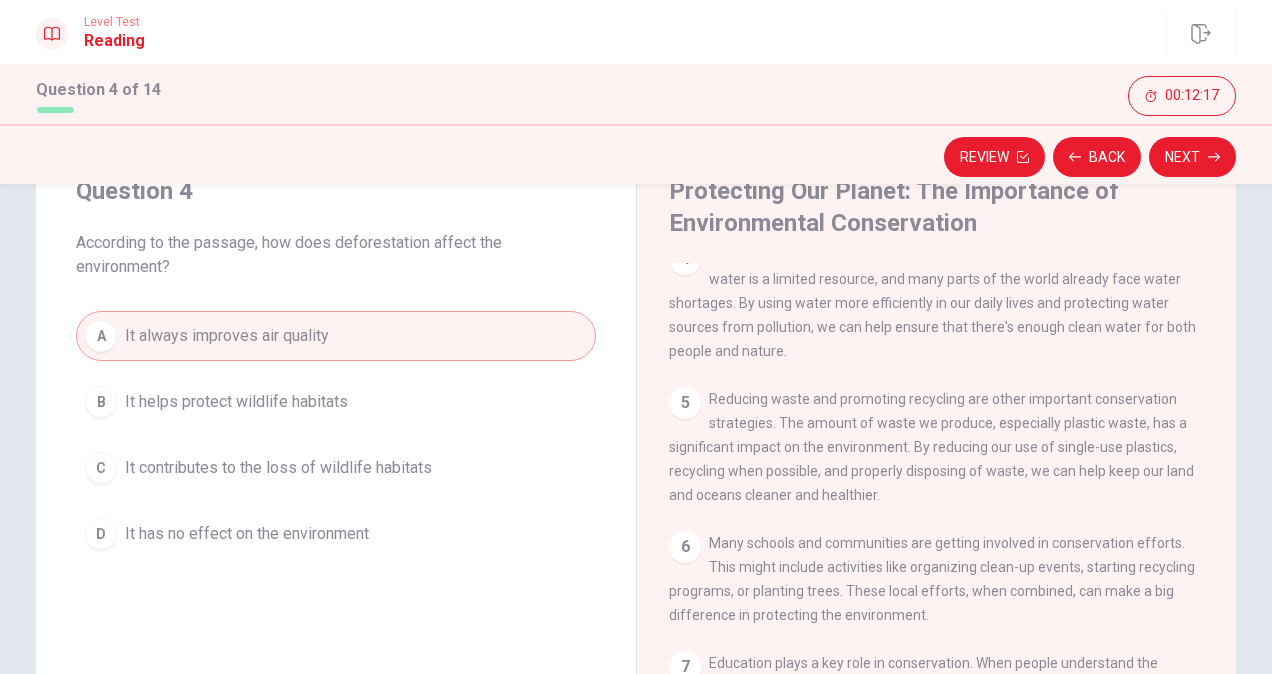 click on "Next" at bounding box center [1192, 157] 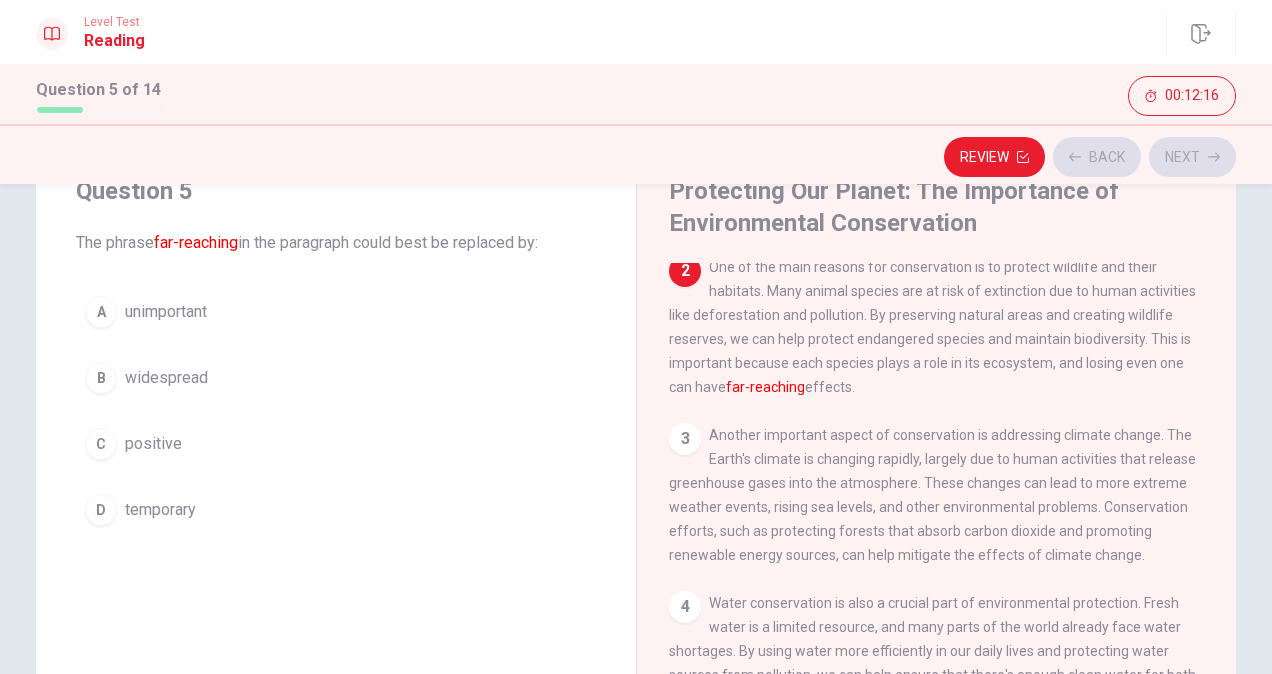 scroll, scrollTop: 147, scrollLeft: 0, axis: vertical 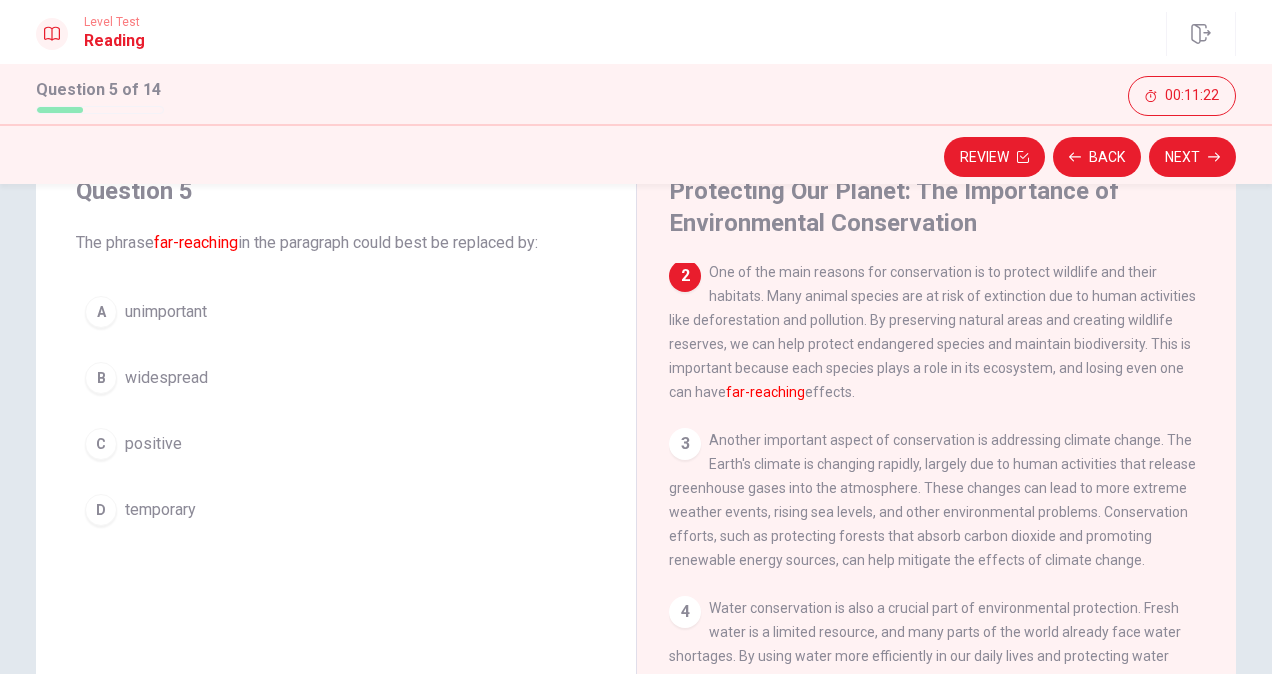 click on "B" at bounding box center (101, 378) 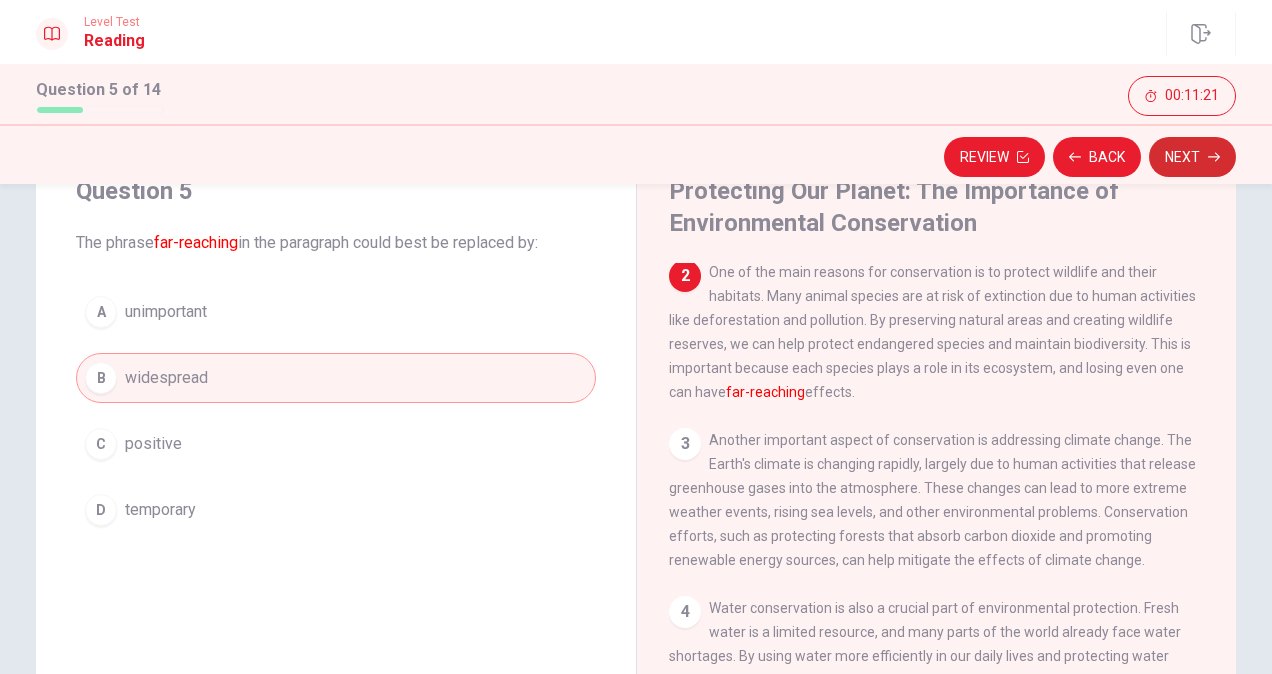 click on "Next" at bounding box center [1192, 157] 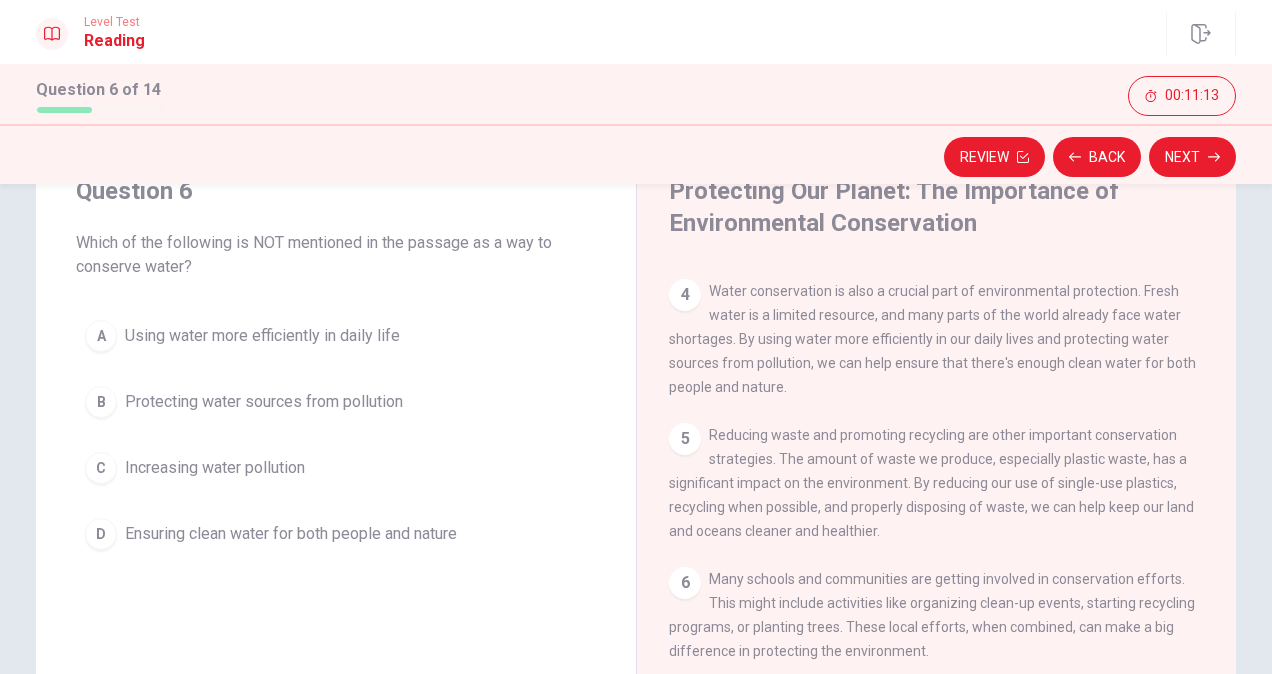 scroll, scrollTop: 447, scrollLeft: 0, axis: vertical 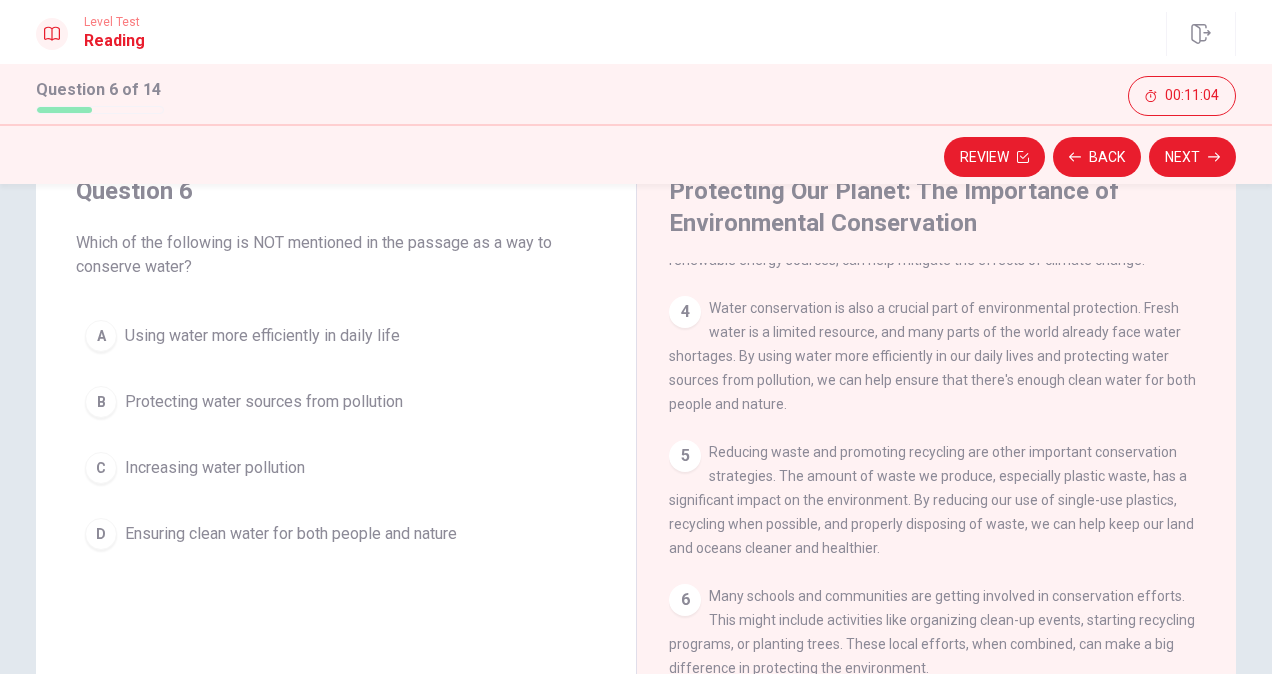 click on "Using water more efficiently in daily life" at bounding box center [262, 336] 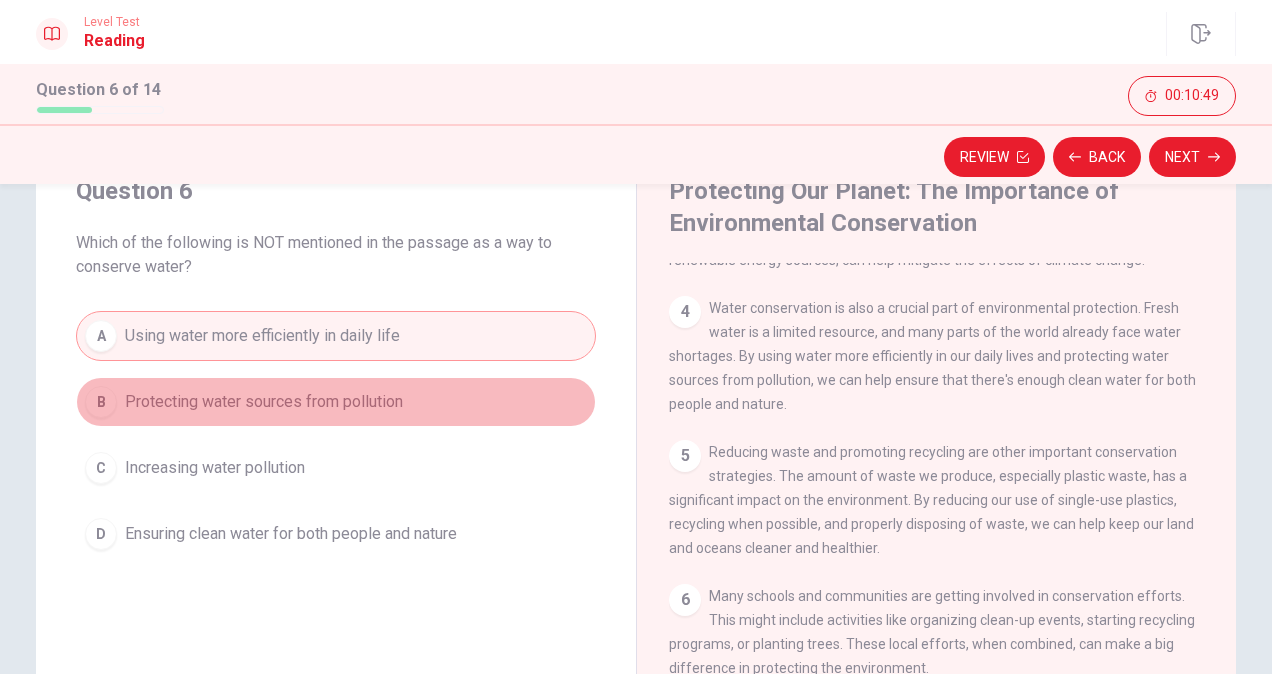 click on "B Protecting water sources from pollution" at bounding box center [336, 402] 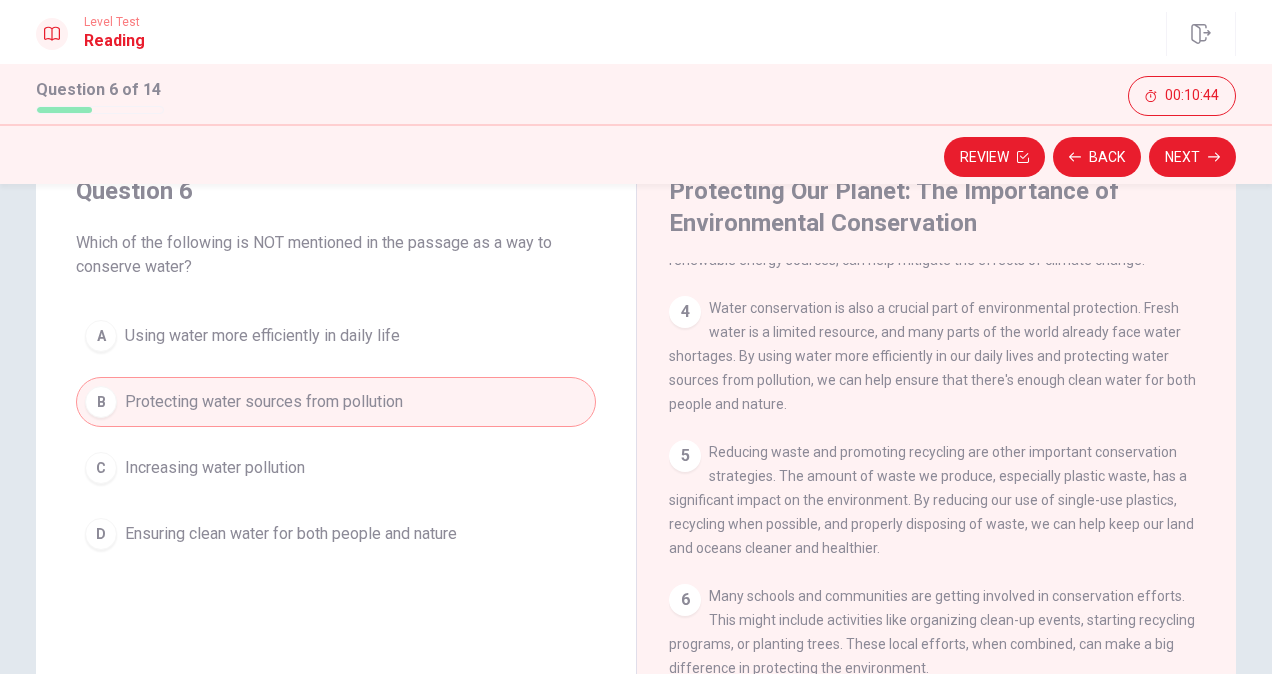 click on "A Using water more efficiently in daily life B Protecting water sources from pollution C Increasing water pollution D Ensuring clean water for both people and nature" at bounding box center [336, 435] 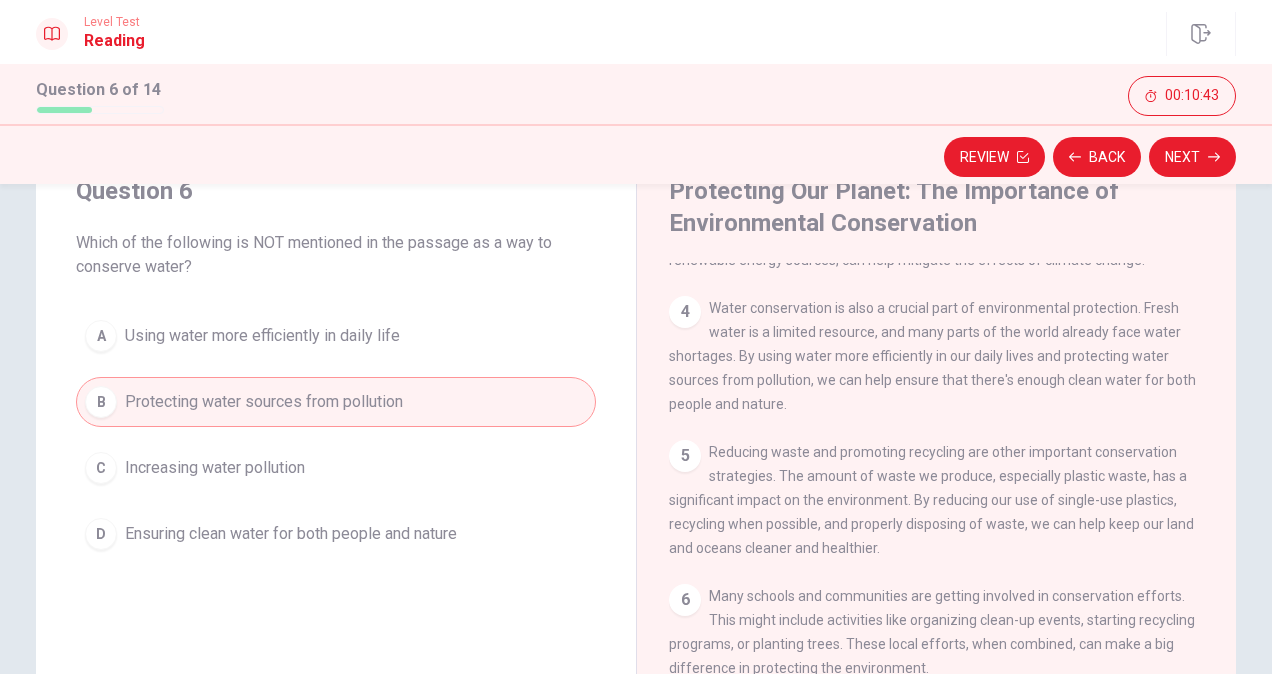 click on "C Increasing water pollution" at bounding box center [336, 468] 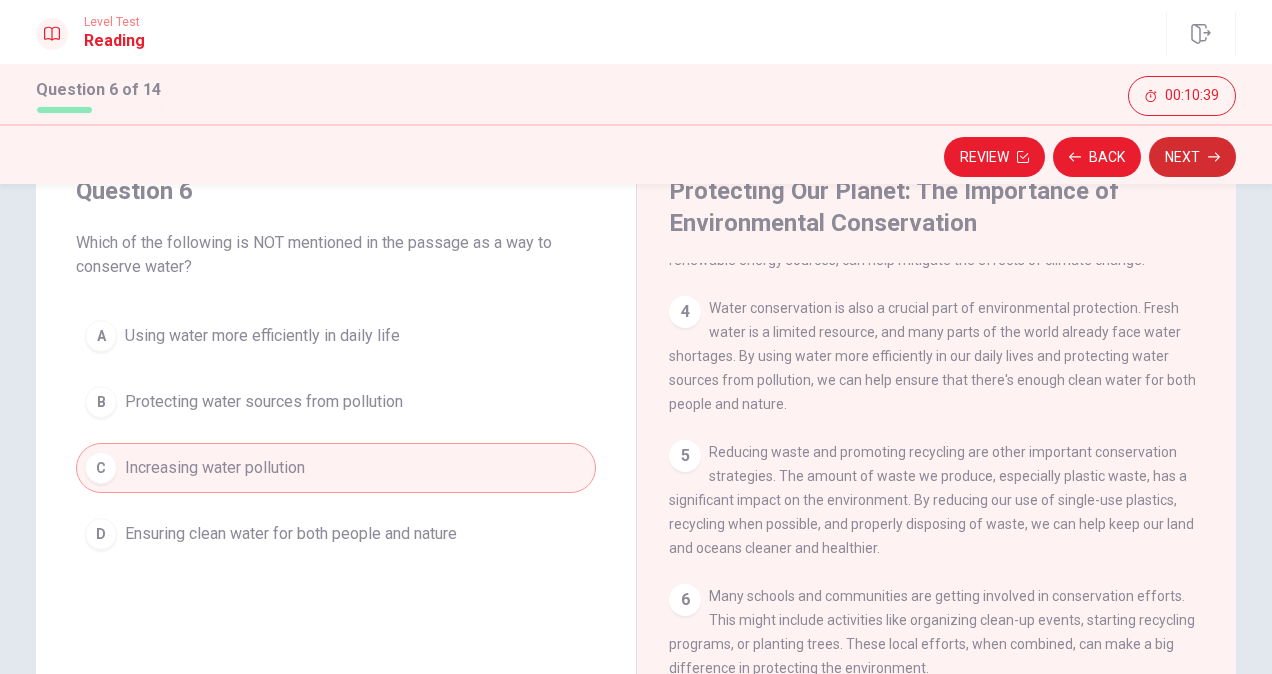 click on "Next" at bounding box center [1192, 157] 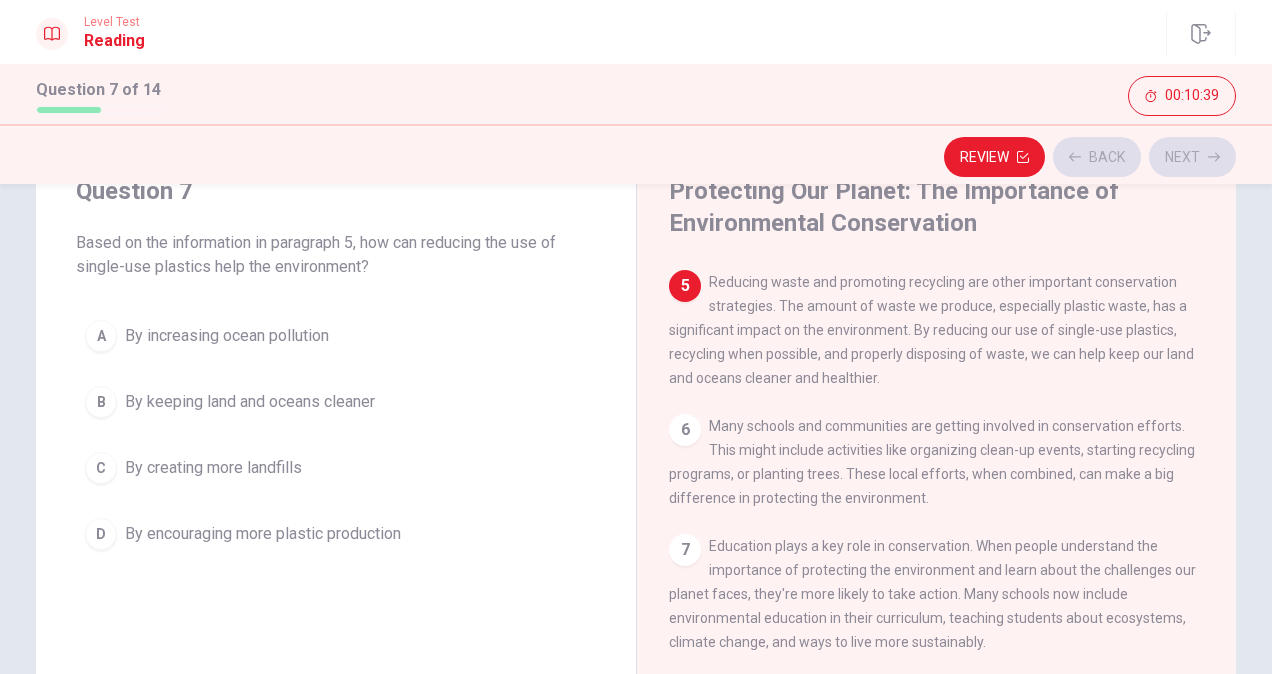 scroll, scrollTop: 638, scrollLeft: 0, axis: vertical 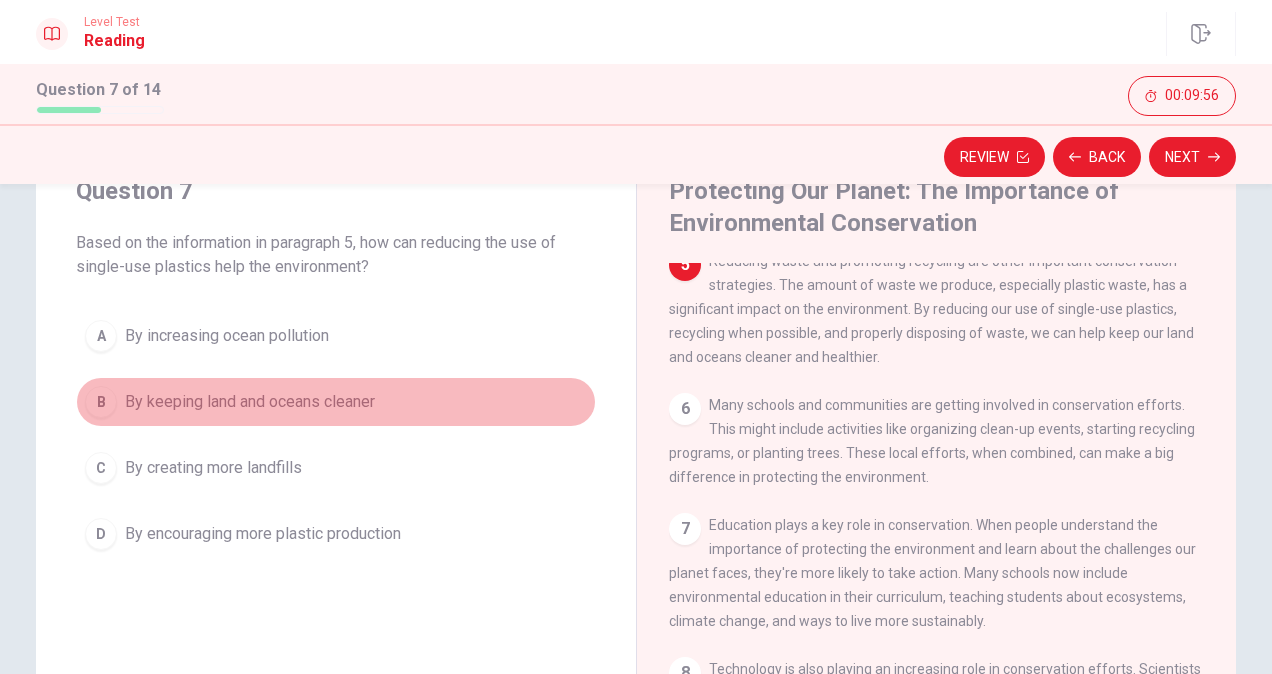click on "By keeping land and oceans cleaner" at bounding box center [250, 402] 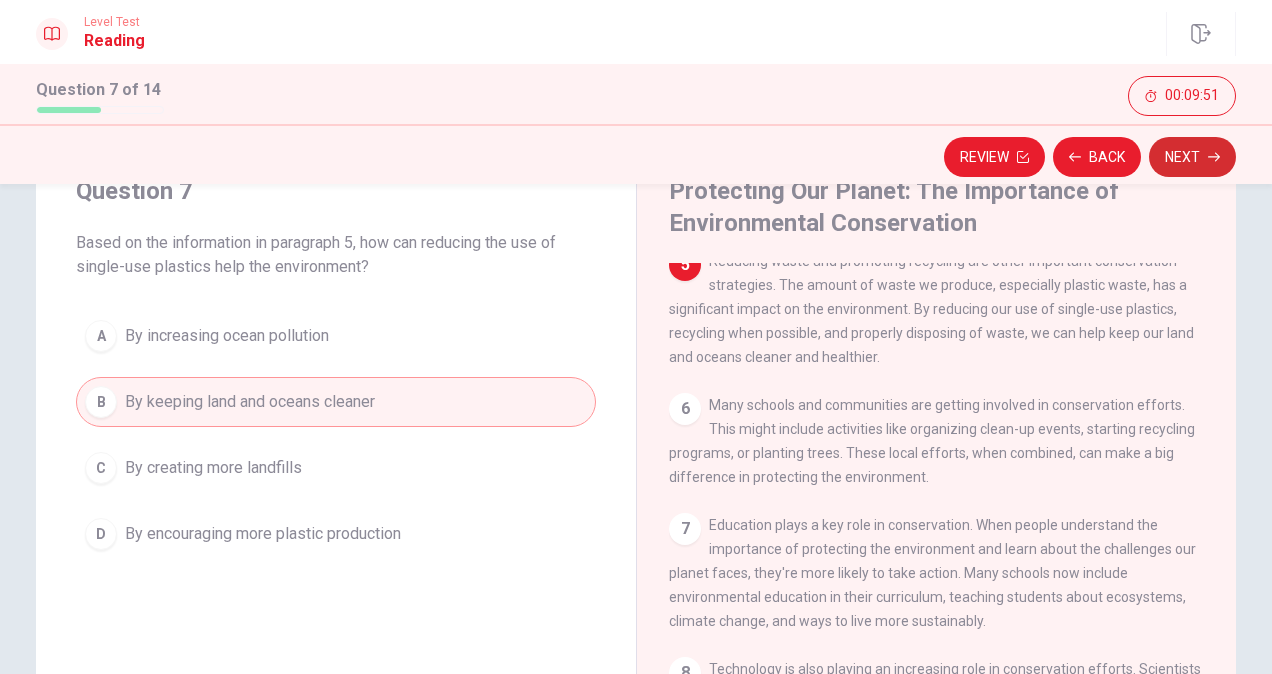 click 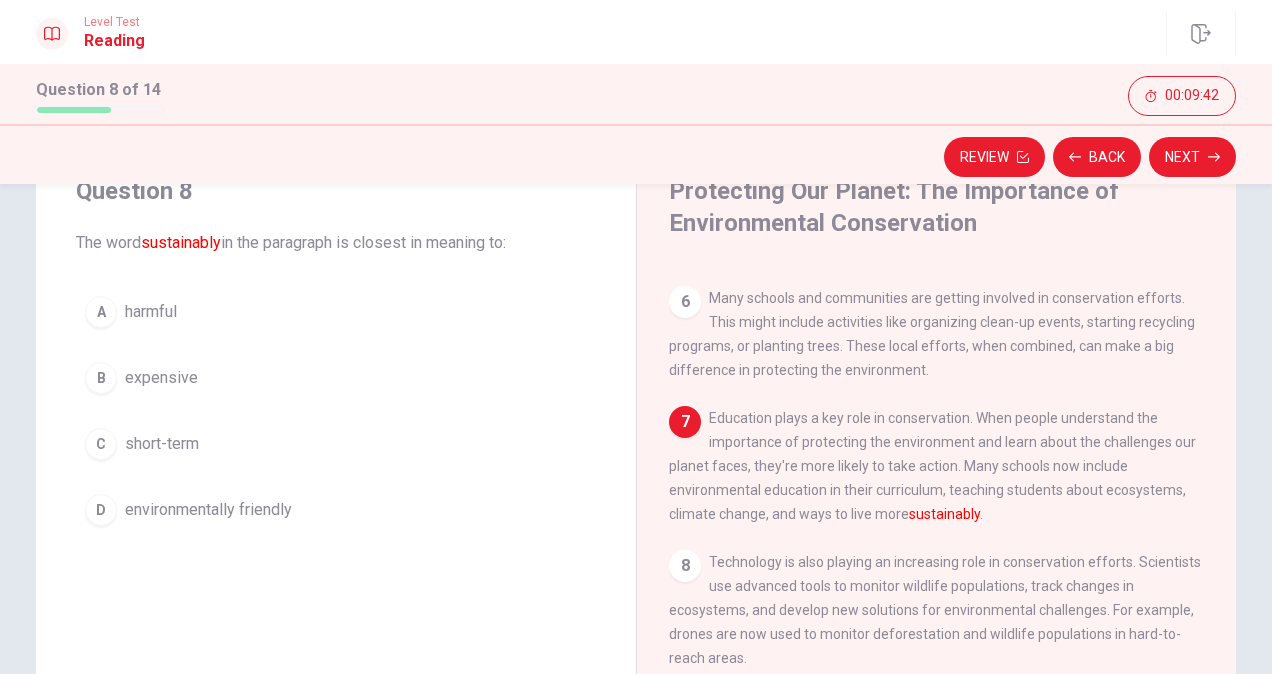 scroll, scrollTop: 775, scrollLeft: 0, axis: vertical 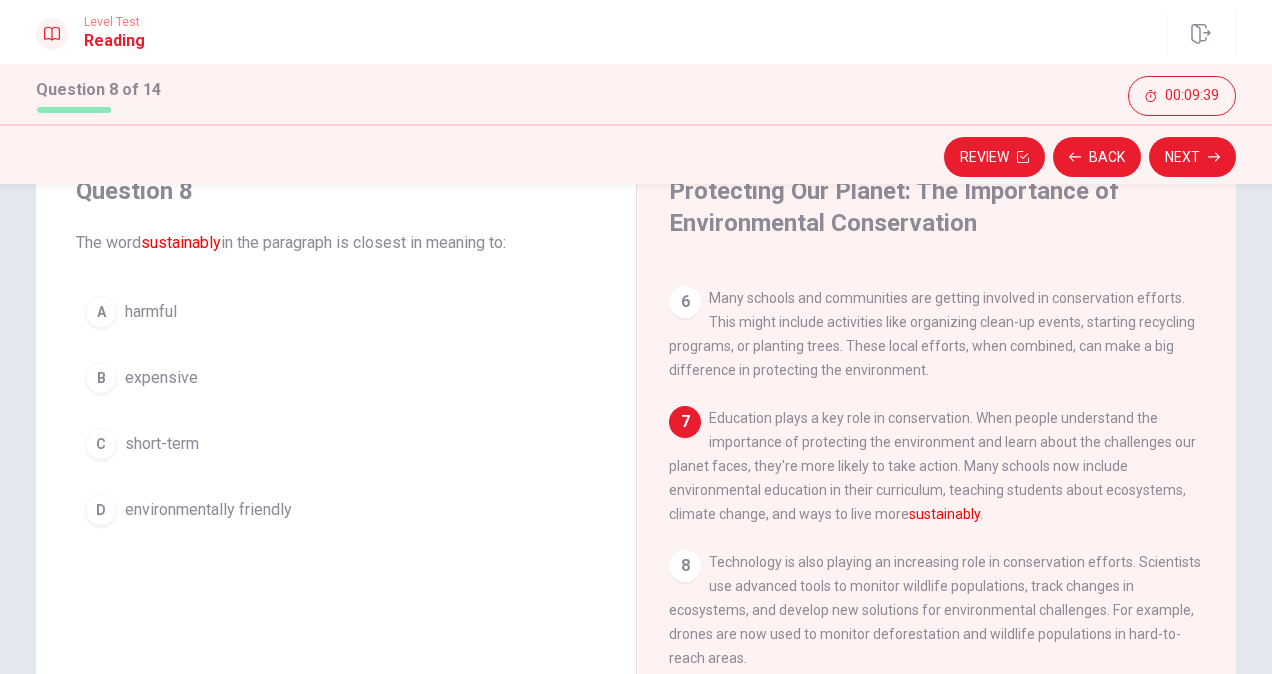 click on "environmentally friendly" at bounding box center [208, 510] 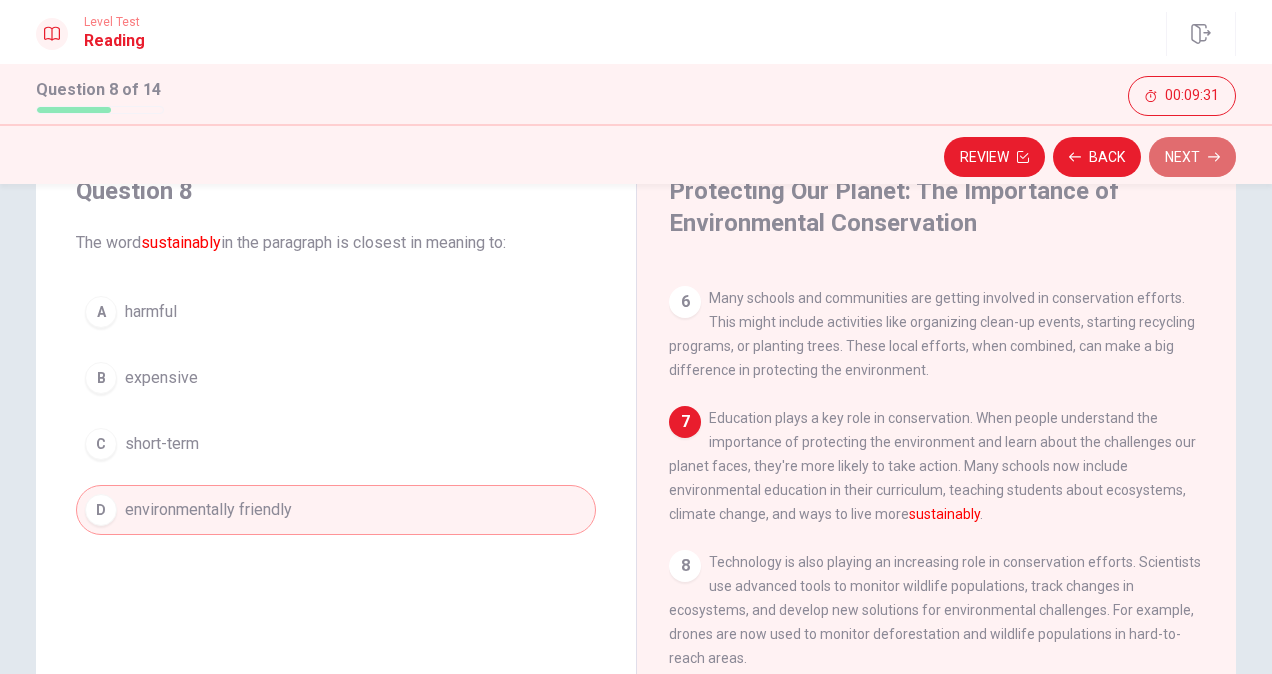 click on "Next" at bounding box center (1192, 157) 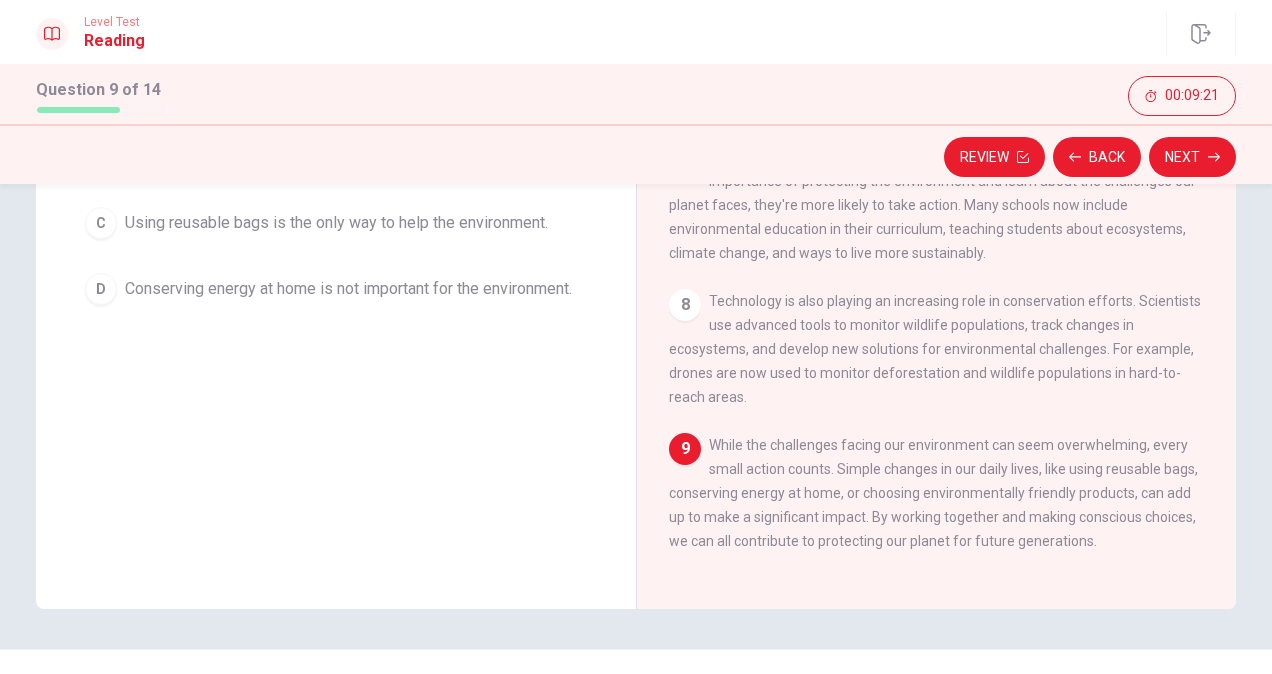 scroll, scrollTop: 381, scrollLeft: 0, axis: vertical 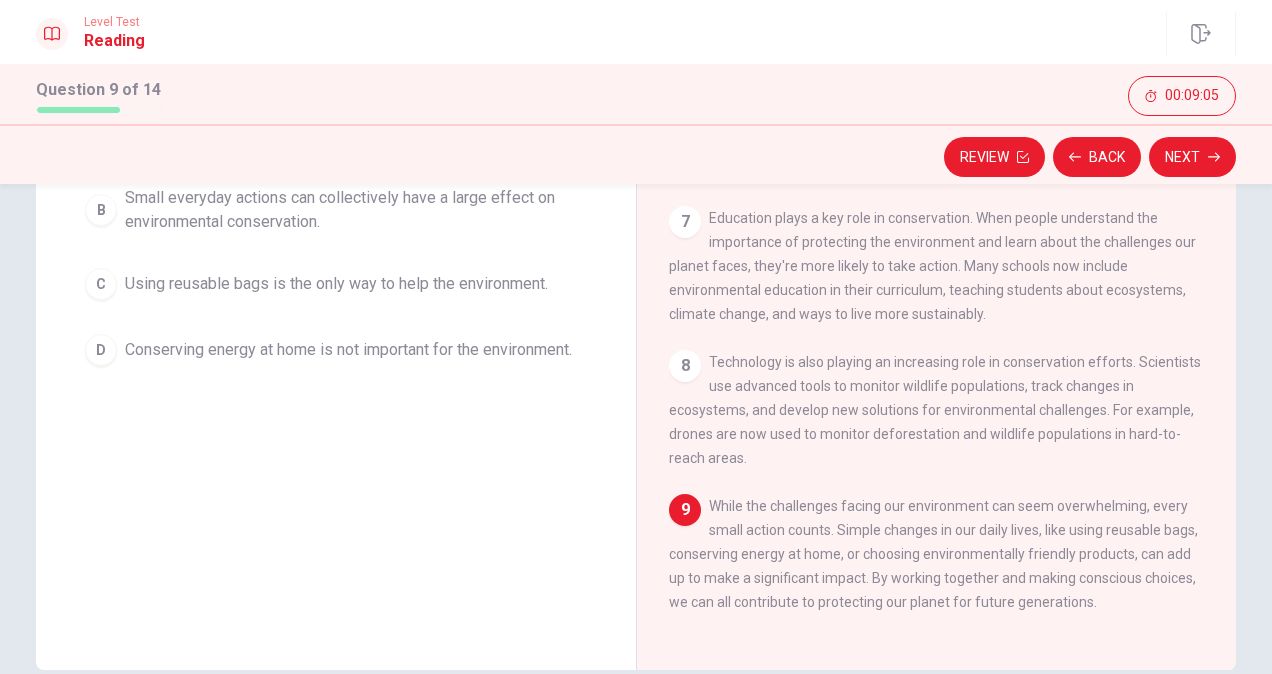 drag, startPoint x: 706, startPoint y: 506, endPoint x: 883, endPoint y: 501, distance: 177.0706 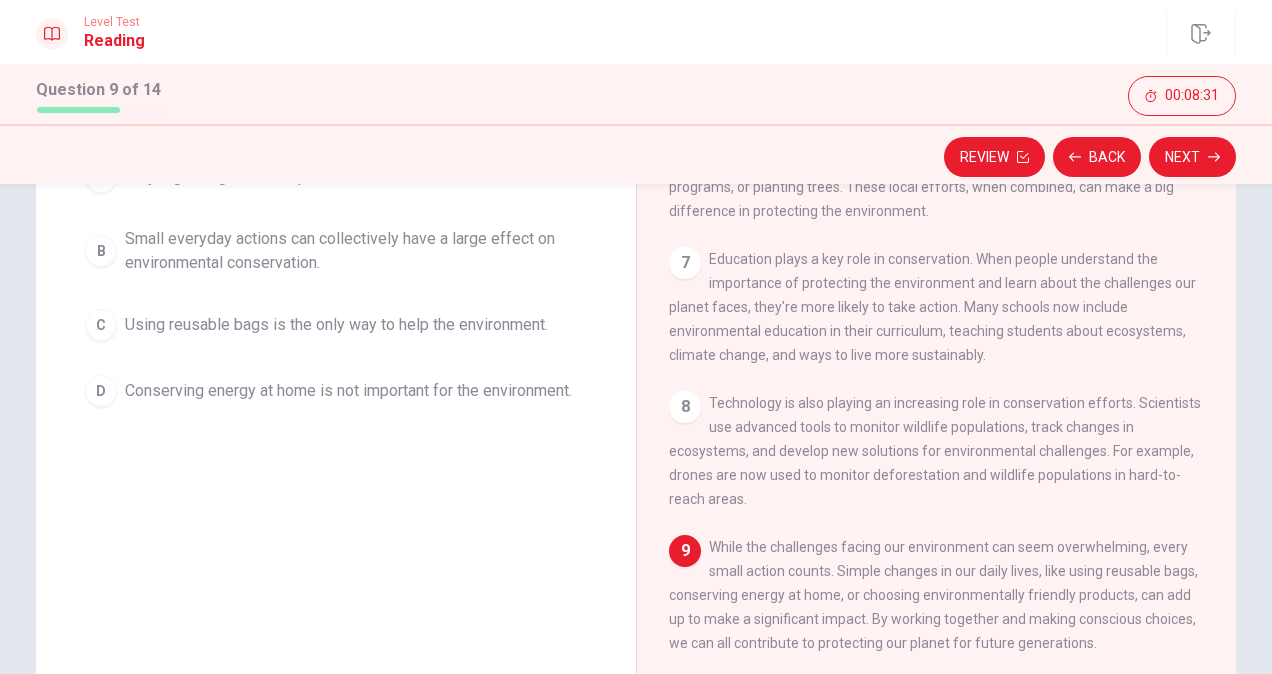 scroll, scrollTop: 281, scrollLeft: 0, axis: vertical 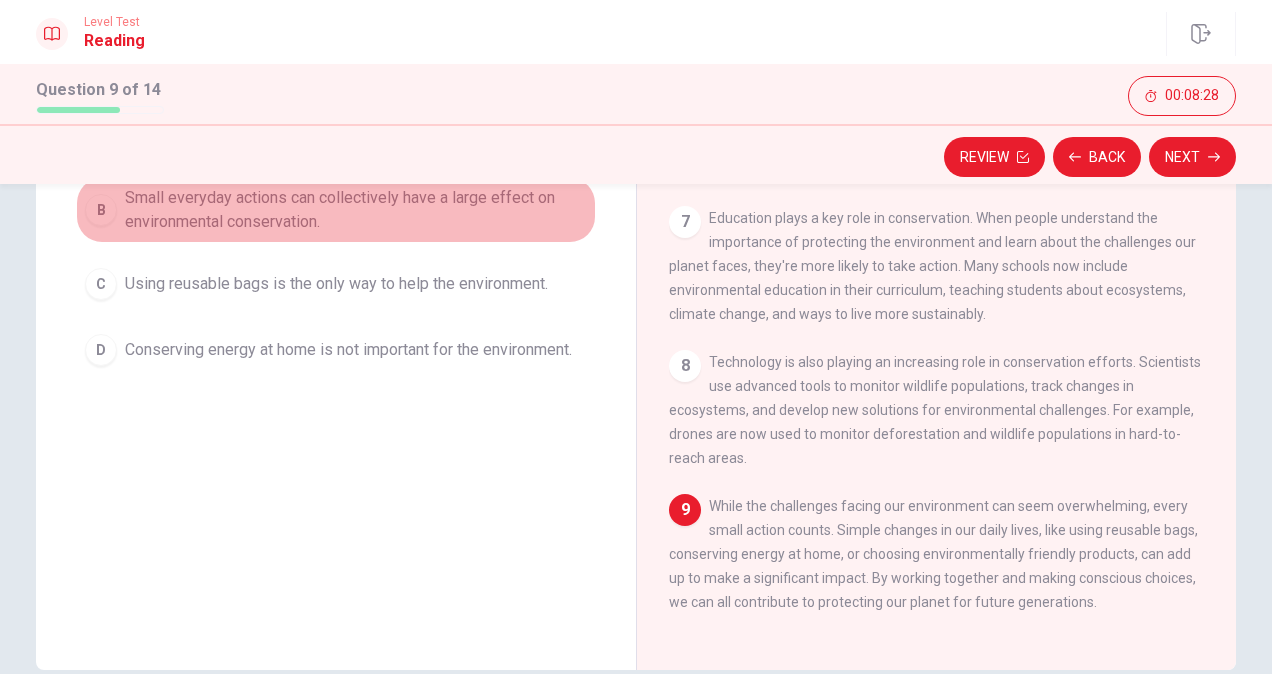click on "Small everyday actions can collectively have a large effect on environmental conservation." at bounding box center (356, 210) 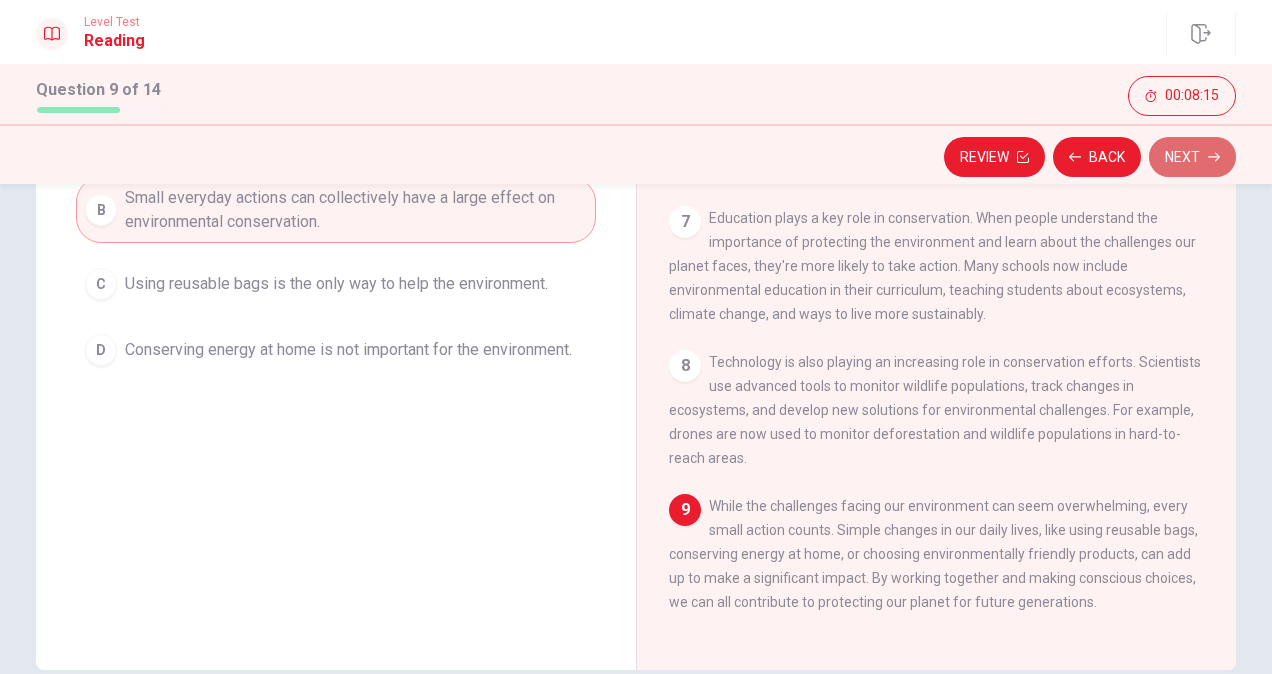 click on "Next" at bounding box center [1192, 157] 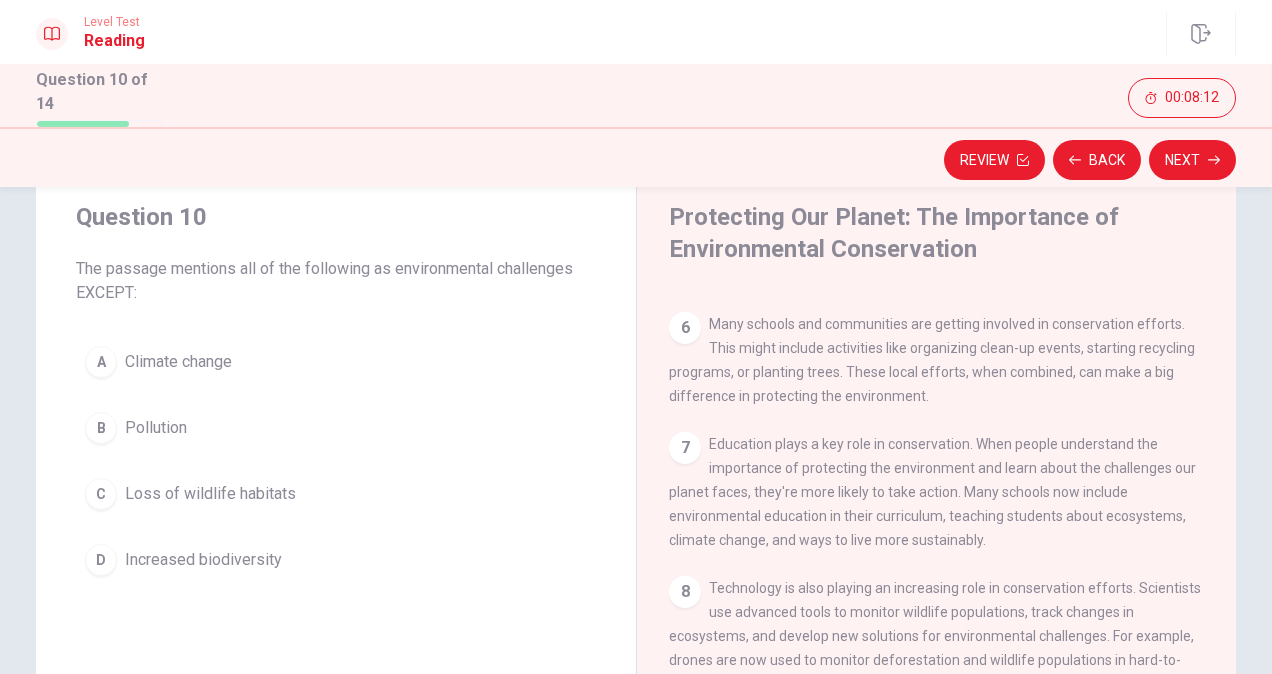 scroll, scrollTop: 100, scrollLeft: 0, axis: vertical 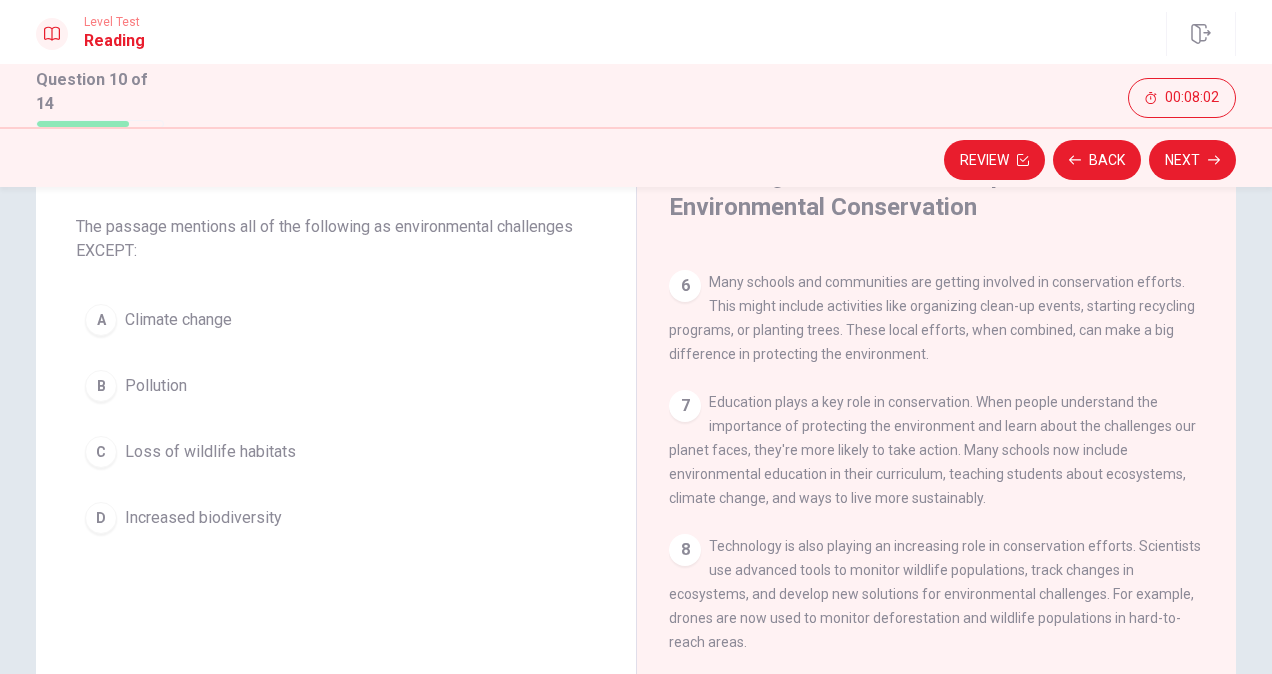 click on "Increased biodiversity" at bounding box center (203, 518) 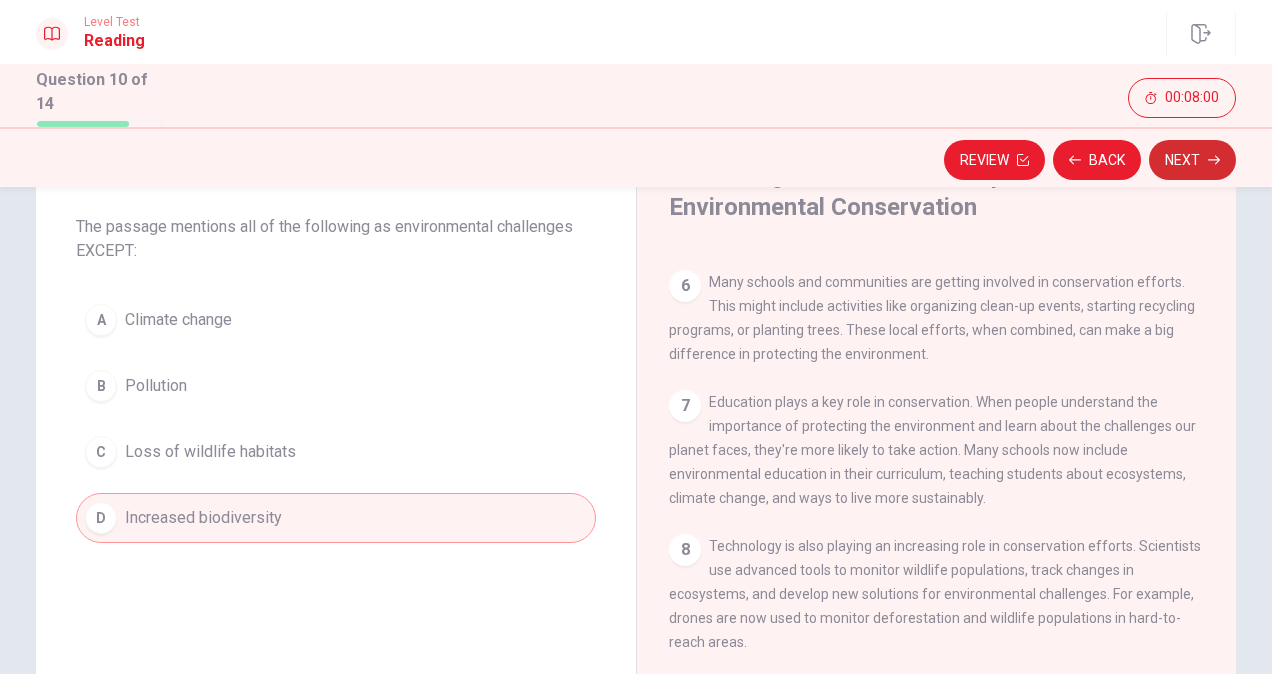 click on "Next" at bounding box center [1192, 160] 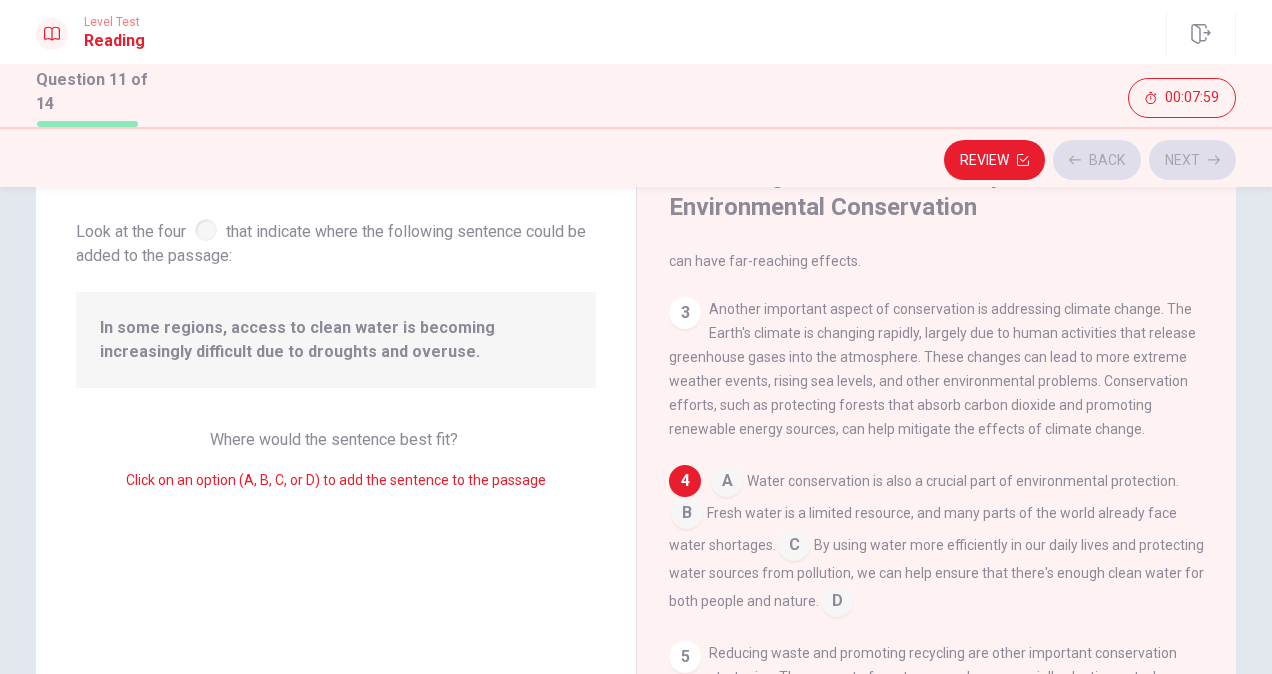 scroll, scrollTop: 268, scrollLeft: 0, axis: vertical 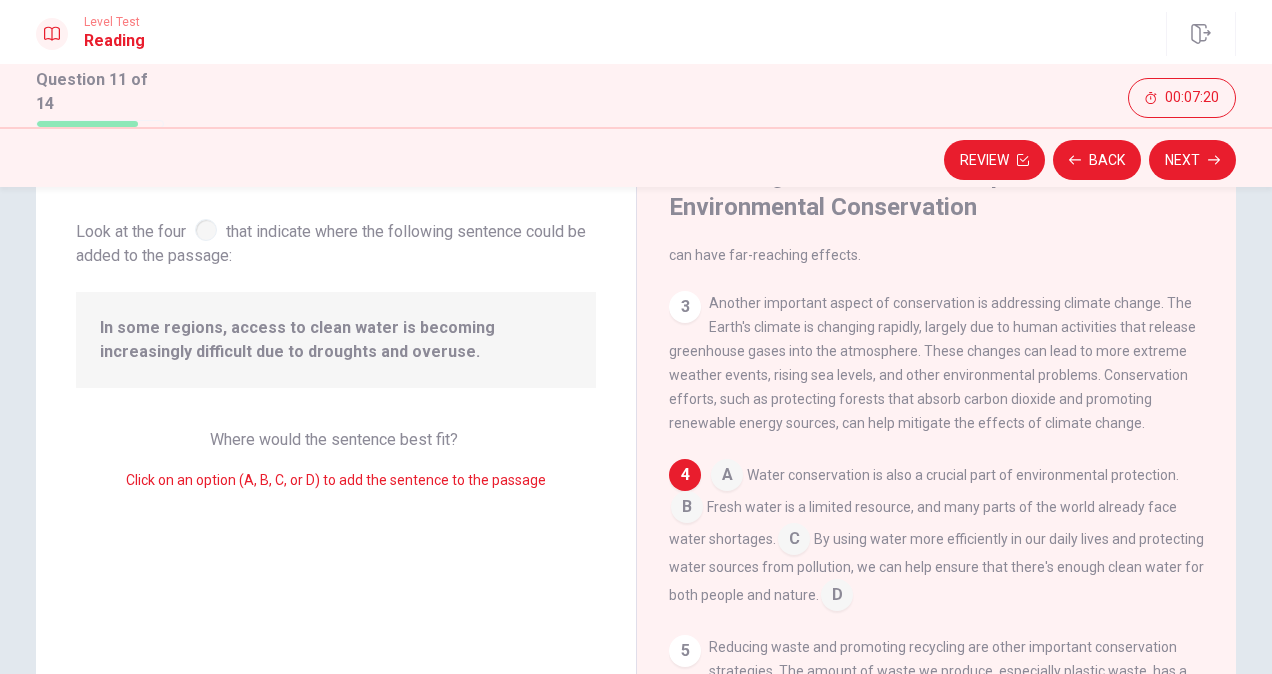 click at bounding box center (794, 541) 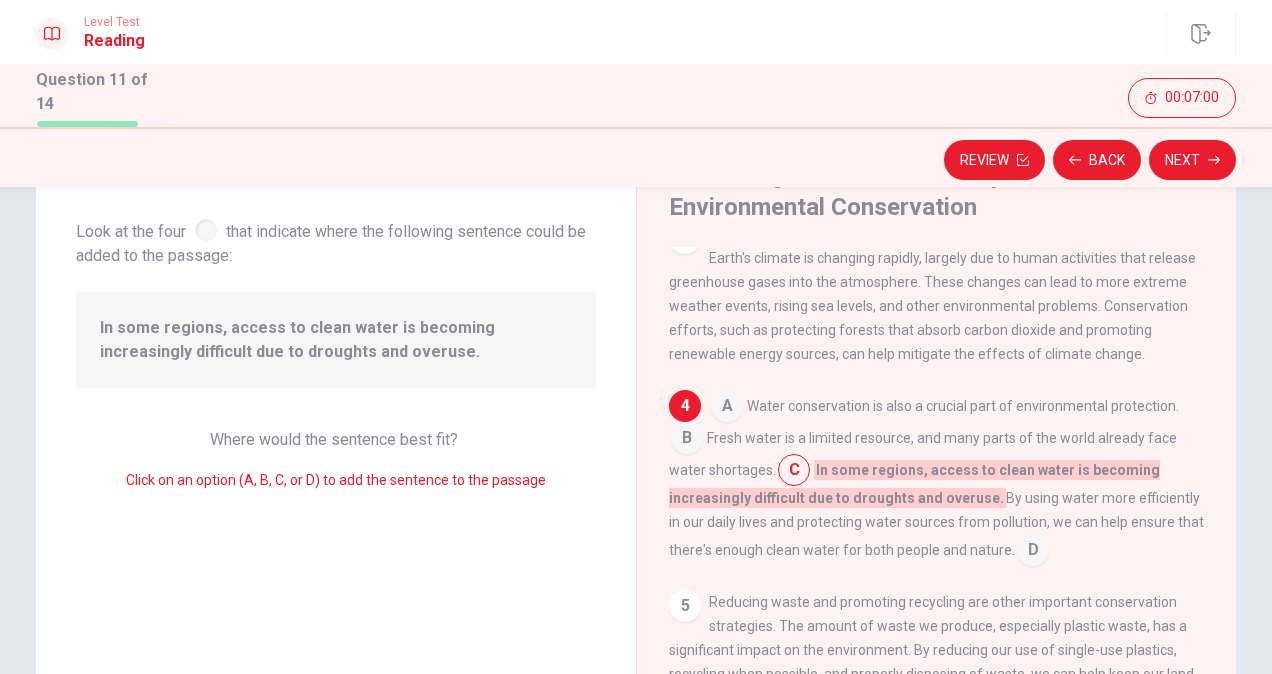 scroll, scrollTop: 368, scrollLeft: 0, axis: vertical 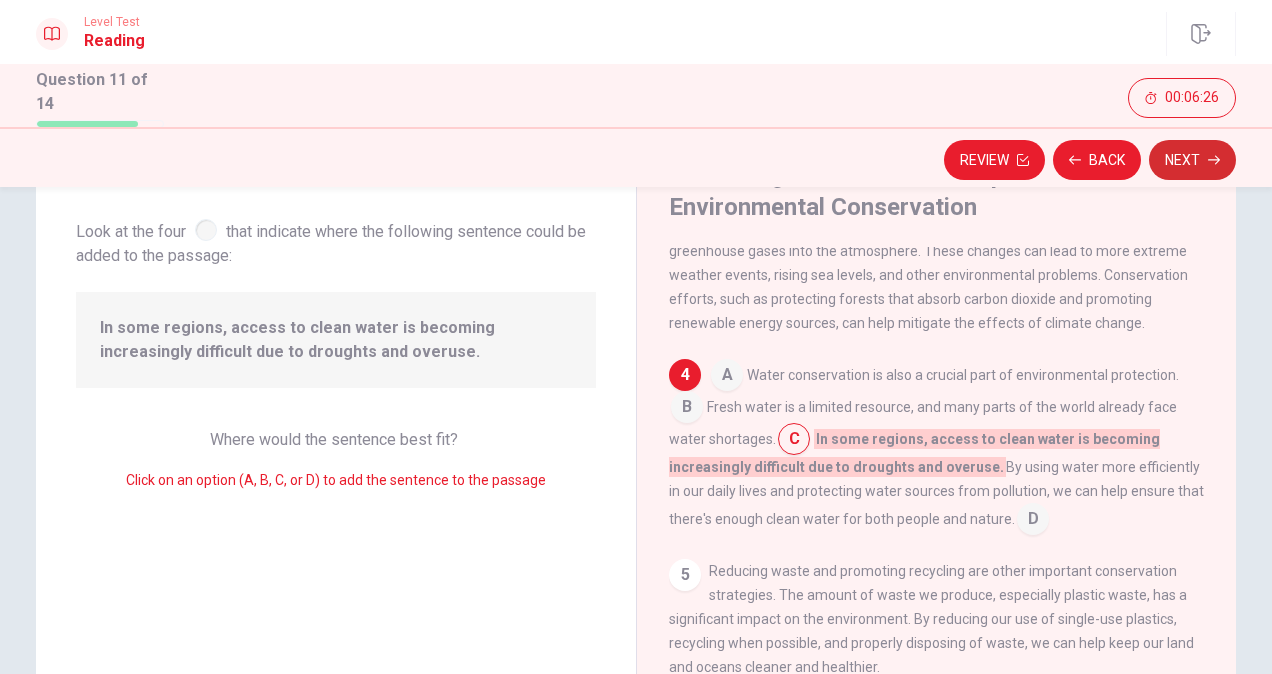 click on "Next" at bounding box center (1192, 160) 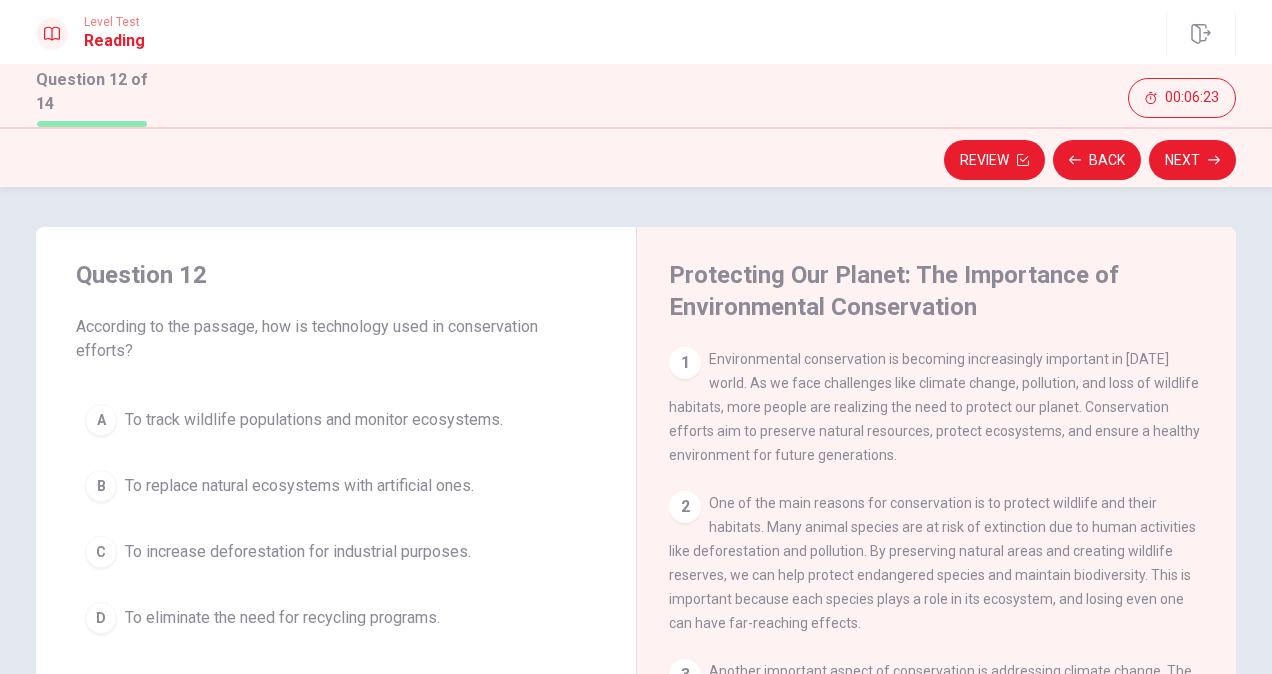 scroll, scrollTop: 100, scrollLeft: 0, axis: vertical 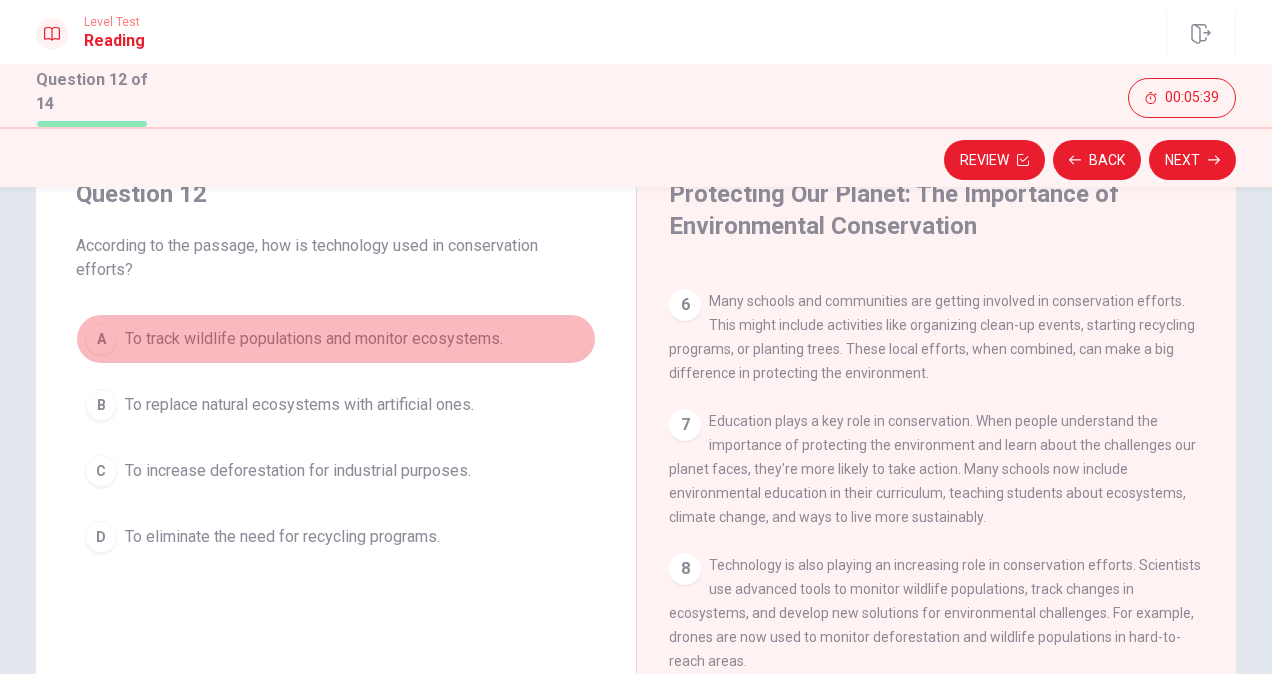 click on "To track wildlife populations and monitor ecosystems." at bounding box center (314, 339) 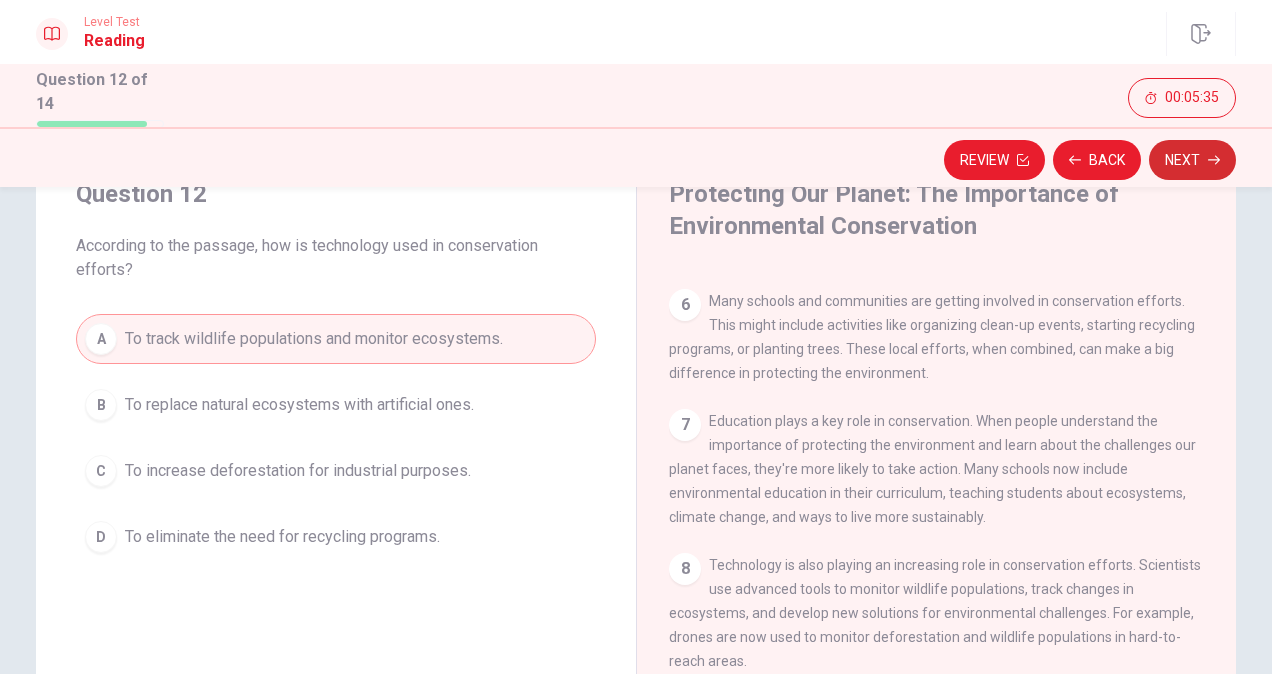 click on "Next" at bounding box center (1192, 160) 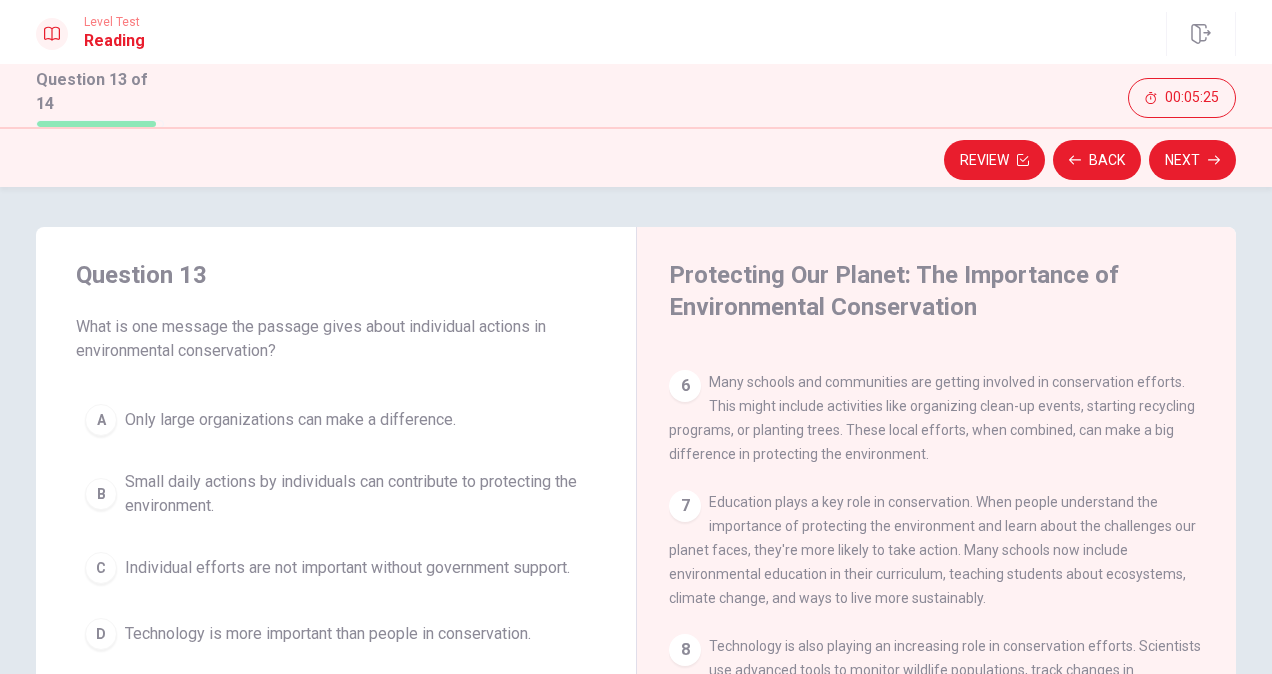 scroll, scrollTop: 100, scrollLeft: 0, axis: vertical 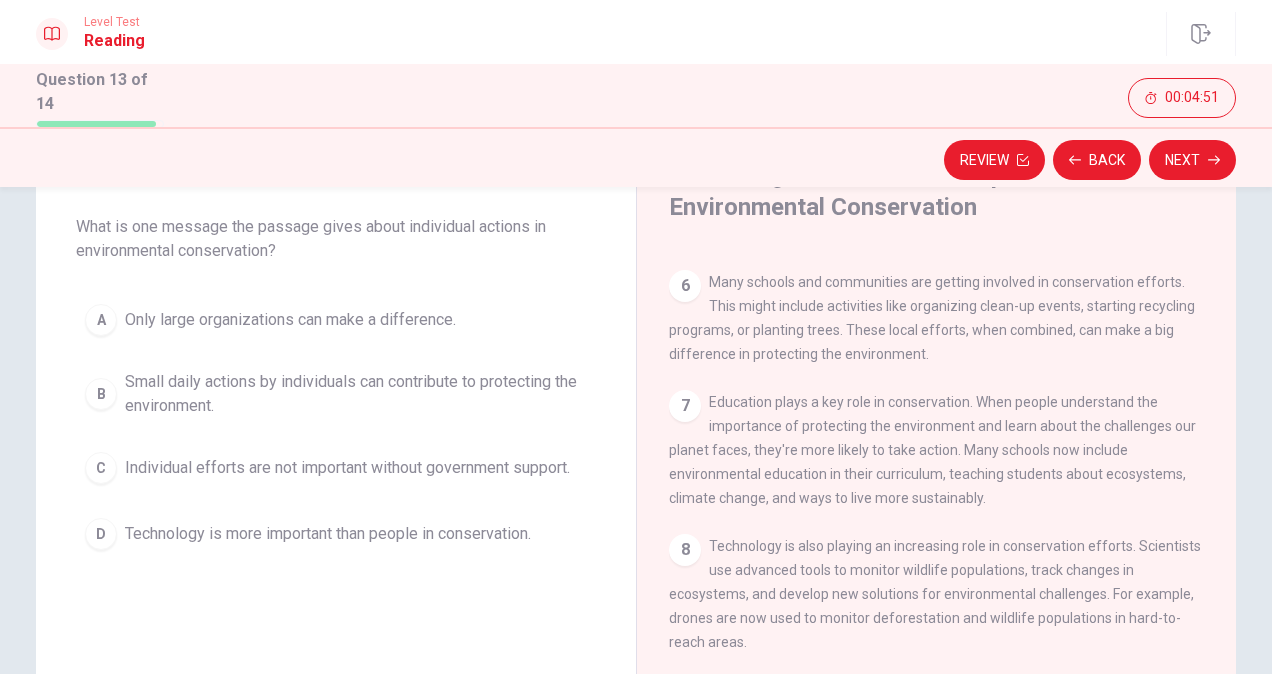 click on "B" at bounding box center (101, 394) 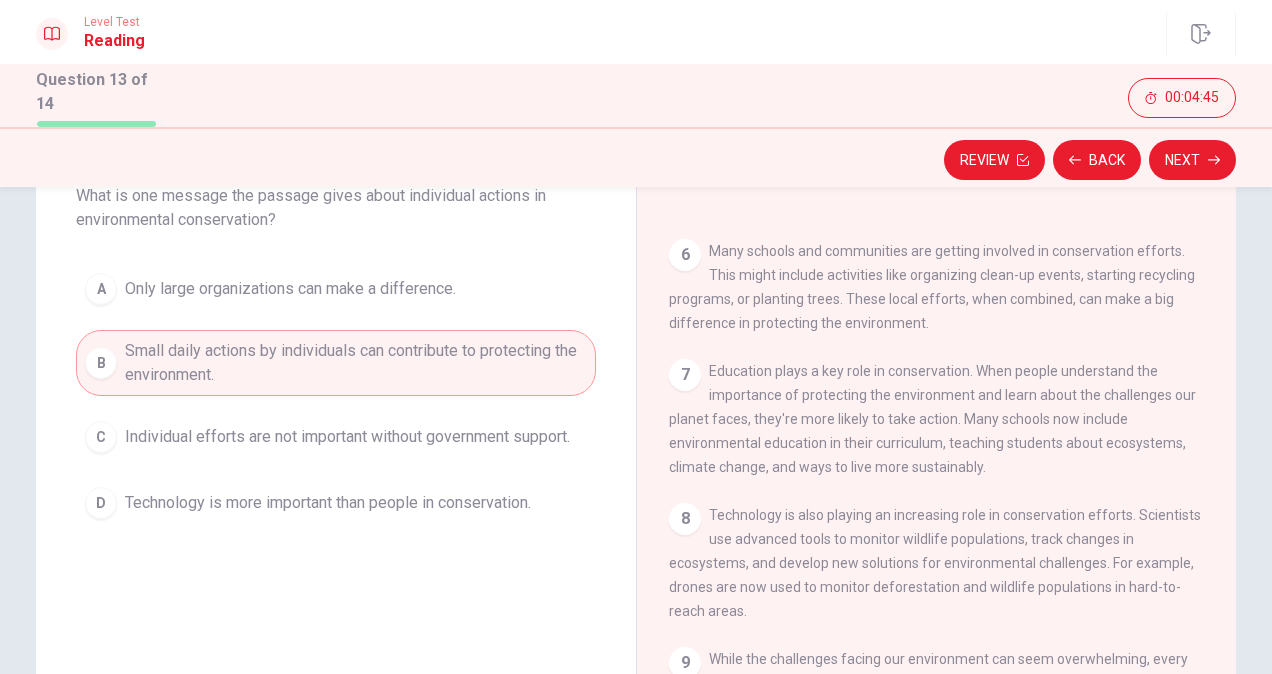 scroll, scrollTop: 100, scrollLeft: 0, axis: vertical 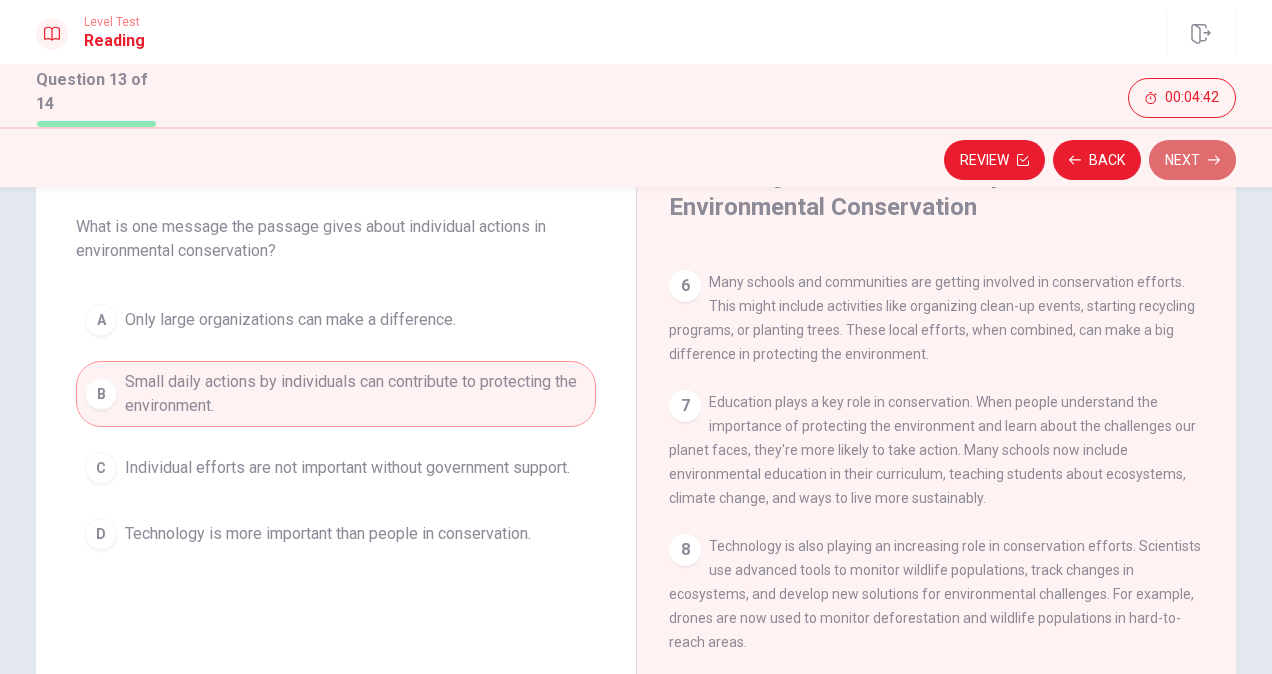 click on "Next" at bounding box center [1192, 160] 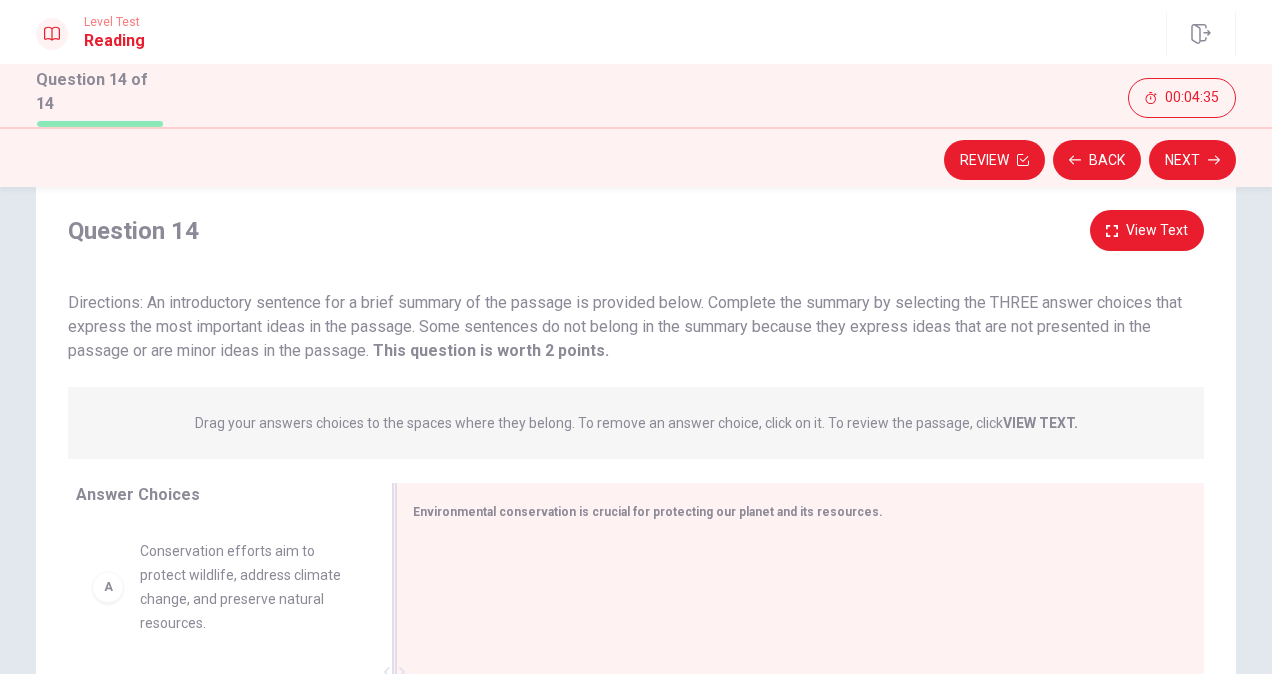 scroll, scrollTop: 0, scrollLeft: 0, axis: both 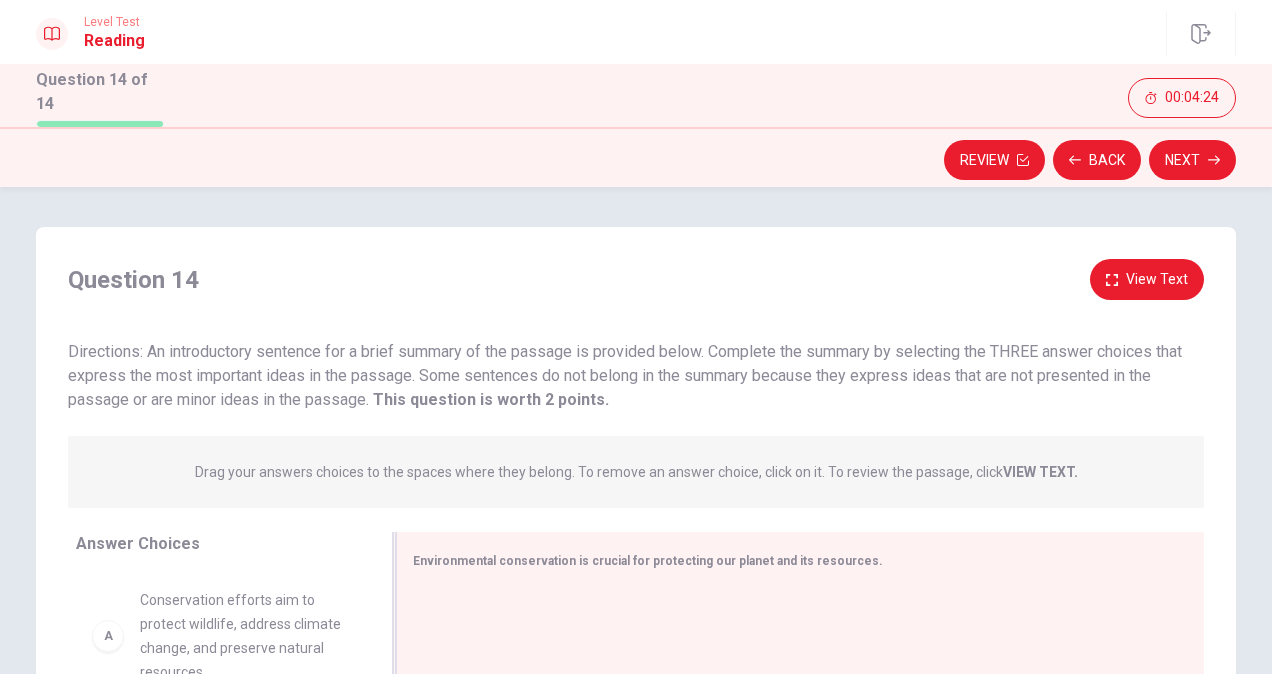 click at bounding box center (792, 723) 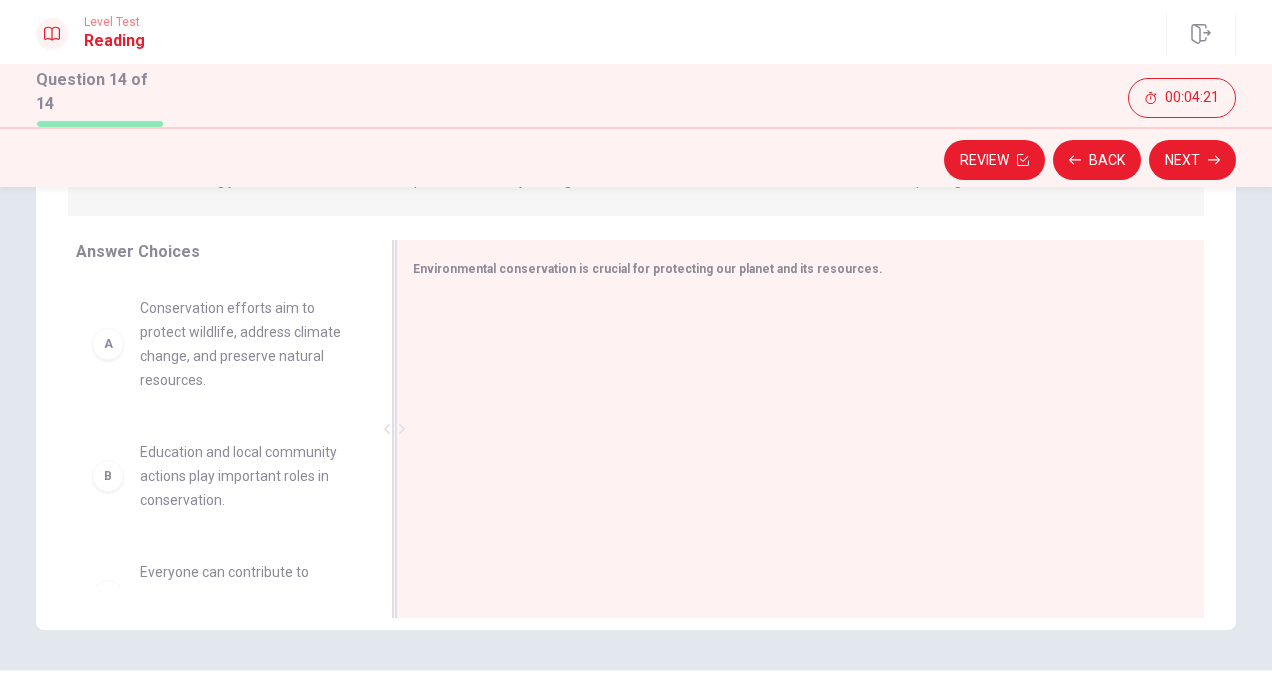 scroll, scrollTop: 300, scrollLeft: 0, axis: vertical 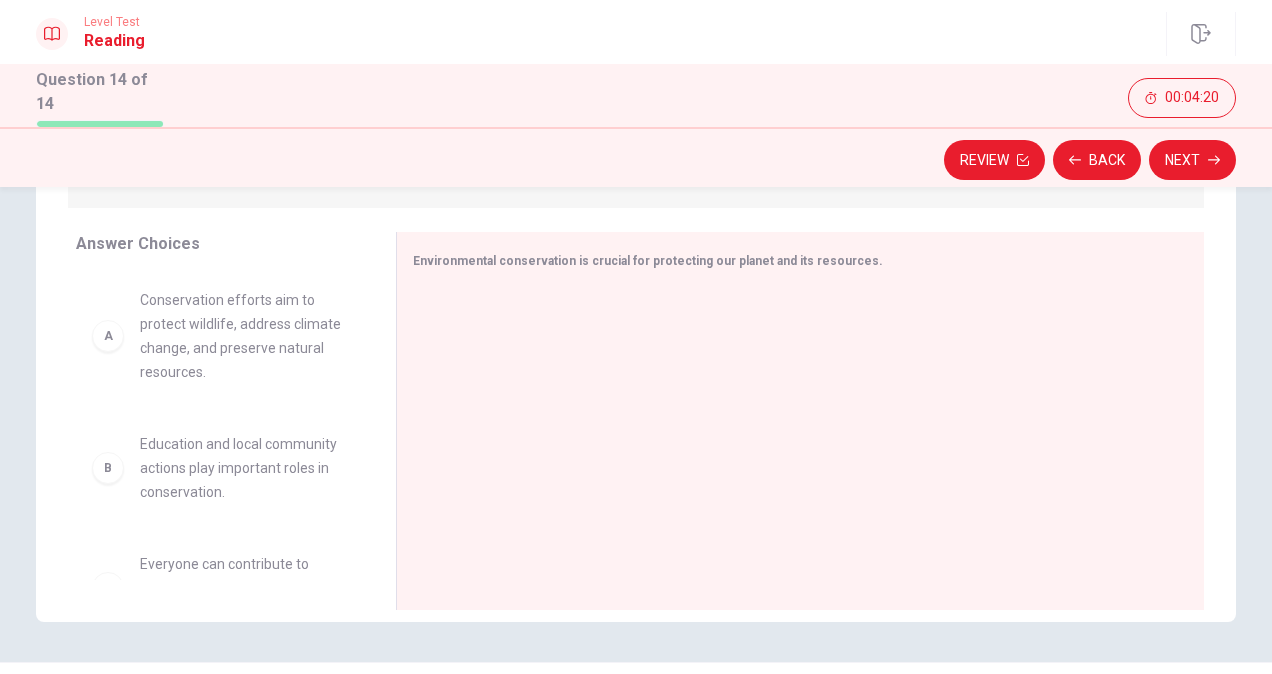 click on "A" at bounding box center (108, 336) 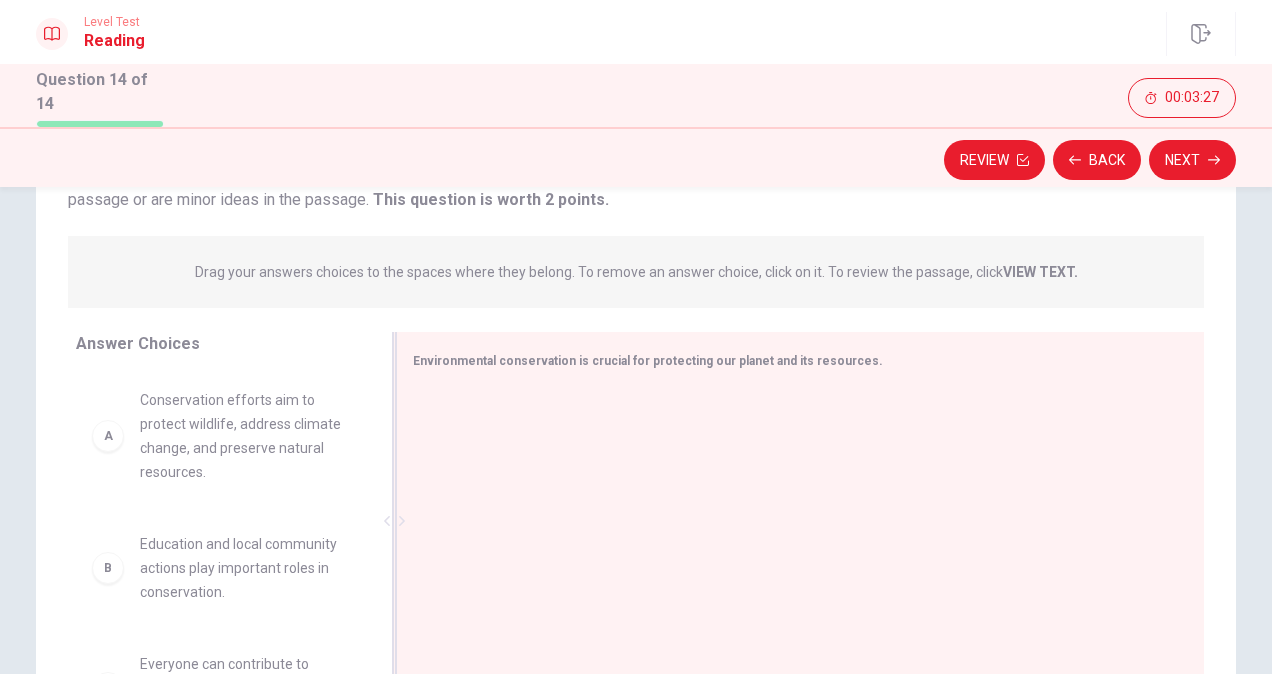 scroll, scrollTop: 300, scrollLeft: 0, axis: vertical 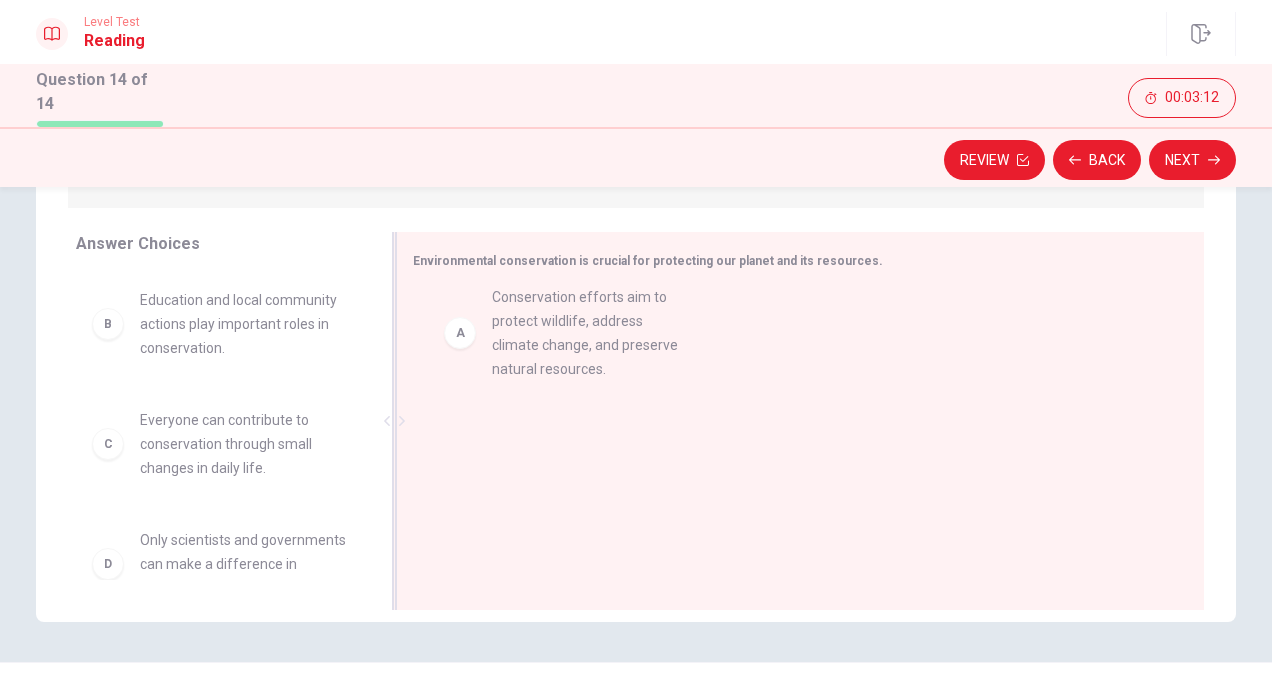 drag, startPoint x: 108, startPoint y: 337, endPoint x: 472, endPoint y: 337, distance: 364 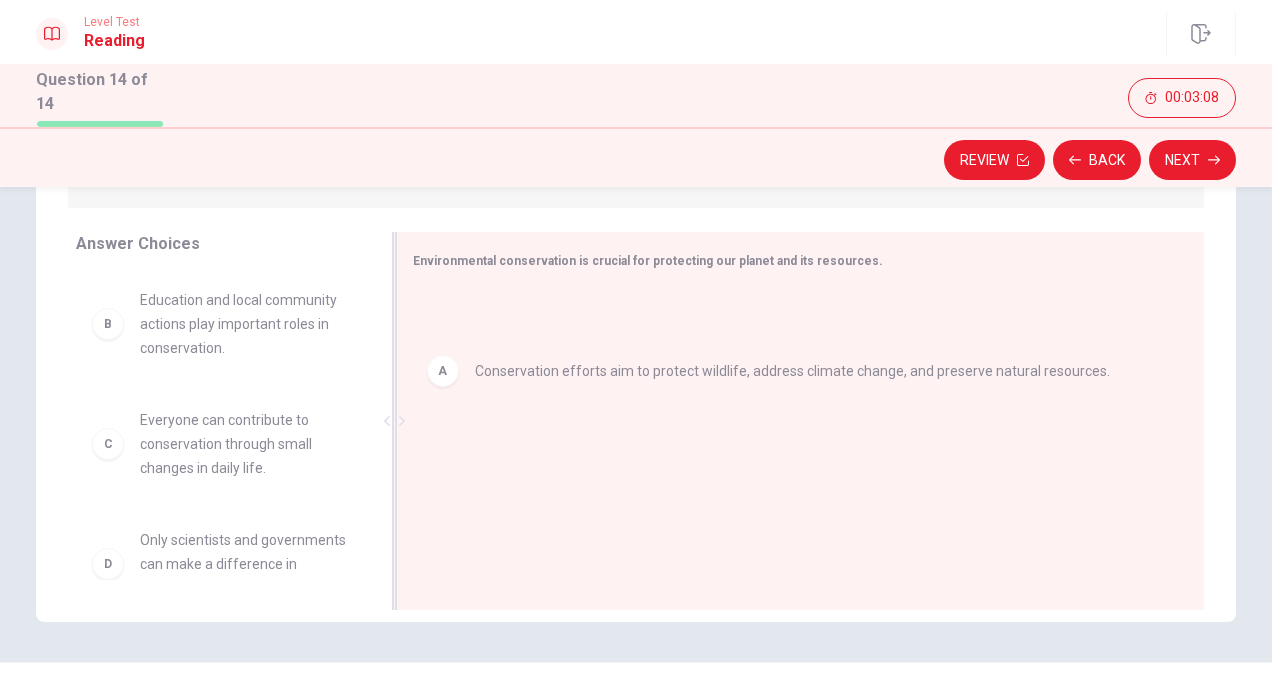 drag, startPoint x: 438, startPoint y: 328, endPoint x: 438, endPoint y: 386, distance: 58 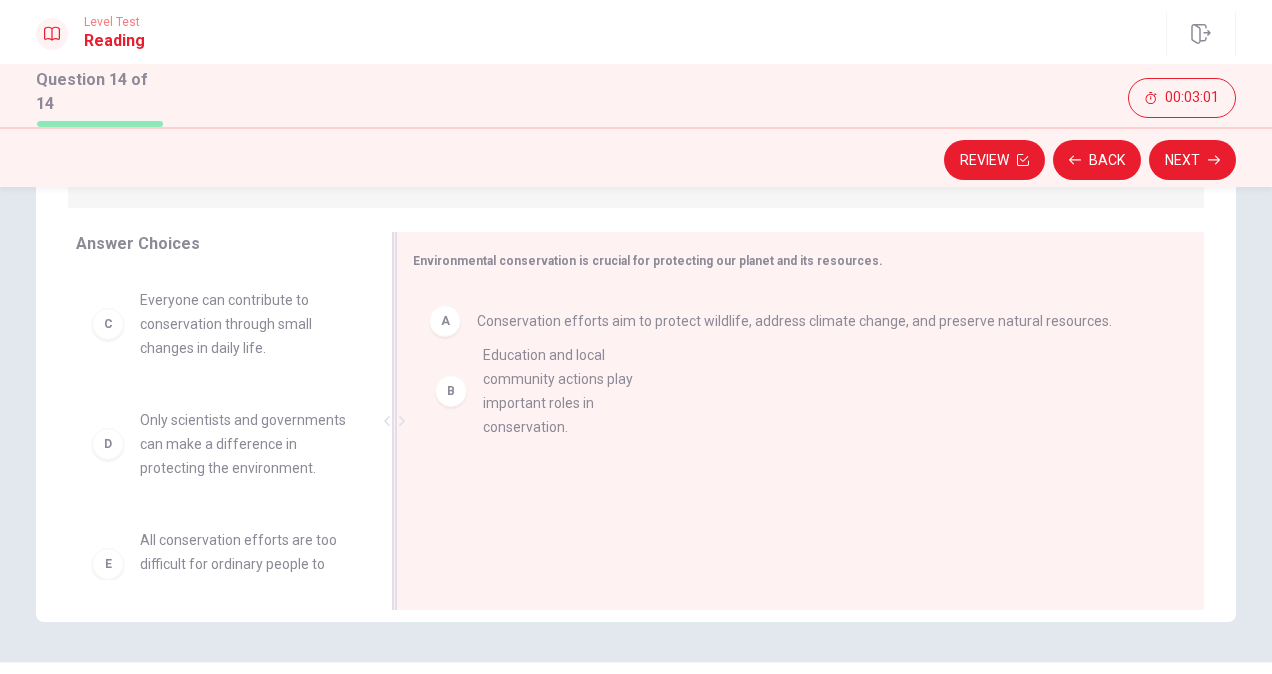 drag, startPoint x: 104, startPoint y: 320, endPoint x: 463, endPoint y: 383, distance: 364.48593 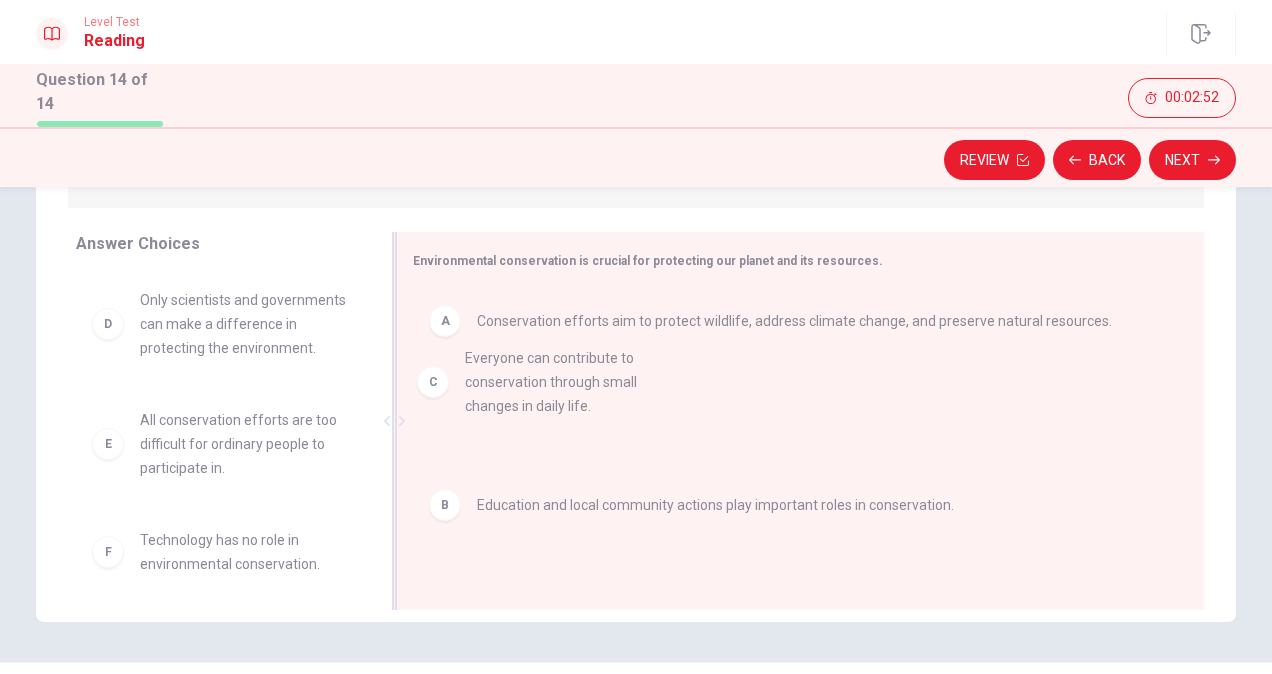drag, startPoint x: 110, startPoint y: 325, endPoint x: 448, endPoint y: 391, distance: 344.3835 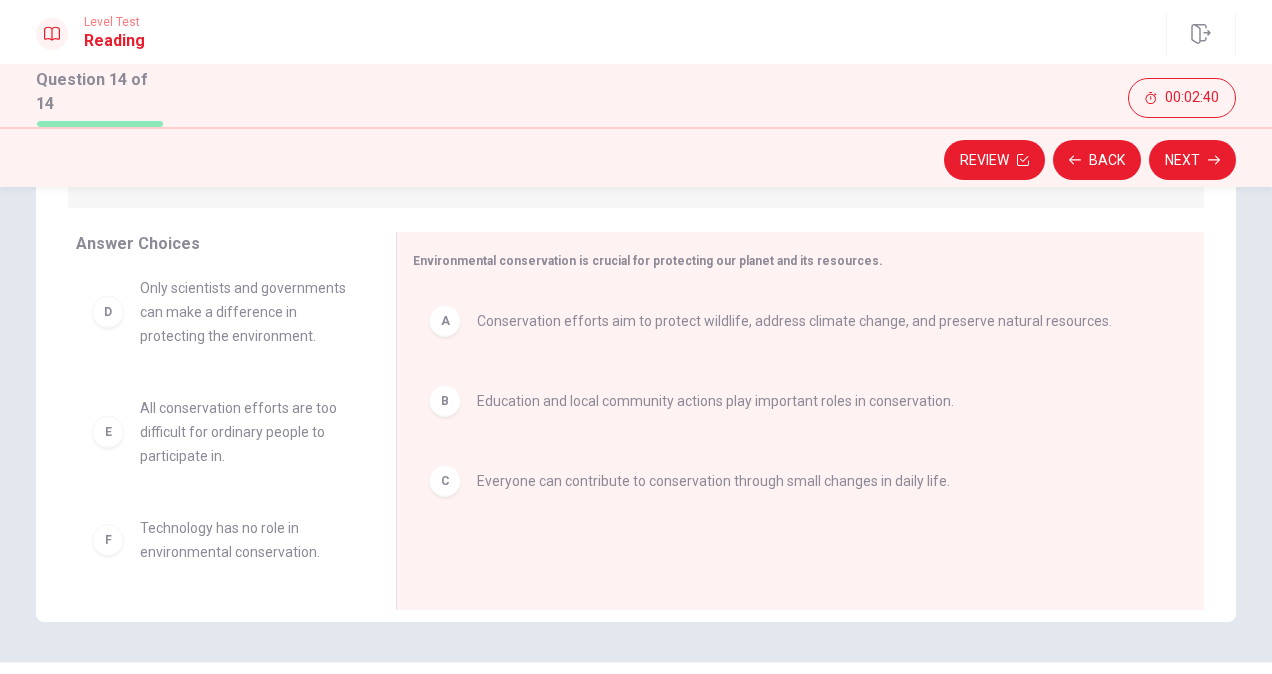 scroll, scrollTop: 36, scrollLeft: 0, axis: vertical 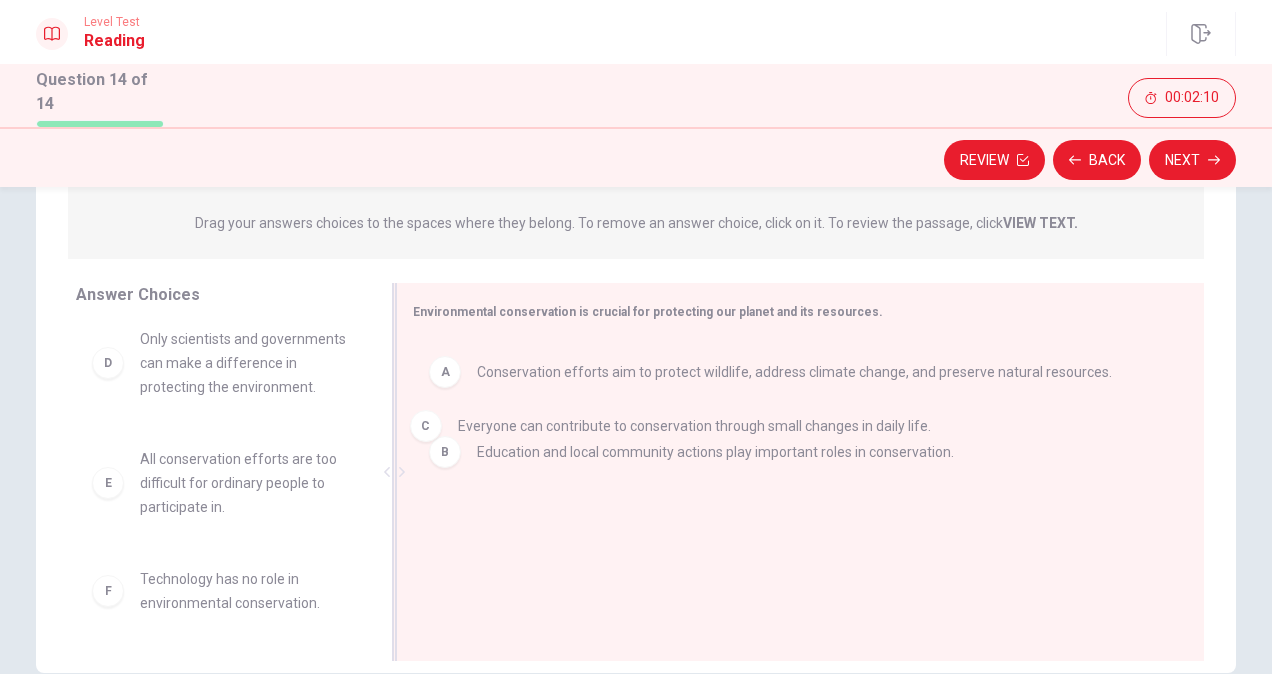 drag, startPoint x: 451, startPoint y: 540, endPoint x: 436, endPoint y: 420, distance: 120.93387 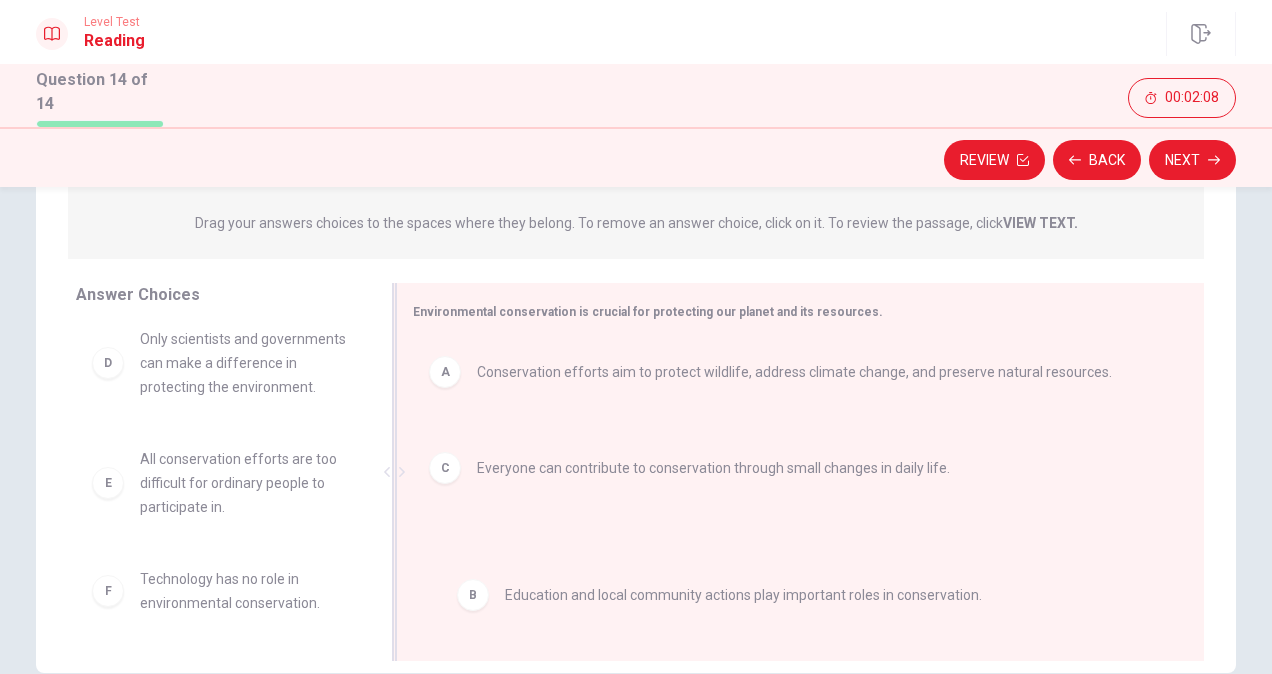 drag, startPoint x: 447, startPoint y: 458, endPoint x: 480, endPoint y: 605, distance: 150.65855 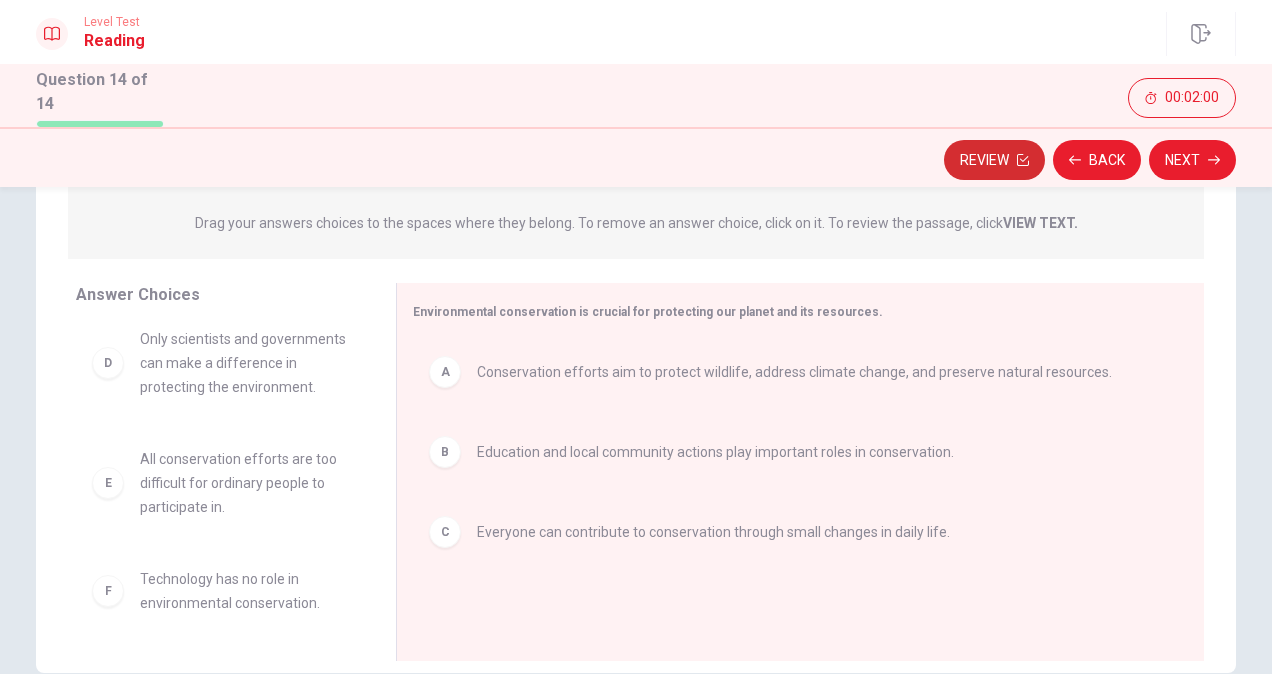 click on "Review" at bounding box center (994, 160) 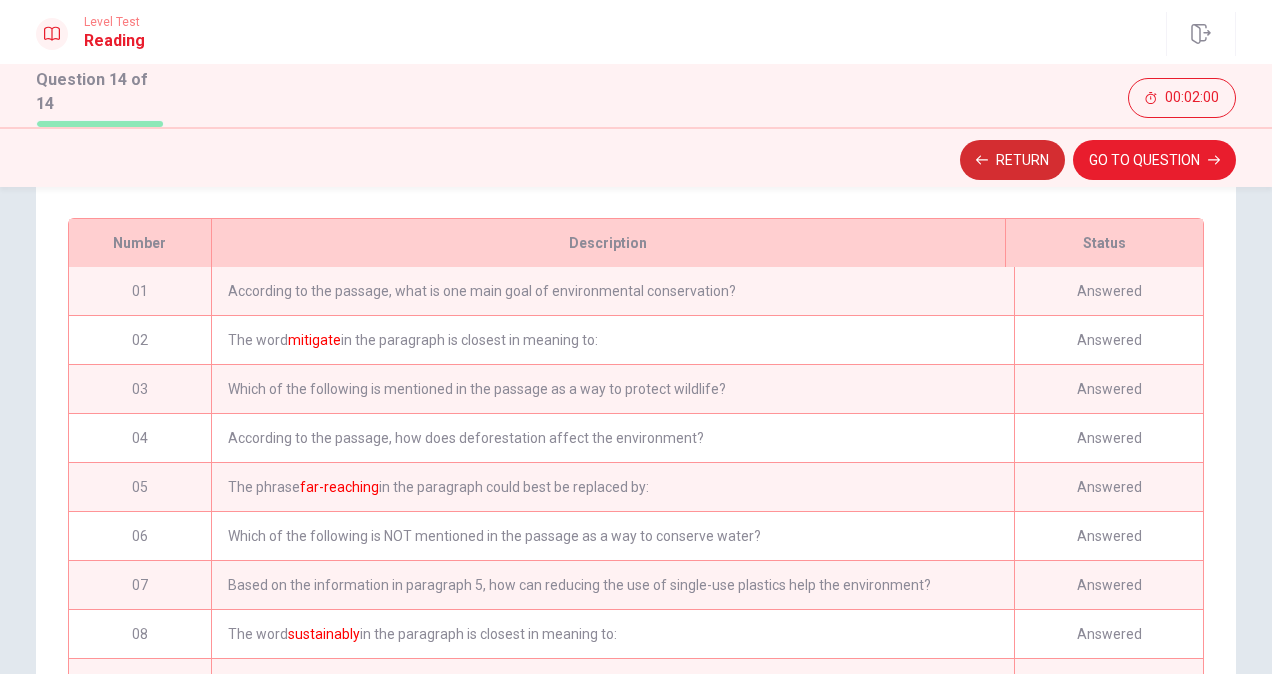 scroll, scrollTop: 317, scrollLeft: 0, axis: vertical 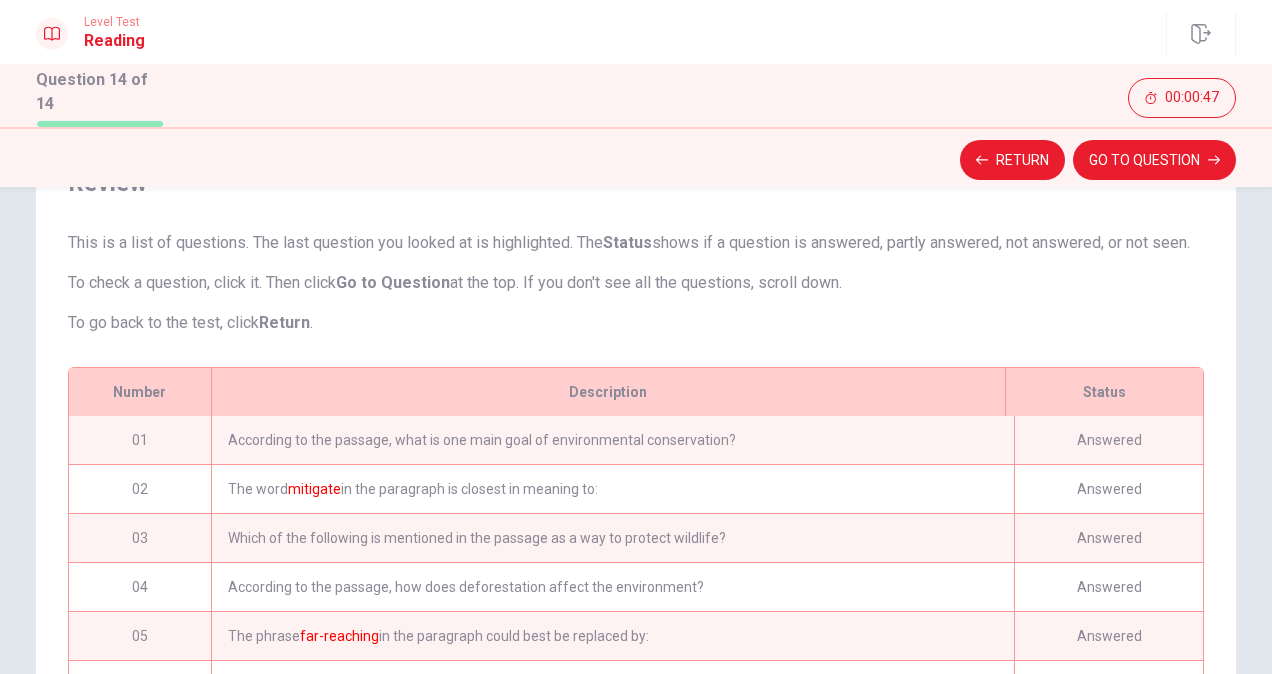 click on "Which of the following is mentioned in the passage as a way to protect wildlife?" at bounding box center (612, 538) 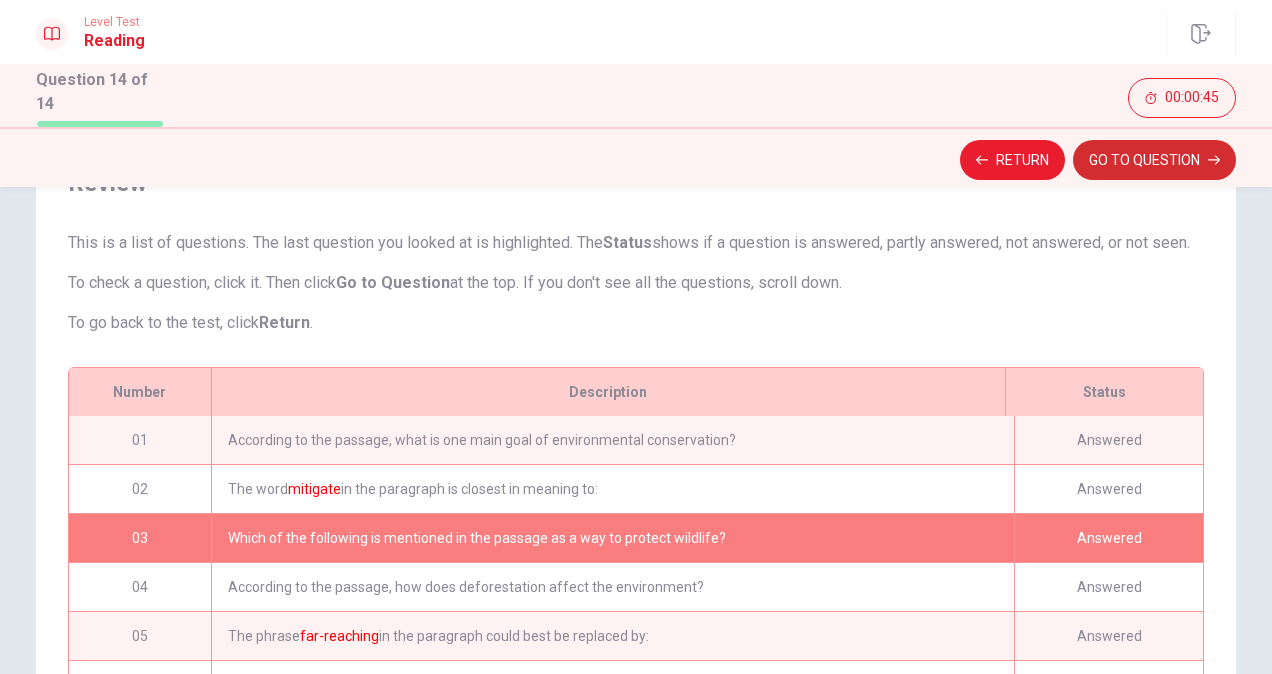 click on "GO TO QUESTION" at bounding box center (1154, 160) 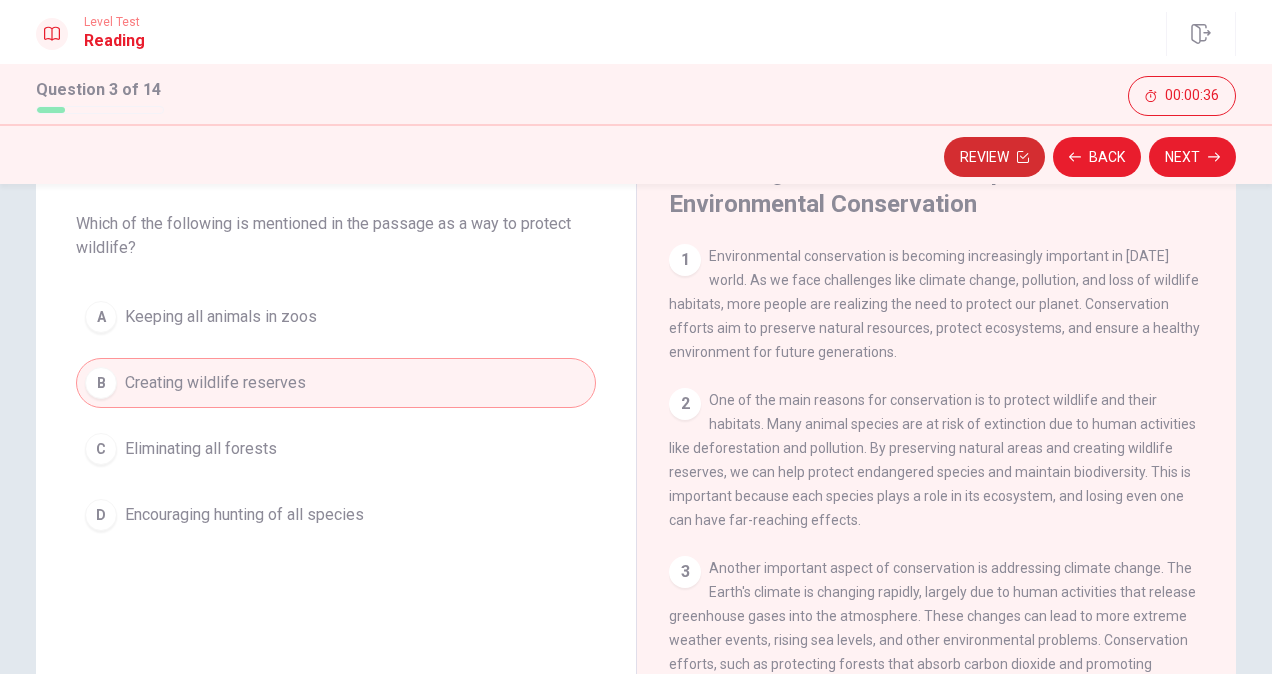 click on "Review" at bounding box center [994, 157] 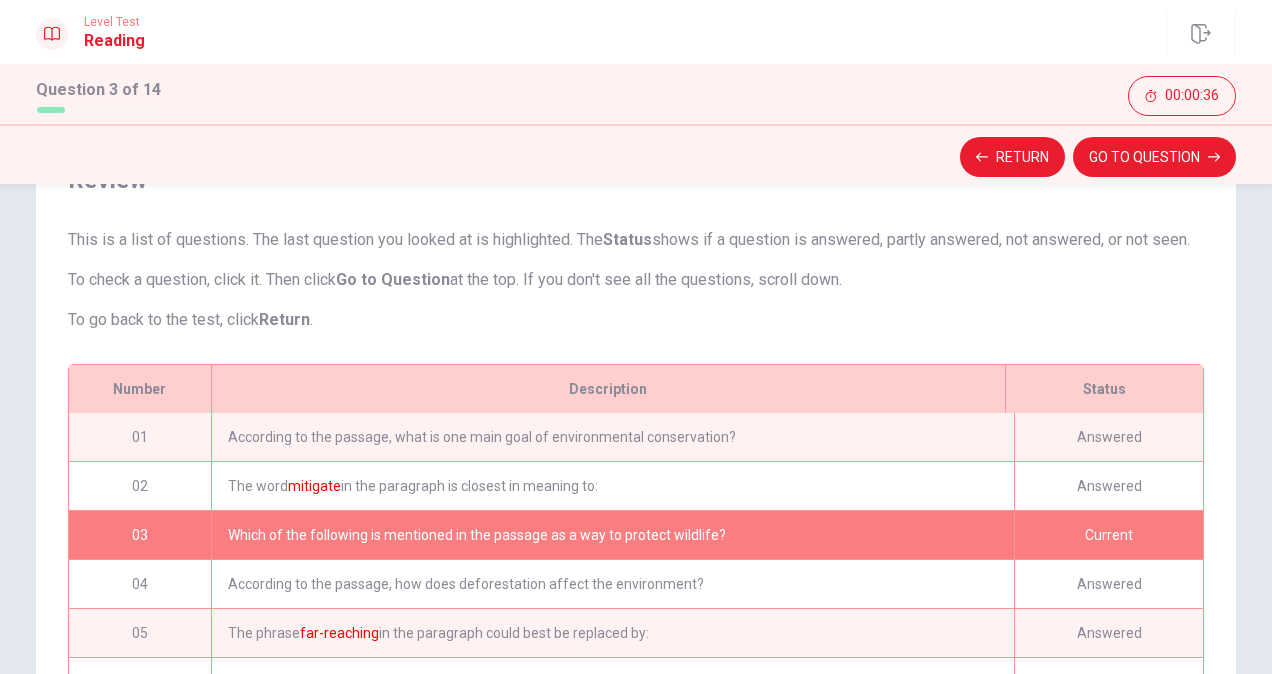 scroll, scrollTop: 311, scrollLeft: 0, axis: vertical 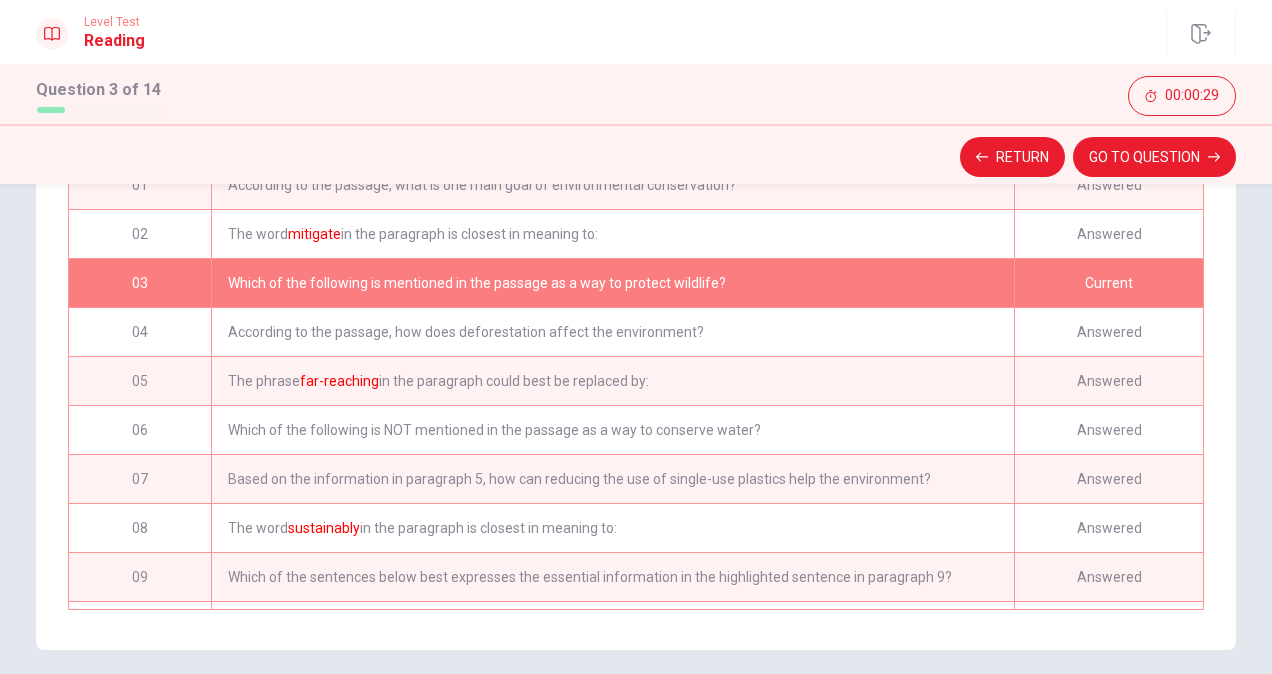 click on "According to the passage, how does deforestation affect the environment?" at bounding box center [612, 332] 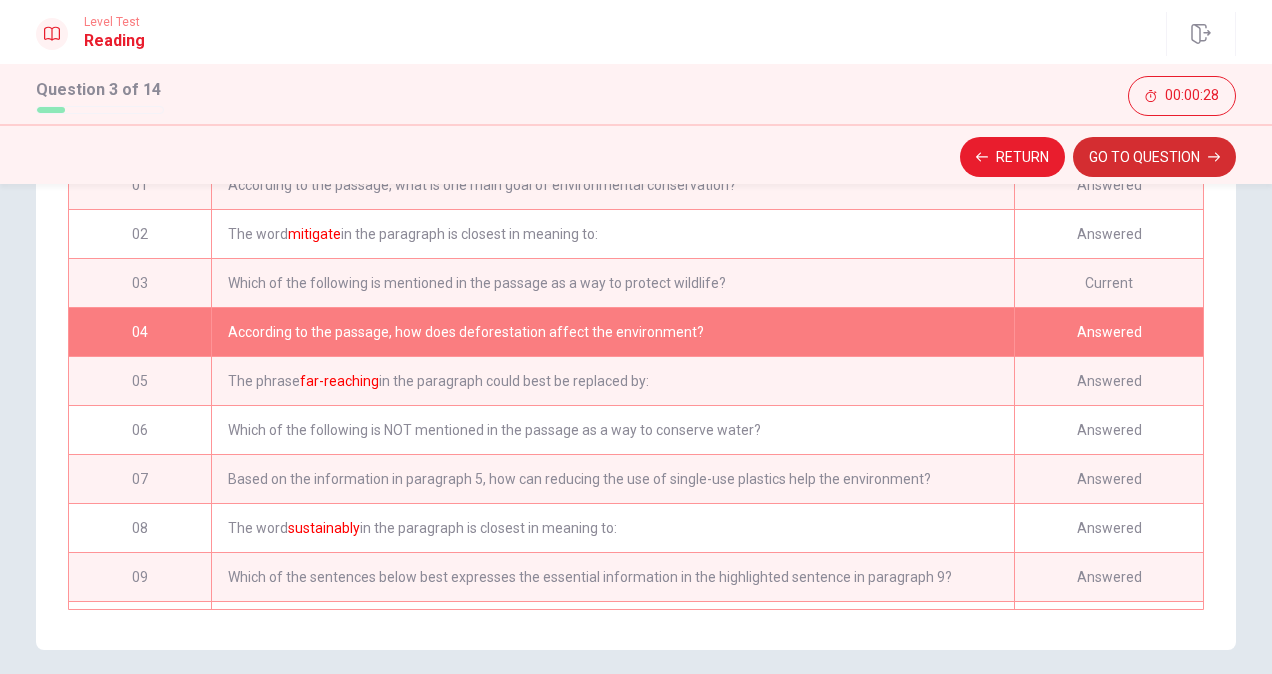 click on "GO TO QUESTION" at bounding box center (1154, 157) 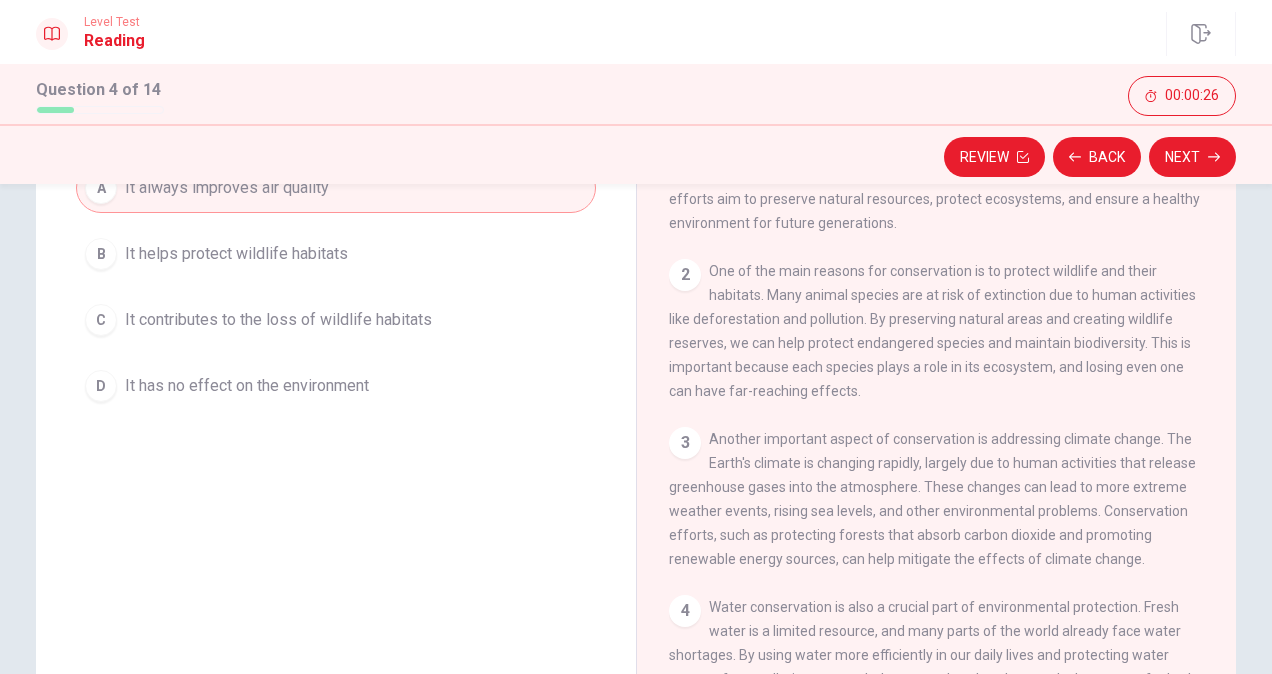scroll, scrollTop: 152, scrollLeft: 0, axis: vertical 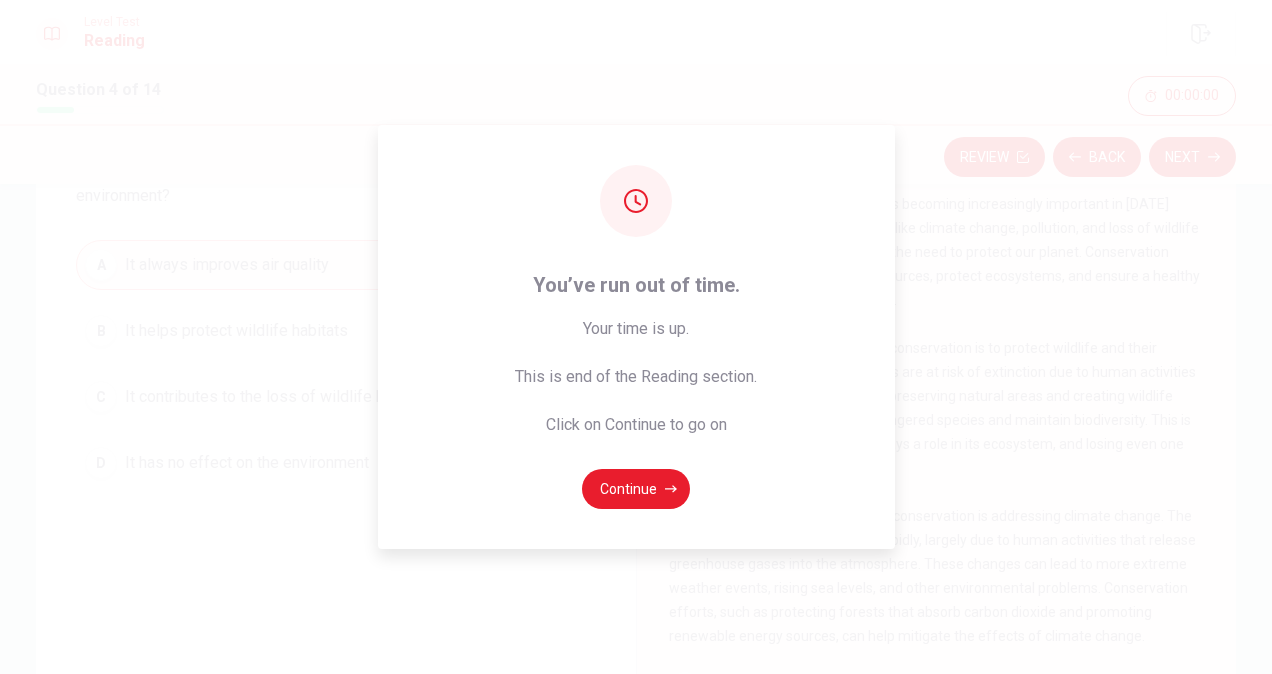 click on "You’ve run out of time. Your time is up. This is end of the Reading section. Click on Continue to go on Continue" at bounding box center (636, 337) 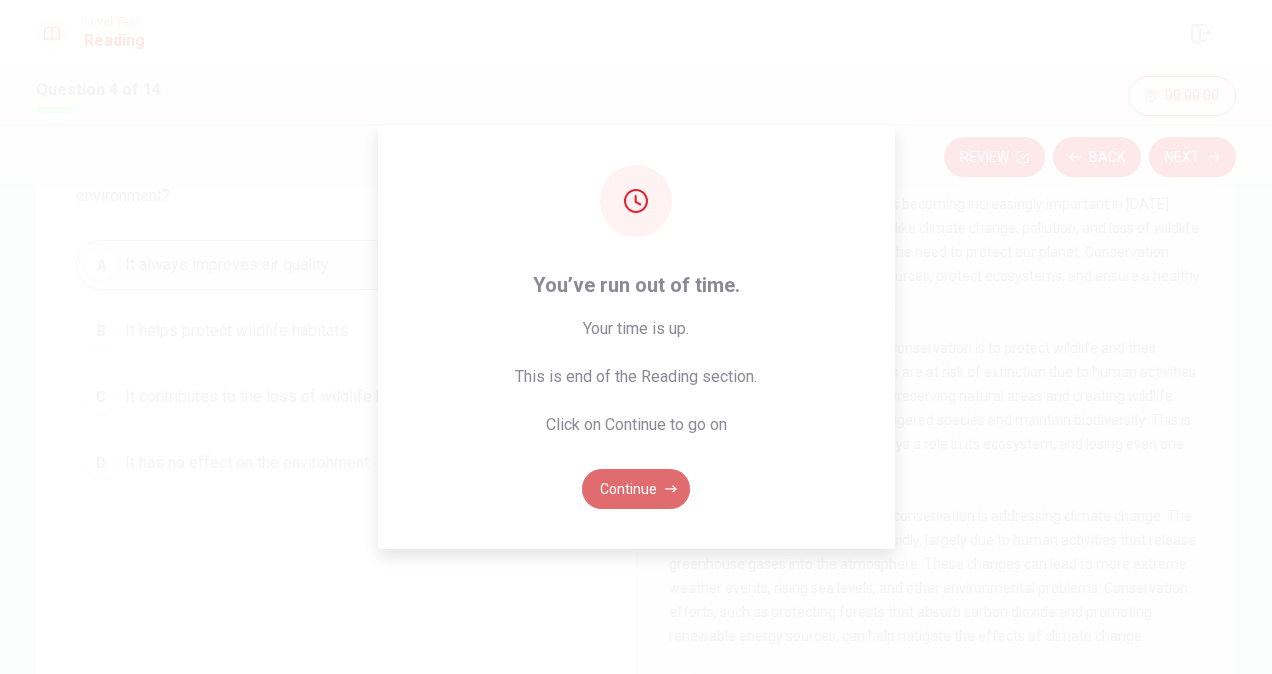 click on "Continue" at bounding box center (636, 489) 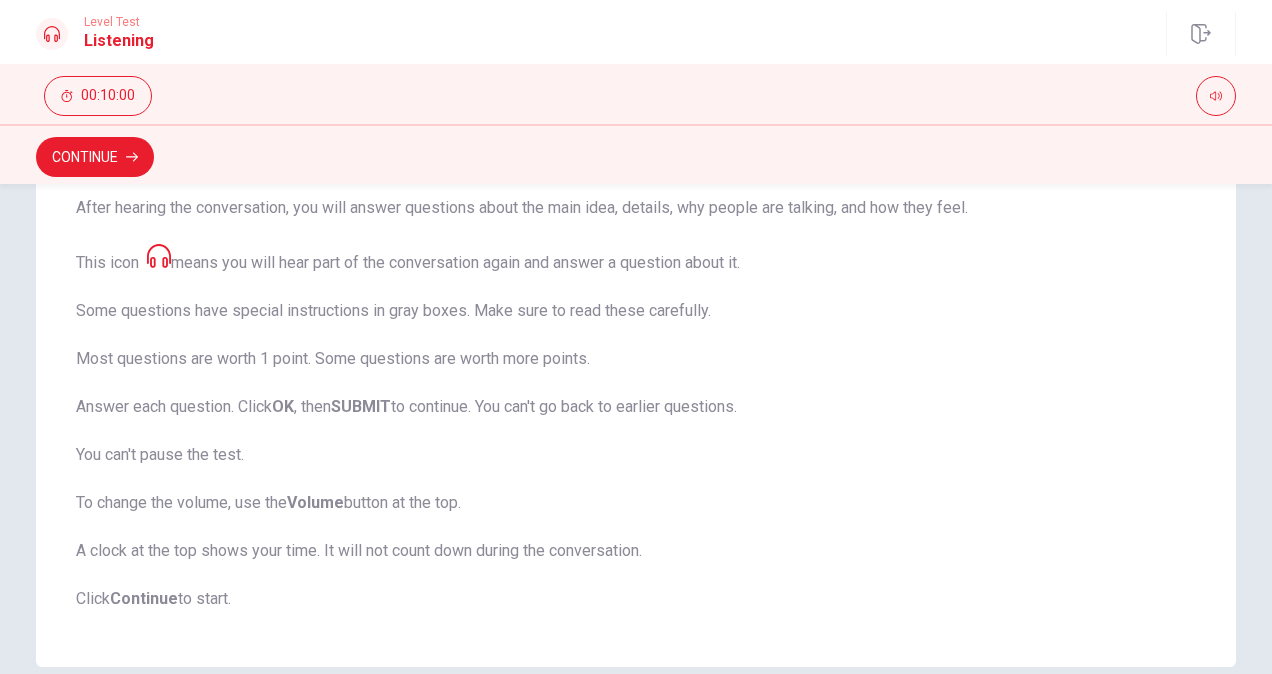 scroll, scrollTop: 396, scrollLeft: 0, axis: vertical 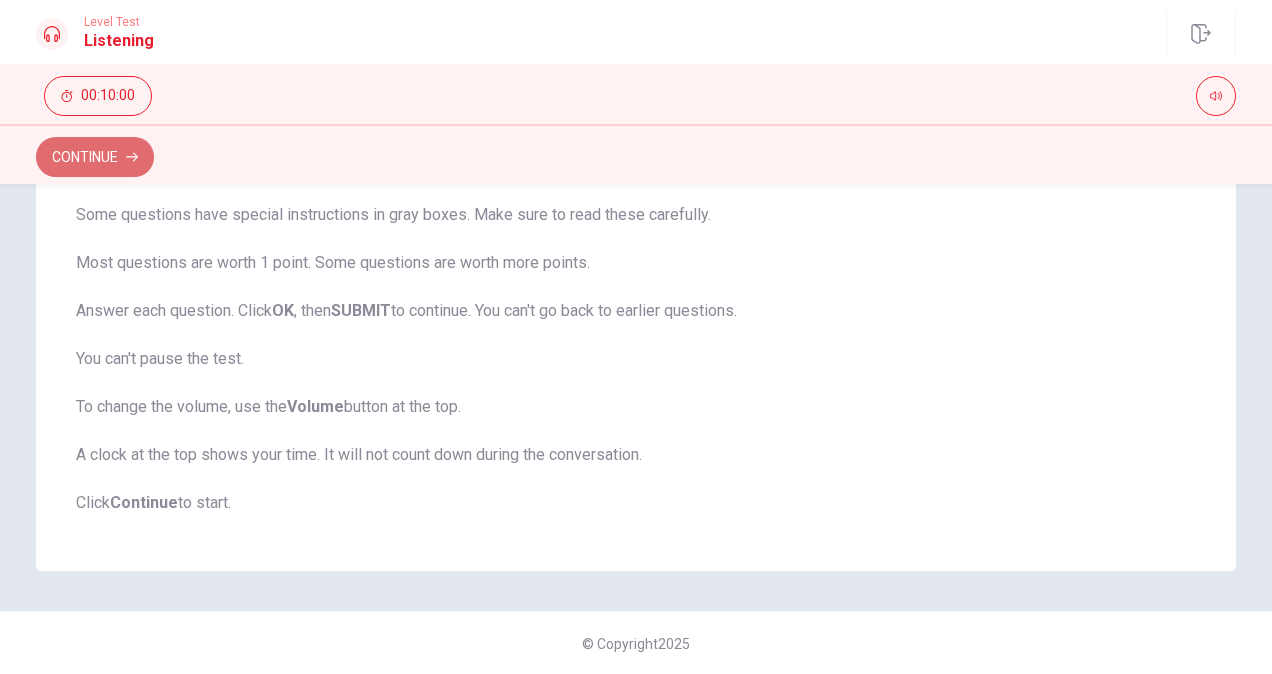 click on "Continue" at bounding box center [95, 157] 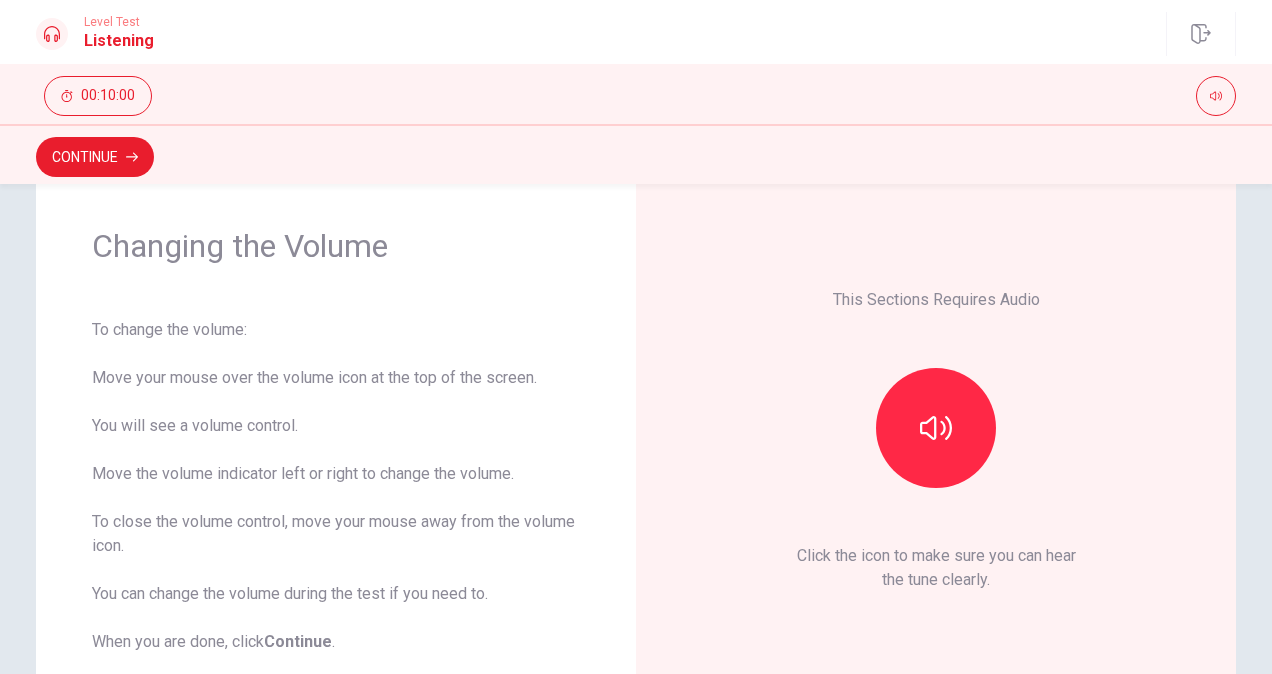 scroll, scrollTop: 100, scrollLeft: 0, axis: vertical 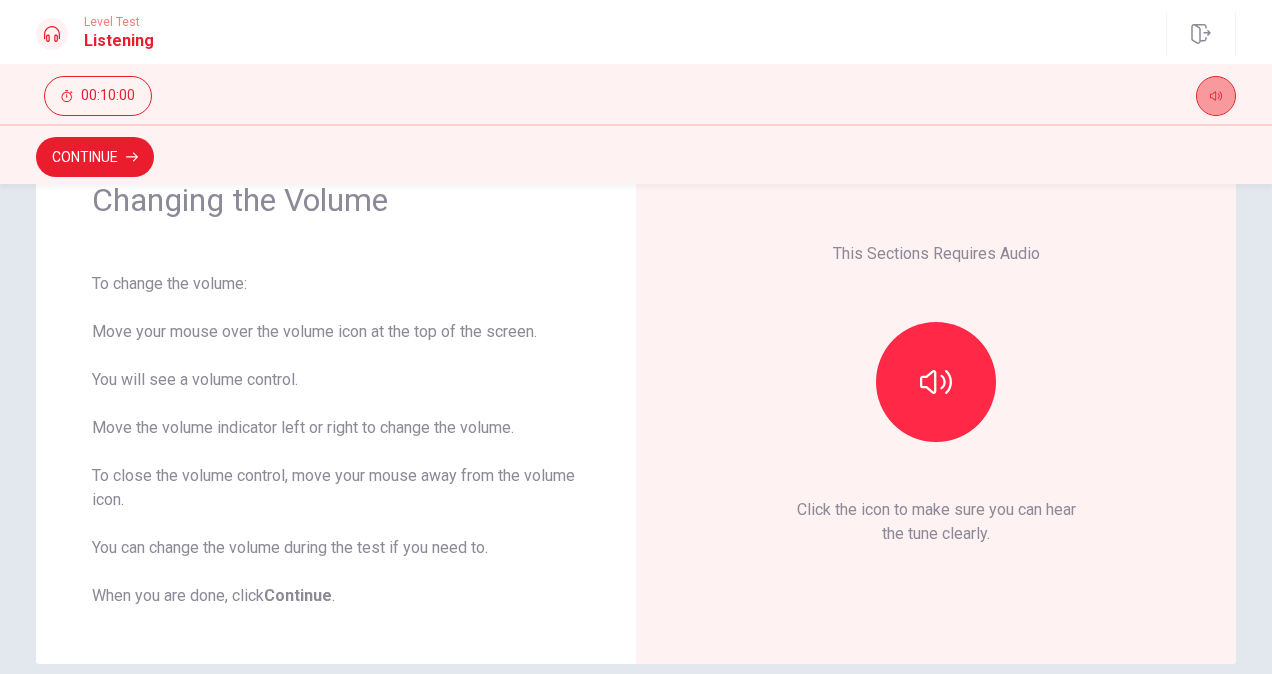 click 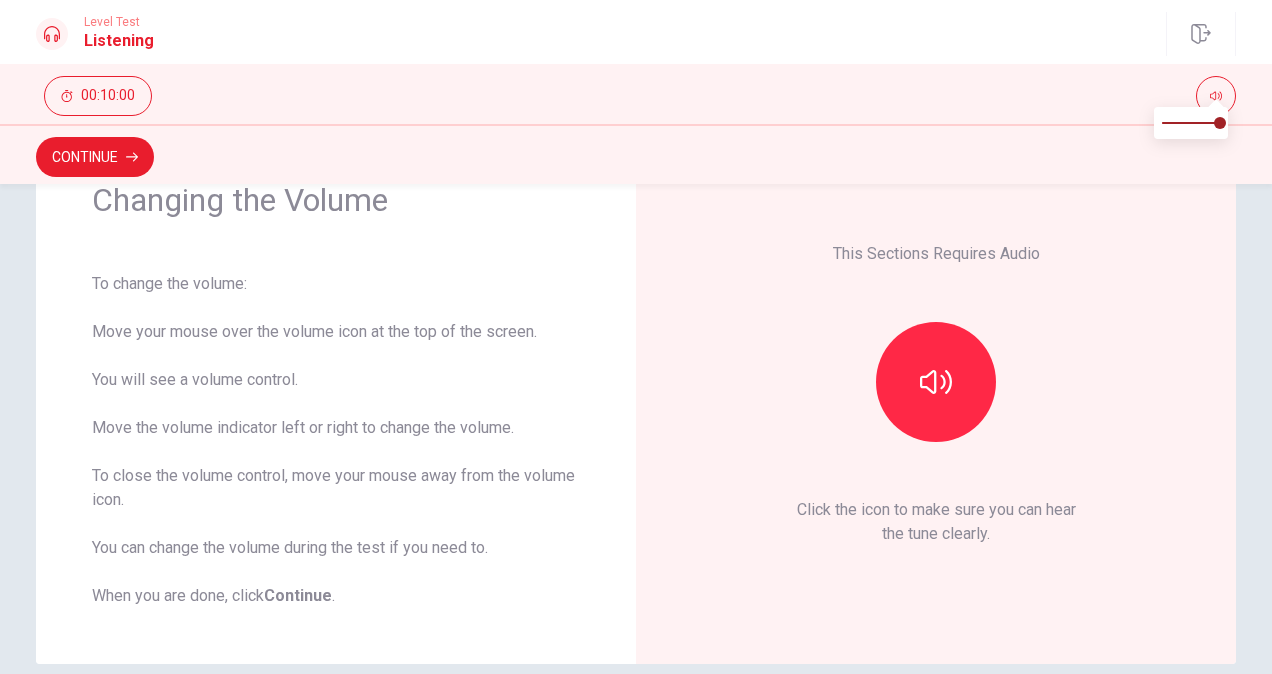 click at bounding box center (1191, 132) 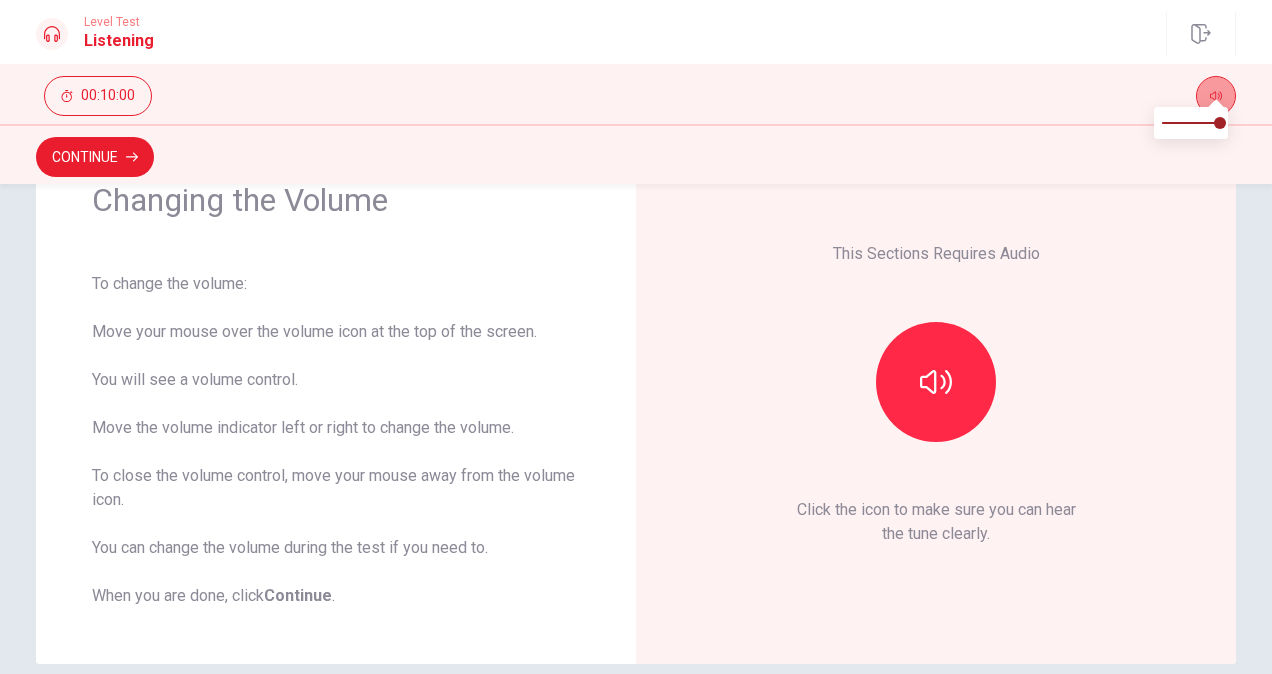 click at bounding box center (1216, 96) 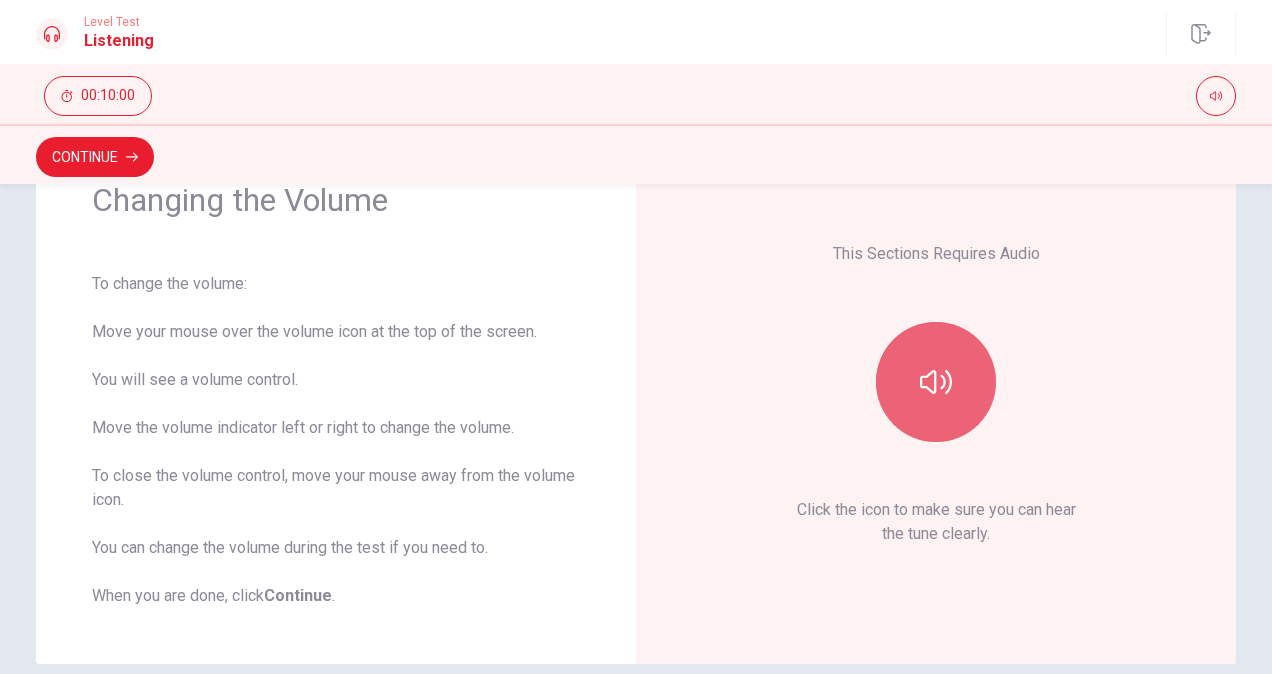 click 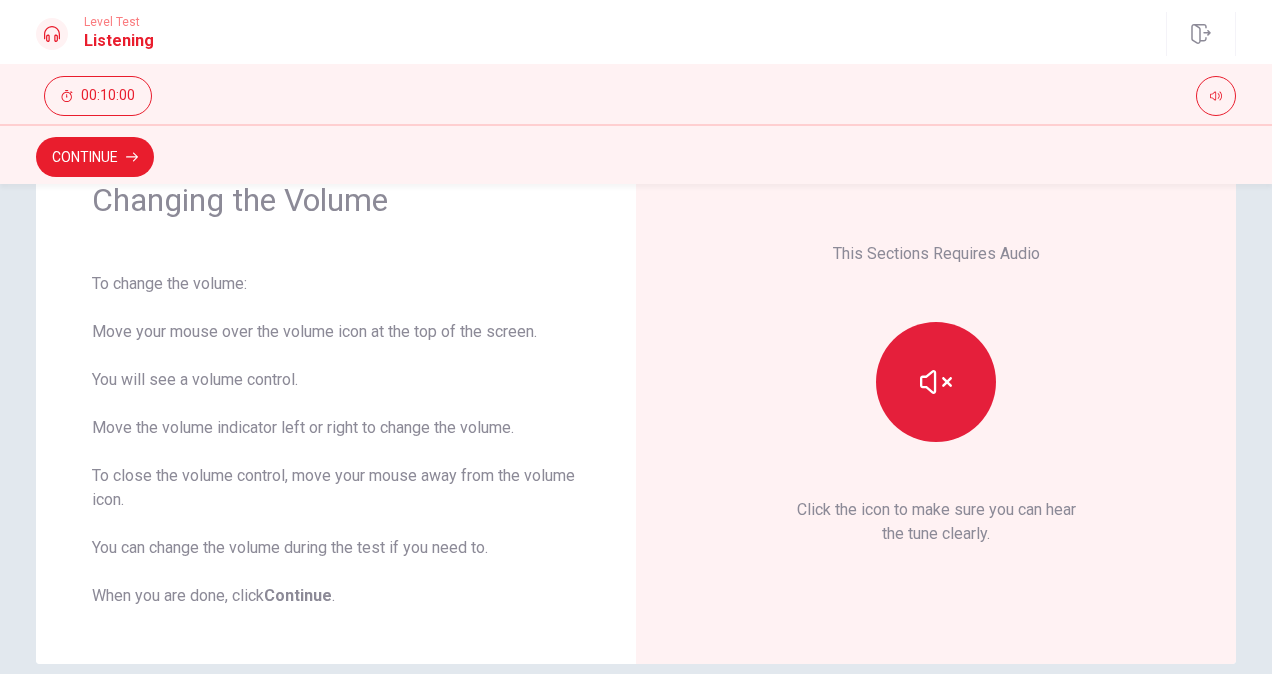 click at bounding box center (936, 382) 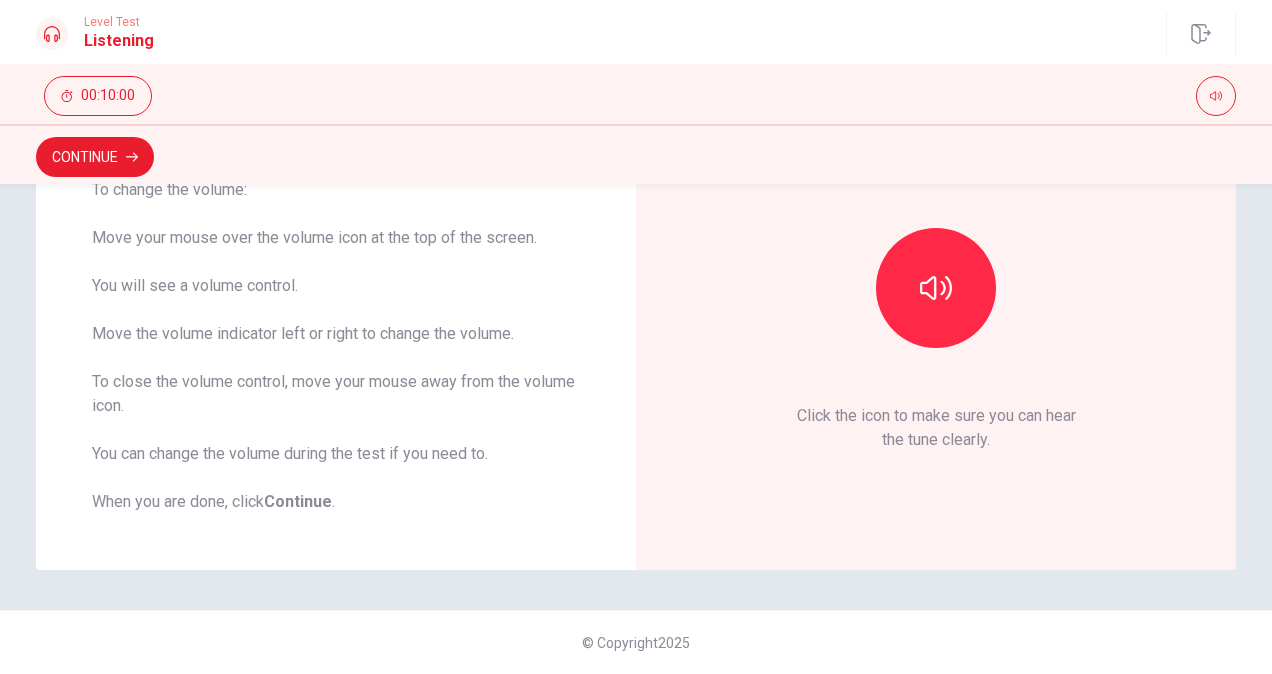scroll, scrollTop: 0, scrollLeft: 0, axis: both 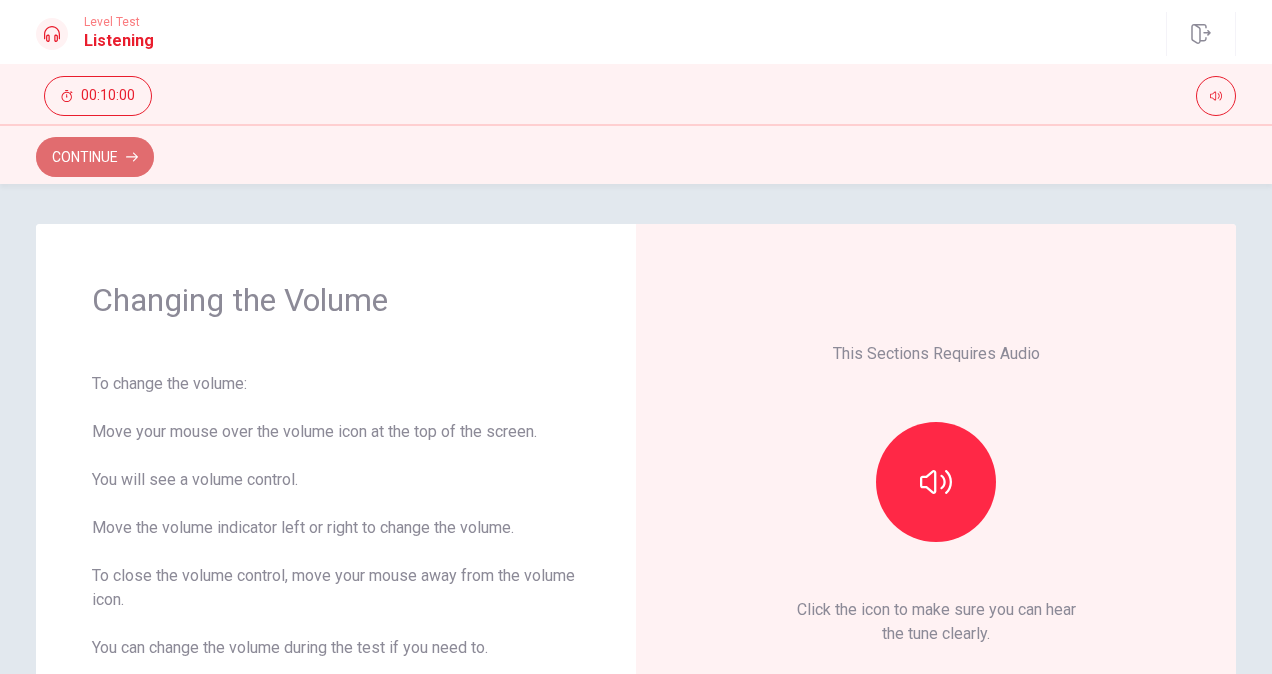 click on "Continue" at bounding box center [95, 157] 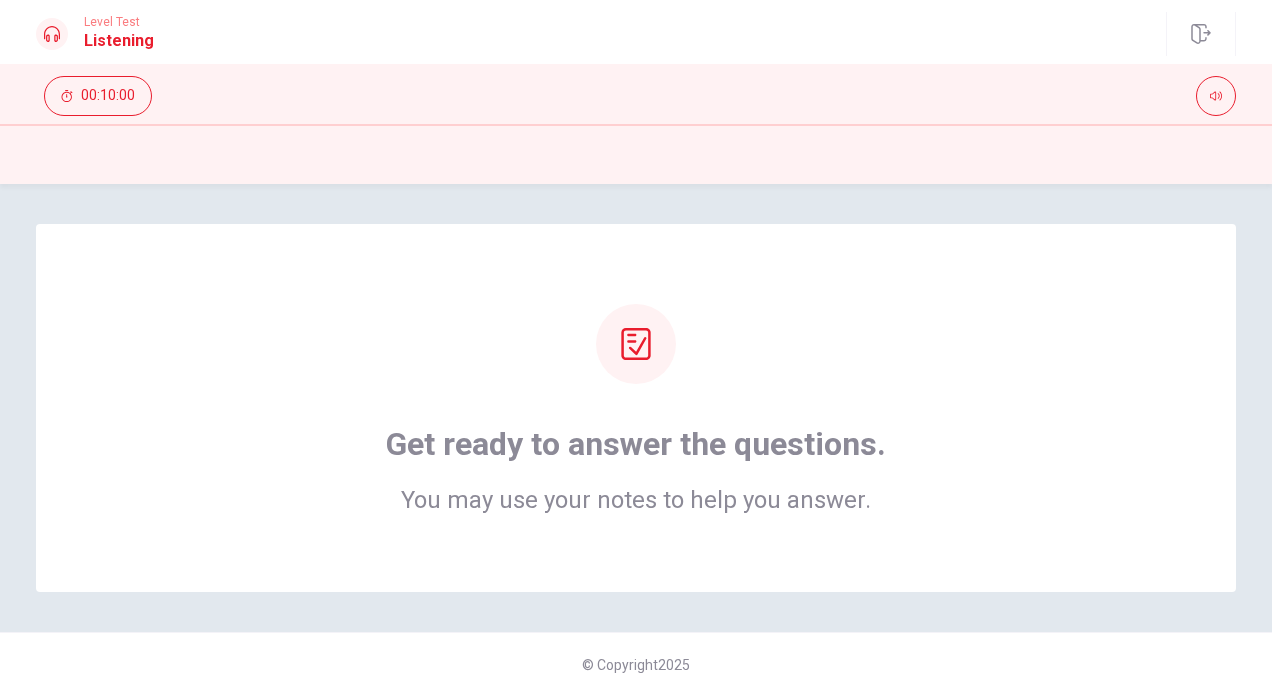 scroll, scrollTop: 22, scrollLeft: 0, axis: vertical 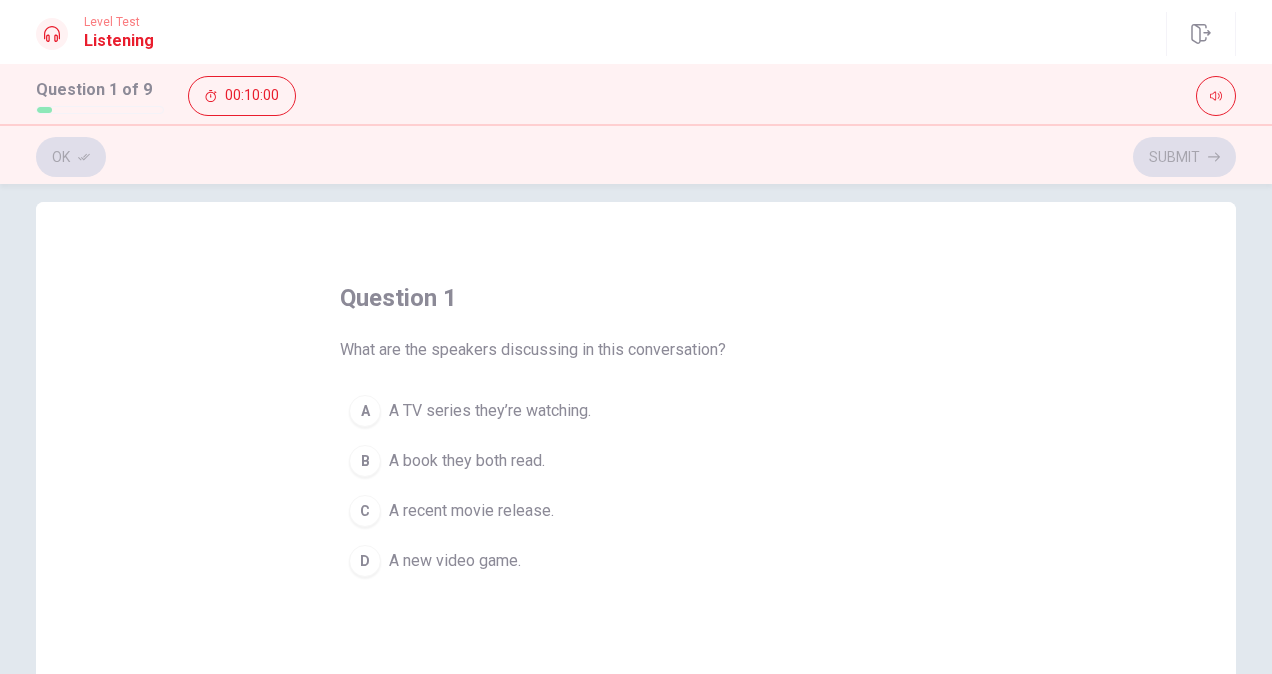 click on "question   1 What are the speakers discussing in this conversation? A A TV series they’re watching. B A book they both read.
C A recent movie release.
D A new video game." at bounding box center (636, 434) 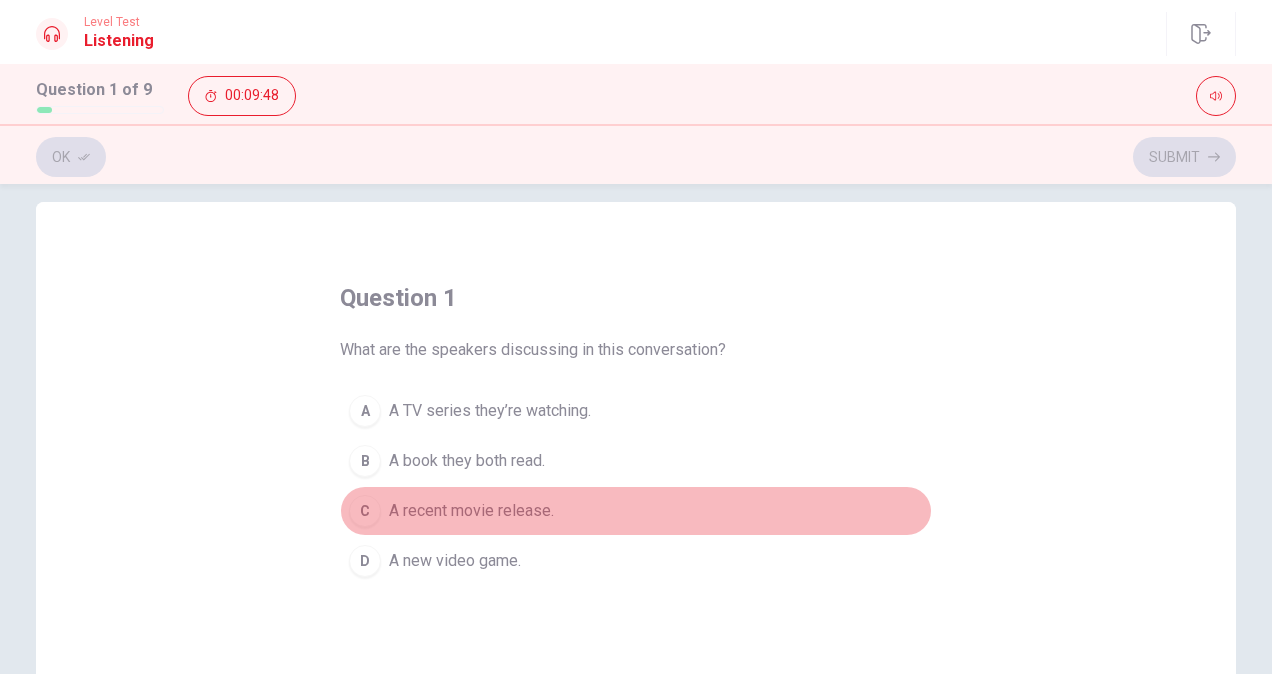 click on "C" at bounding box center [365, 511] 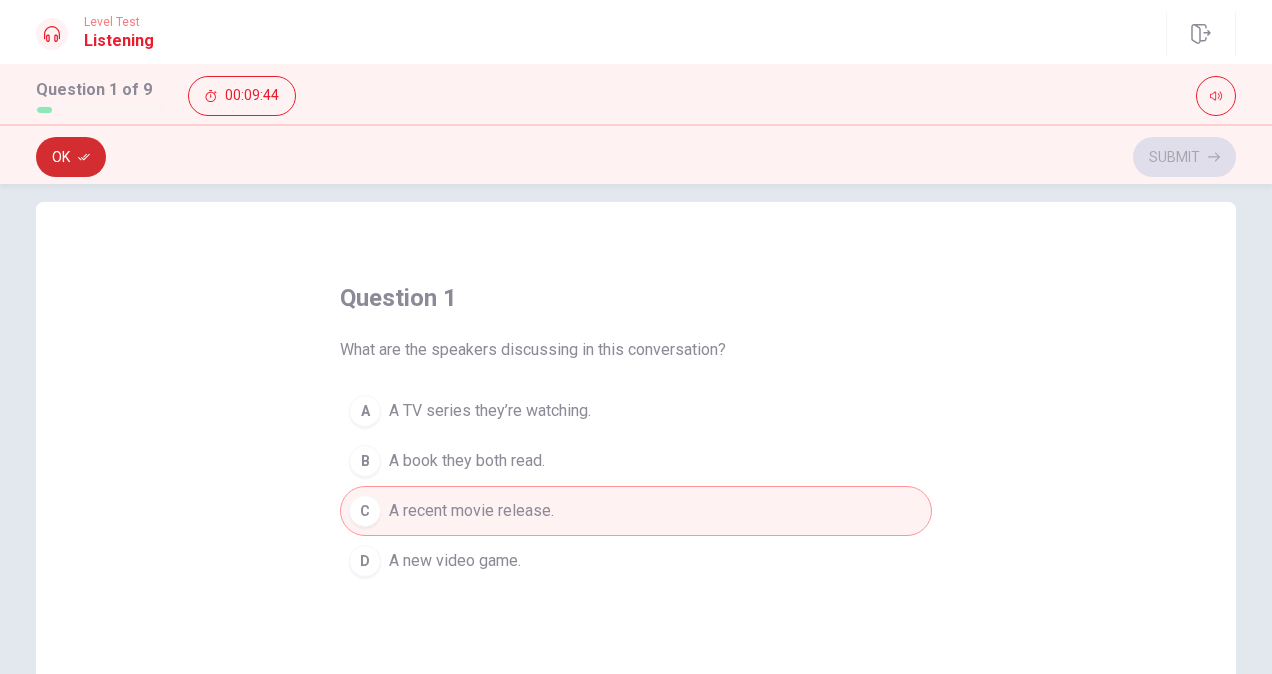 click on "Ok" at bounding box center [71, 157] 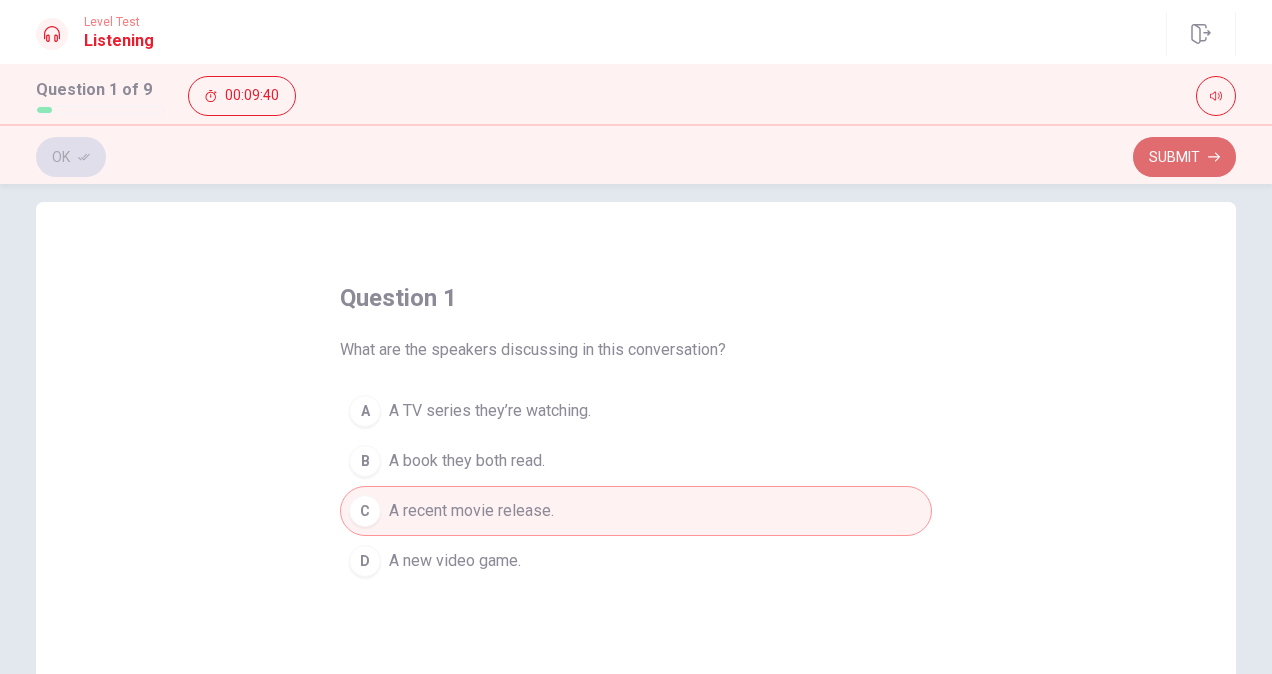 click on "Submit" at bounding box center (1184, 157) 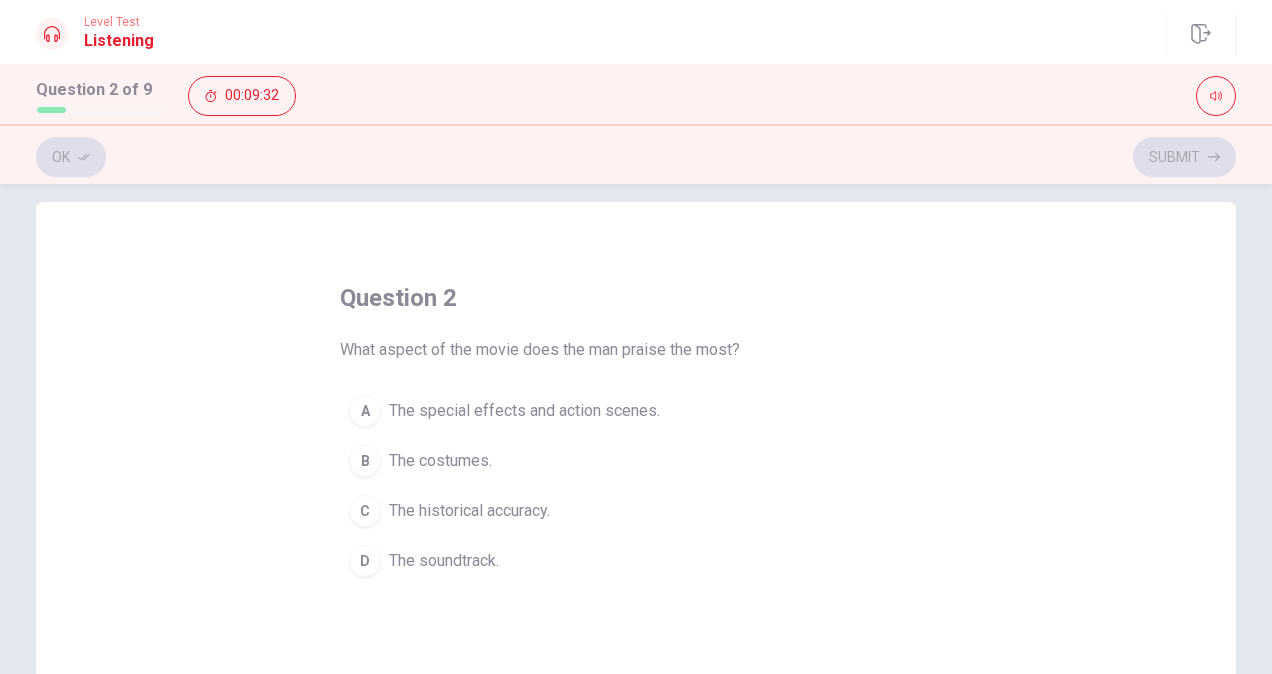 click on "A" at bounding box center (365, 411) 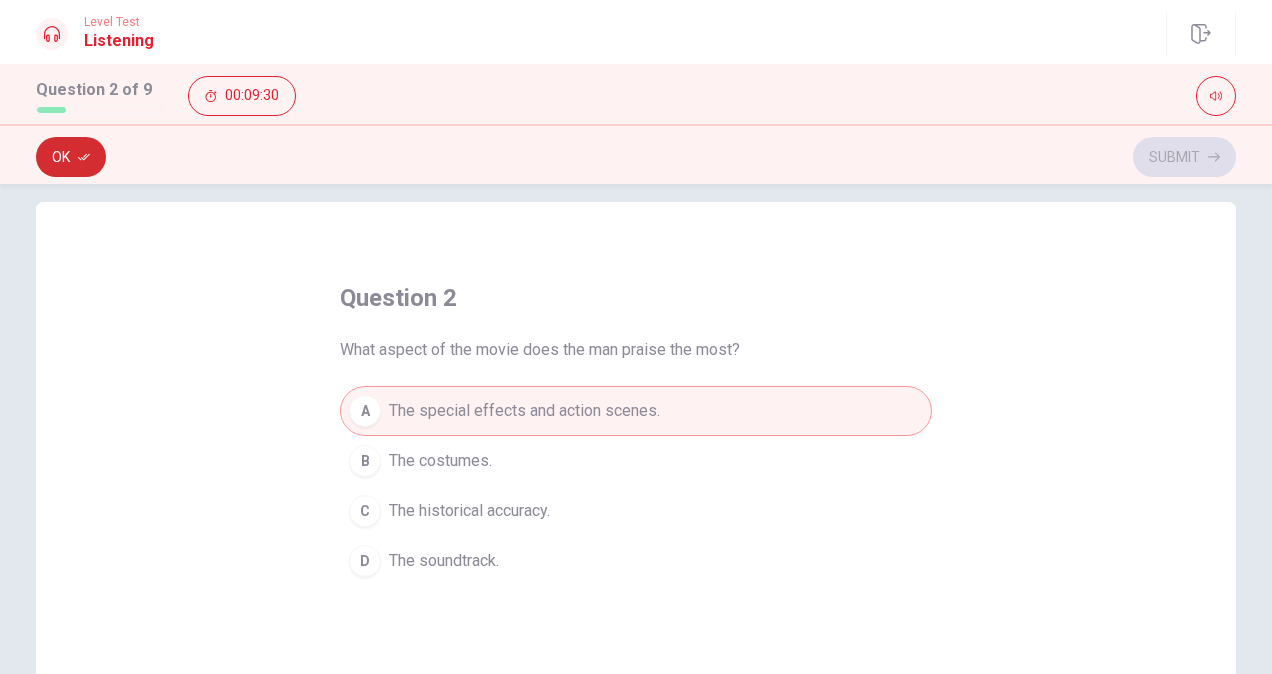 click 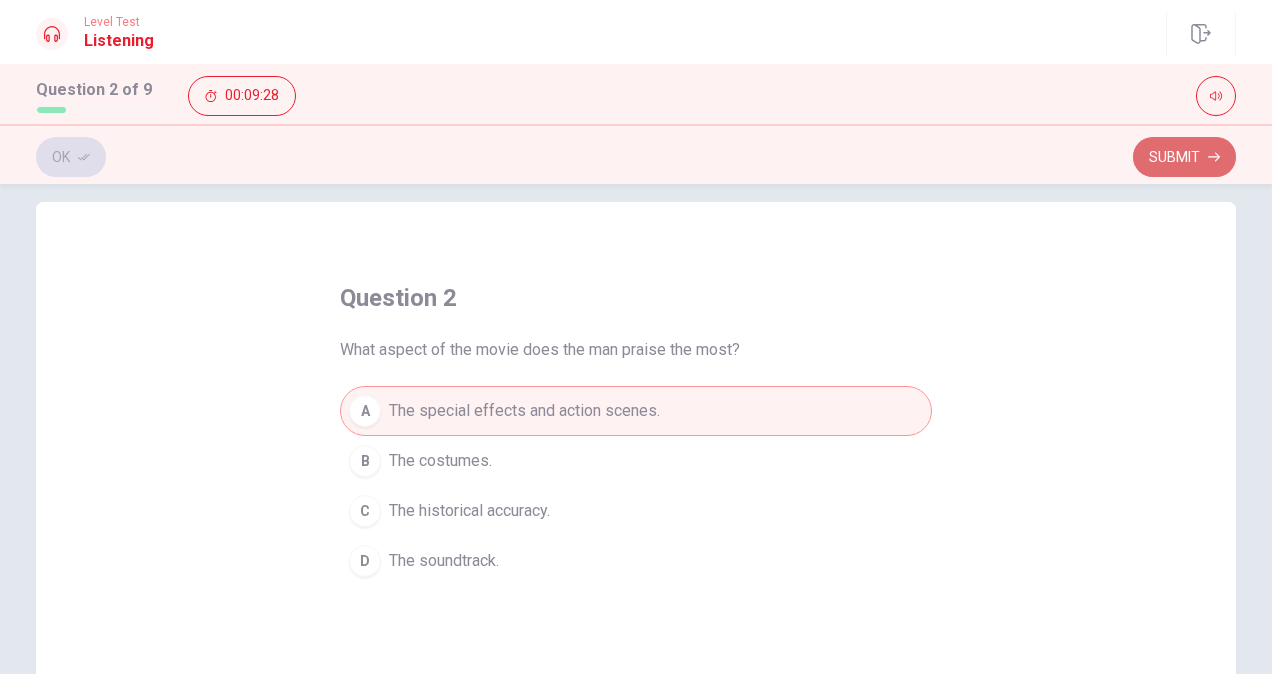 click on "Submit" at bounding box center [1184, 157] 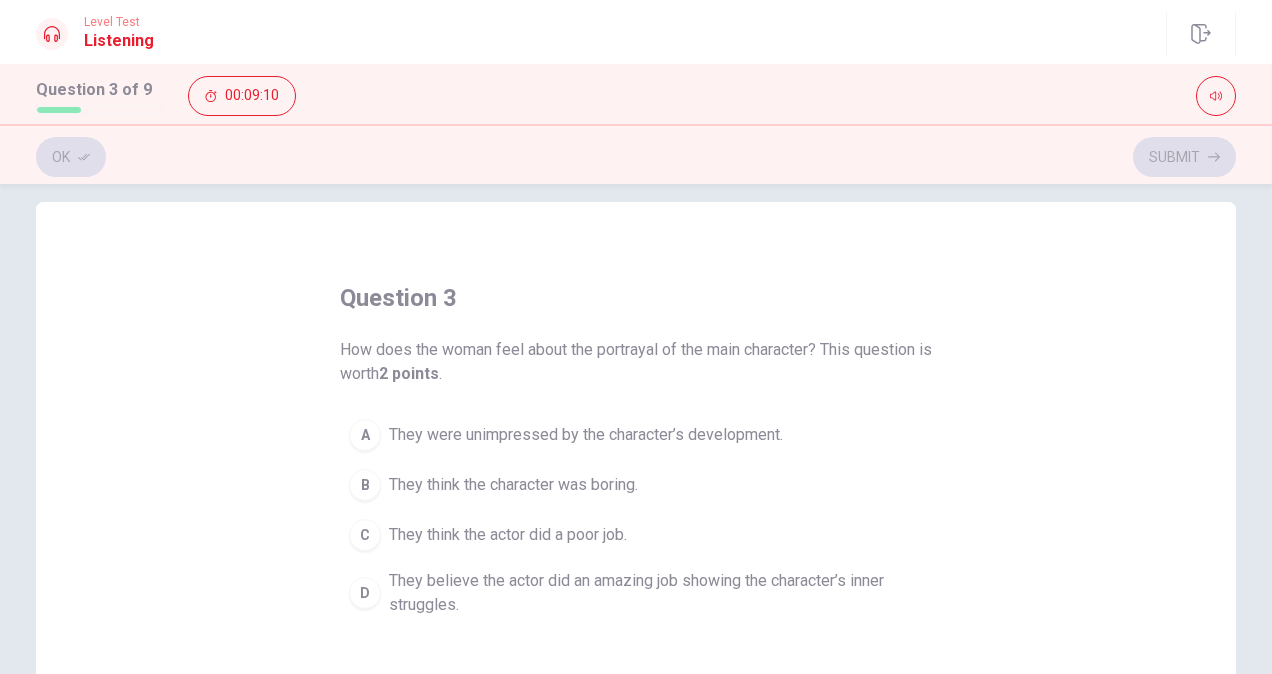 click on "They believe the actor did an amazing job showing the character’s inner struggles." at bounding box center [656, 593] 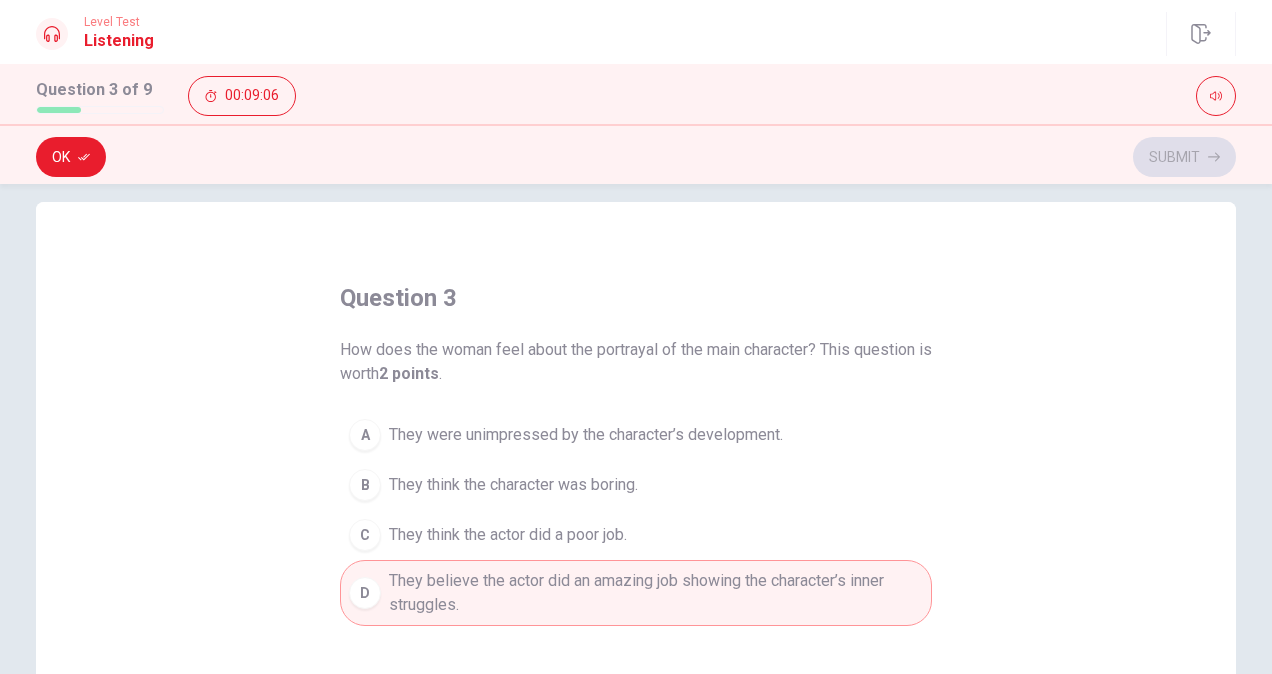 click on "Ok Submit" at bounding box center (636, 157) 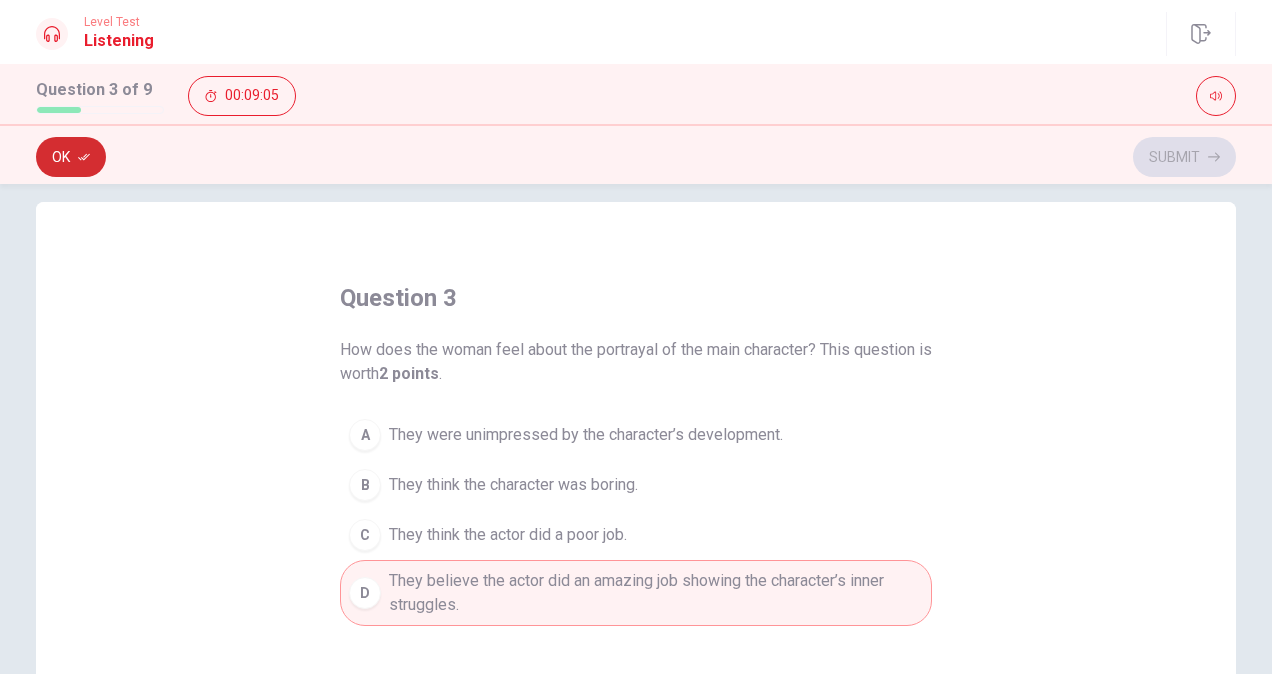 click 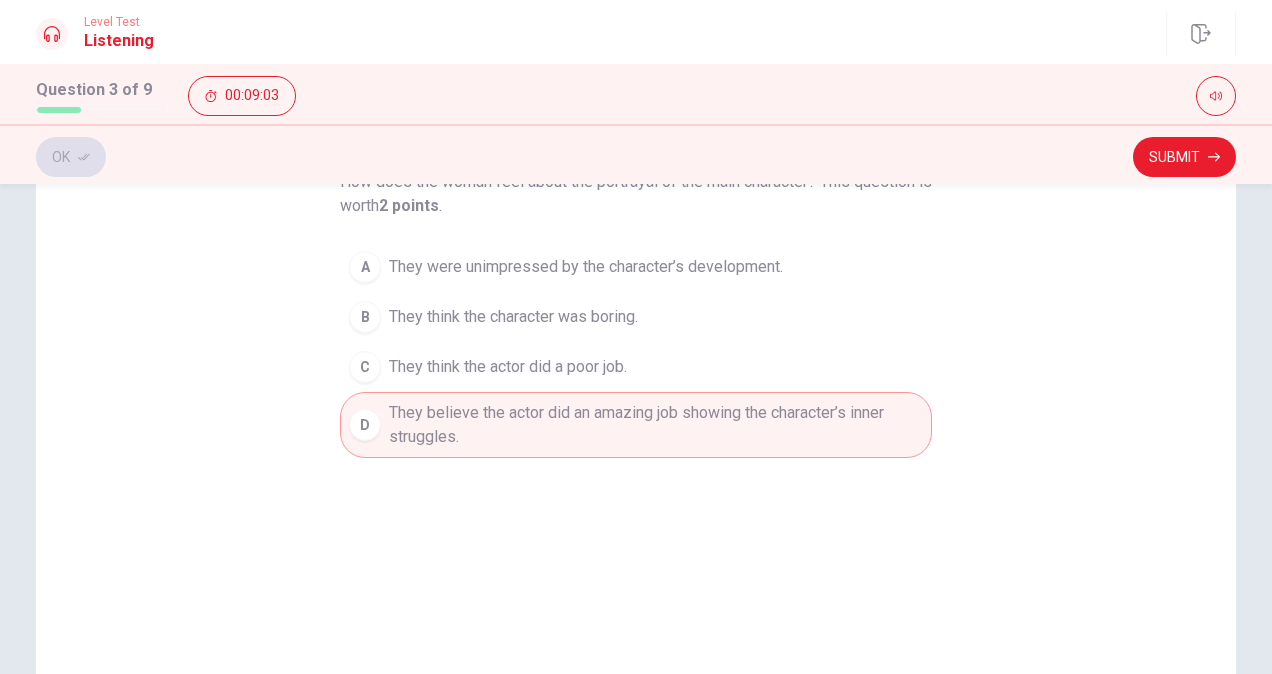 scroll, scrollTop: 222, scrollLeft: 0, axis: vertical 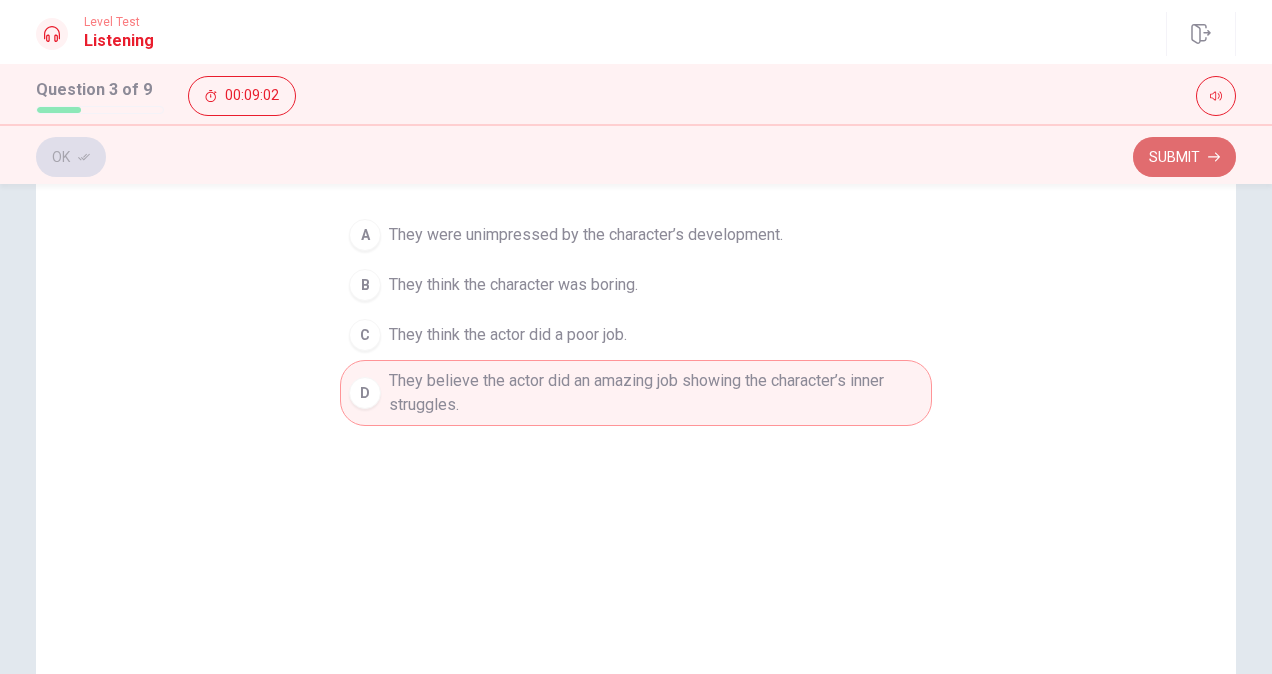 click on "Submit" at bounding box center [1184, 157] 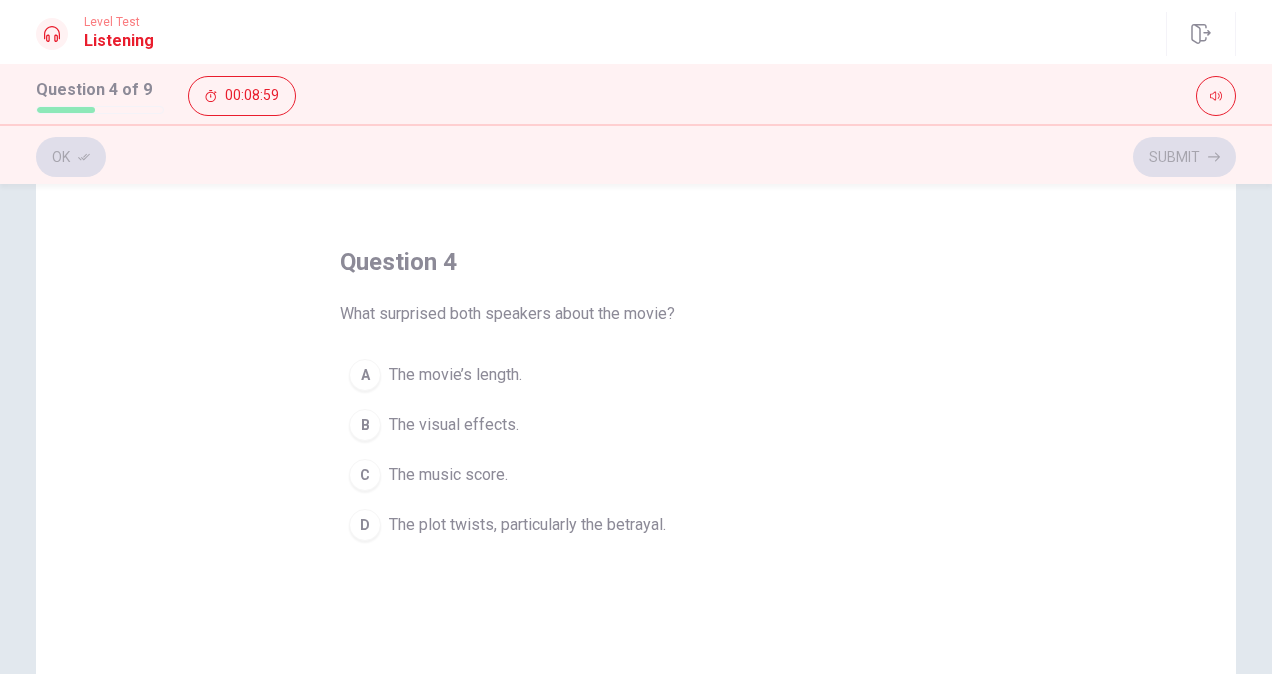 scroll, scrollTop: 100, scrollLeft: 0, axis: vertical 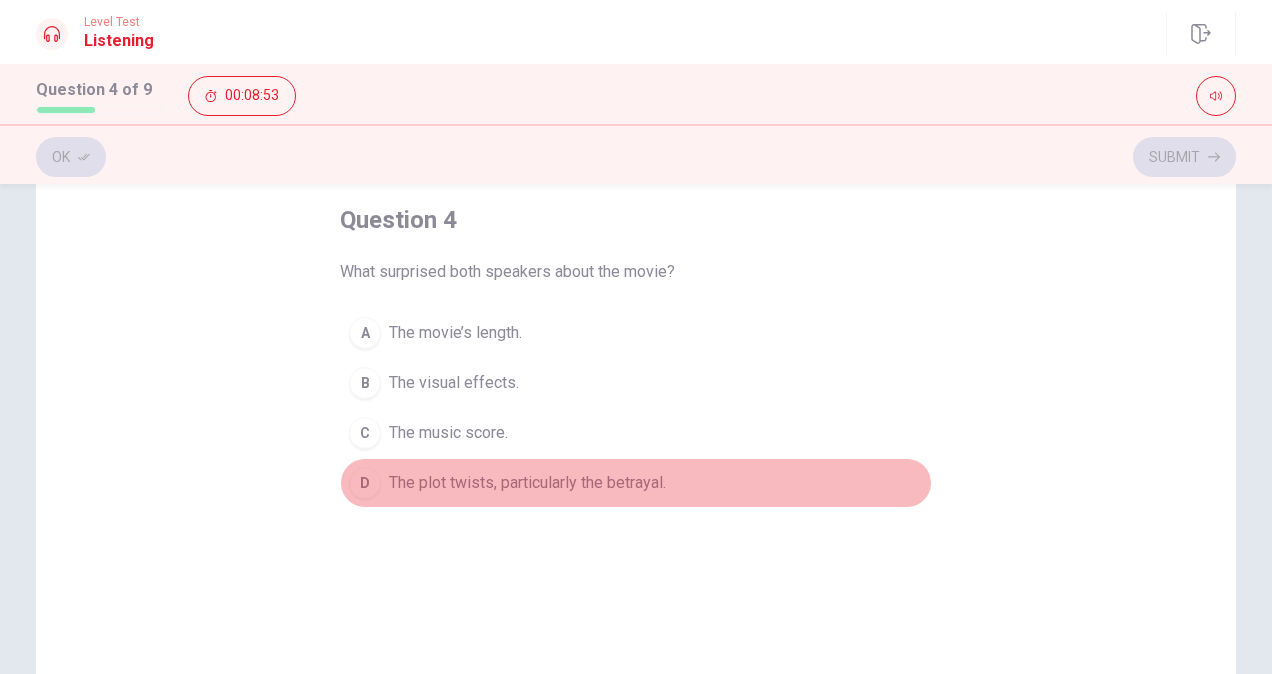 click on "D" at bounding box center [365, 483] 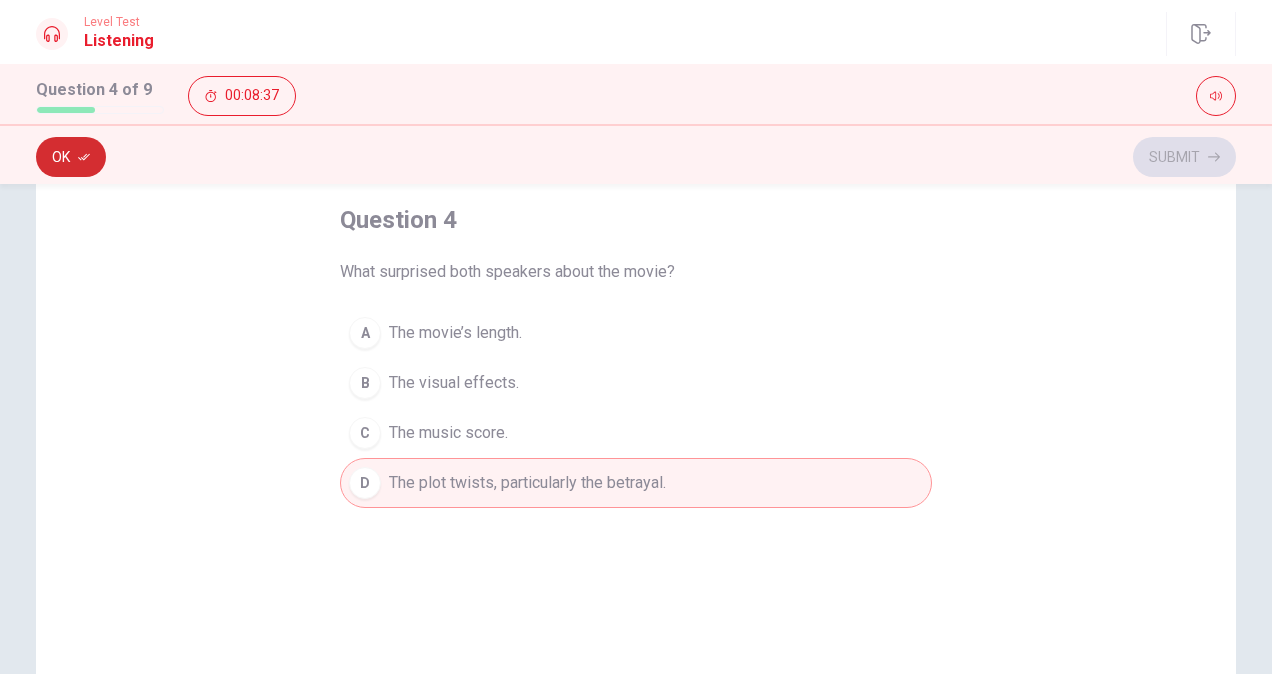 click on "Ok" at bounding box center [71, 157] 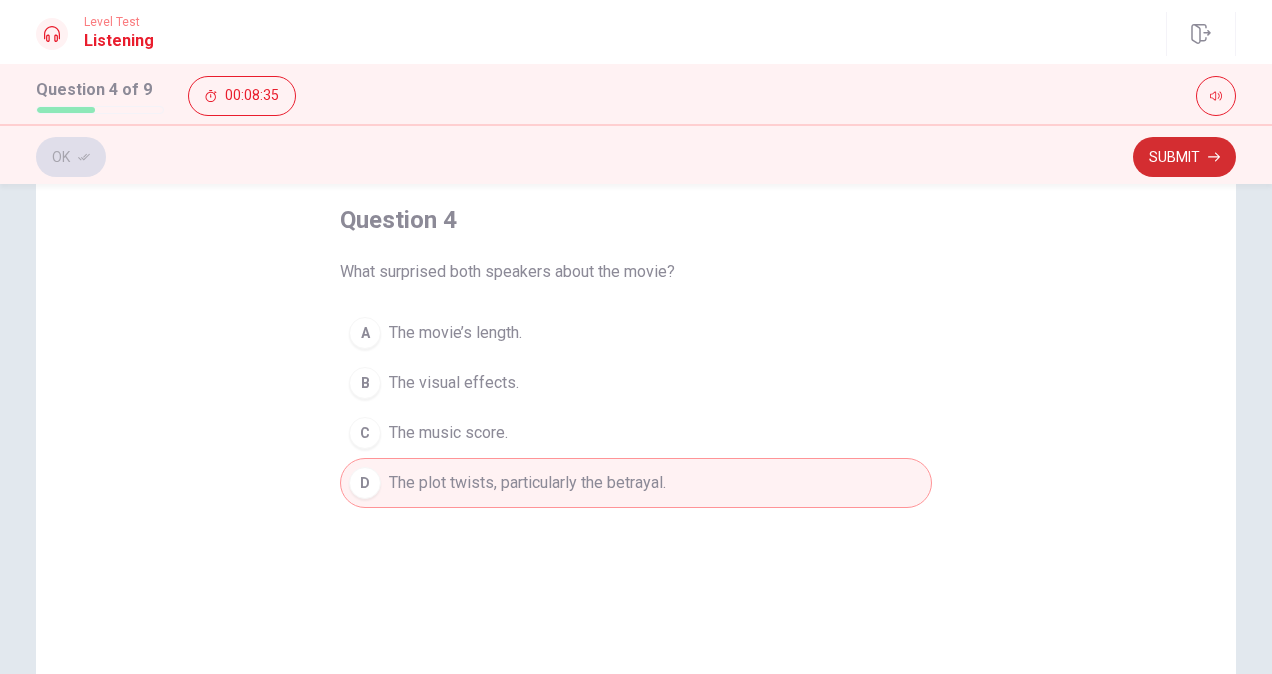click on "Submit" at bounding box center (1184, 157) 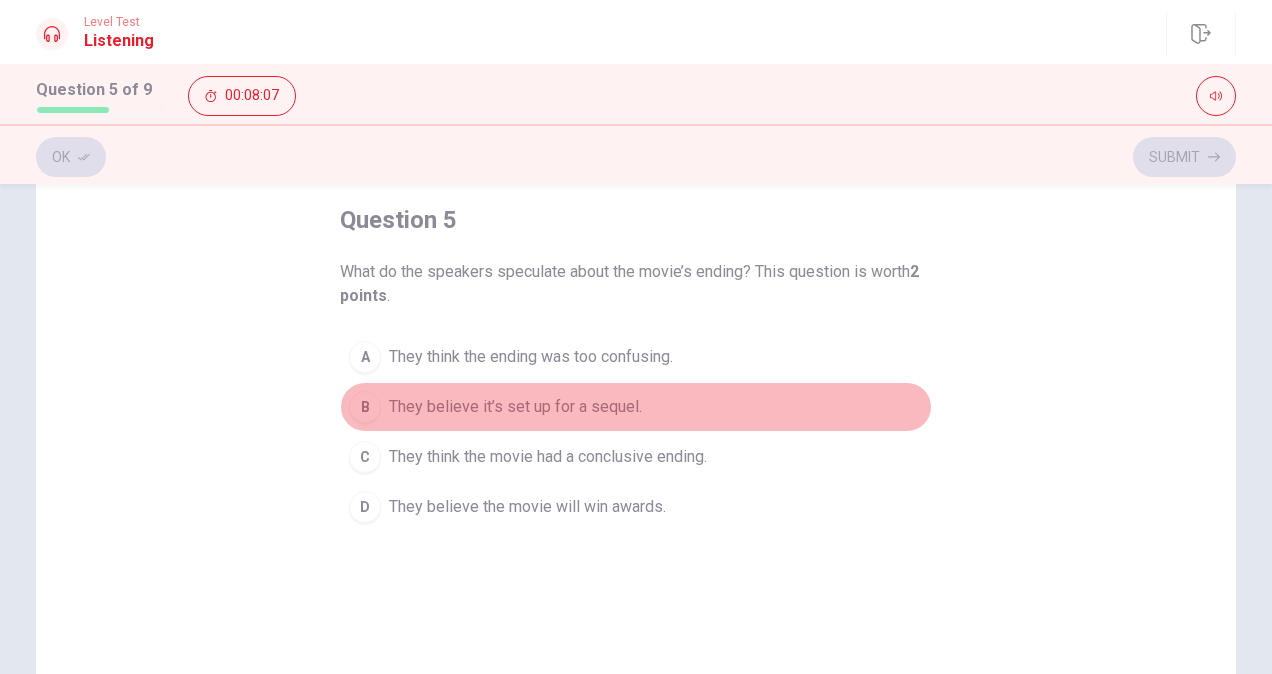 click on "They believe it’s set up for a sequel." at bounding box center [515, 407] 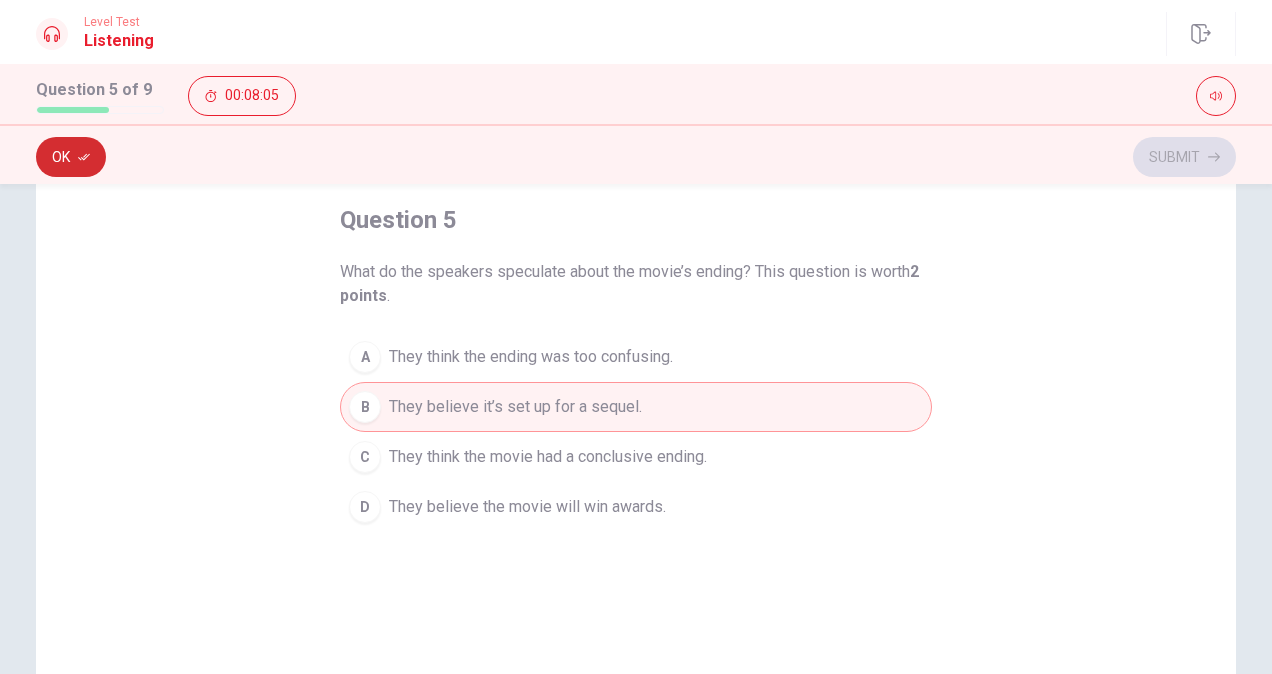 click on "Ok" at bounding box center [71, 157] 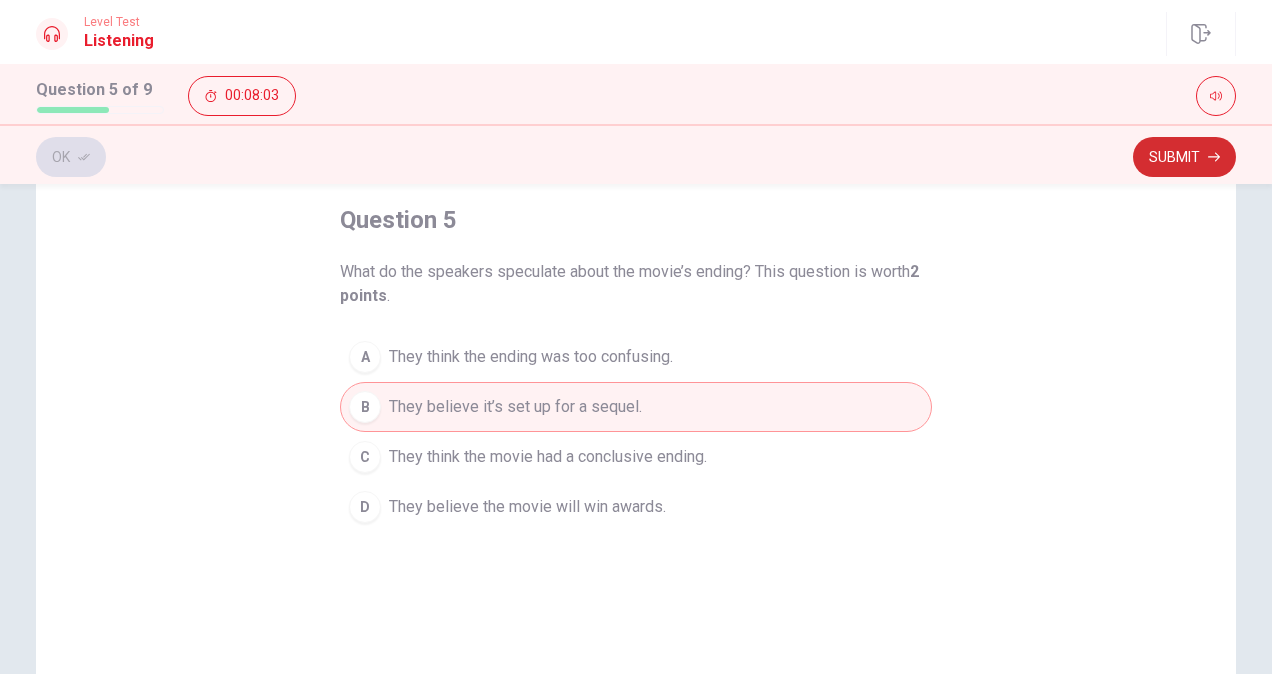 click 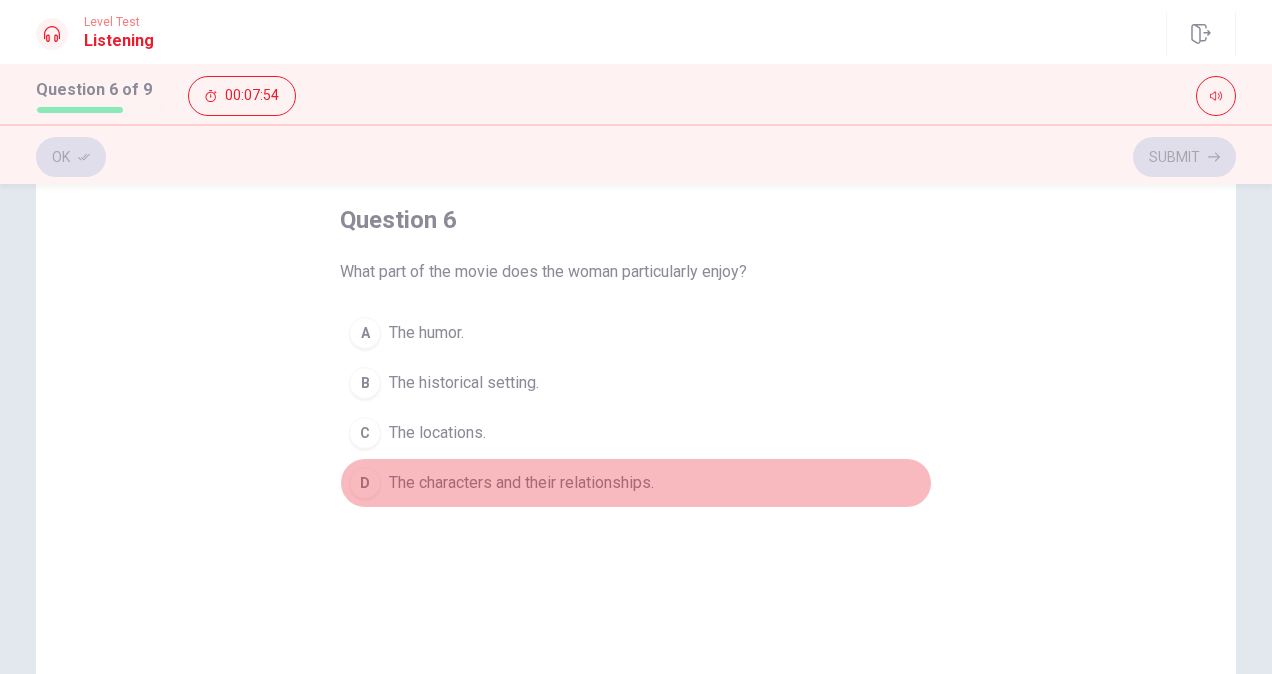 click on "The characters and their relationships." at bounding box center [521, 483] 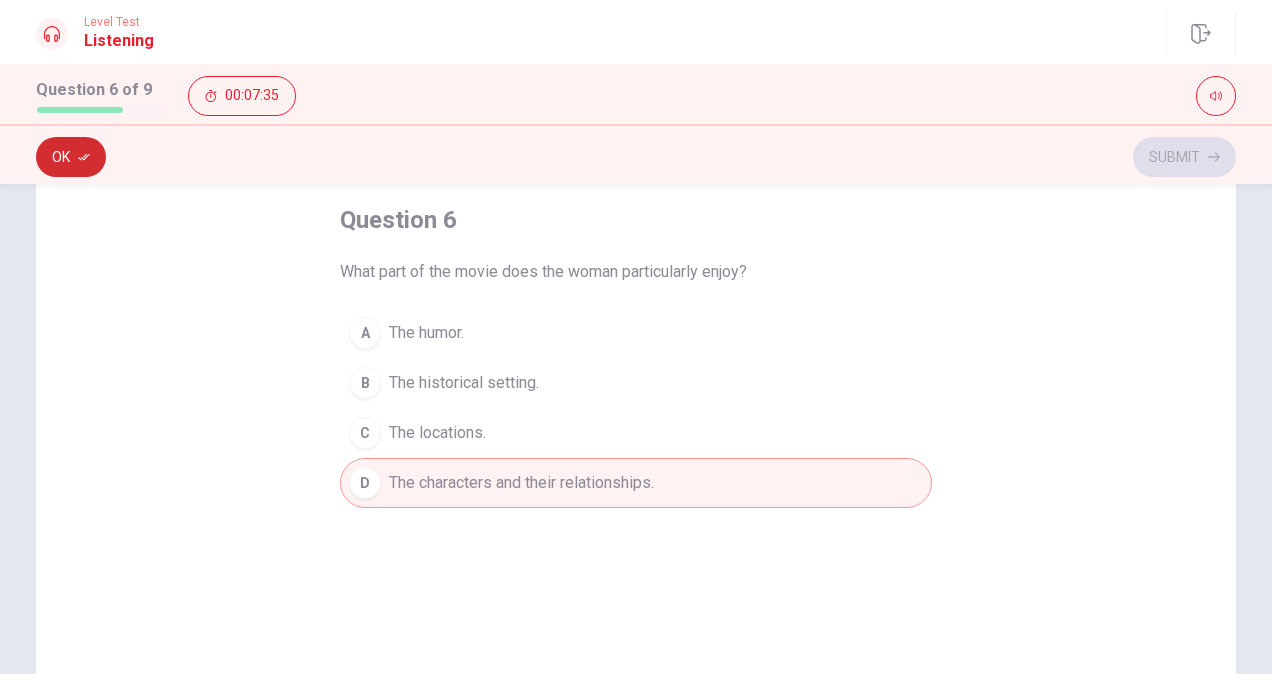 click on "Ok" at bounding box center [71, 157] 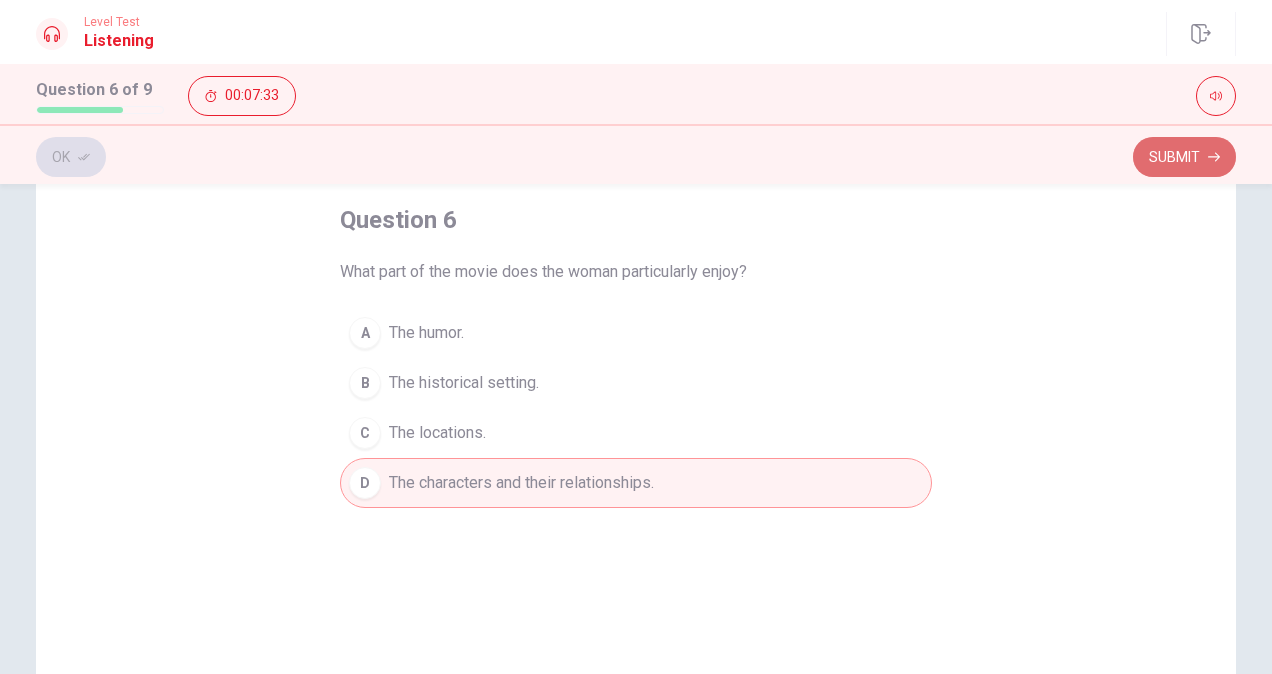 click on "Submit" at bounding box center [1184, 157] 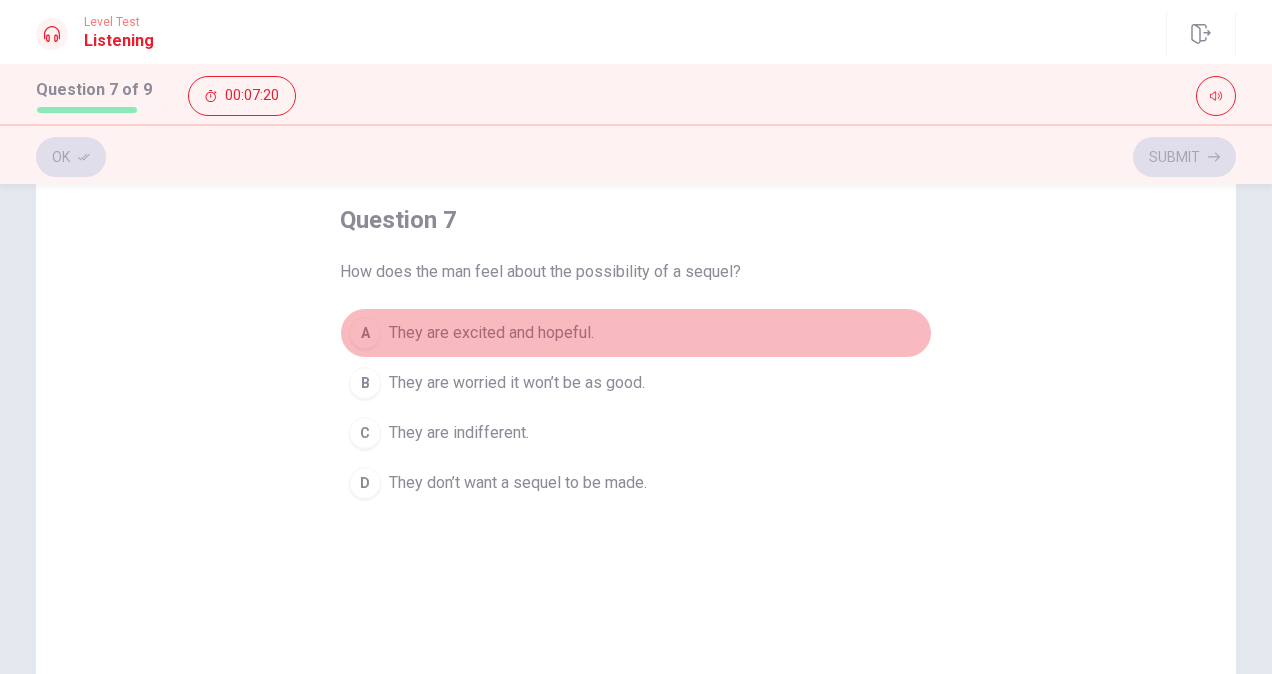 click on "They are excited and hopeful." at bounding box center [491, 333] 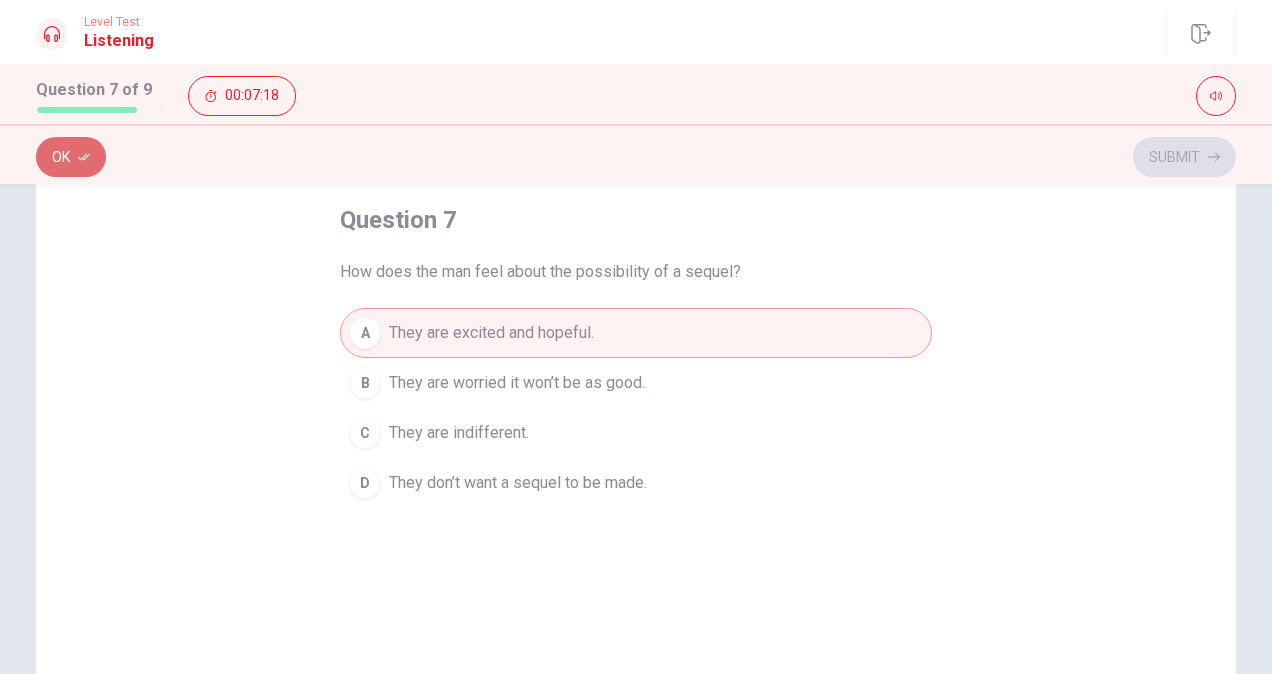 click on "Ok" at bounding box center (71, 157) 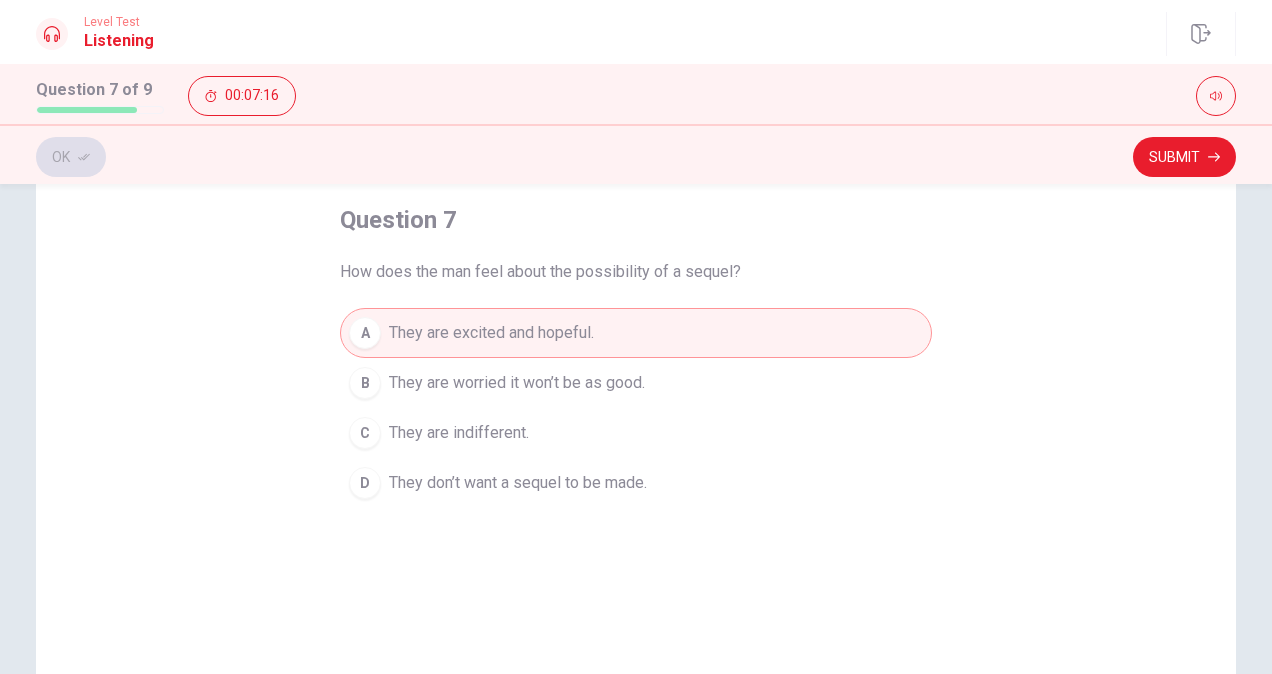 click on "Submit" at bounding box center (1184, 157) 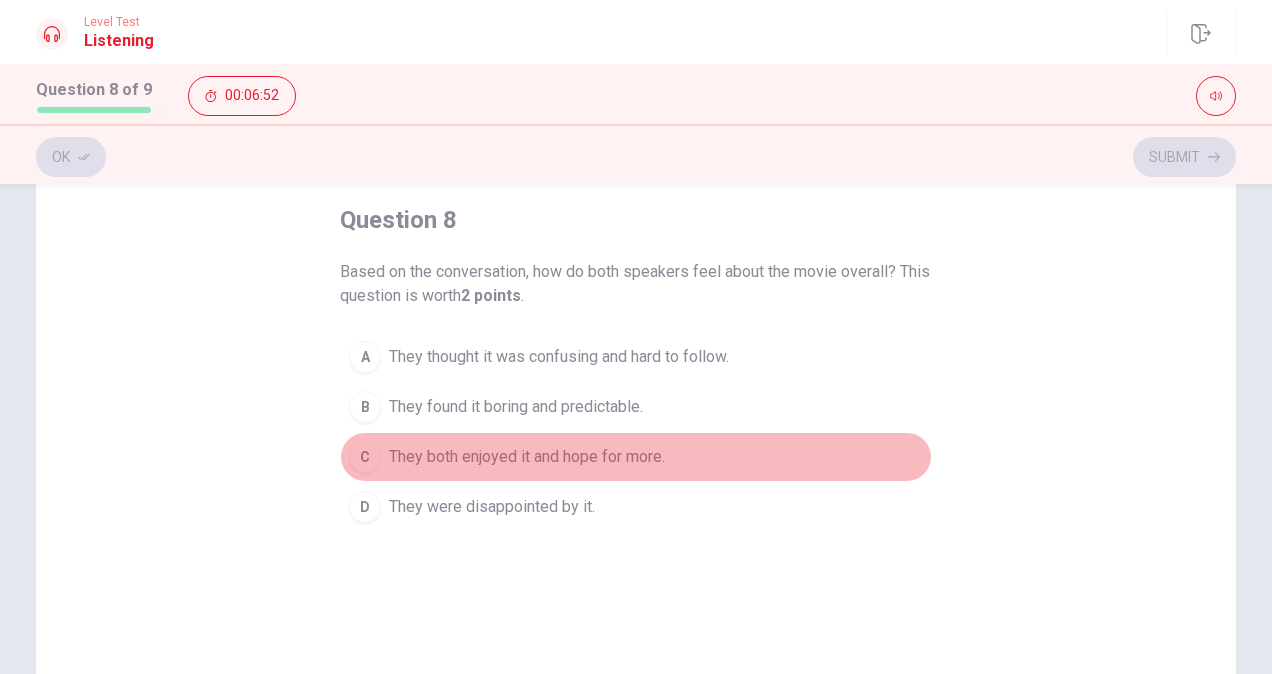 click on "C  They both enjoyed it and hope for more." at bounding box center (636, 457) 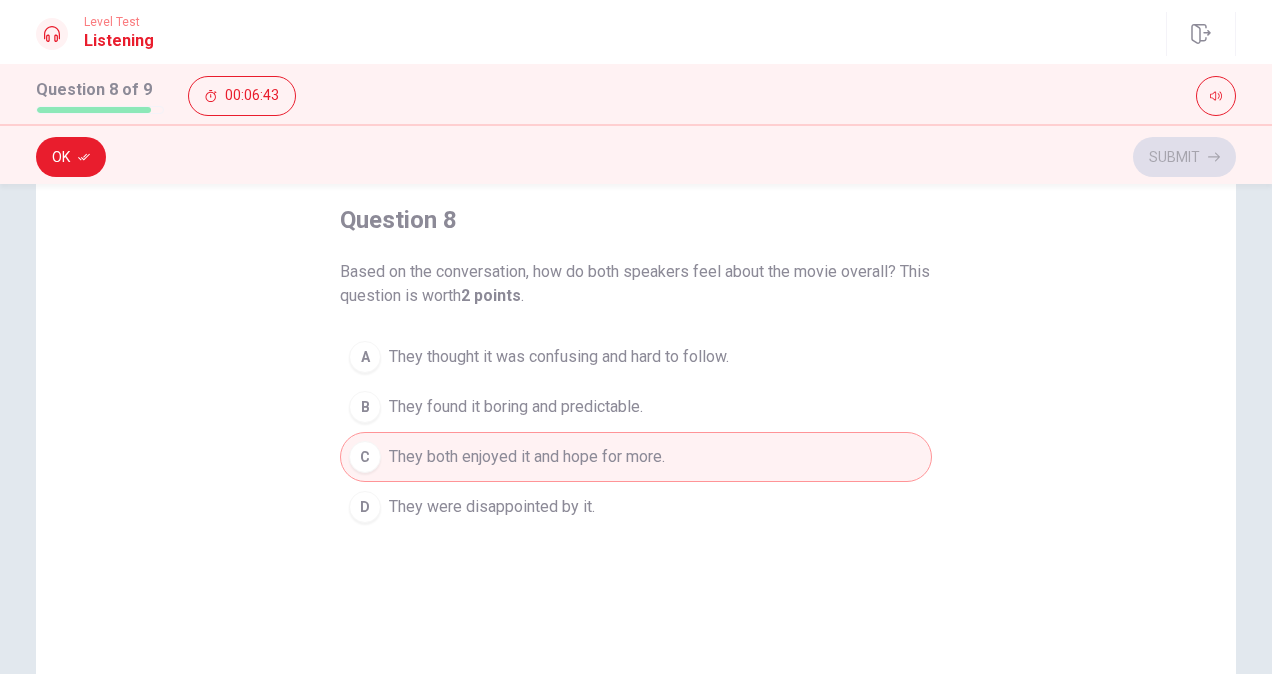 click on "Ok Submit" at bounding box center (636, 154) 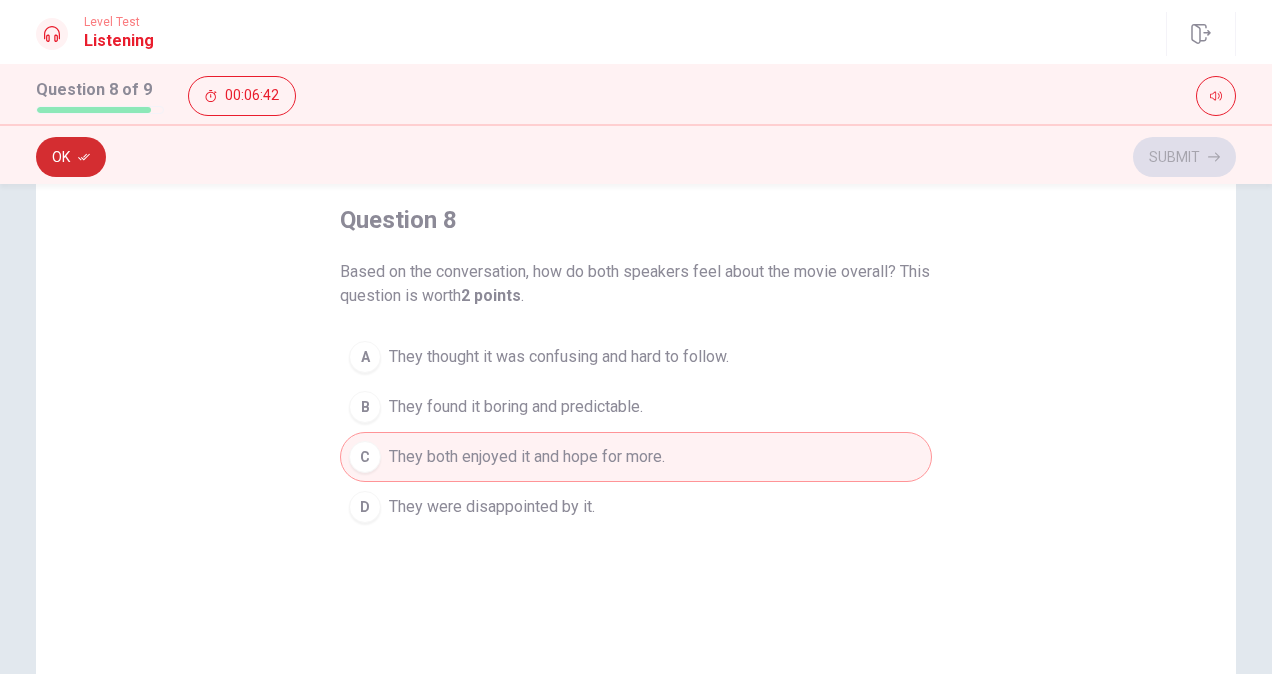 click on "Ok" at bounding box center [71, 157] 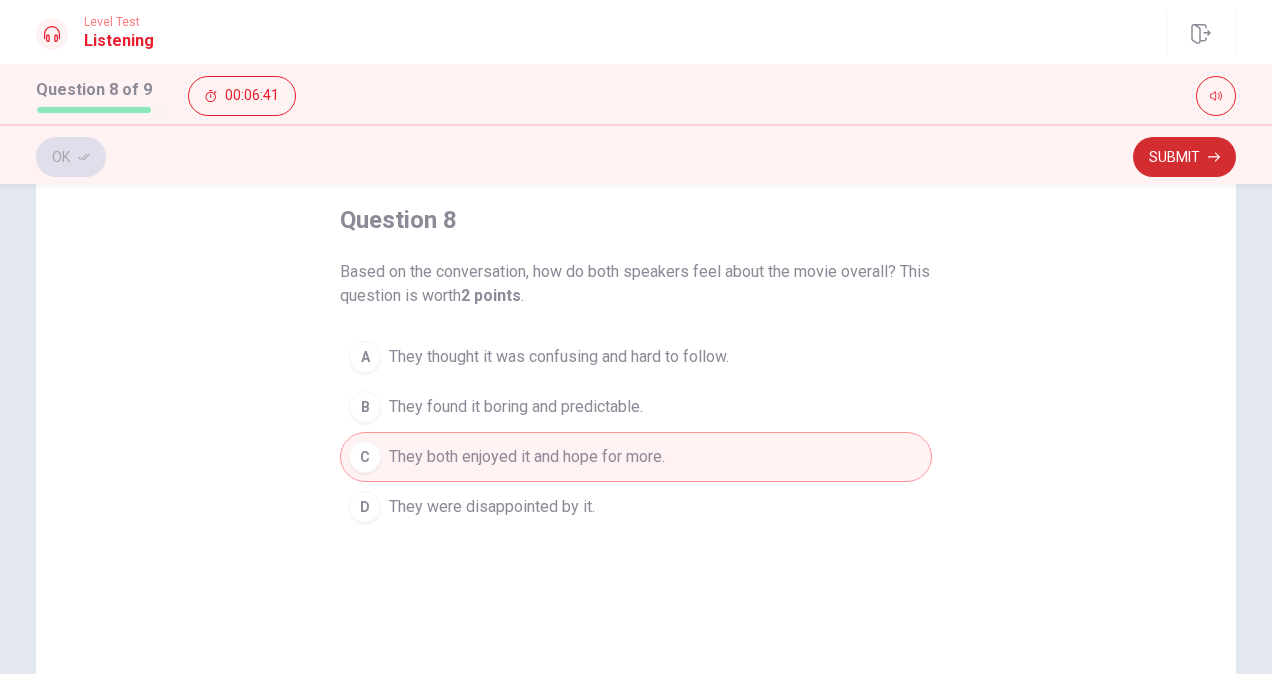click on "Submit" at bounding box center (1184, 157) 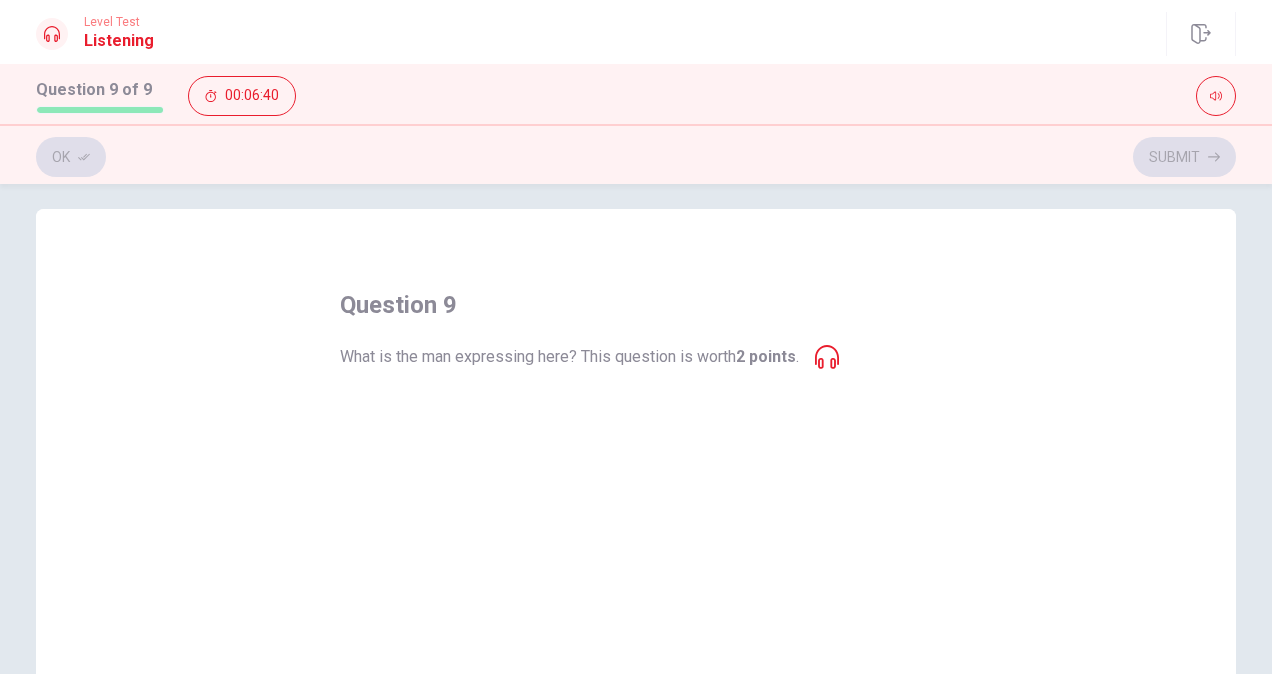 scroll, scrollTop: 0, scrollLeft: 0, axis: both 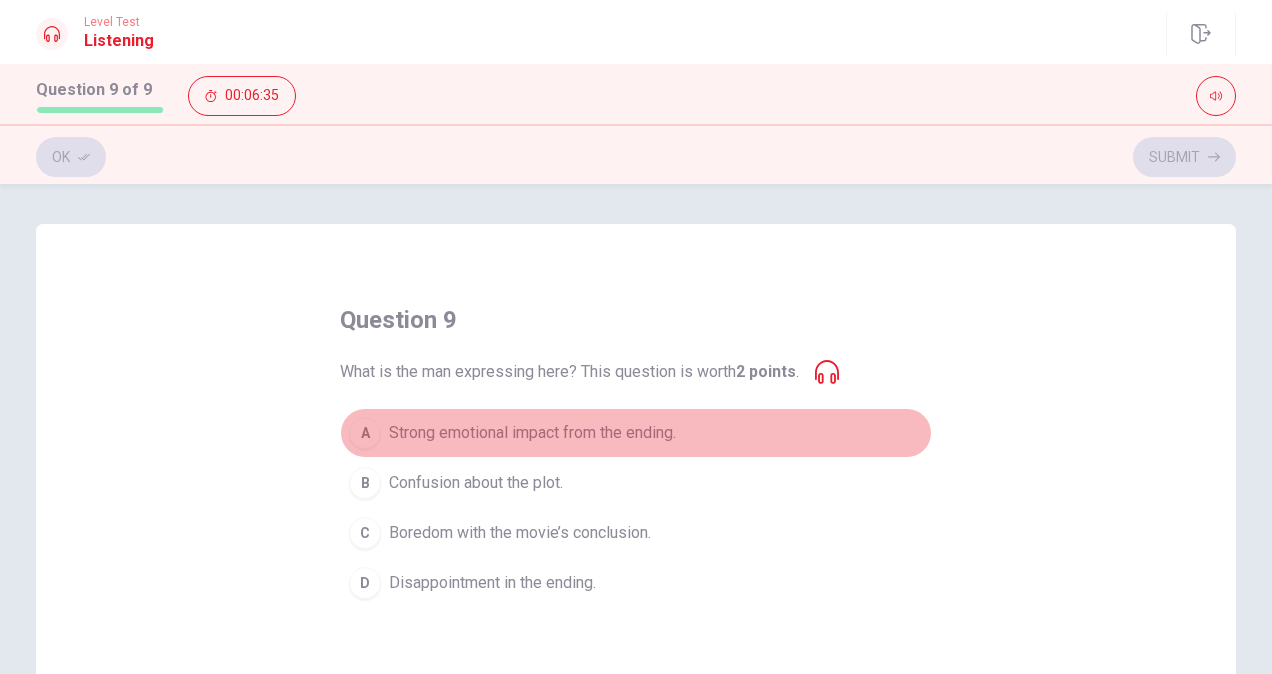 click on "Strong emotional impact from the ending." at bounding box center [532, 433] 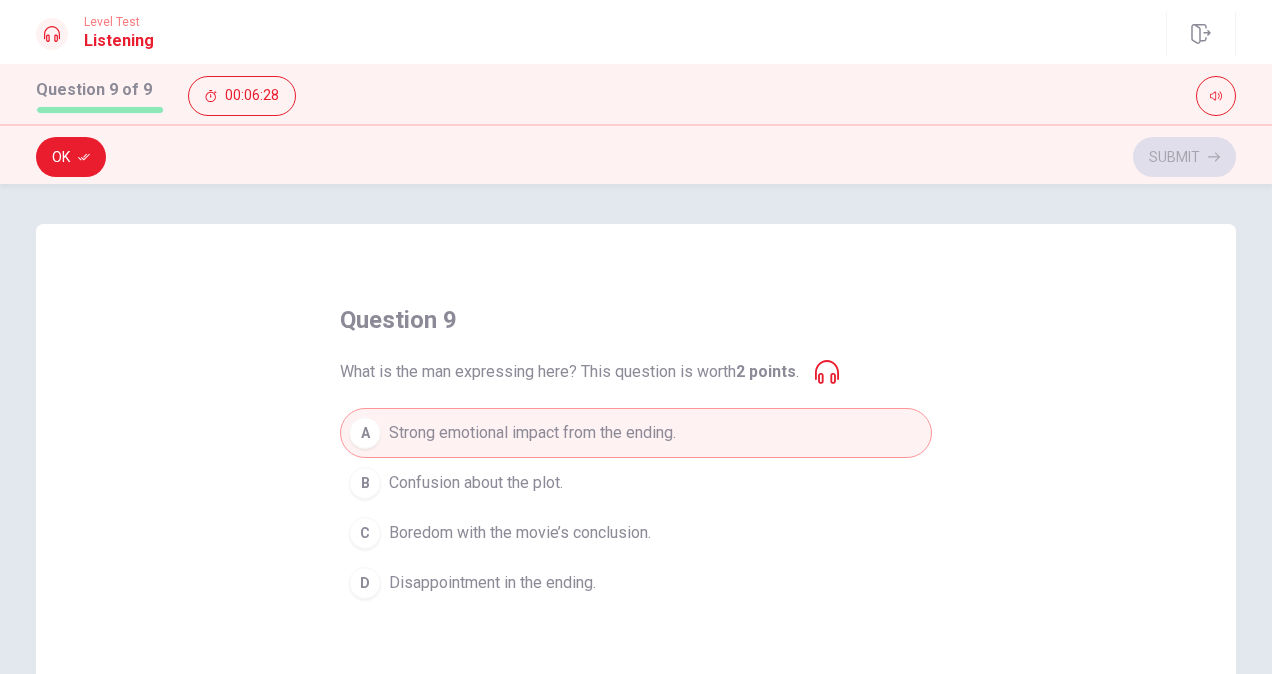 click 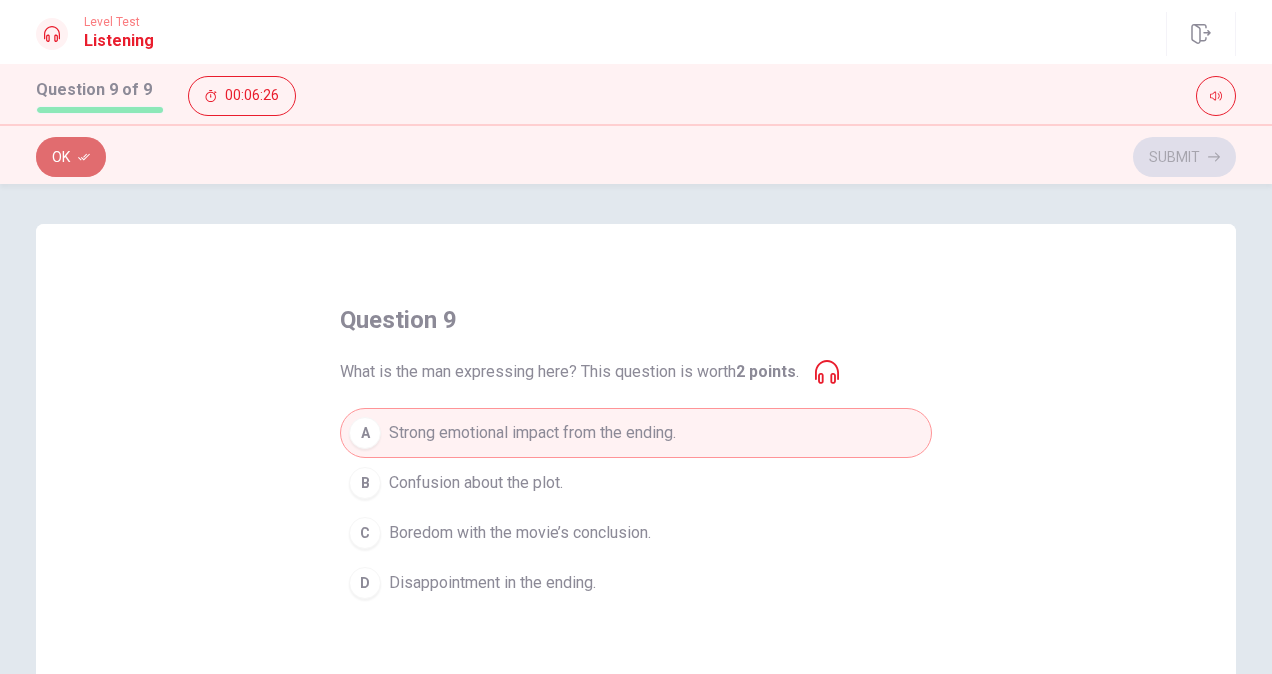 click 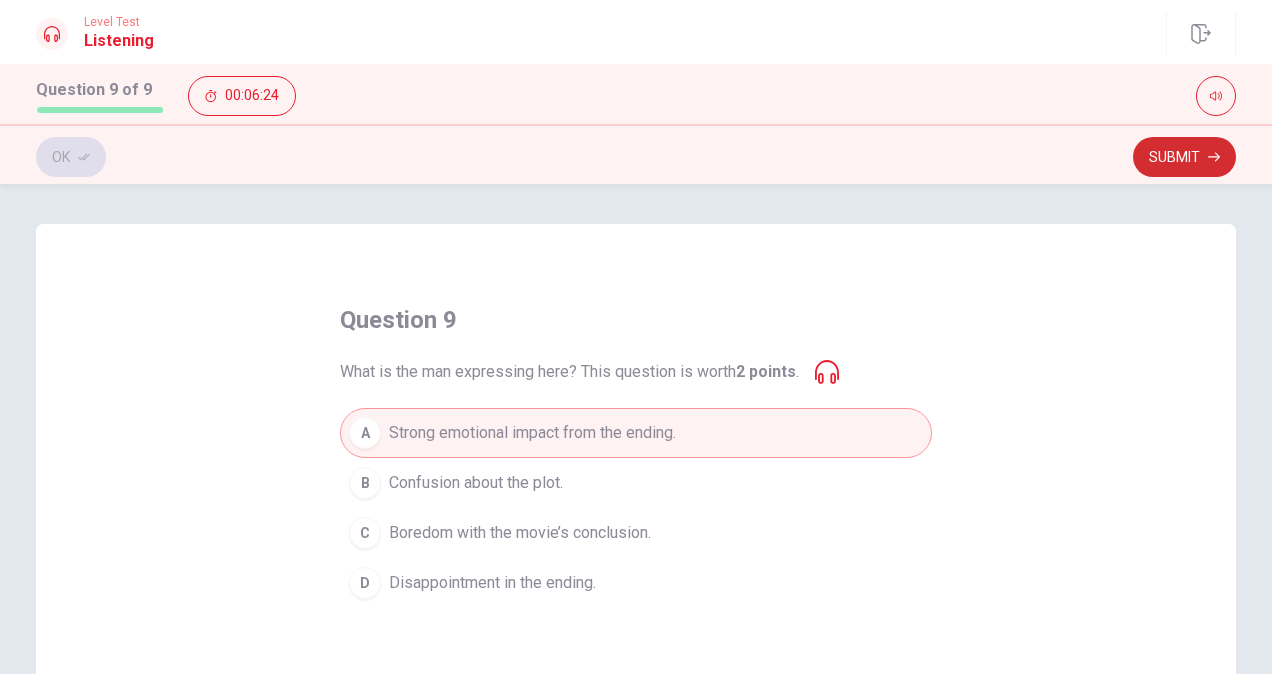 click on "Submit" at bounding box center [1184, 157] 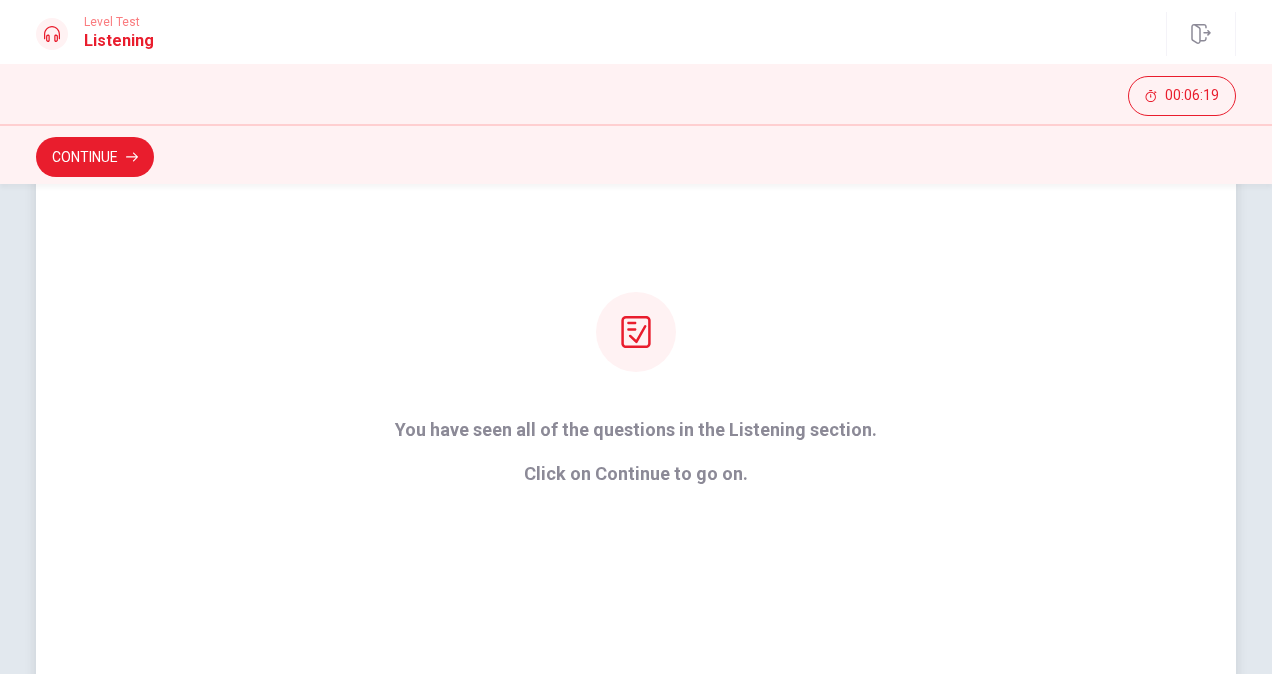 scroll, scrollTop: 200, scrollLeft: 0, axis: vertical 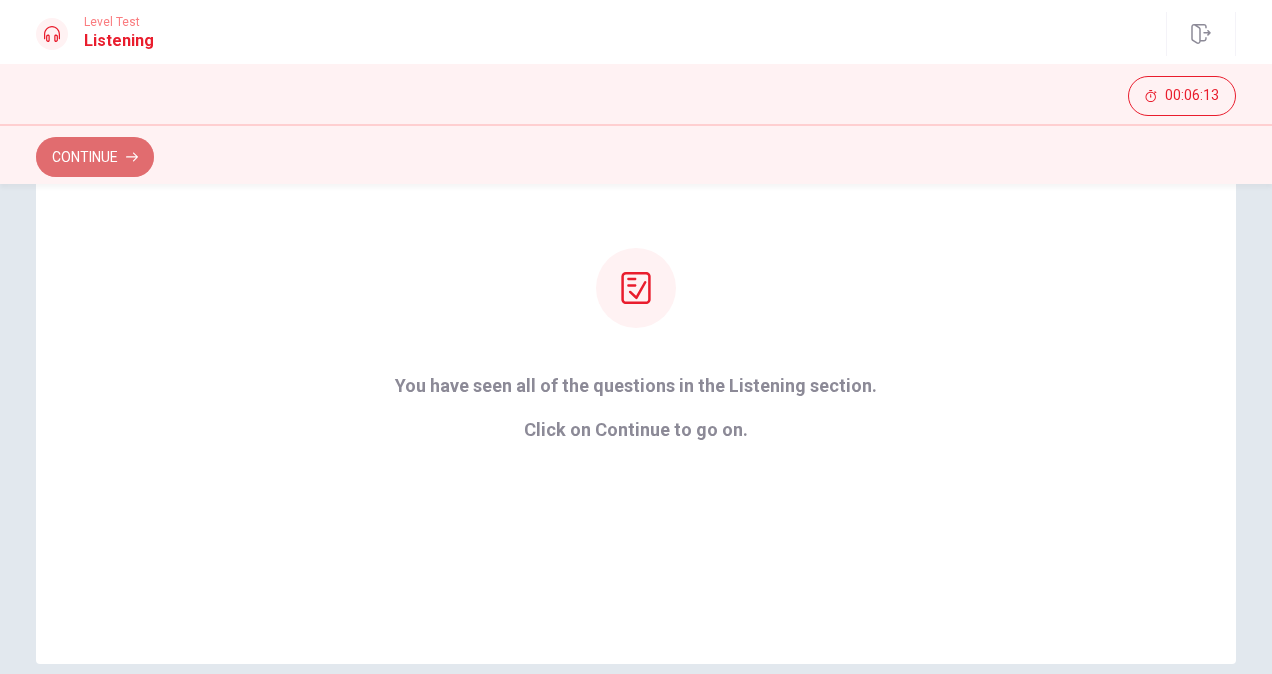 click on "Continue" at bounding box center (95, 157) 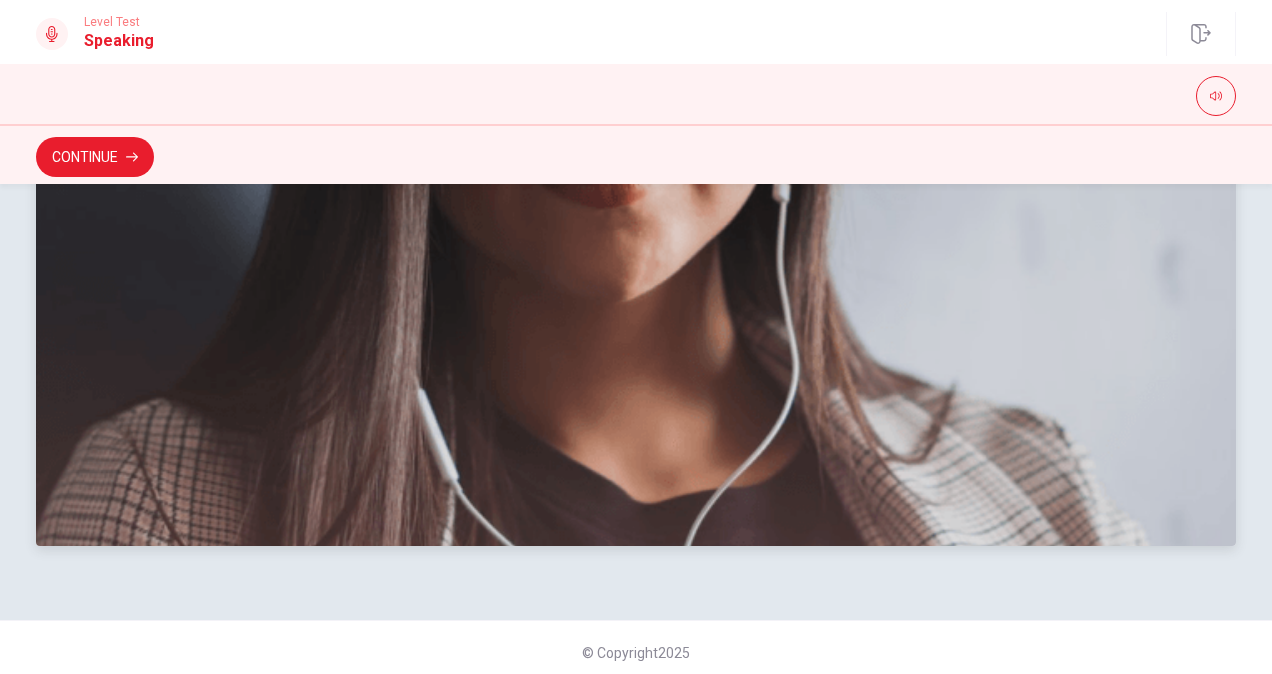 scroll, scrollTop: 610, scrollLeft: 0, axis: vertical 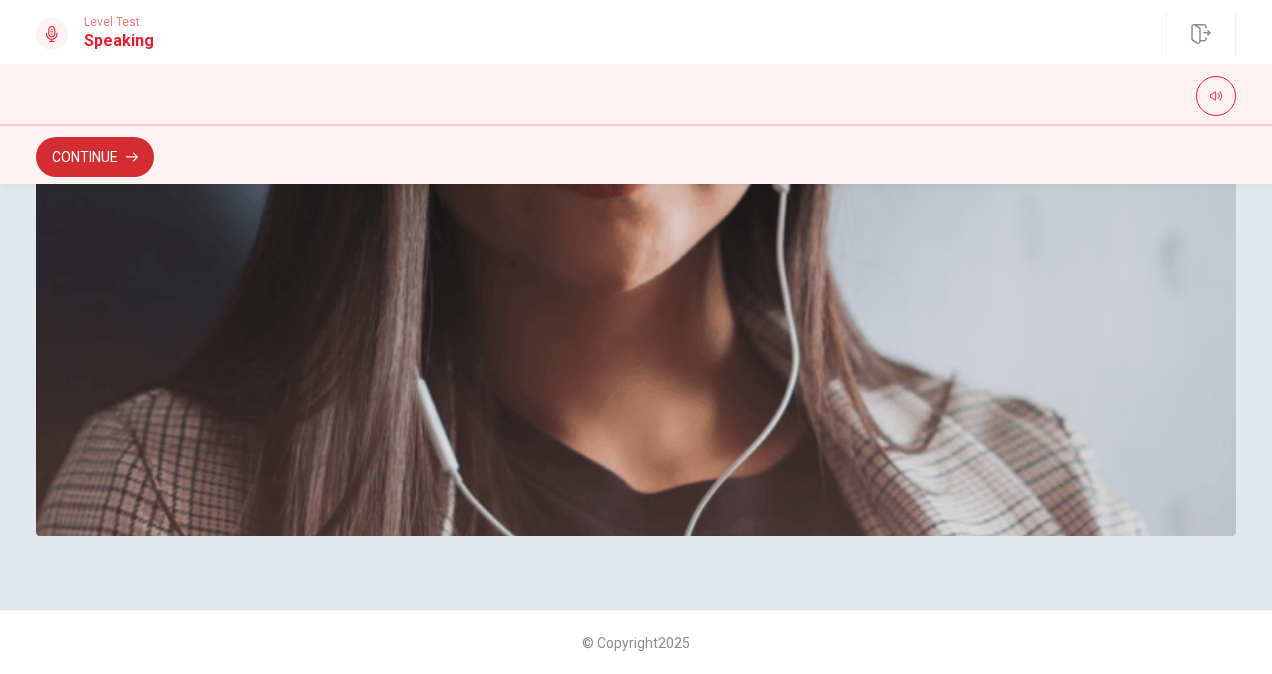 click on "Continue" at bounding box center (95, 157) 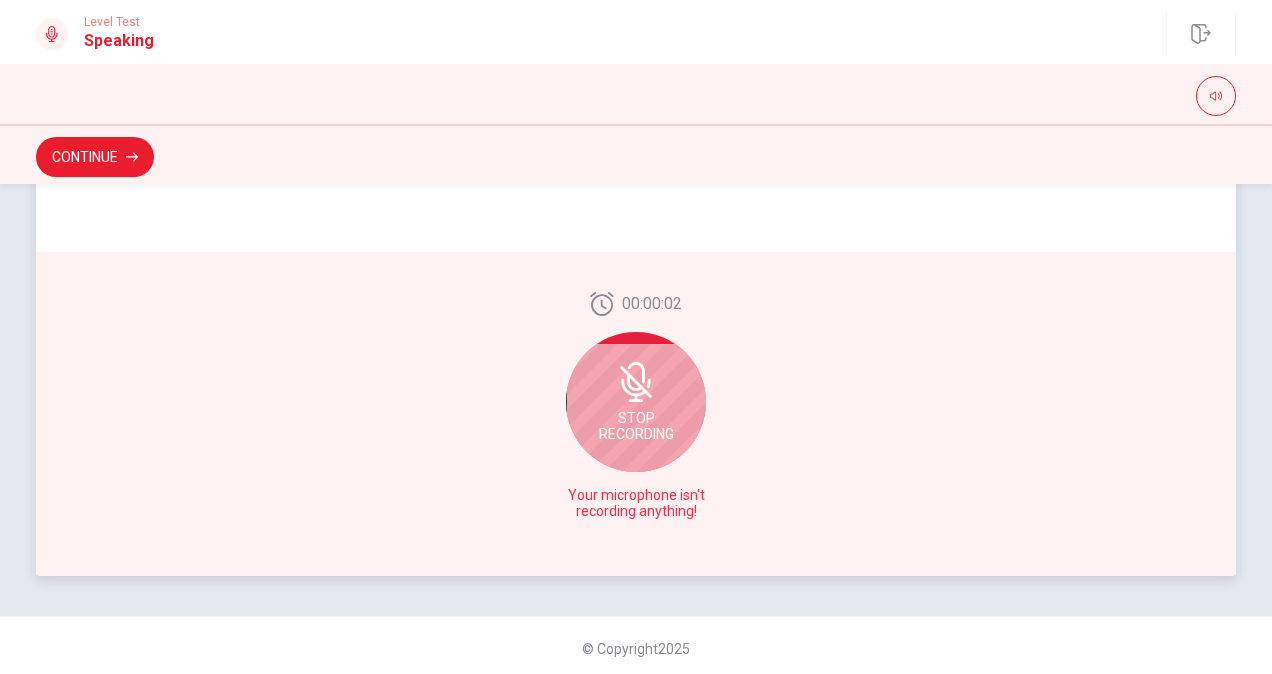 scroll, scrollTop: 526, scrollLeft: 0, axis: vertical 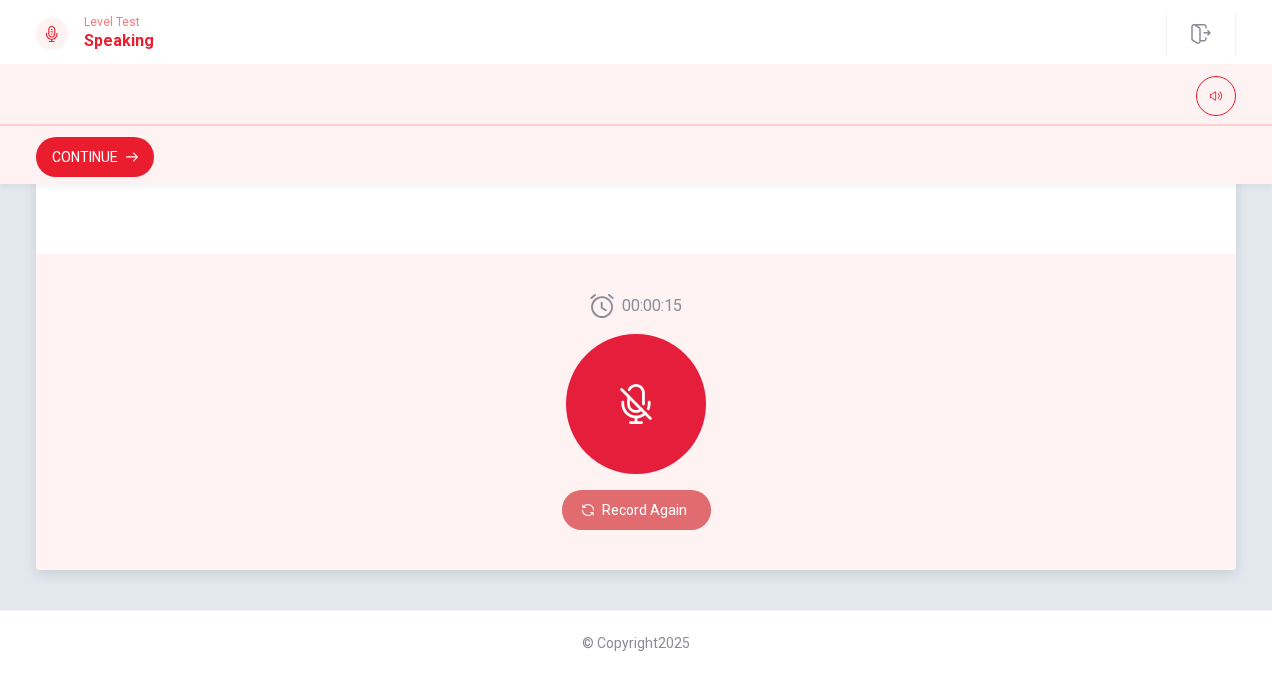 click on "Record Again" at bounding box center (636, 510) 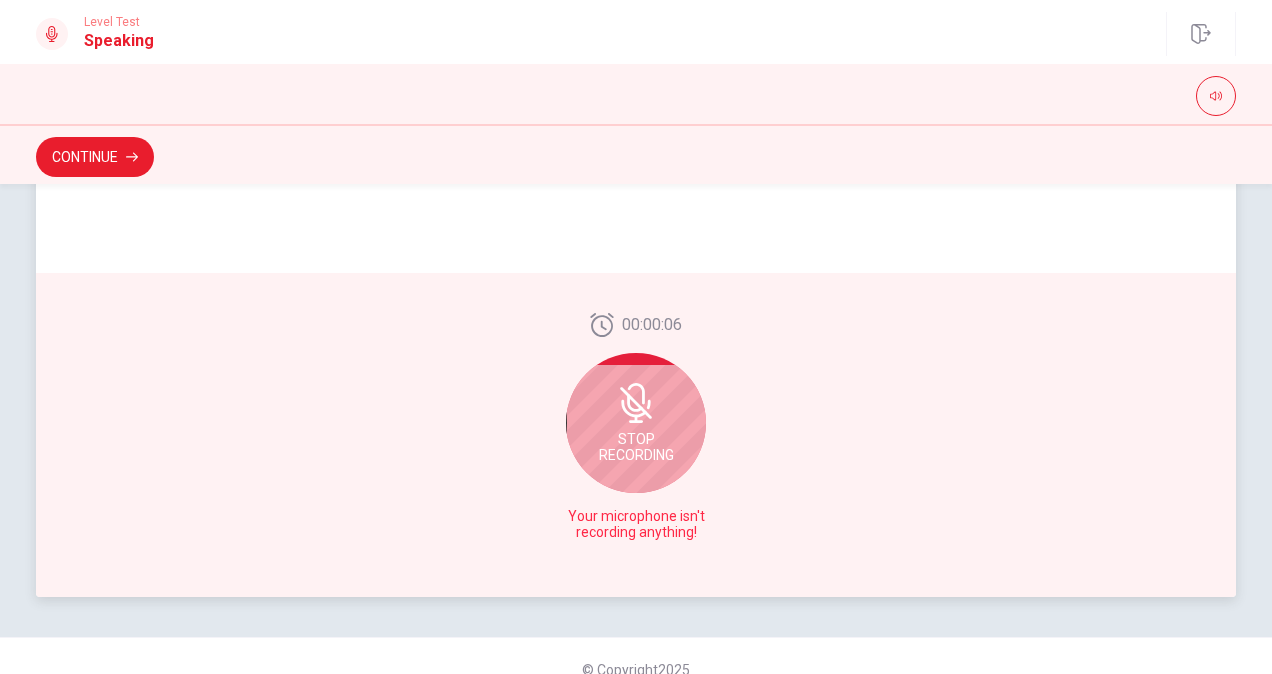 scroll, scrollTop: 502, scrollLeft: 0, axis: vertical 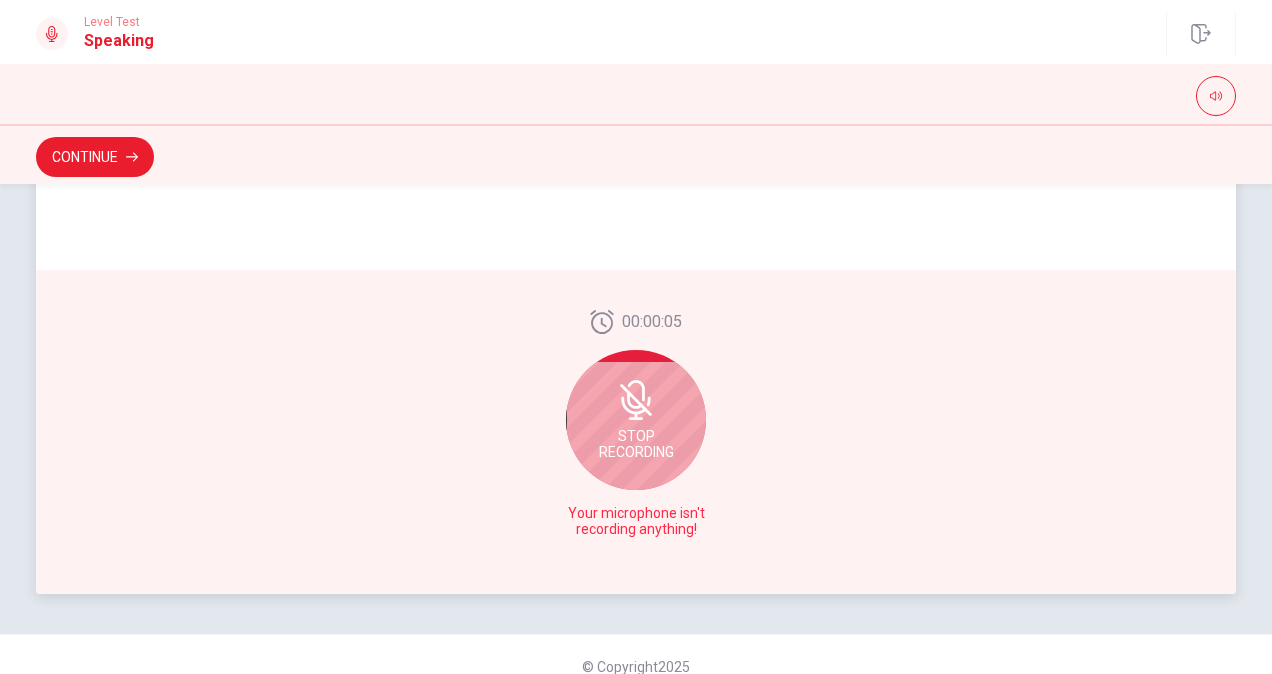 click on "Stop   Recording" at bounding box center [636, 444] 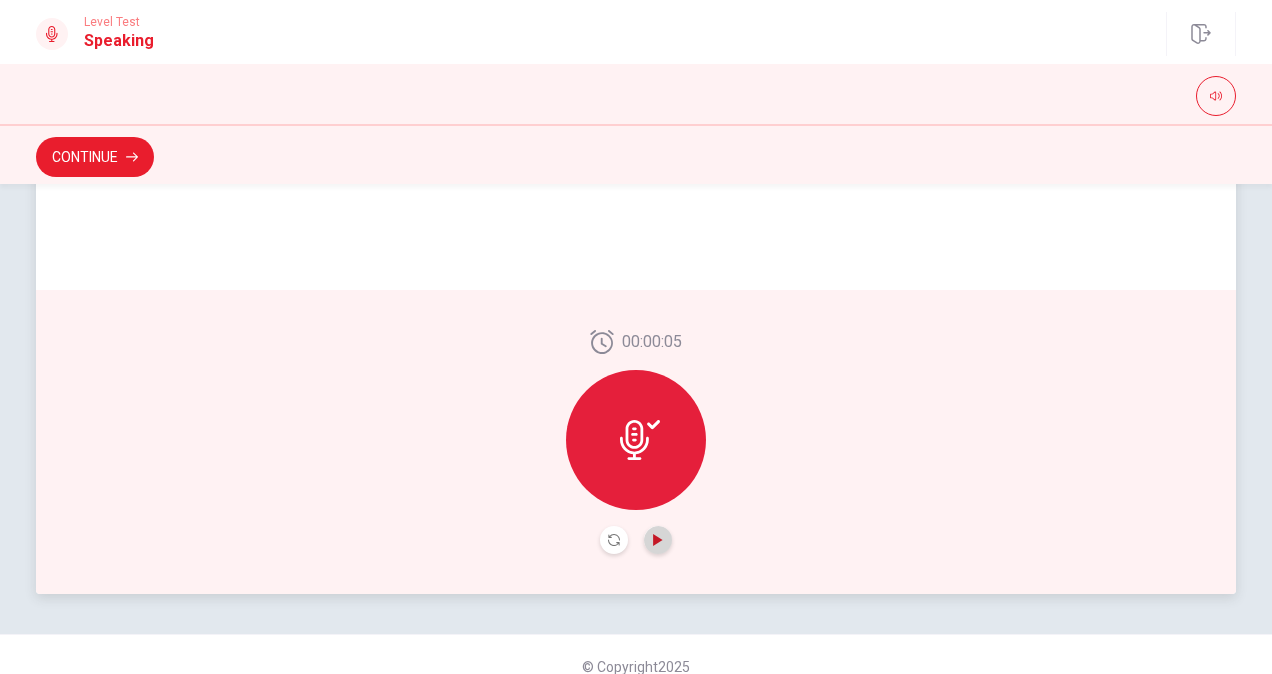 click 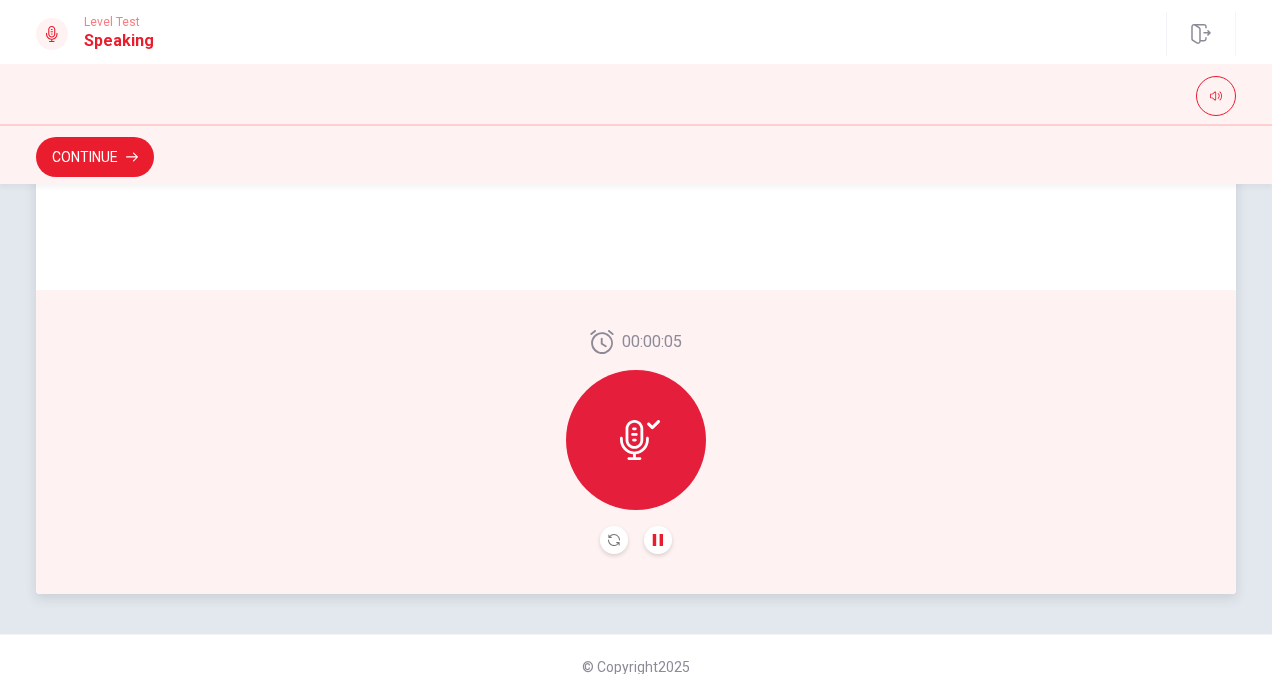 click 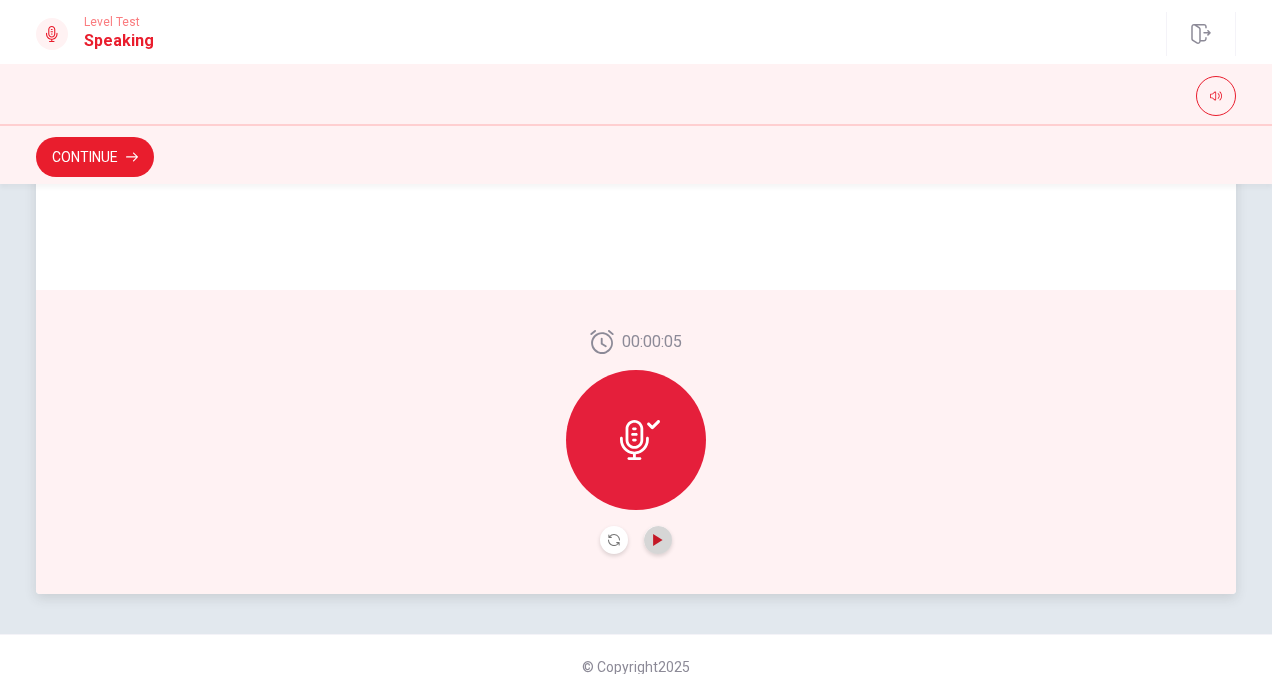 click 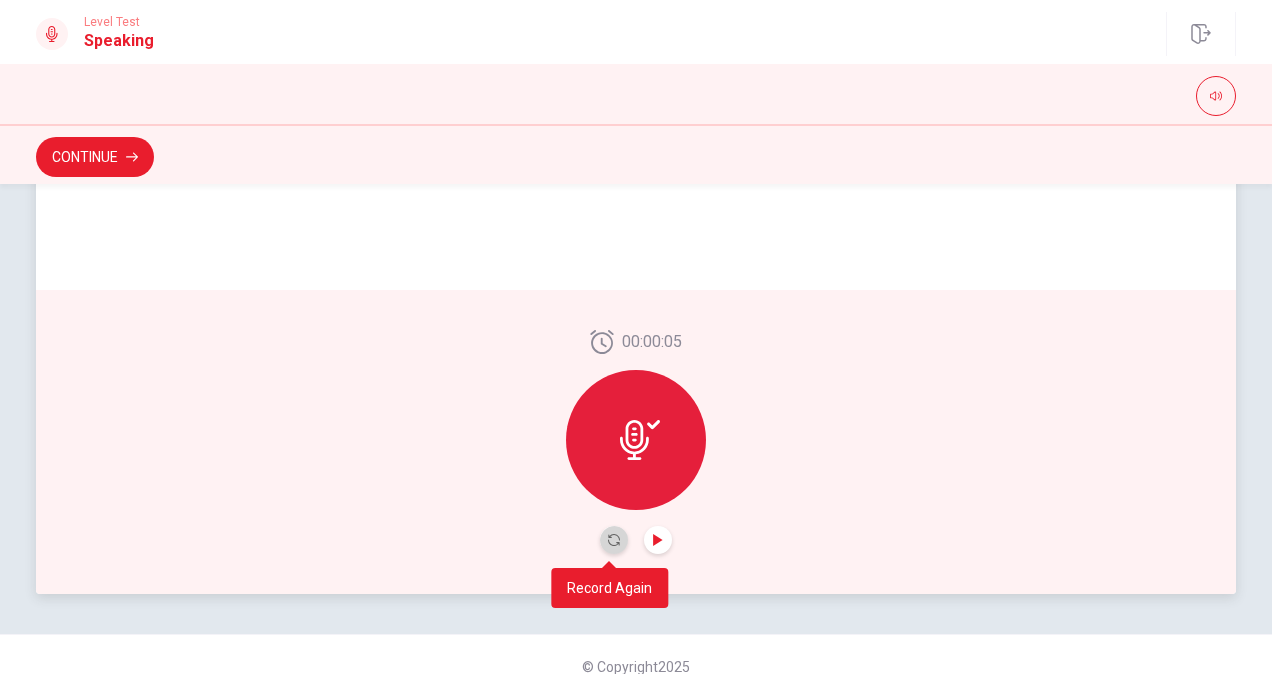 click at bounding box center [614, 540] 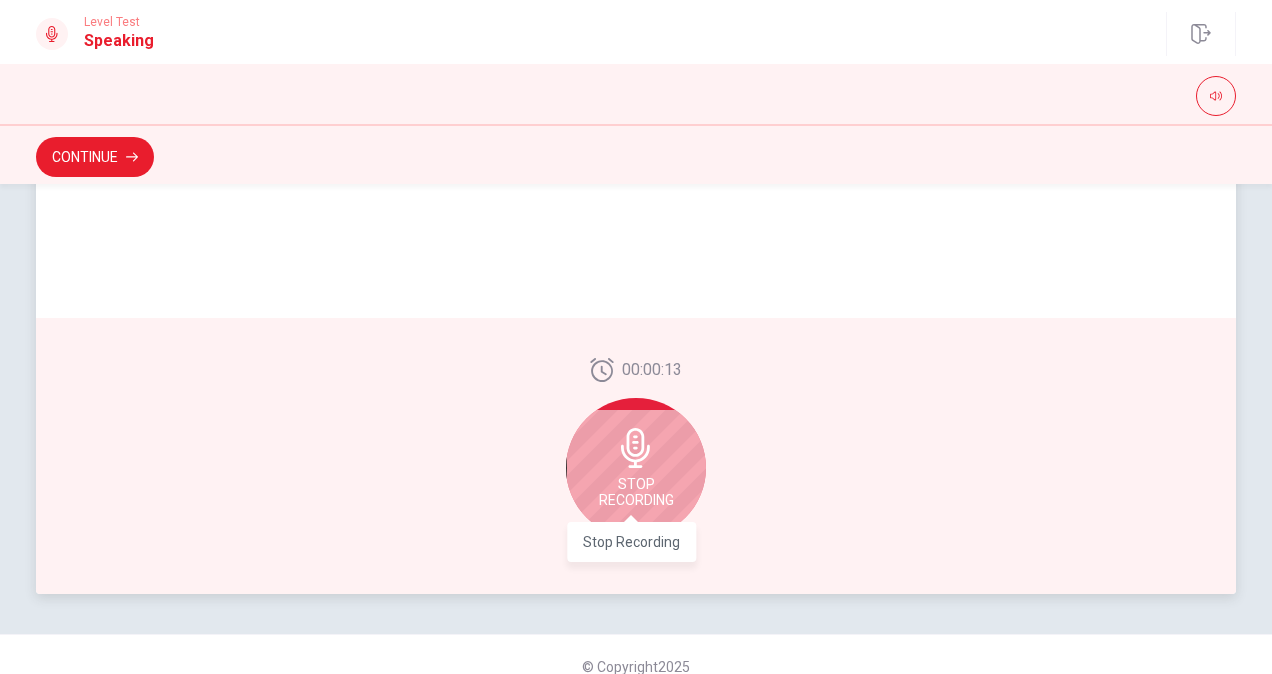 click on "Stop   Recording" at bounding box center [636, 492] 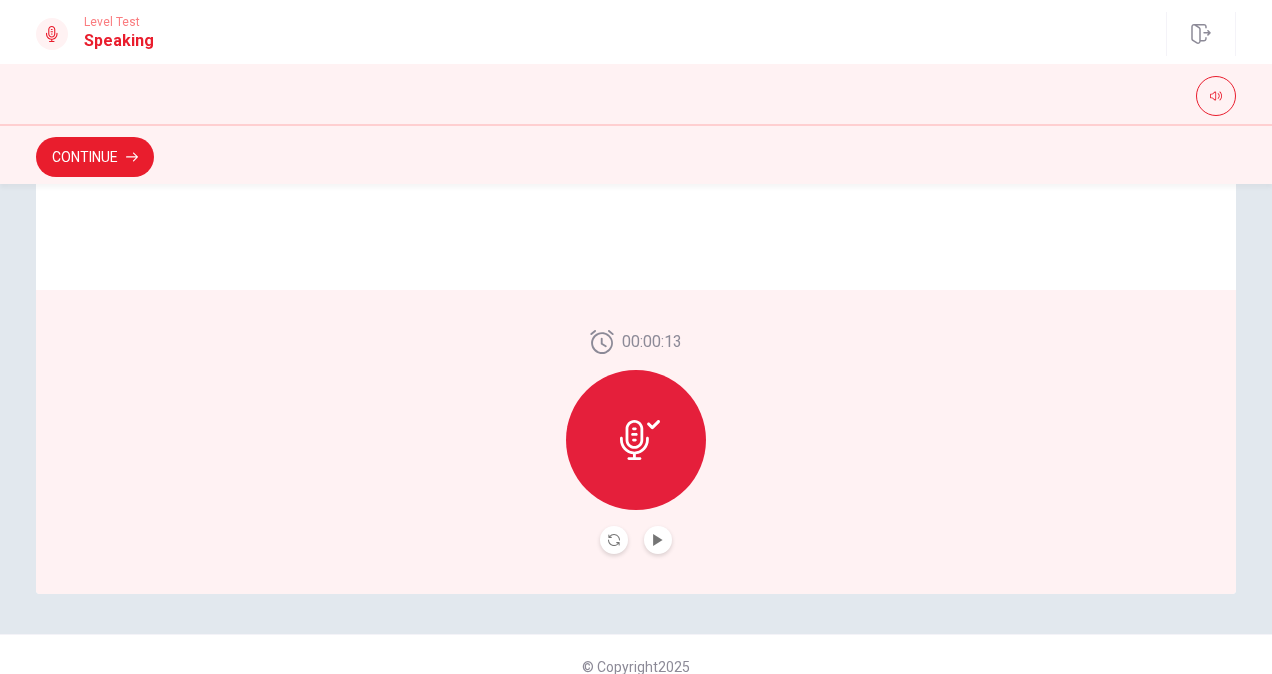 click at bounding box center (658, 540) 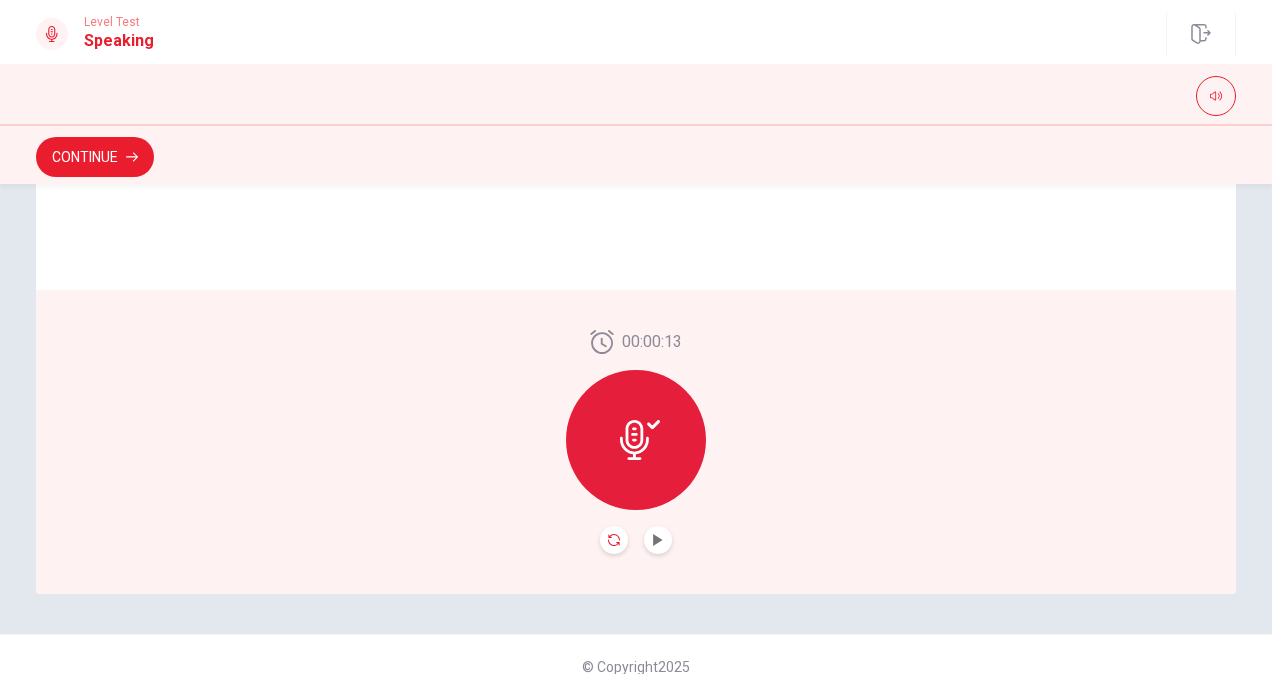 click 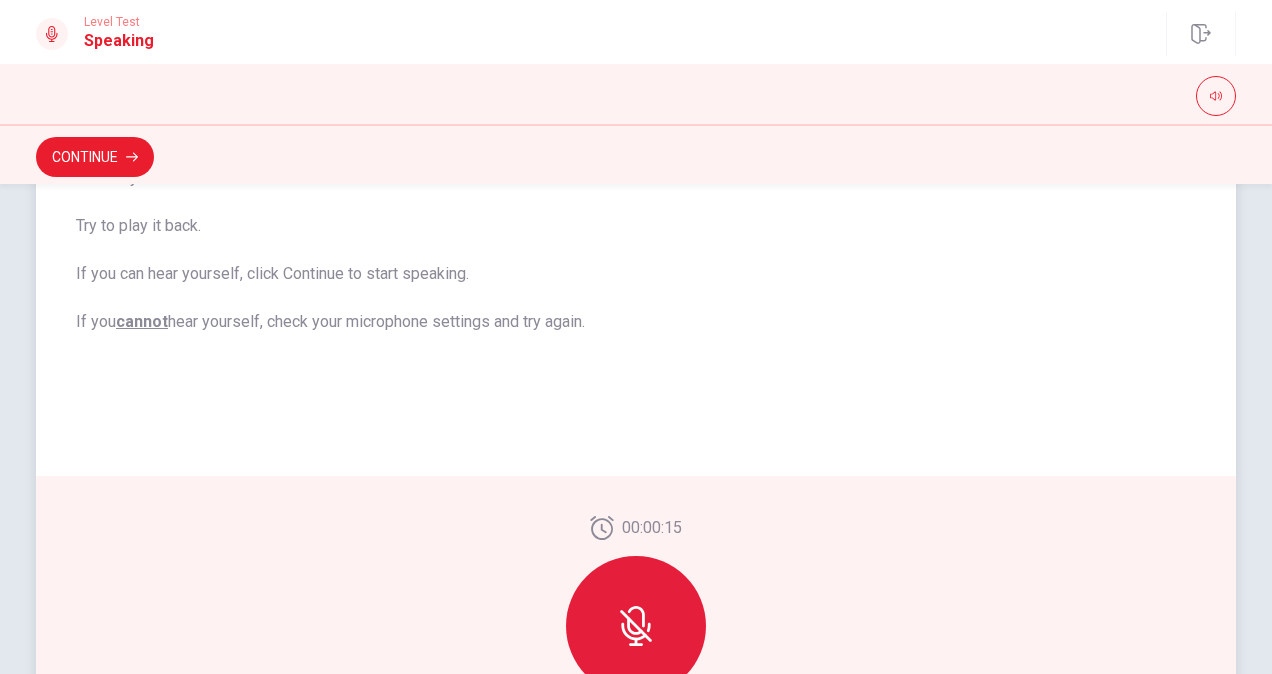 scroll, scrollTop: 404, scrollLeft: 0, axis: vertical 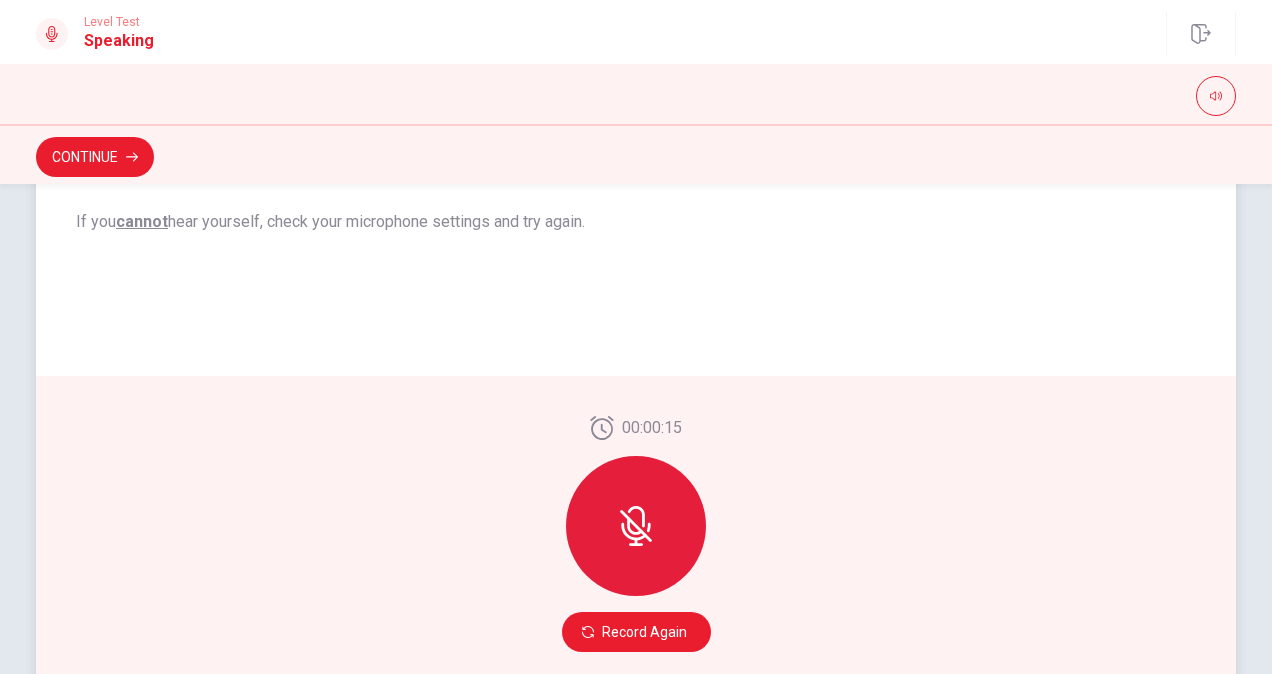 click at bounding box center [636, 526] 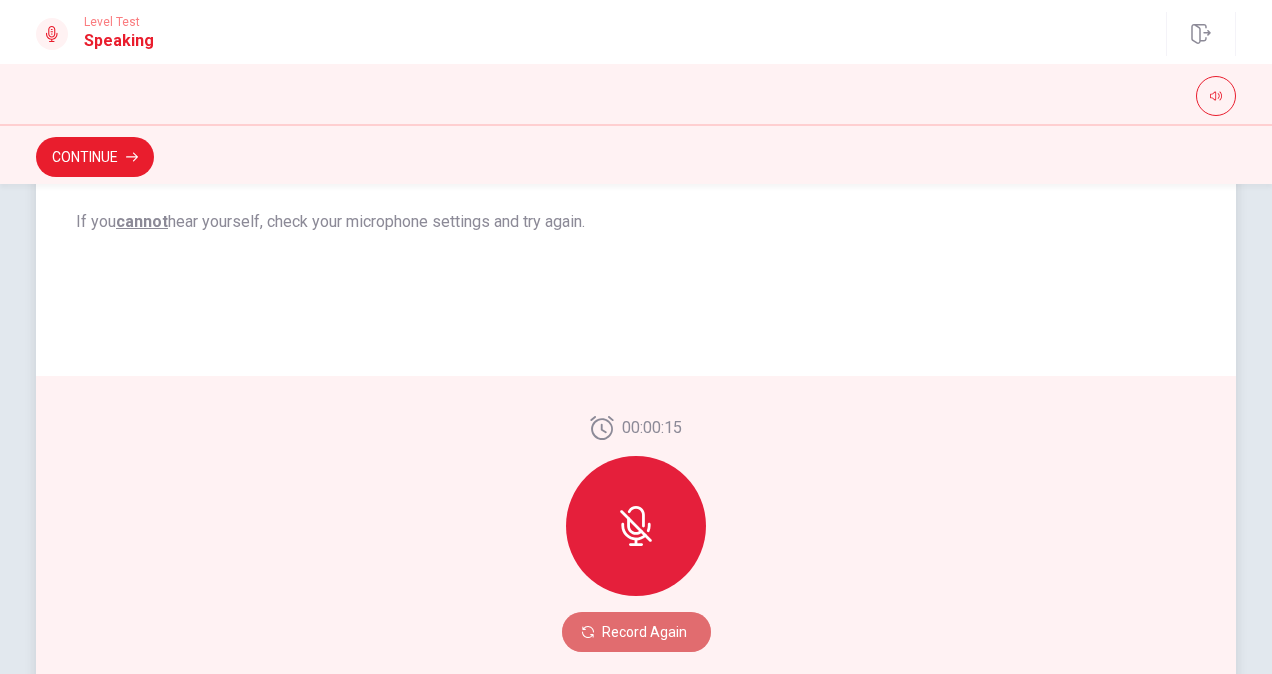 click on "Record Again" at bounding box center (636, 632) 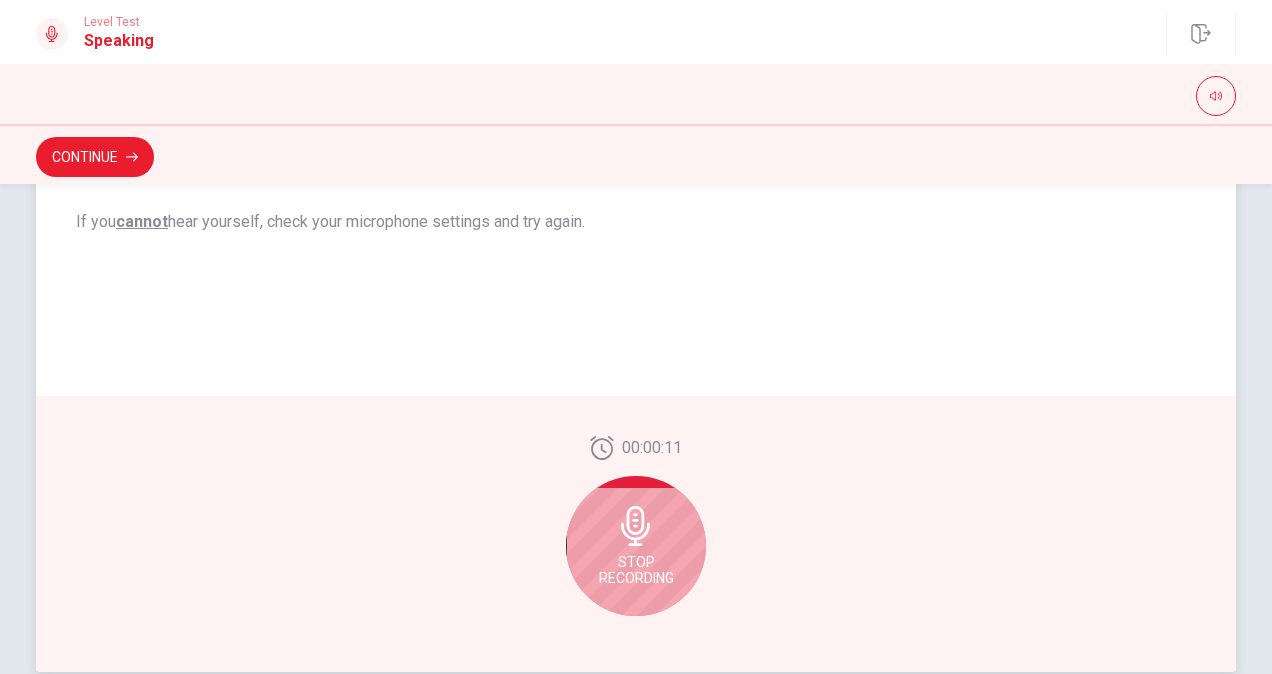 click on "Stop   Recording" at bounding box center (636, 546) 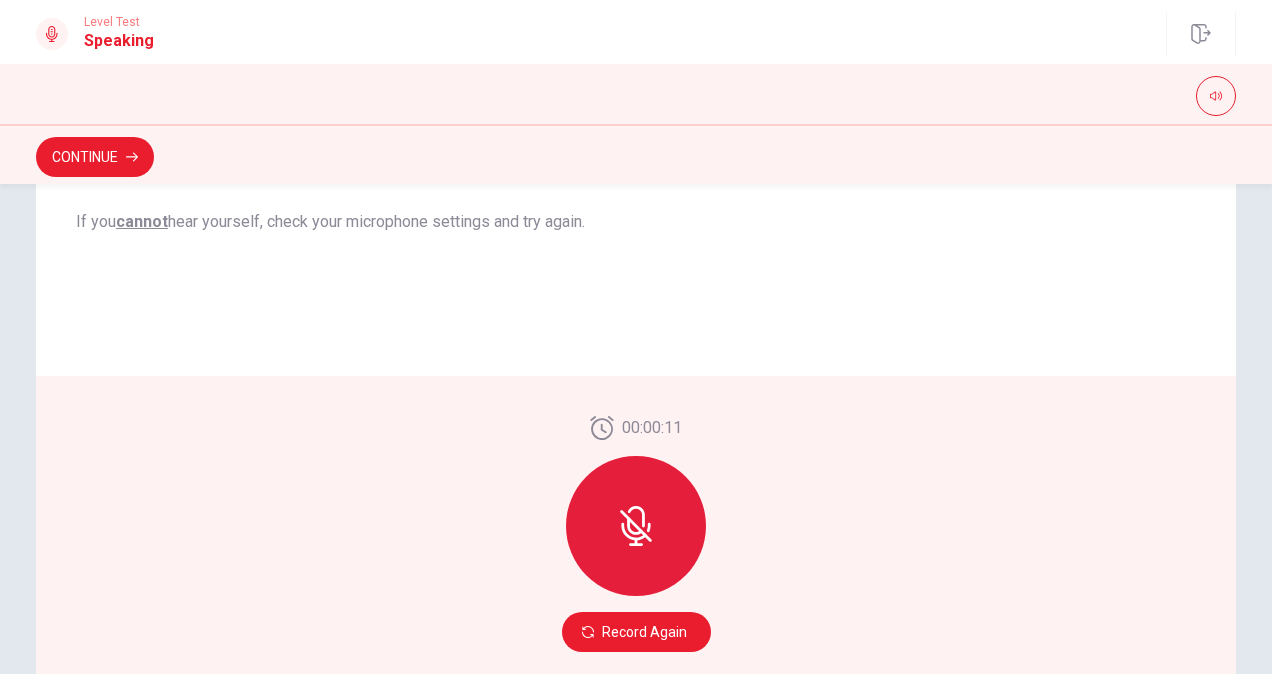 click on "Record Again" at bounding box center [636, 632] 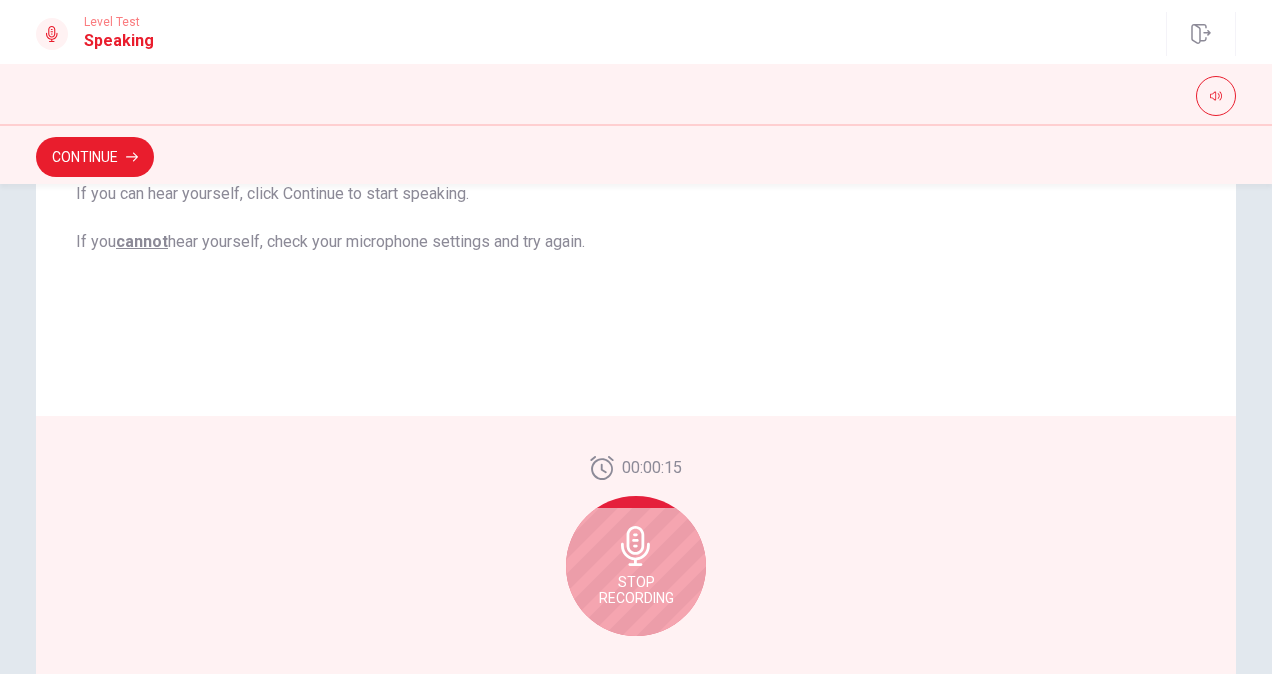 scroll, scrollTop: 424, scrollLeft: 0, axis: vertical 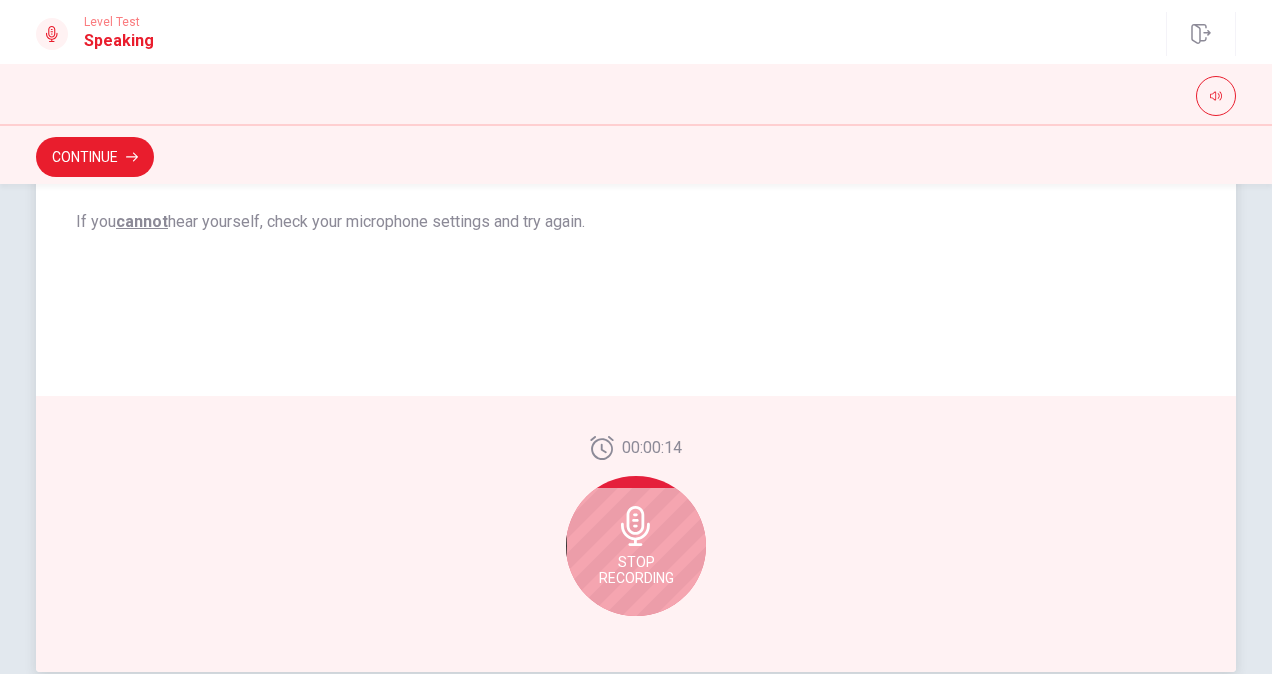 click on "Stop   Recording" at bounding box center (636, 570) 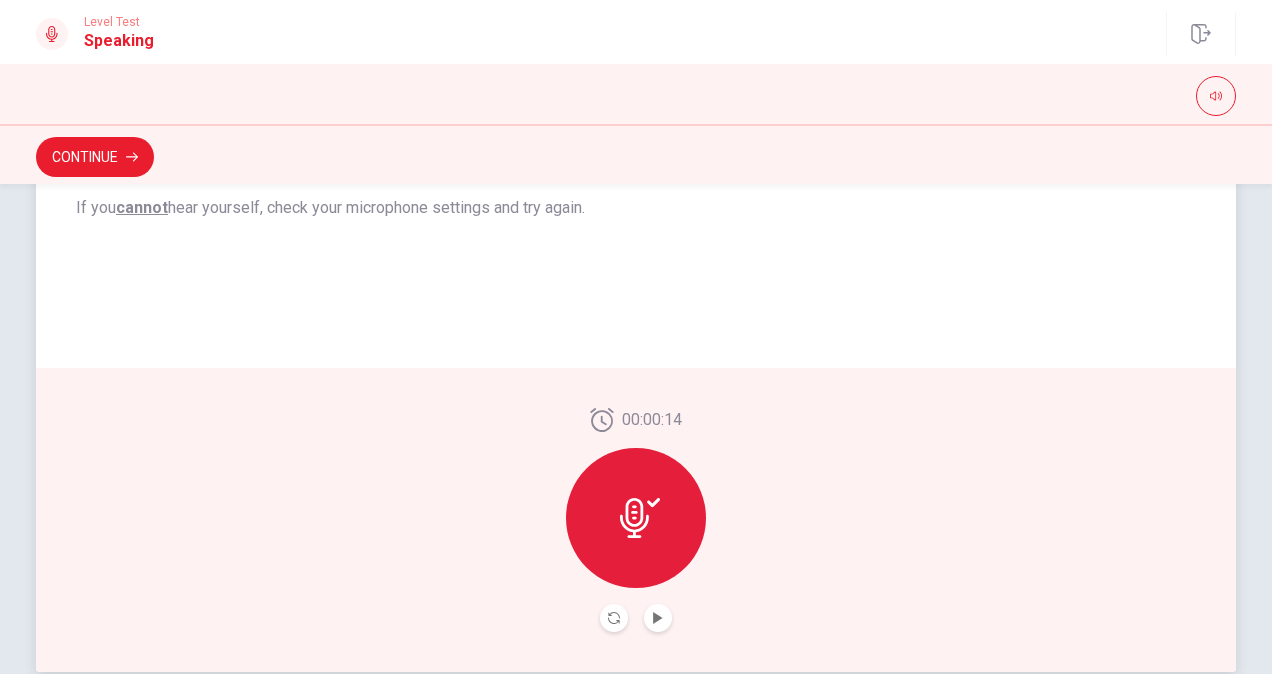 scroll, scrollTop: 410, scrollLeft: 0, axis: vertical 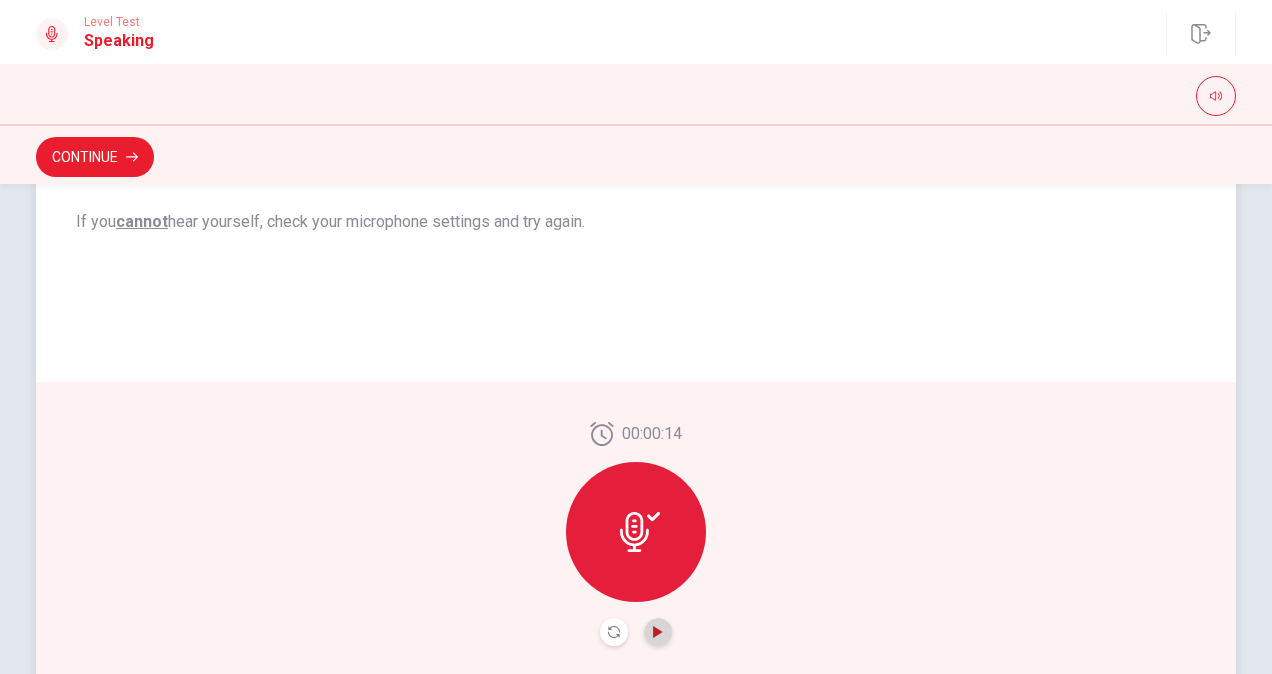 click 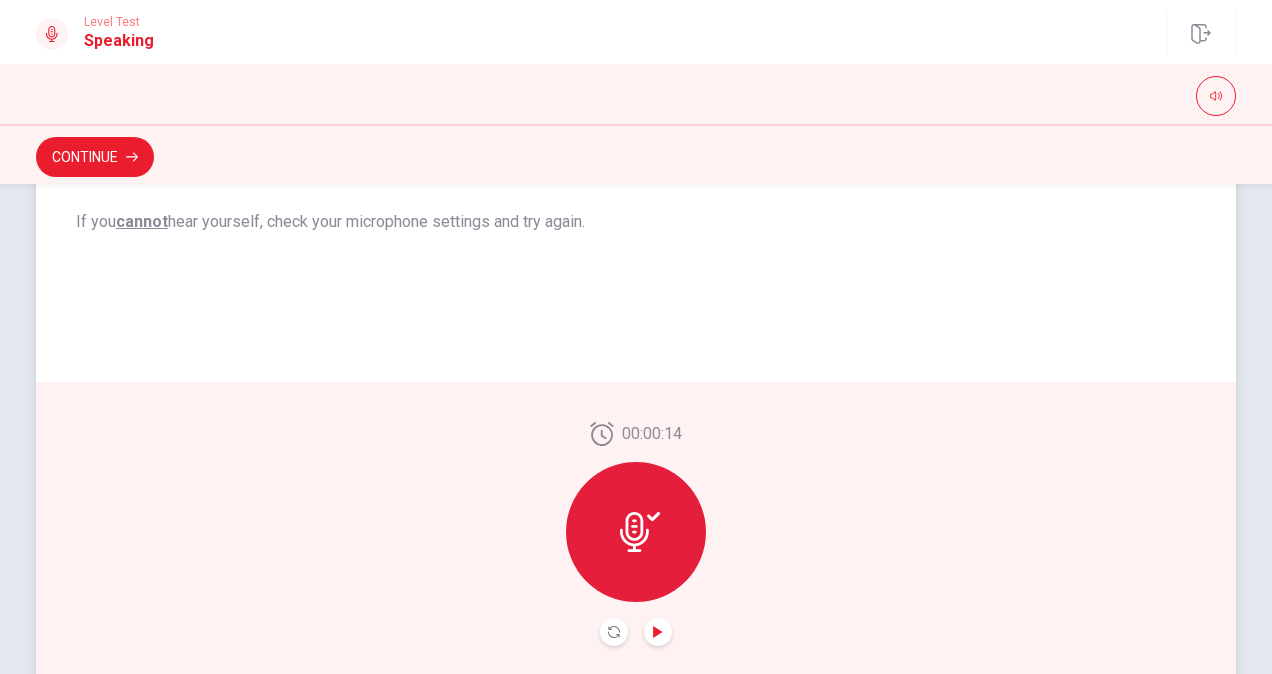 scroll, scrollTop: 404, scrollLeft: 0, axis: vertical 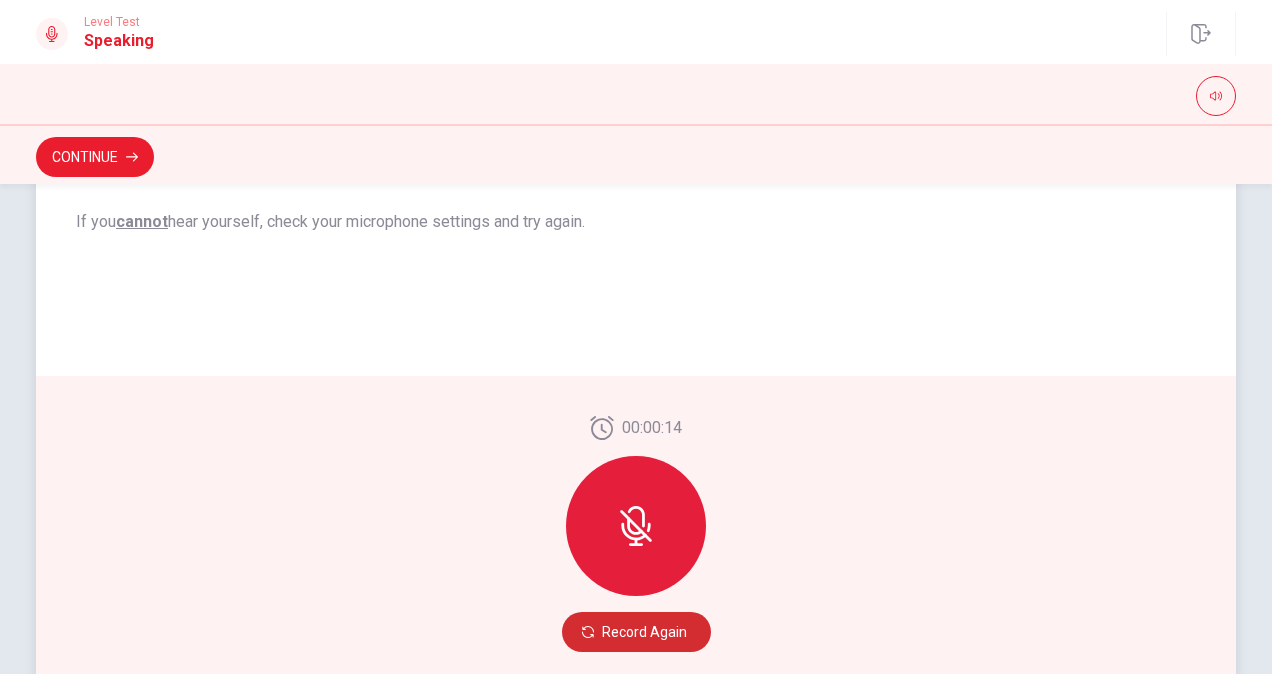 click on "Record Again" at bounding box center [636, 632] 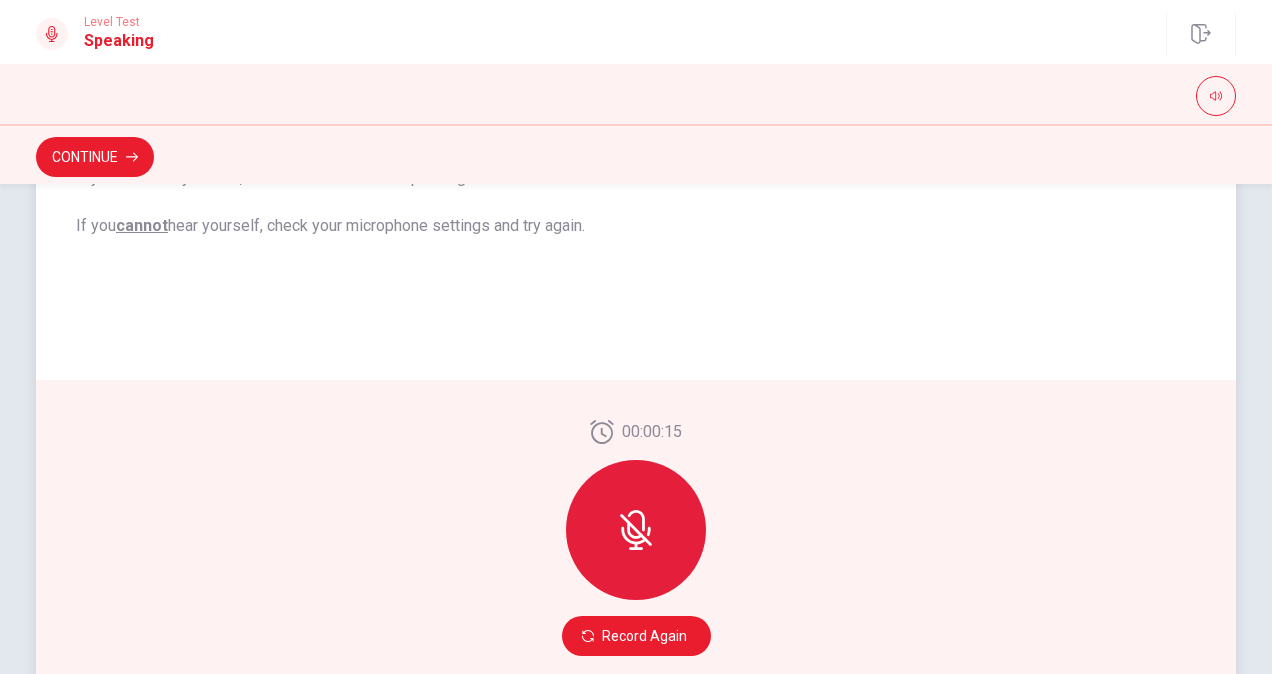 scroll, scrollTop: 404, scrollLeft: 0, axis: vertical 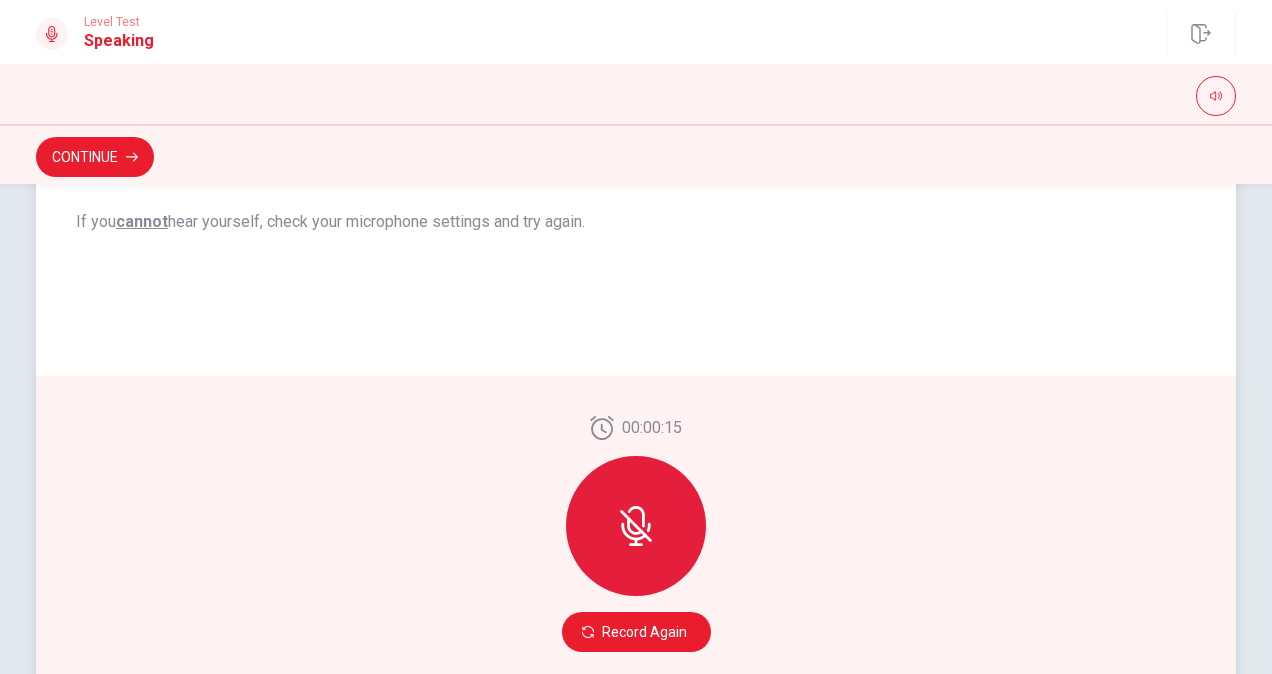 click 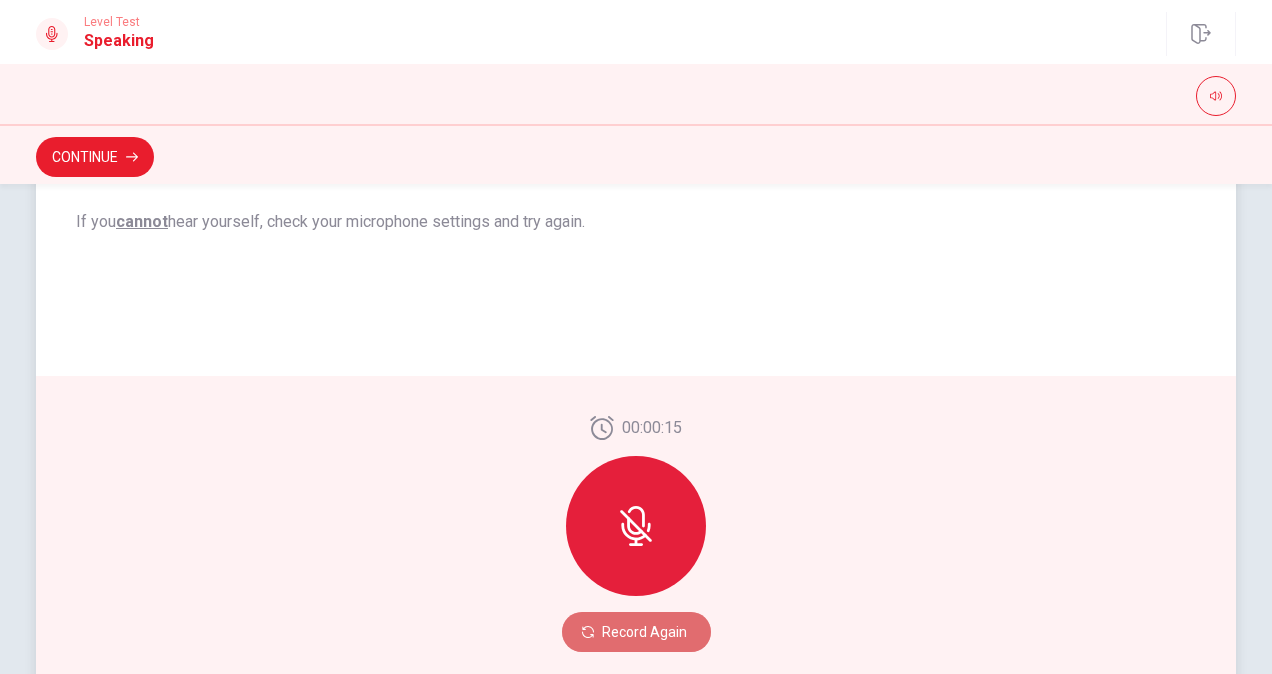 click on "Record Again" at bounding box center (636, 632) 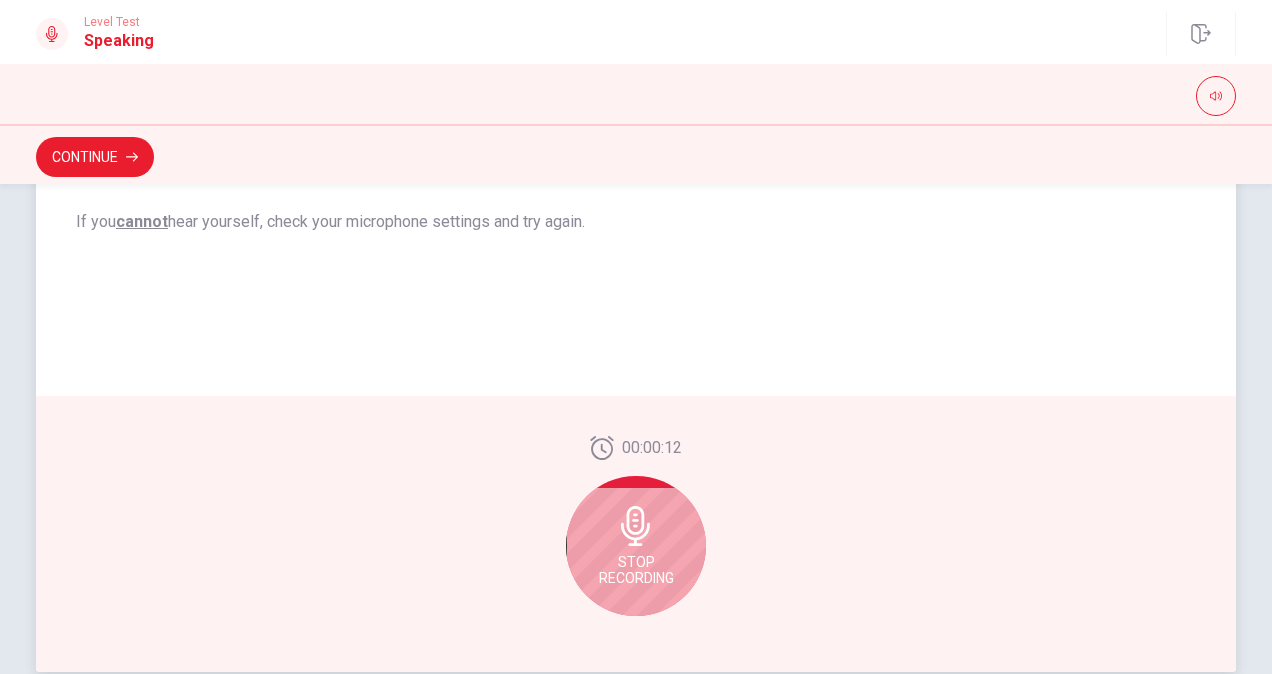 click 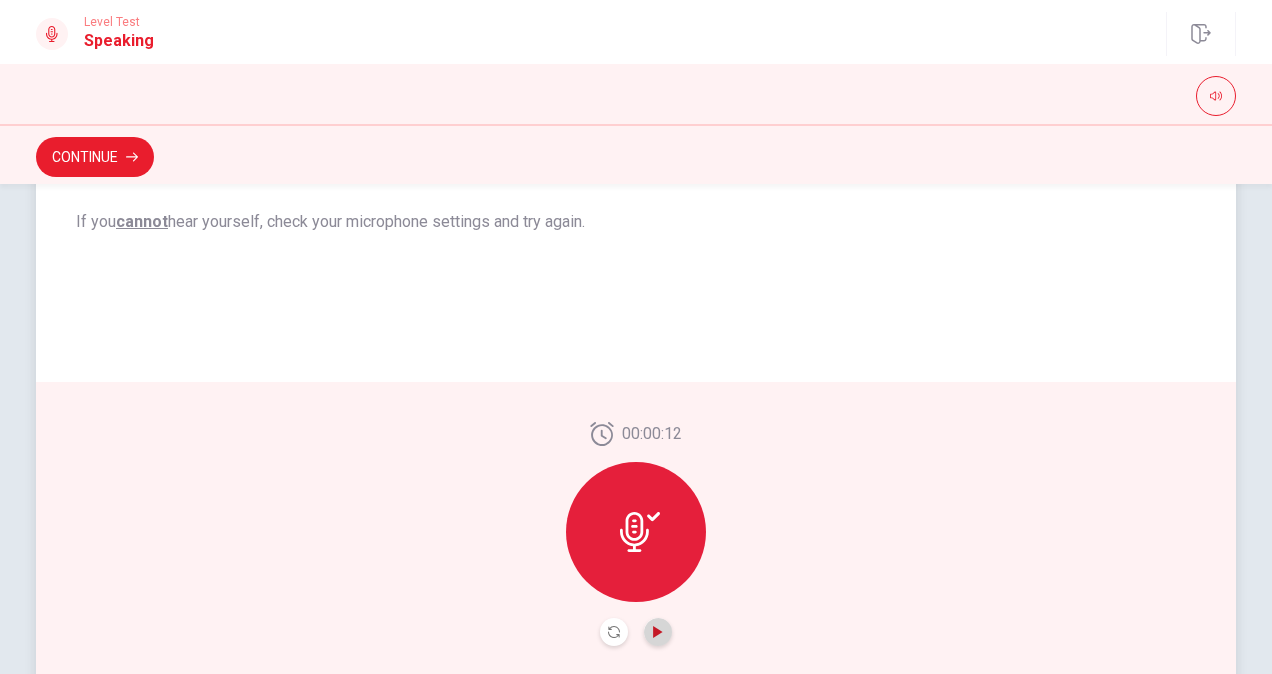click 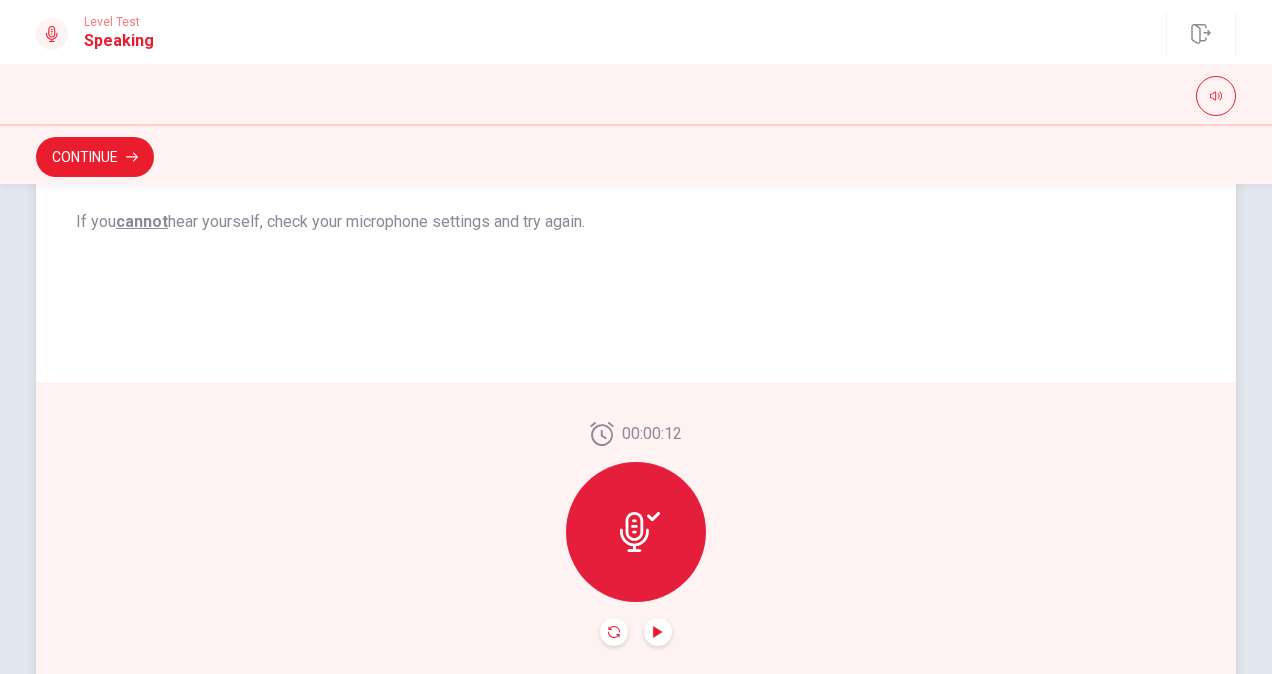 click 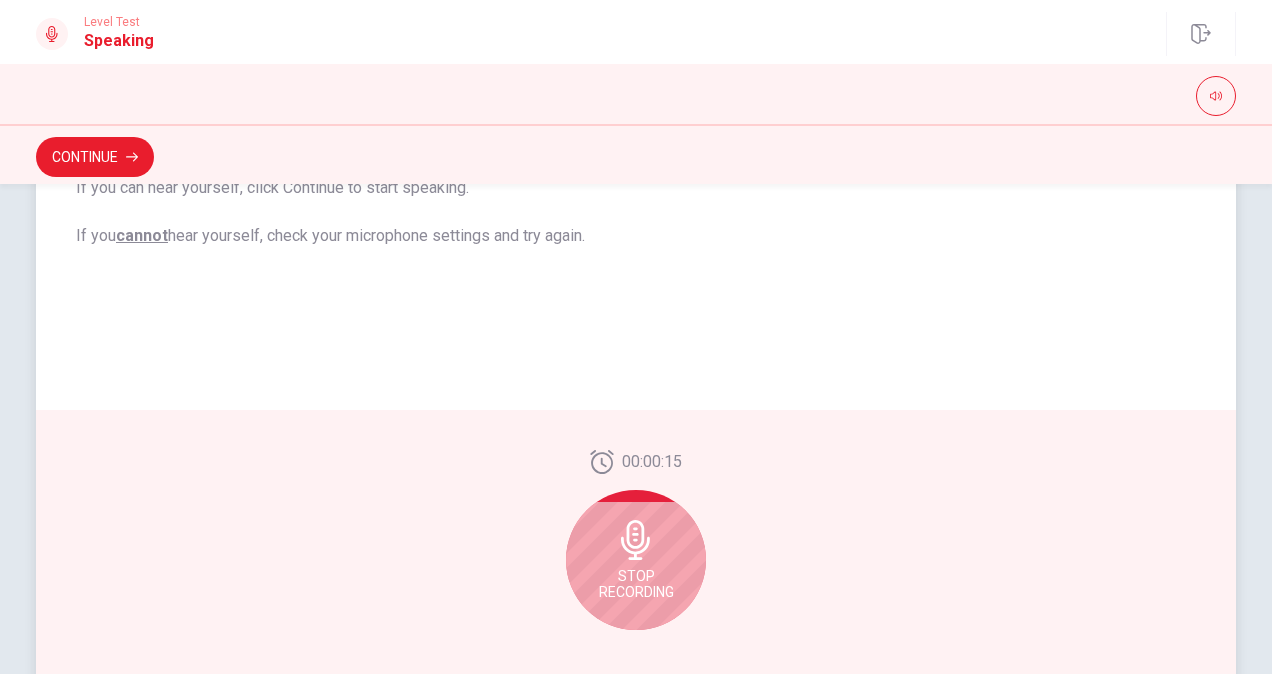 scroll, scrollTop: 424, scrollLeft: 0, axis: vertical 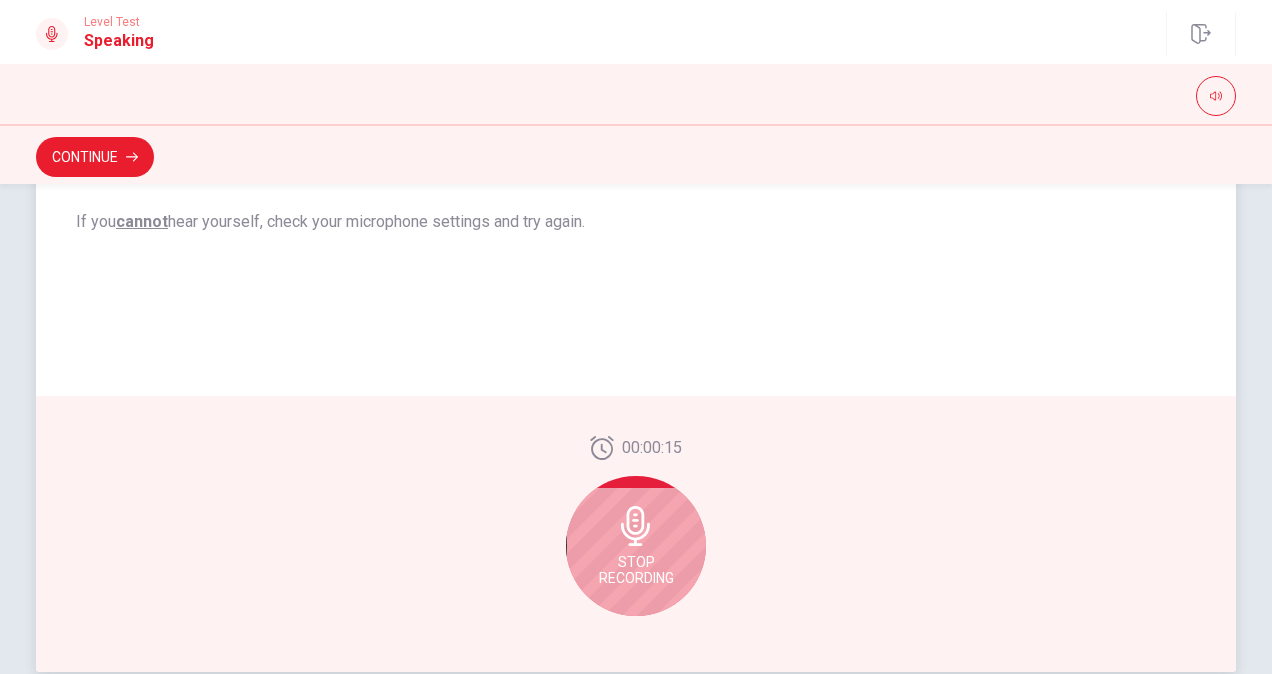 click 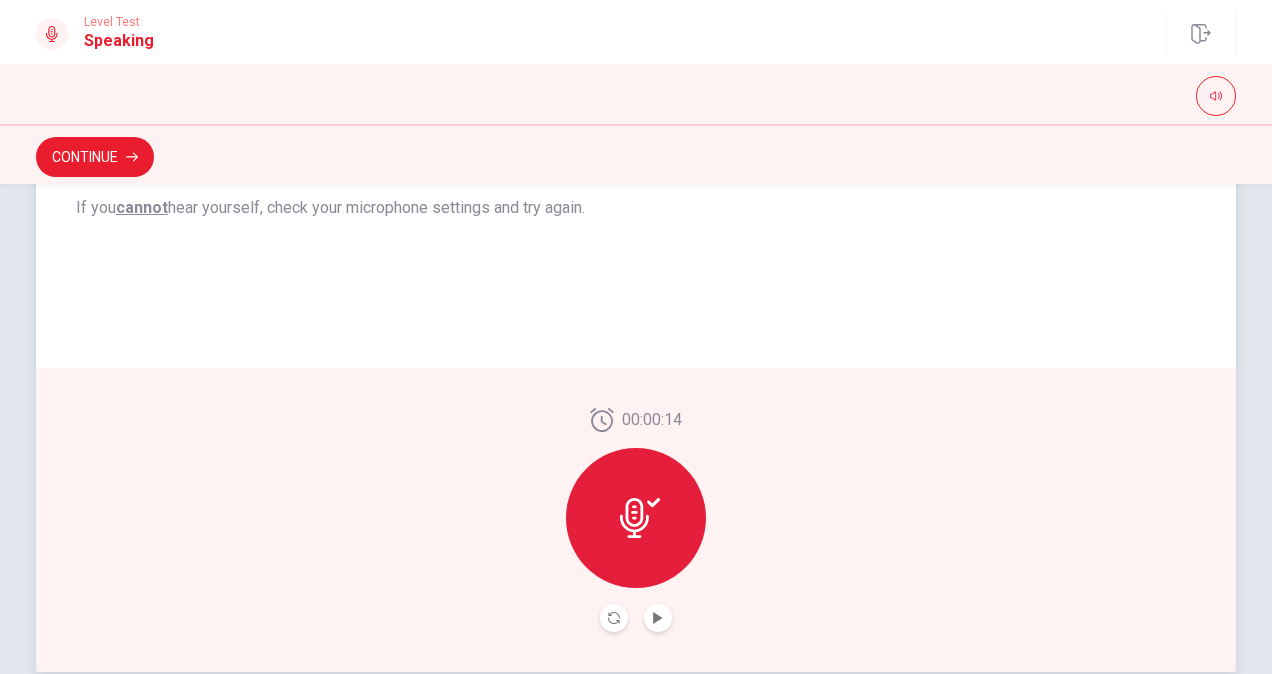scroll, scrollTop: 410, scrollLeft: 0, axis: vertical 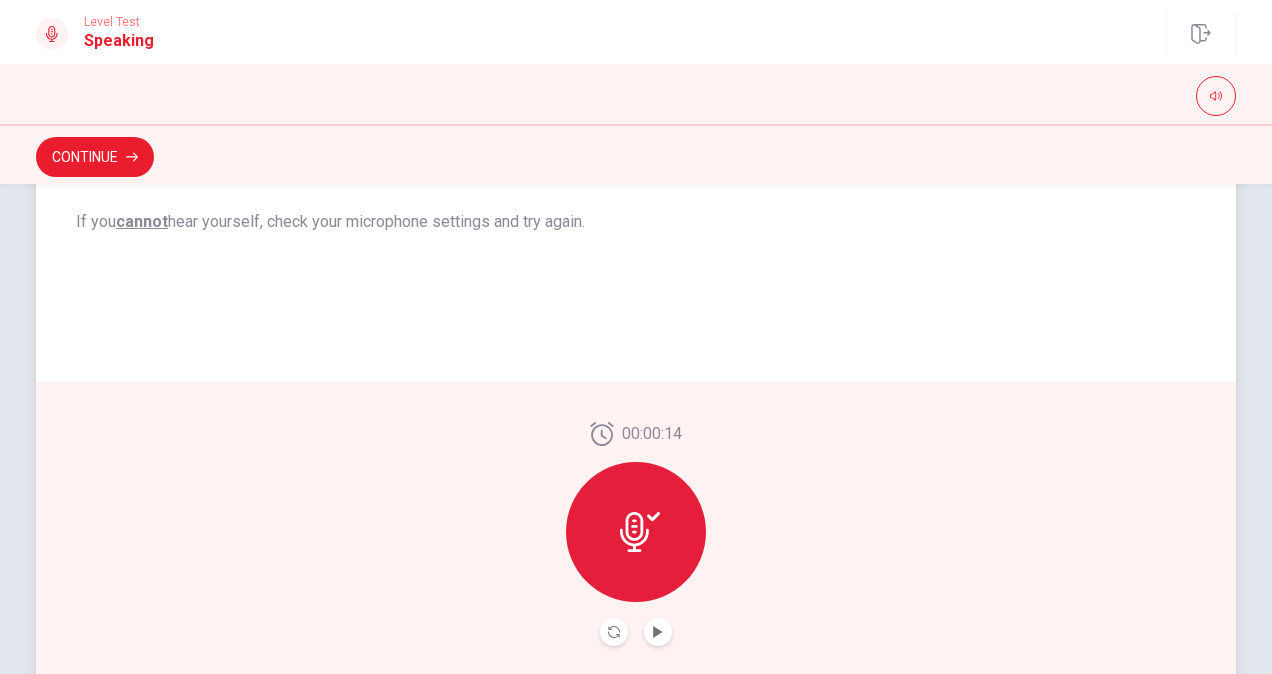 click 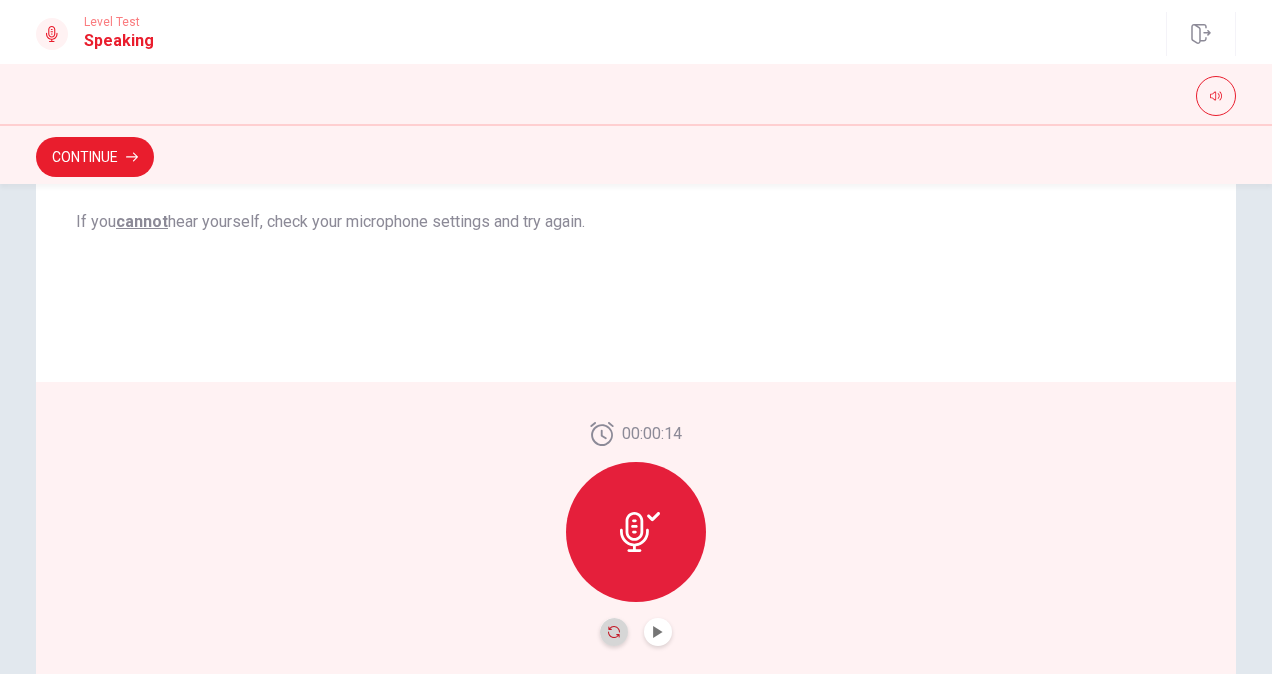 click 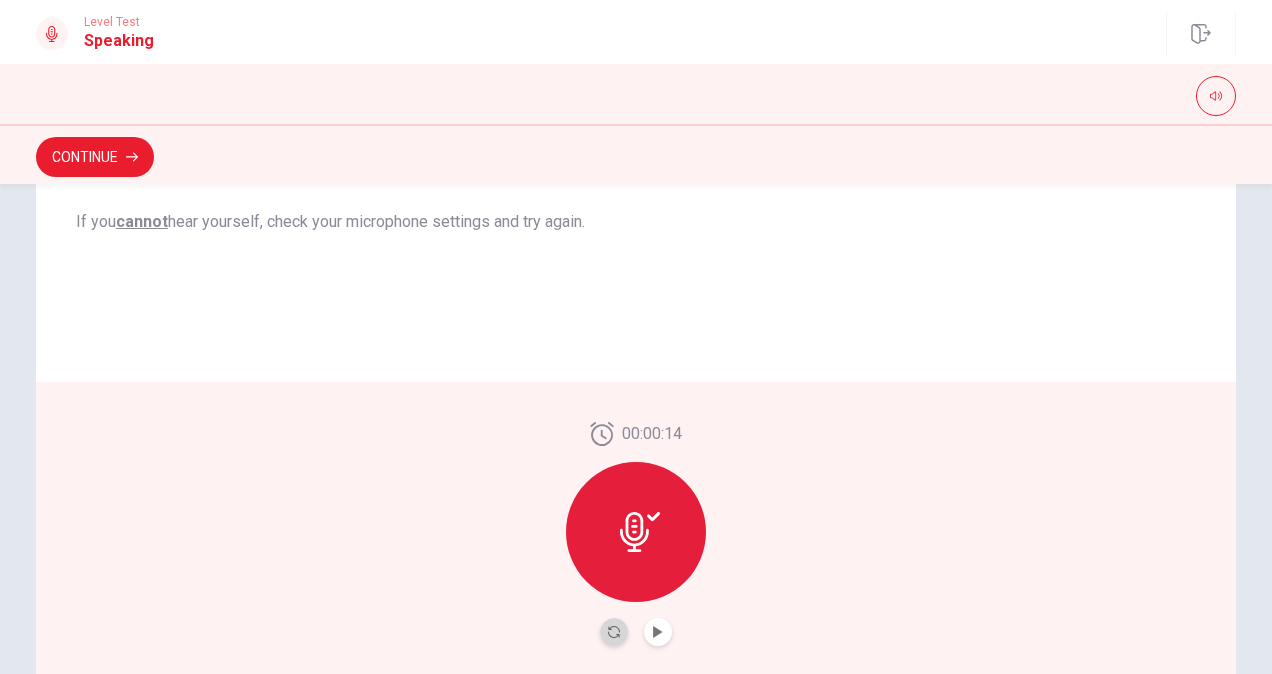 scroll, scrollTop: 424, scrollLeft: 0, axis: vertical 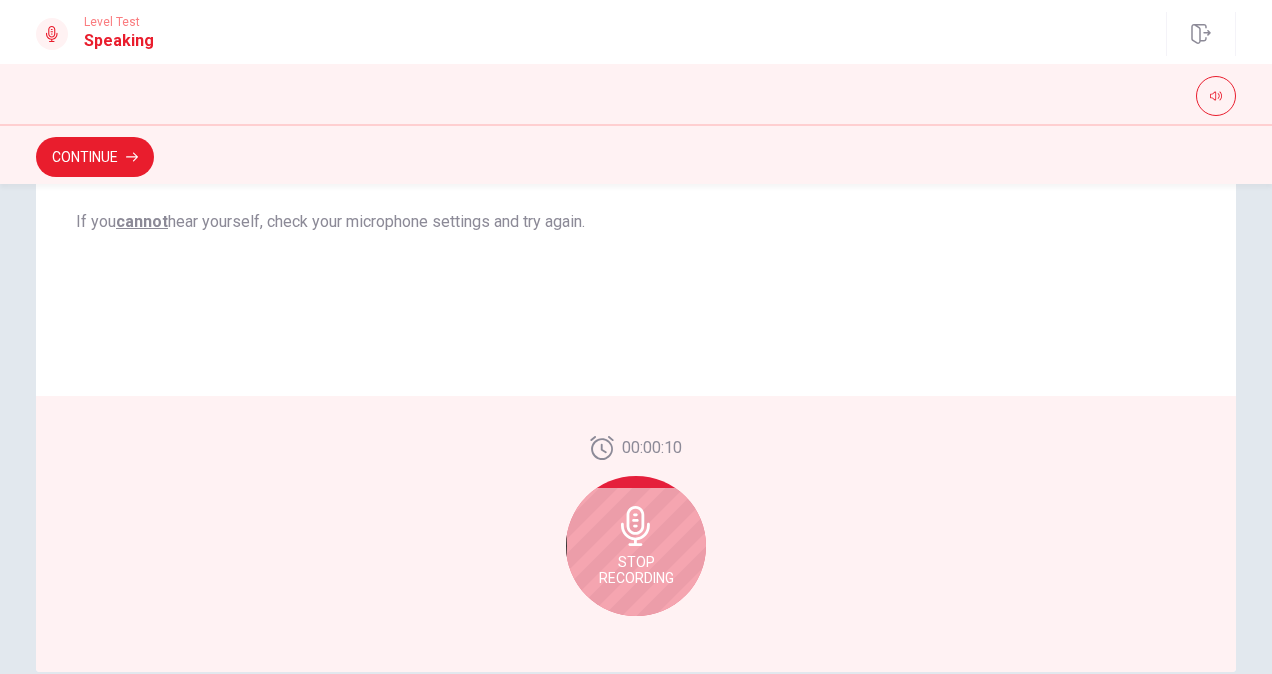 click on "Stop   Recording" at bounding box center (636, 570) 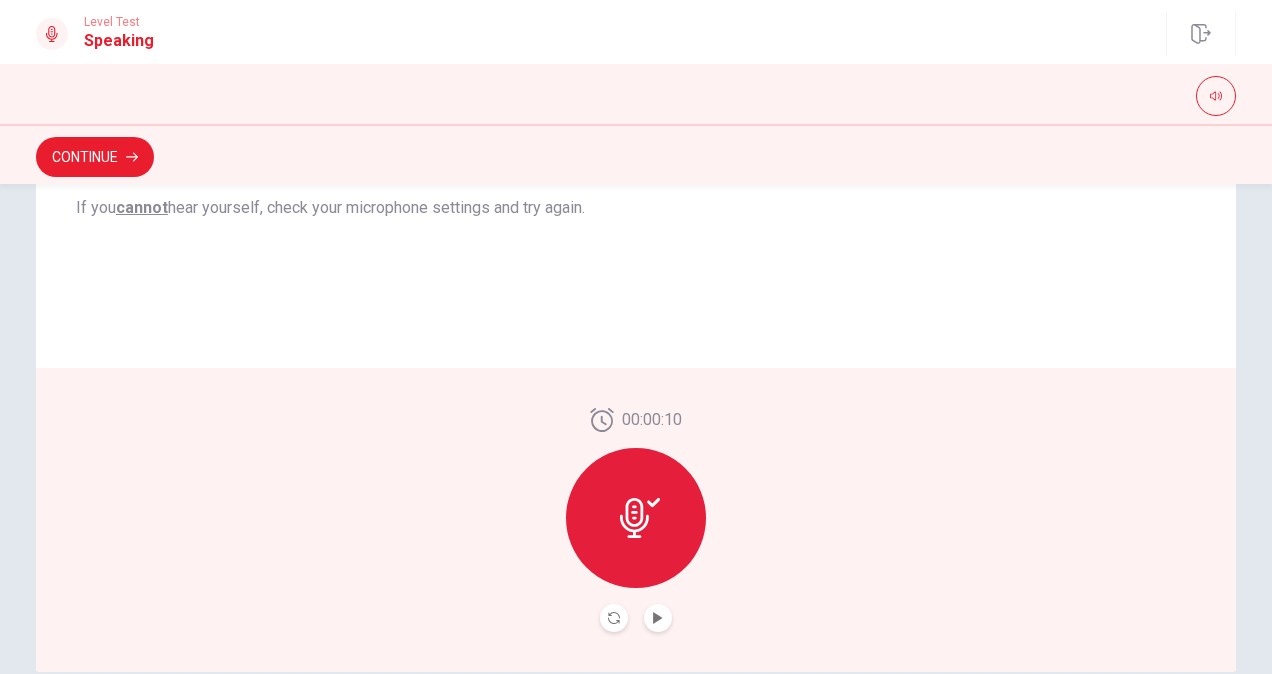 scroll, scrollTop: 410, scrollLeft: 0, axis: vertical 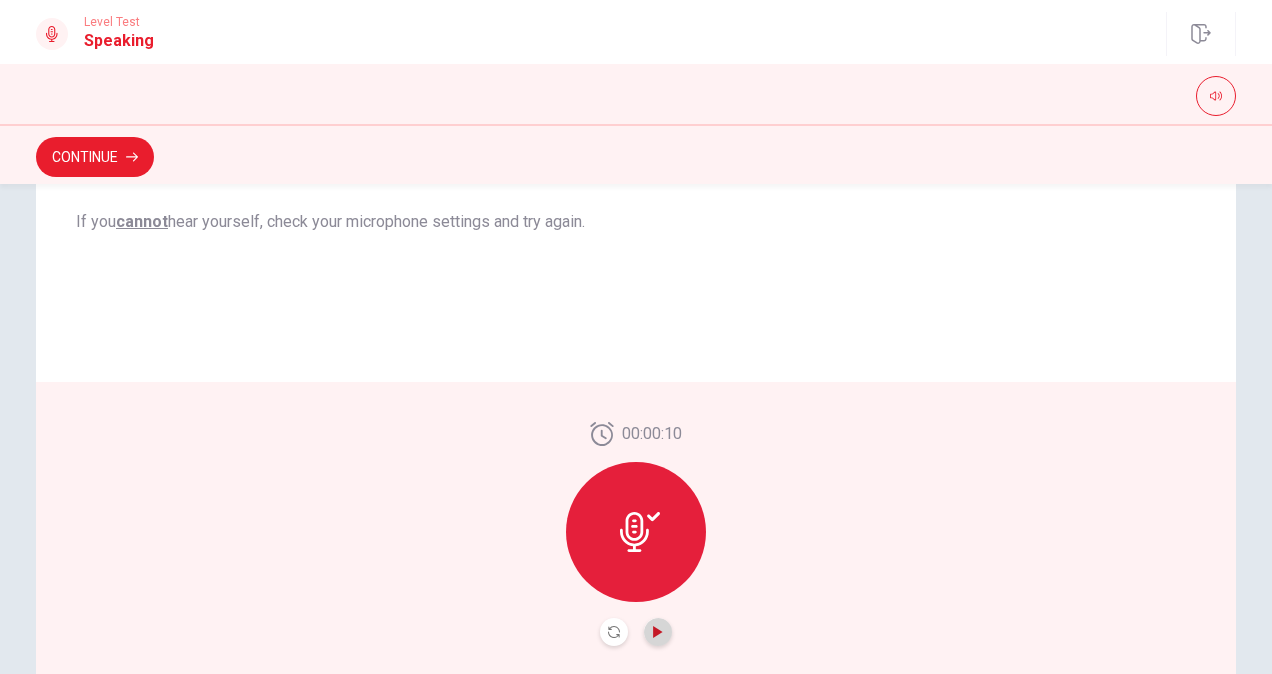click 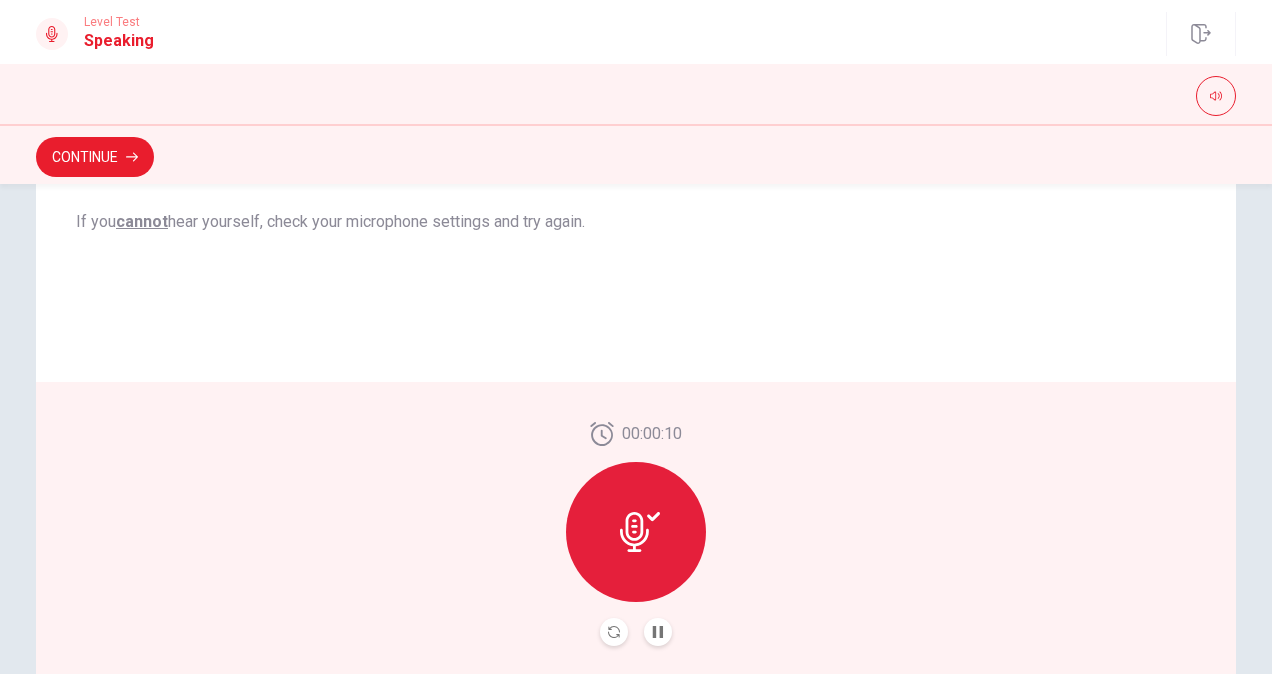 type 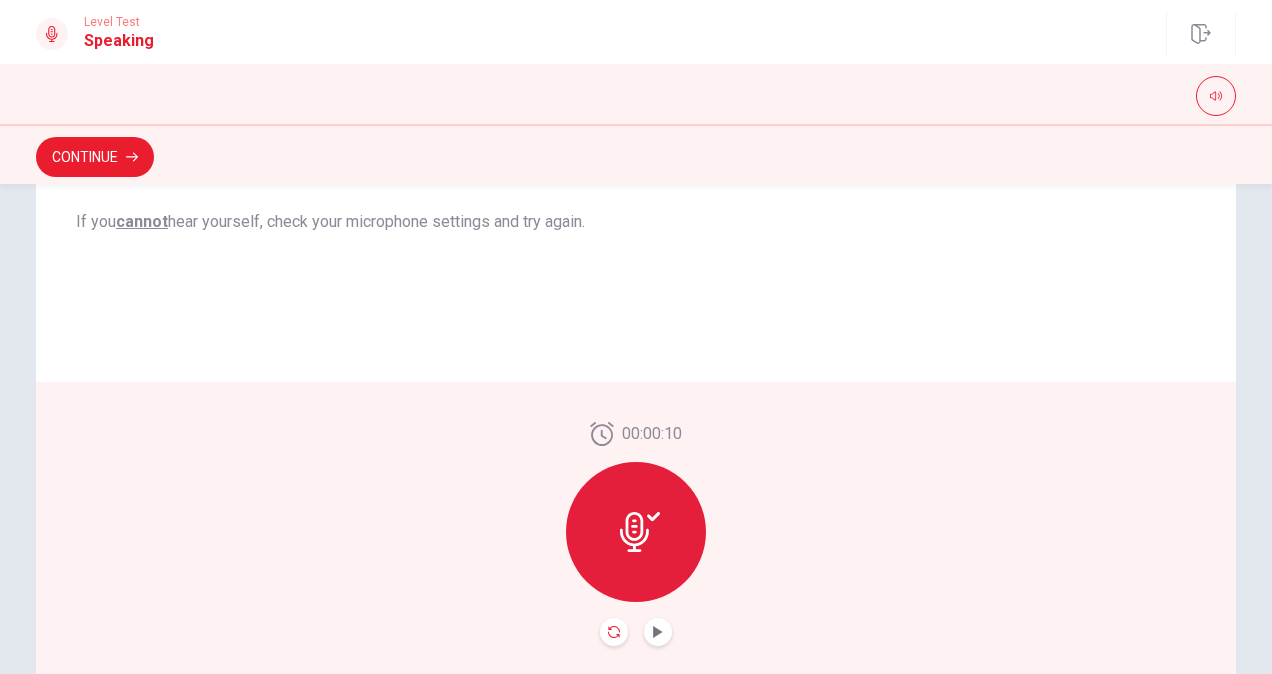 click 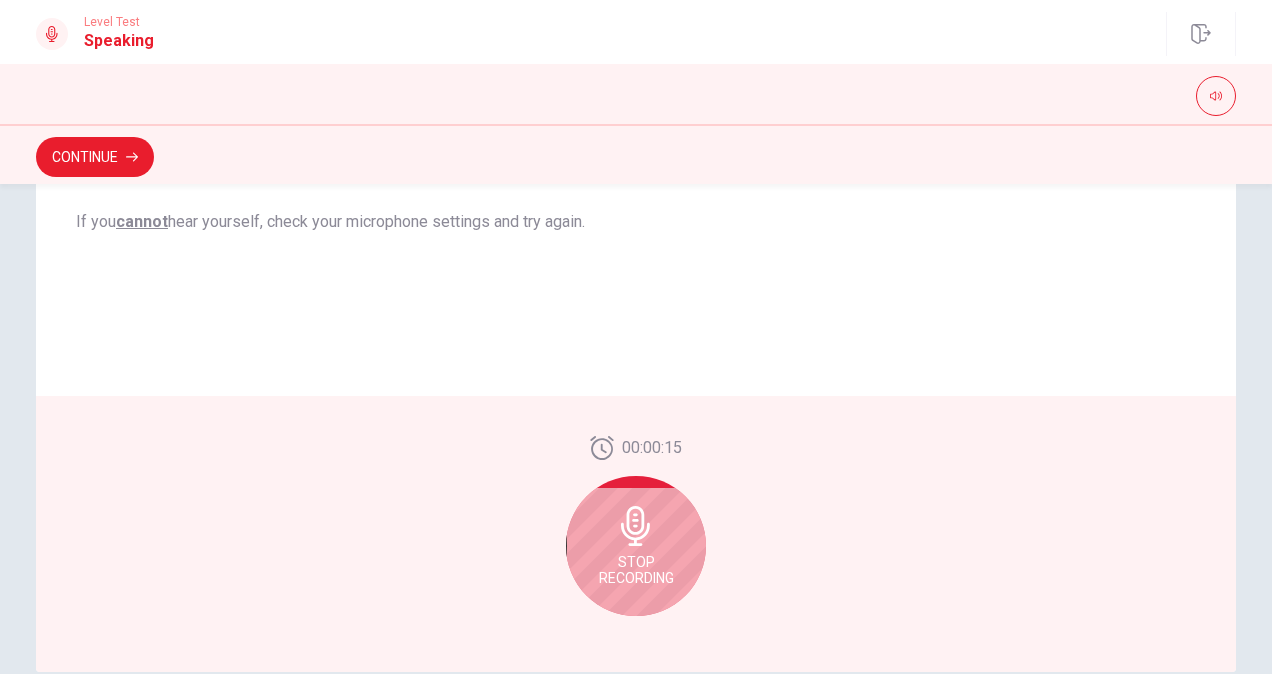 click on "Stop   Recording" at bounding box center (636, 570) 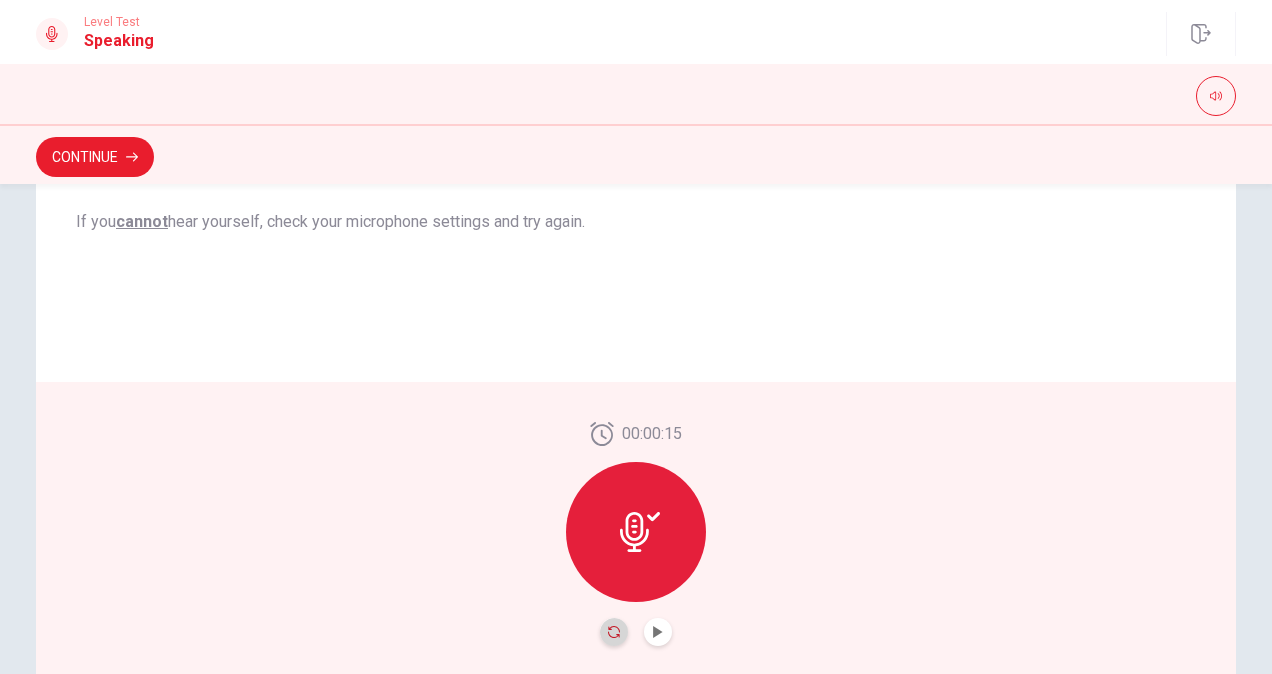 click 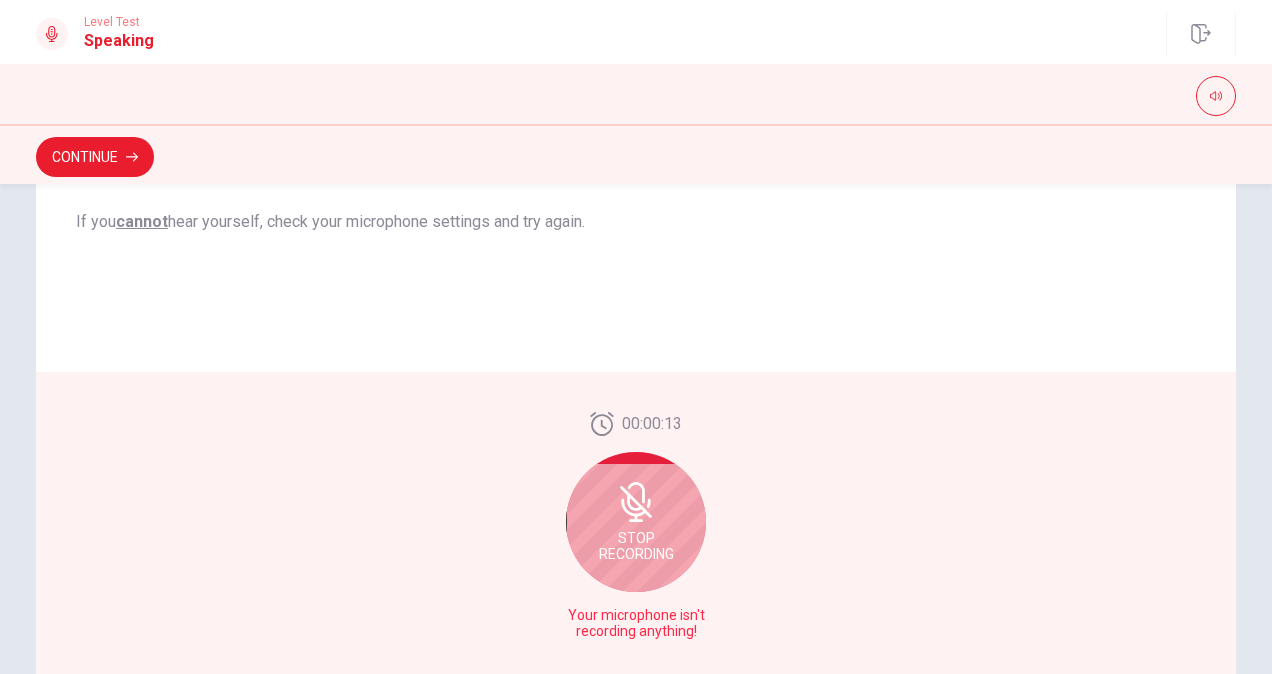 scroll, scrollTop: 424, scrollLeft: 0, axis: vertical 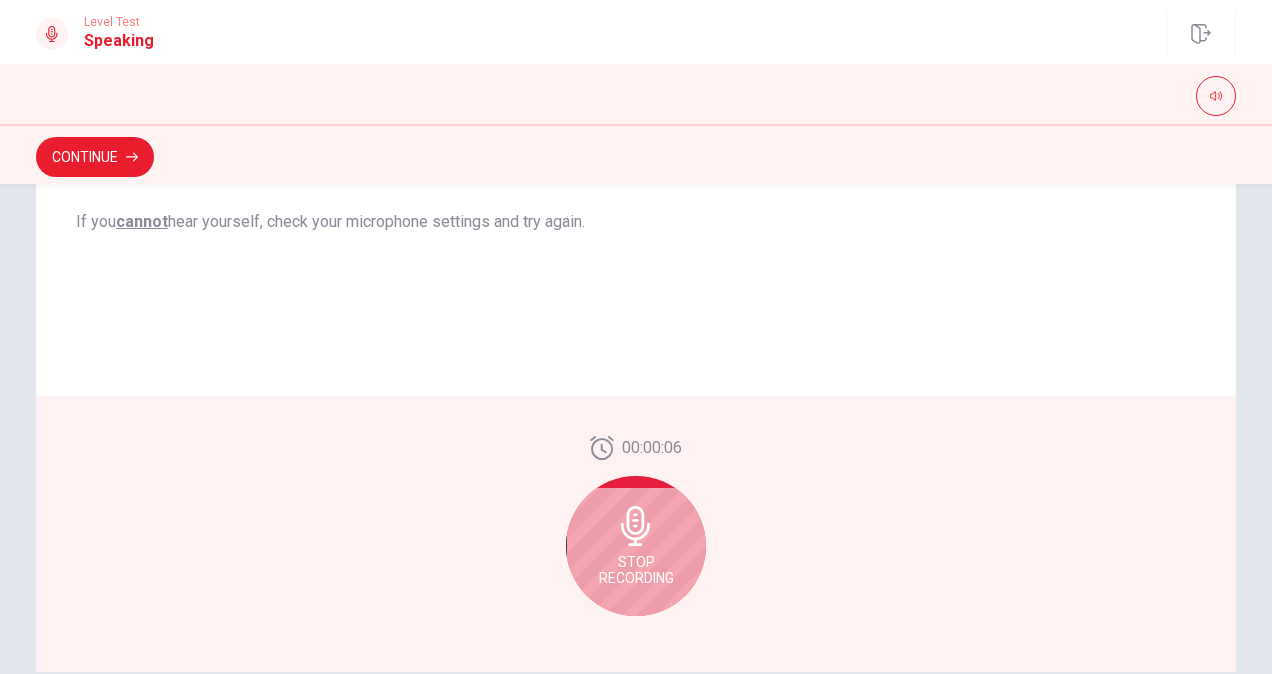 click on "Stop   Recording" at bounding box center [636, 546] 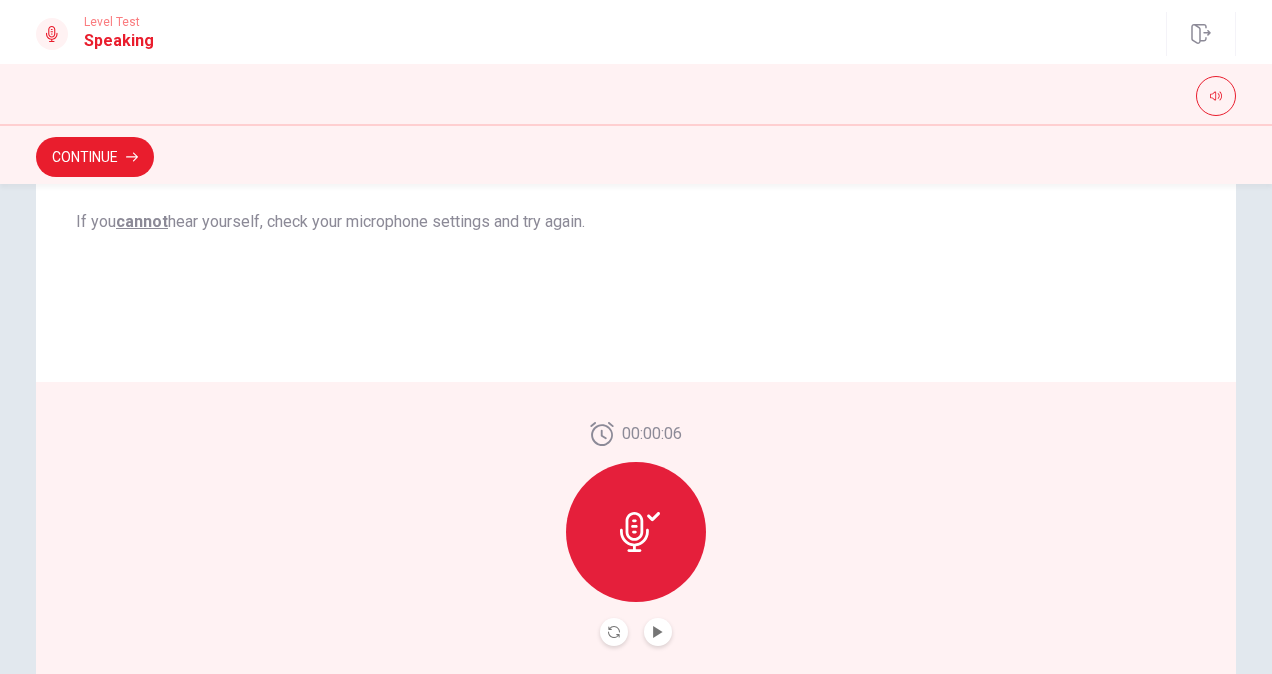 click at bounding box center (658, 632) 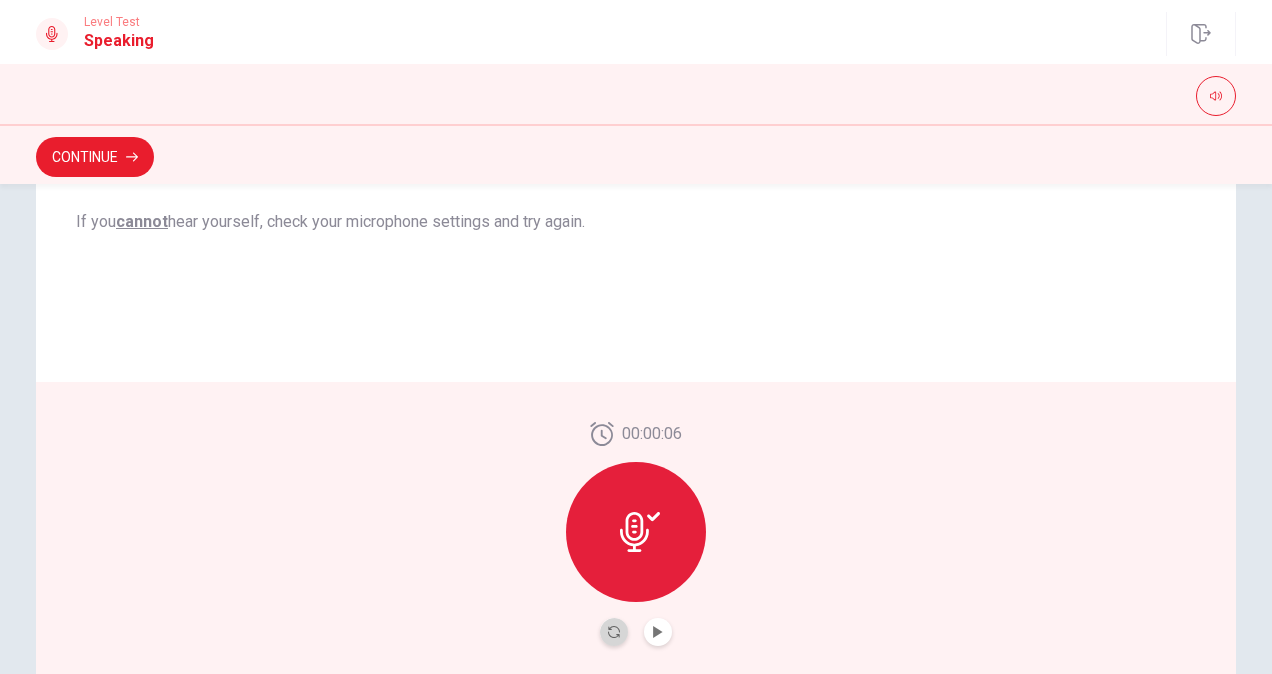 click at bounding box center [614, 632] 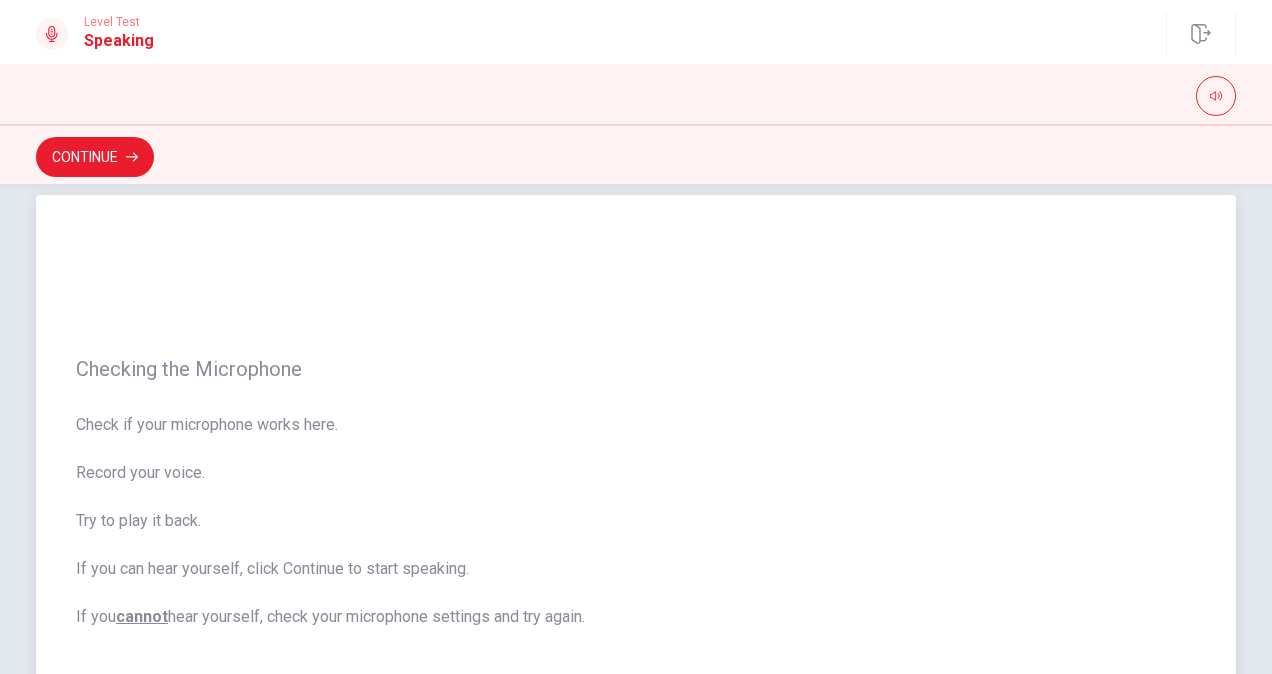 scroll, scrollTop: 0, scrollLeft: 0, axis: both 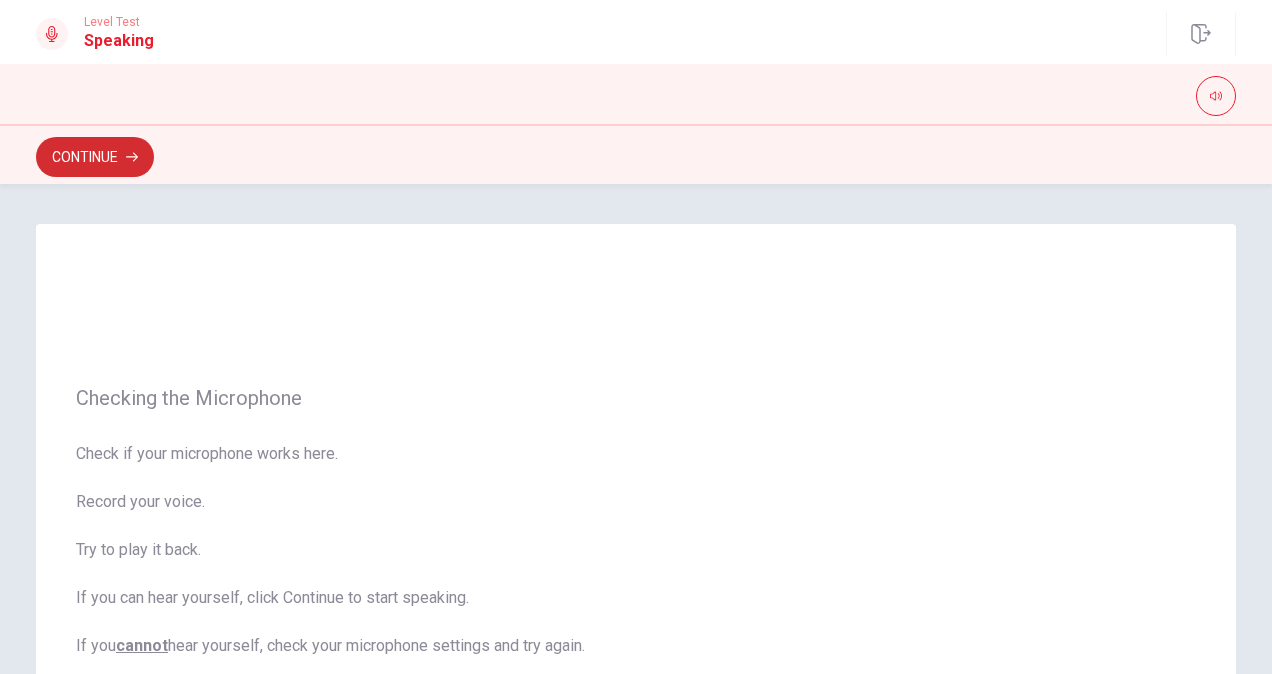 click on "Continue" at bounding box center [95, 157] 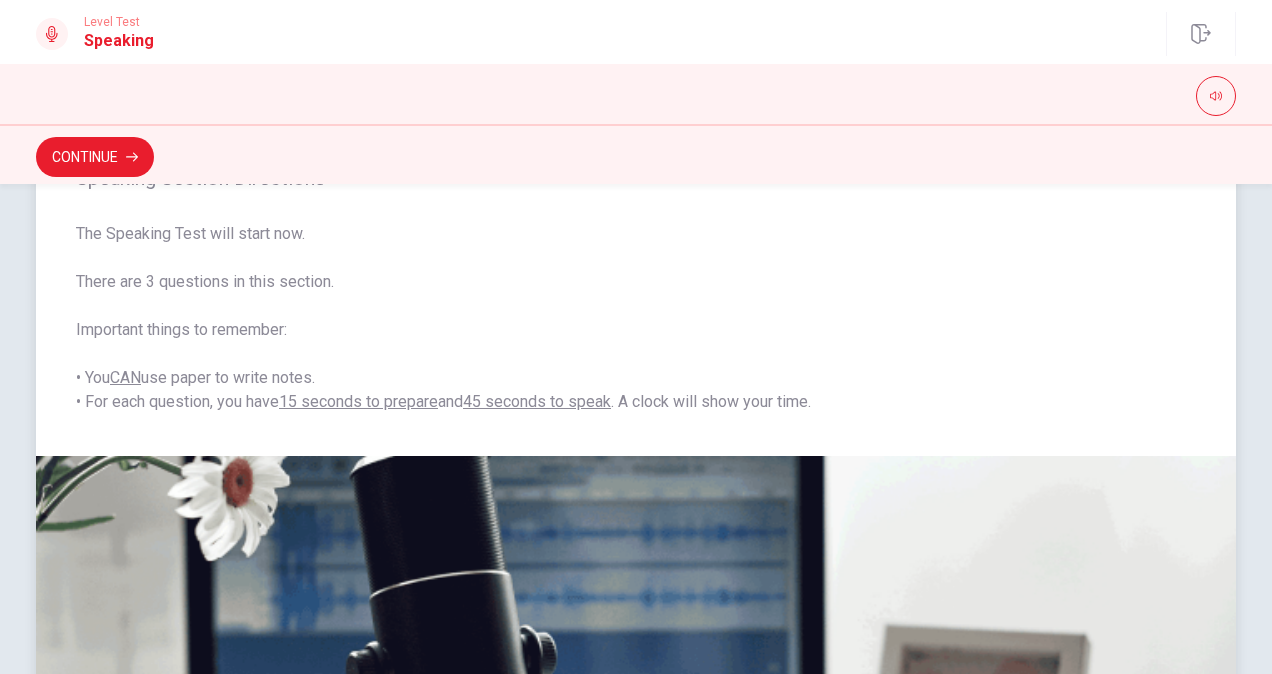 scroll, scrollTop: 0, scrollLeft: 0, axis: both 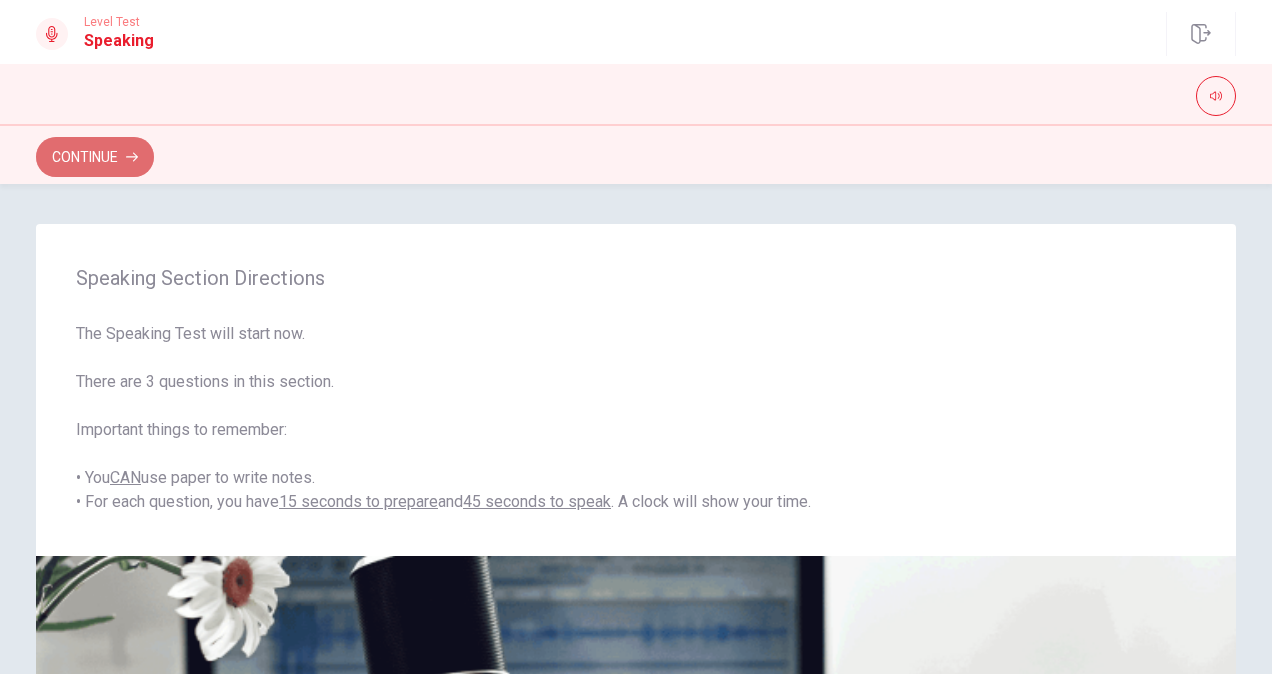 click on "Continue" at bounding box center (95, 157) 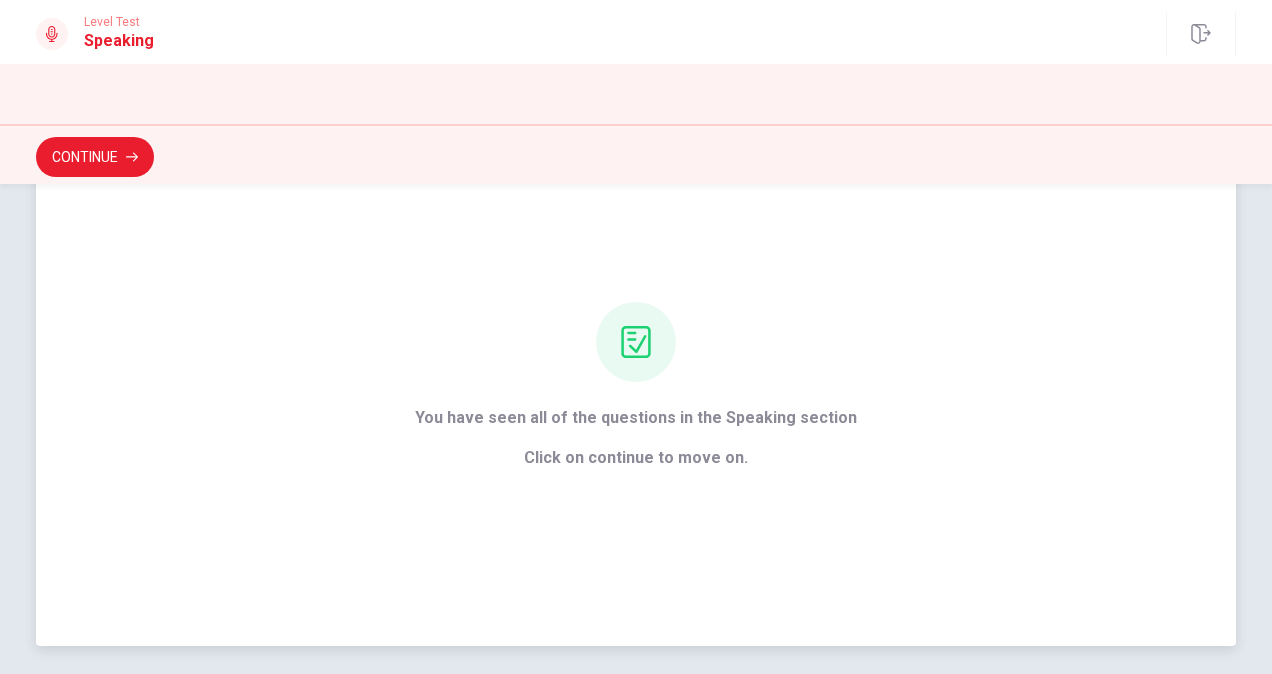 scroll, scrollTop: 174, scrollLeft: 0, axis: vertical 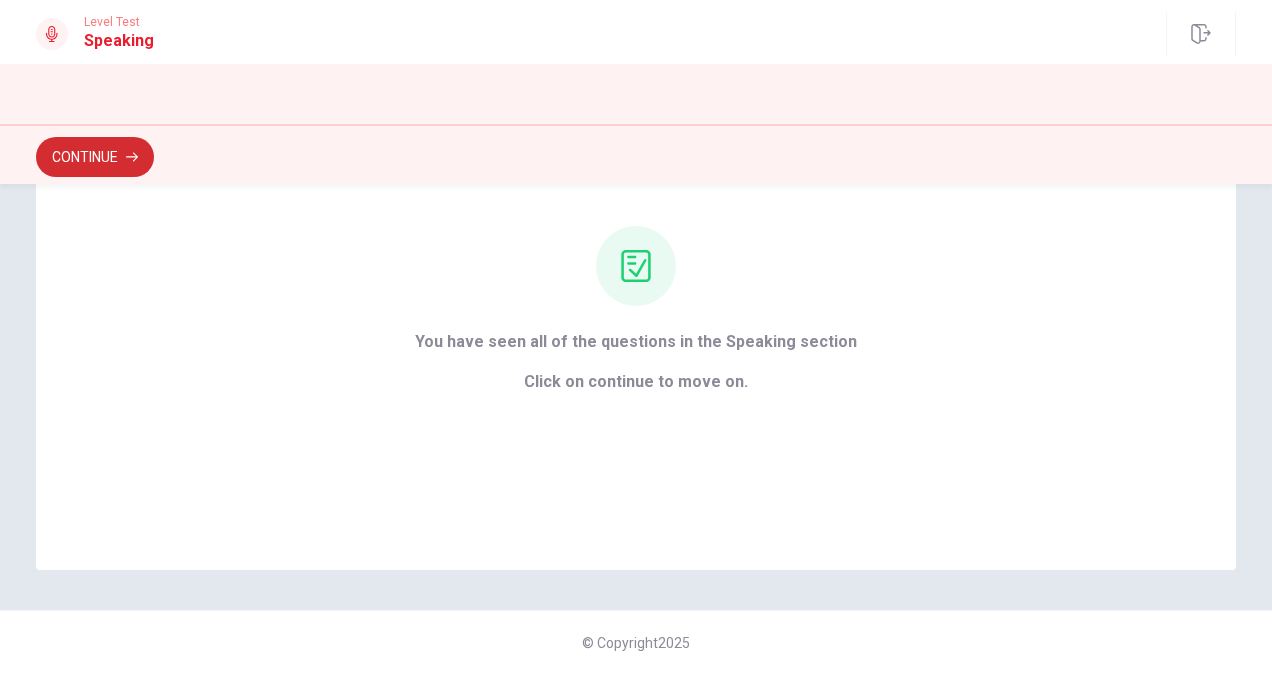 click on "Continue" at bounding box center [95, 157] 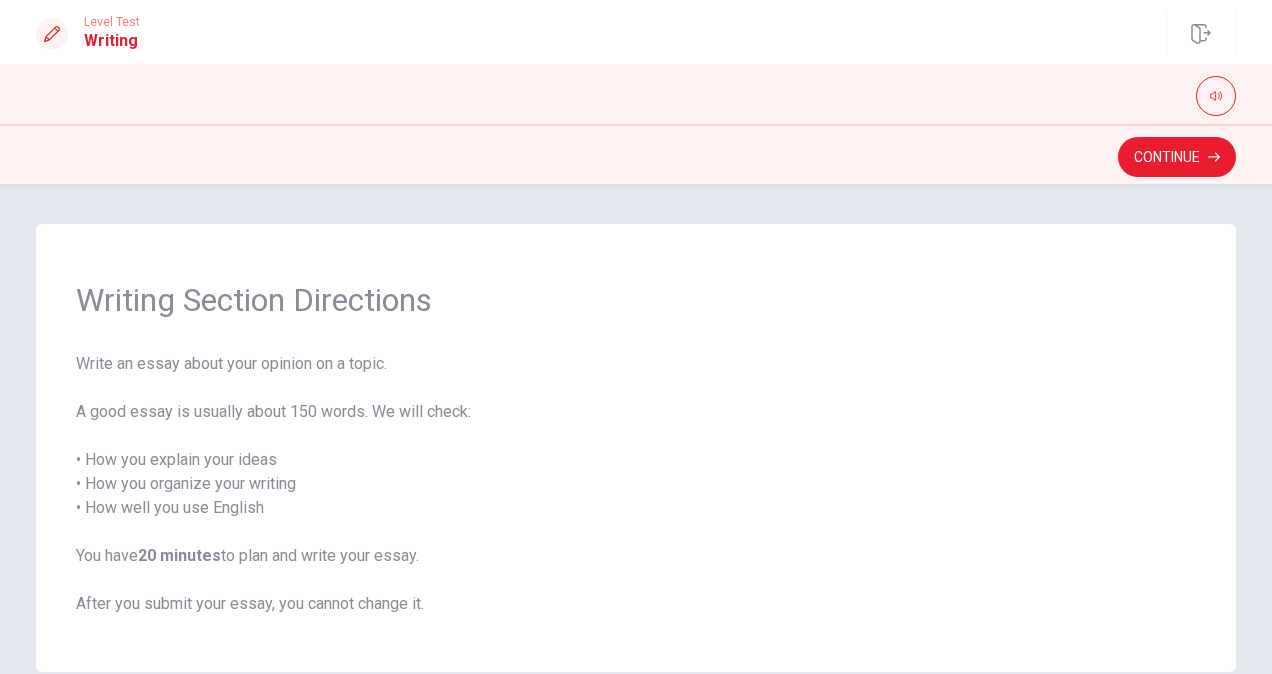 scroll, scrollTop: 0, scrollLeft: 0, axis: both 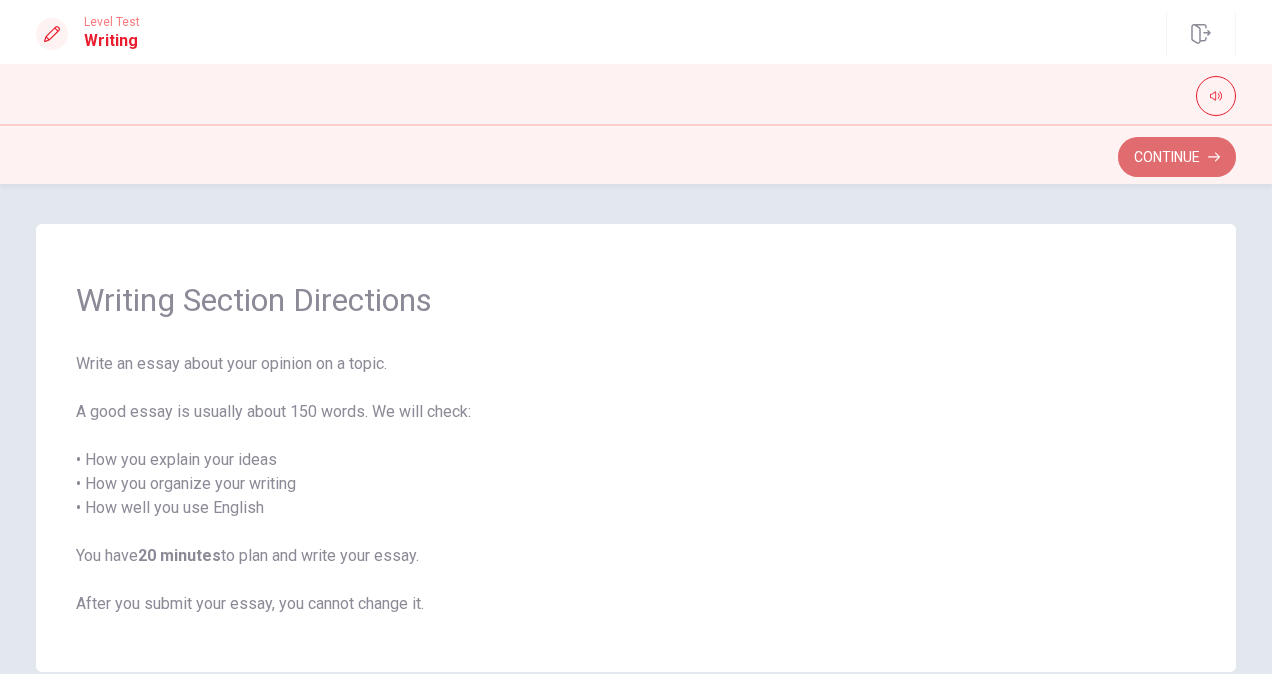 click on "Continue" at bounding box center [1177, 157] 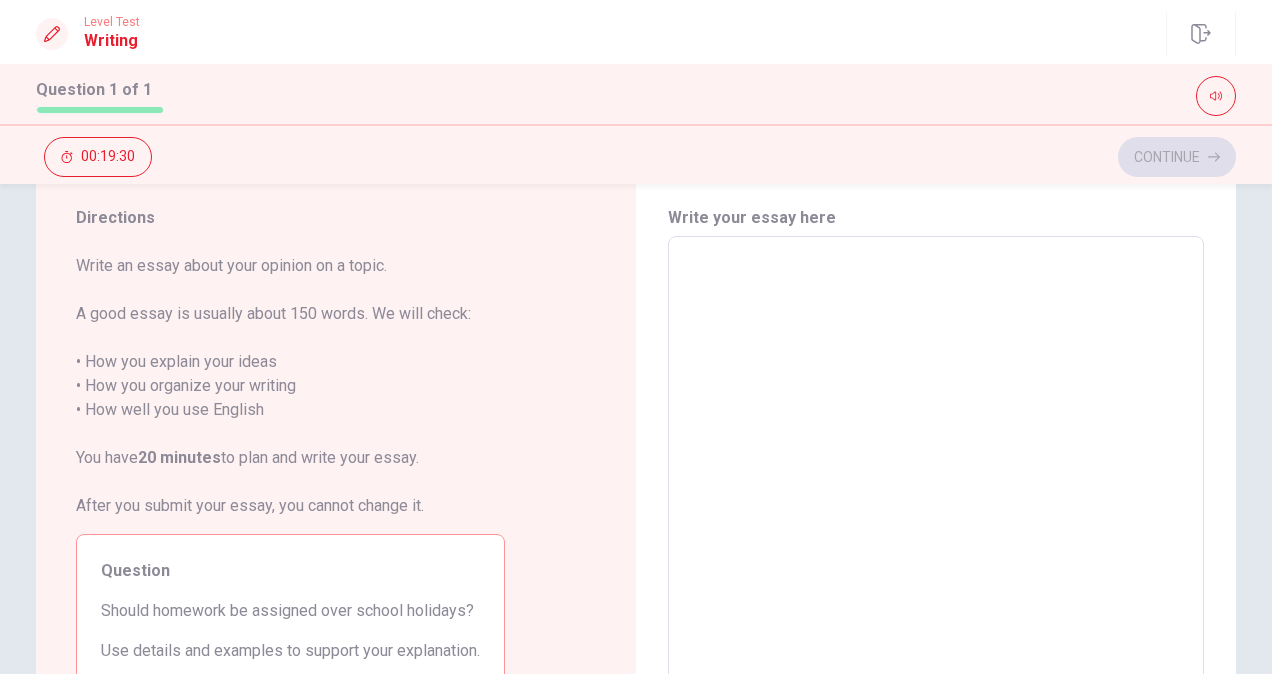 scroll, scrollTop: 100, scrollLeft: 0, axis: vertical 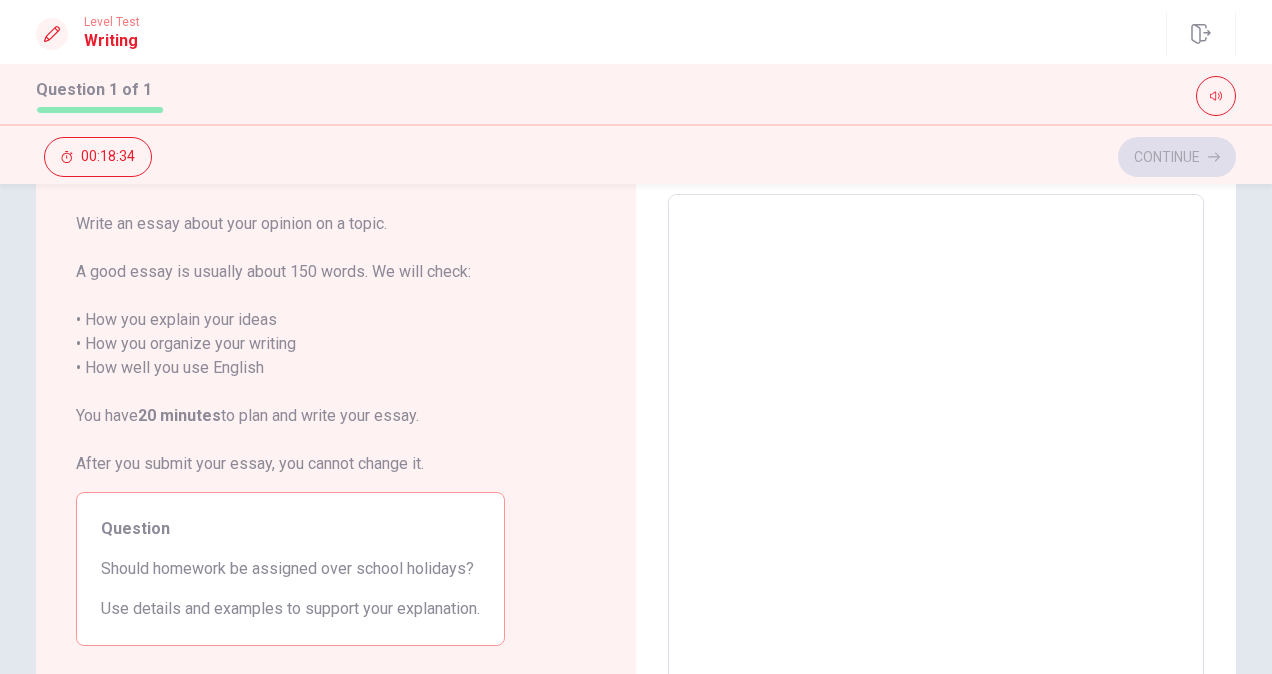 click at bounding box center (936, 471) 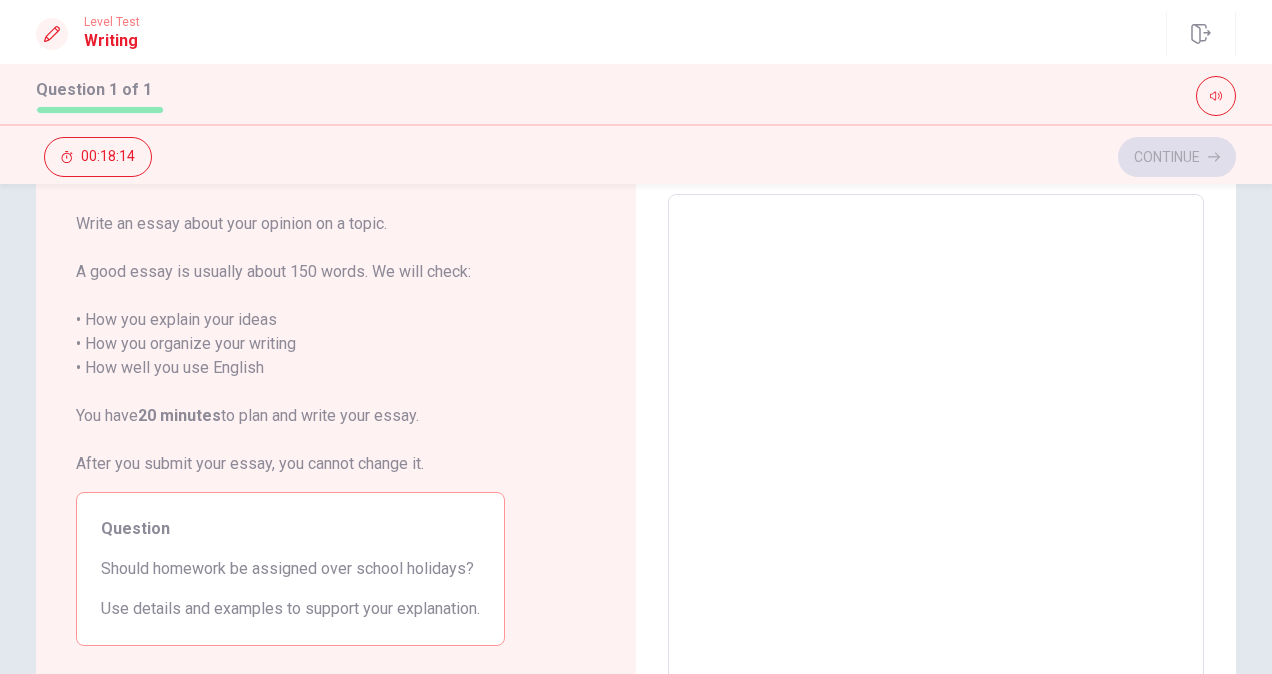 type on "I" 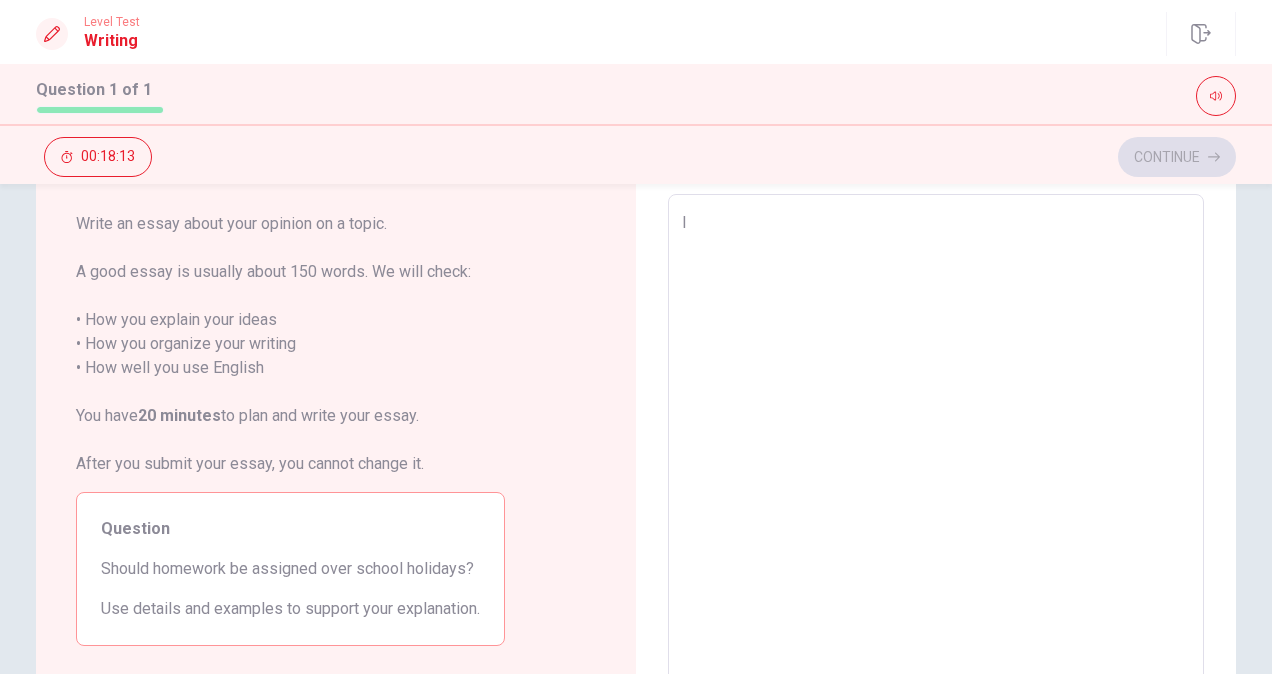 type on "x" 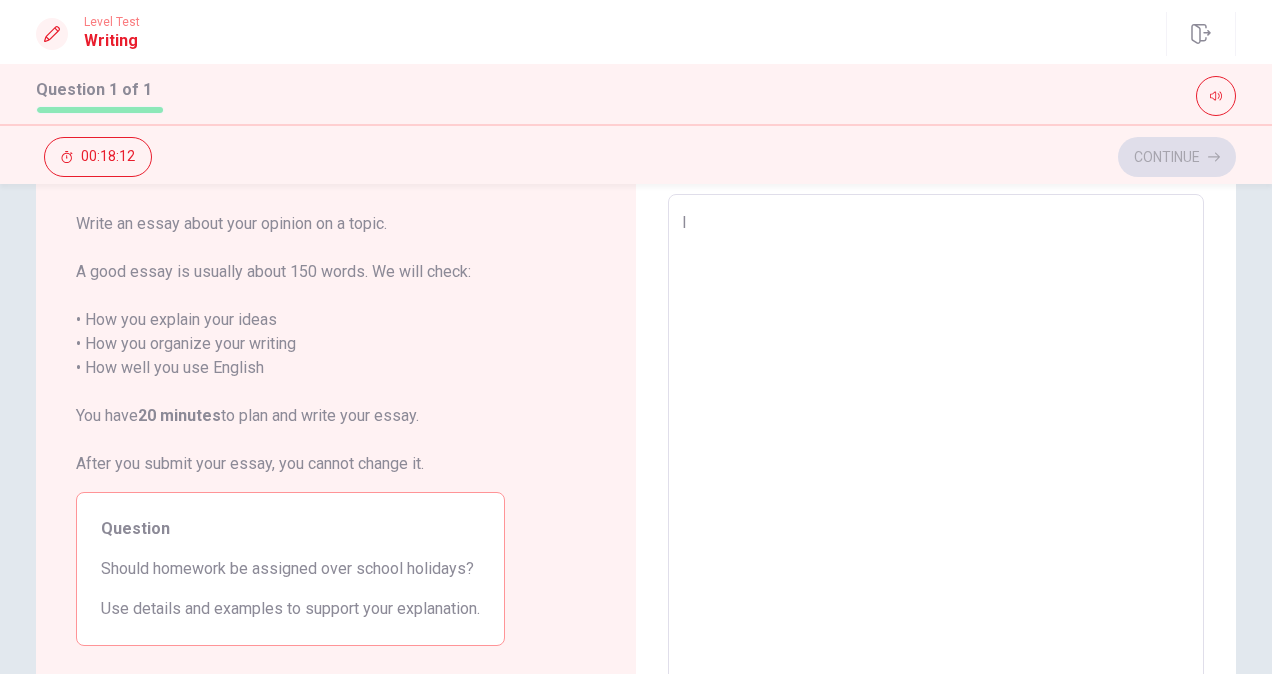 type on "I" 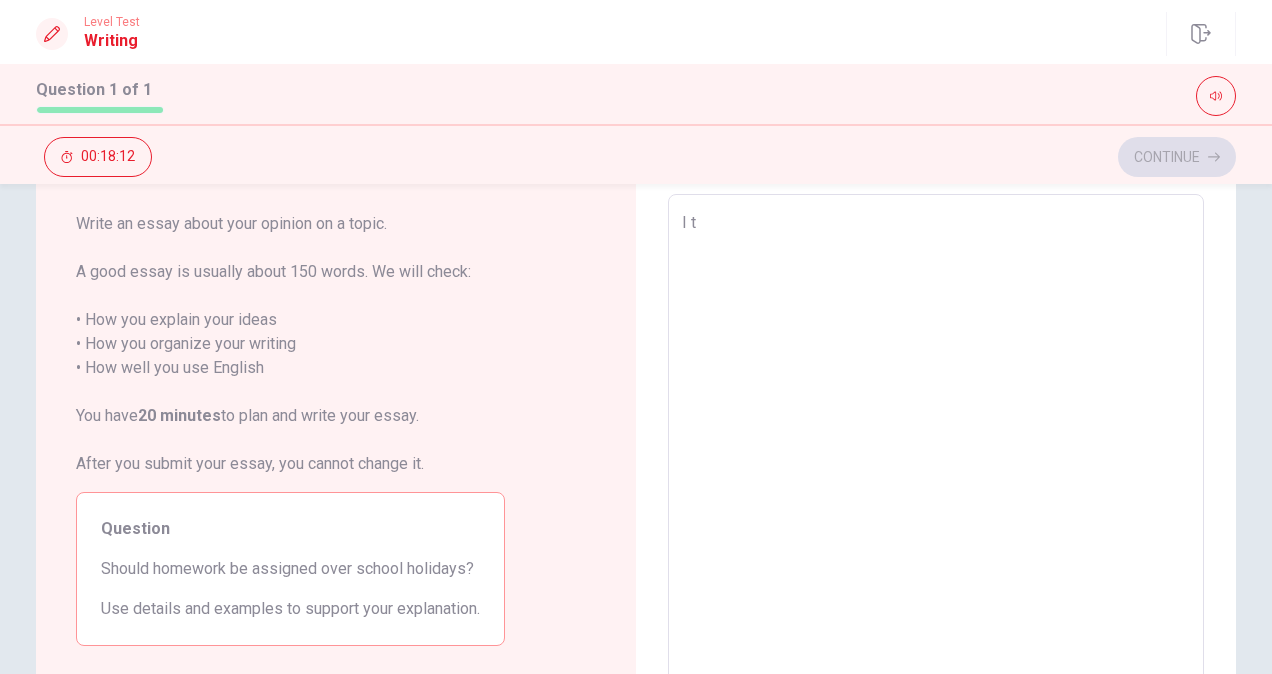 type on "x" 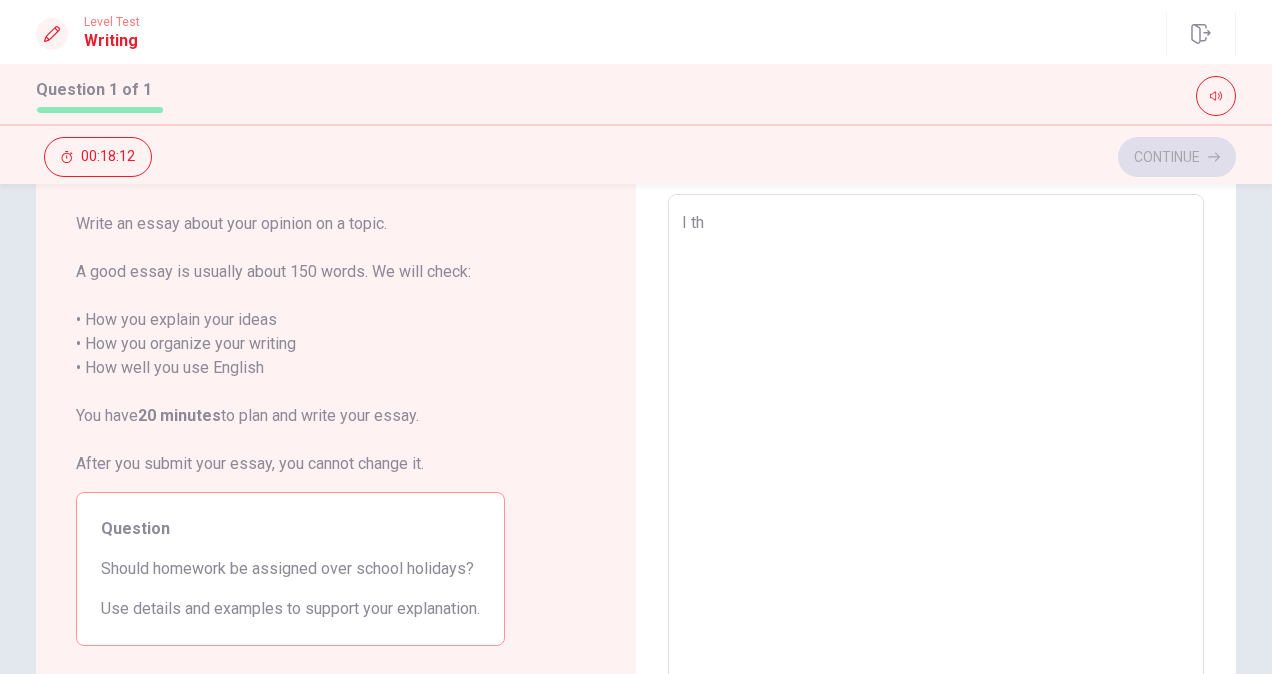 type on "x" 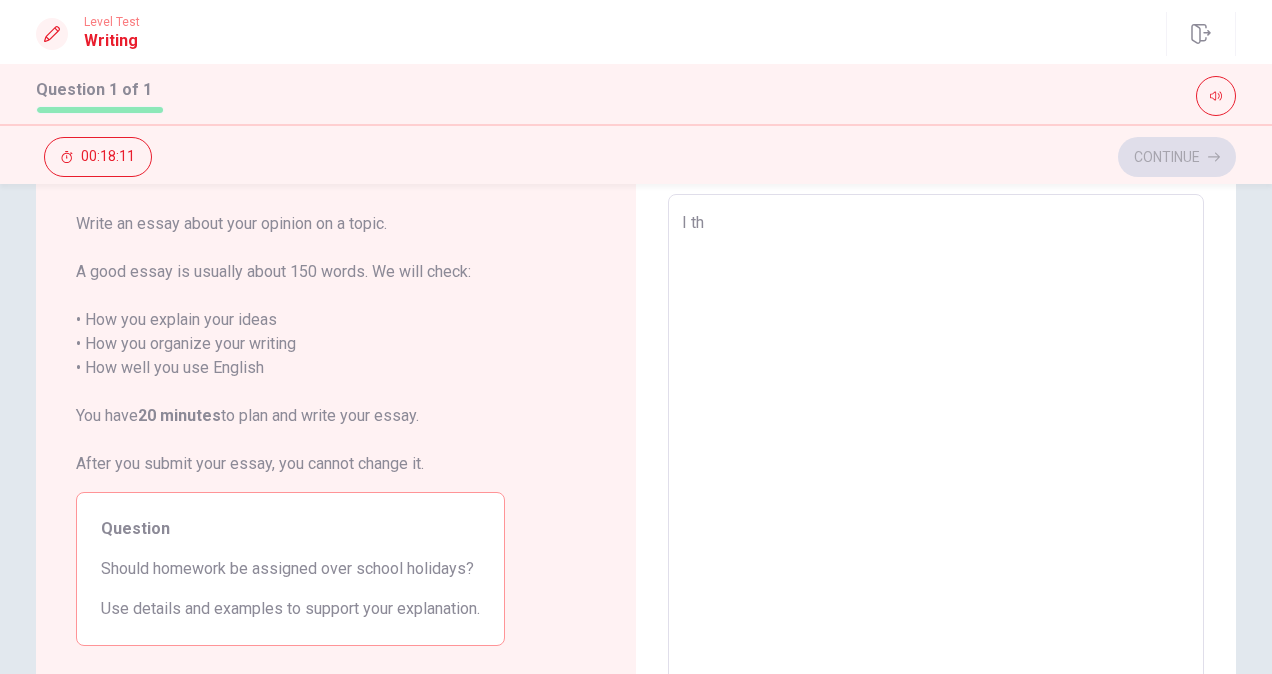 type on "I thi" 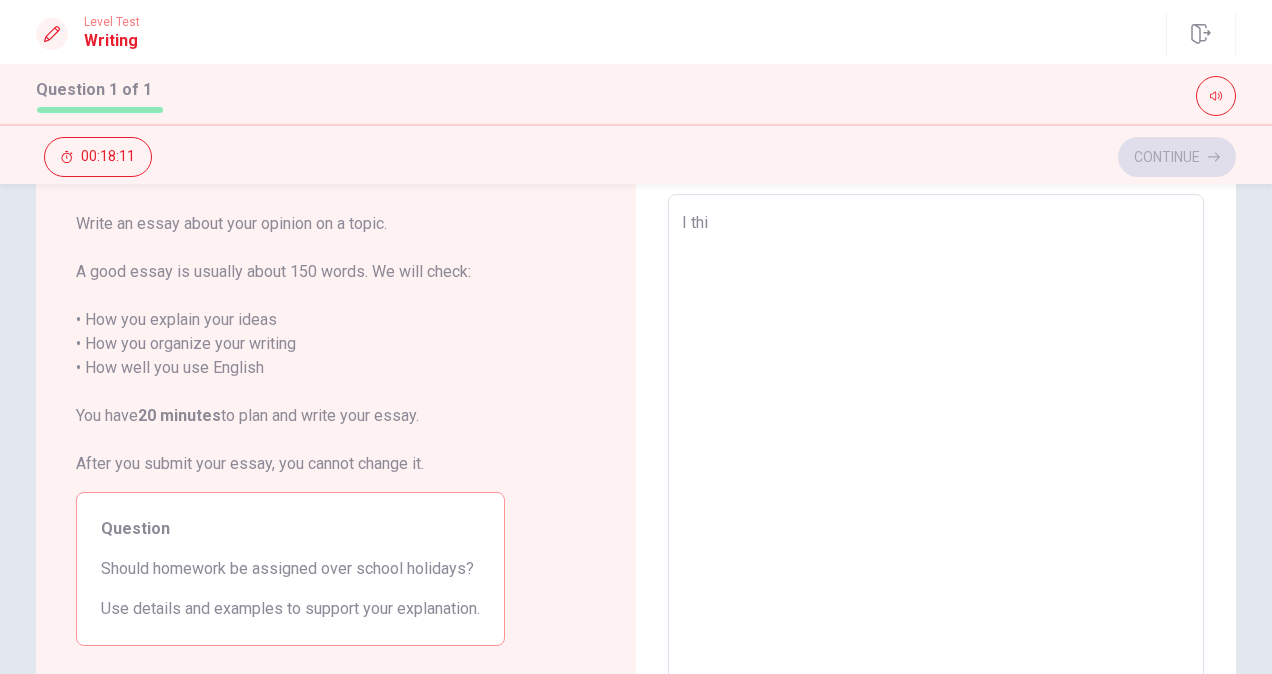 type on "x" 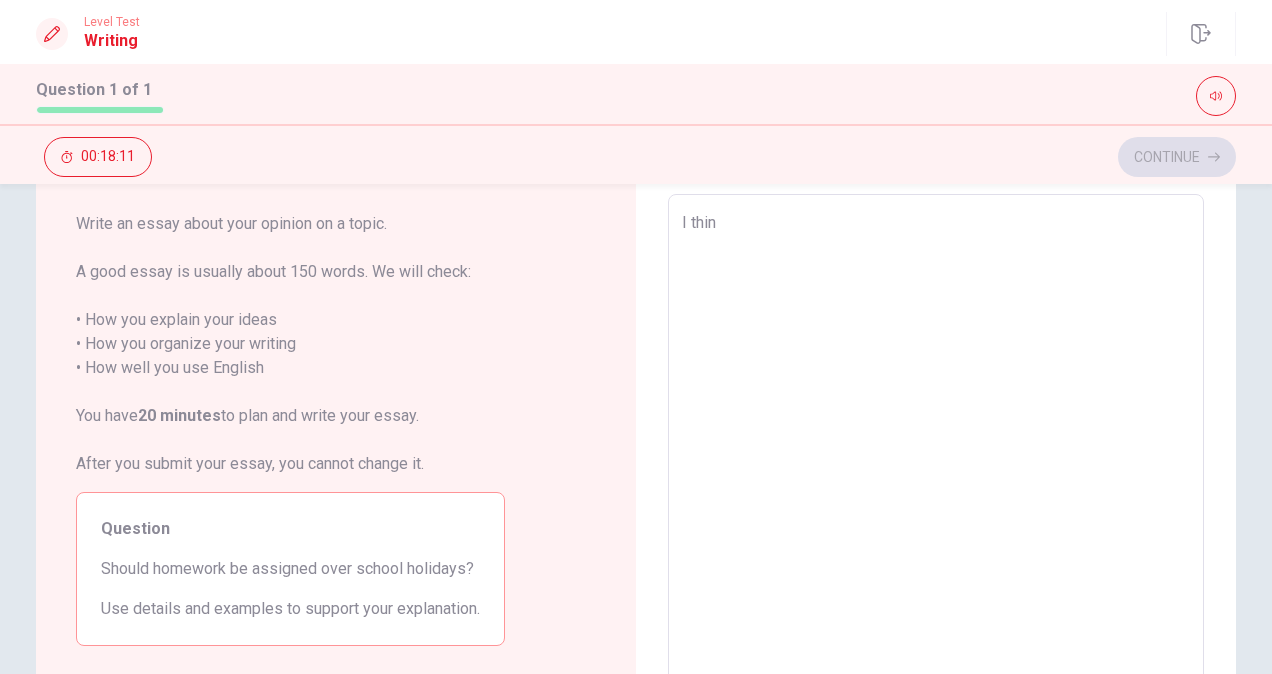 type on "x" 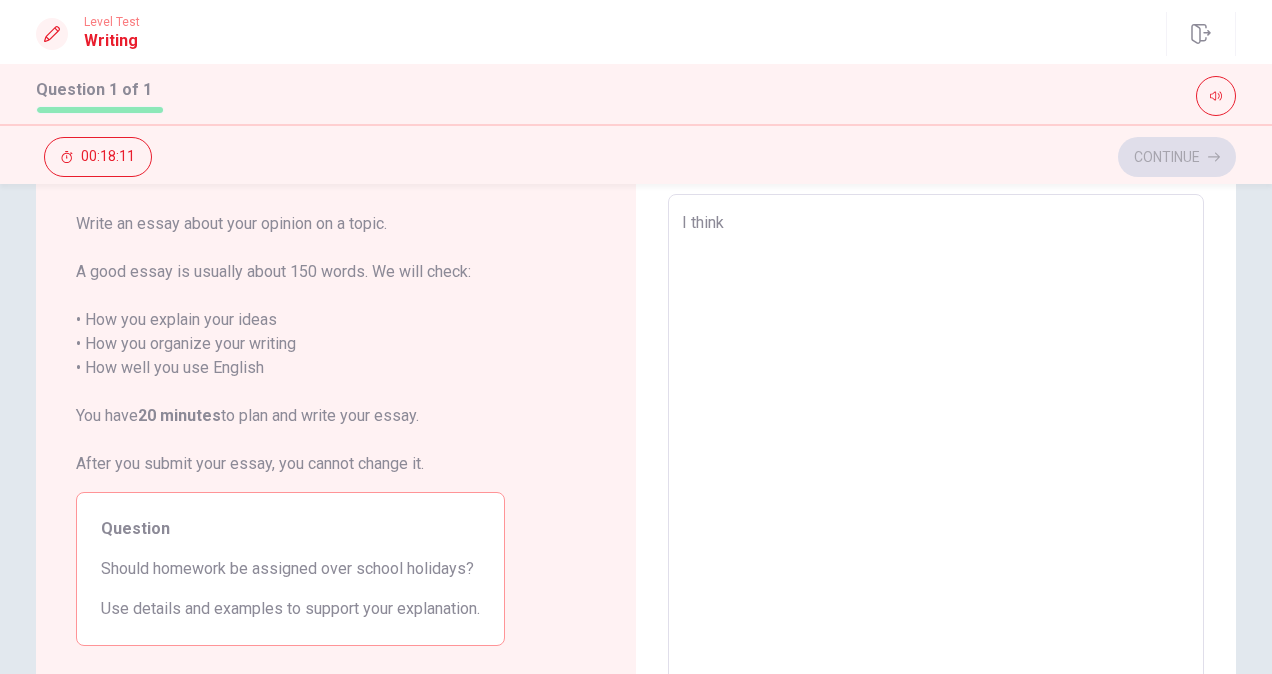 type on "x" 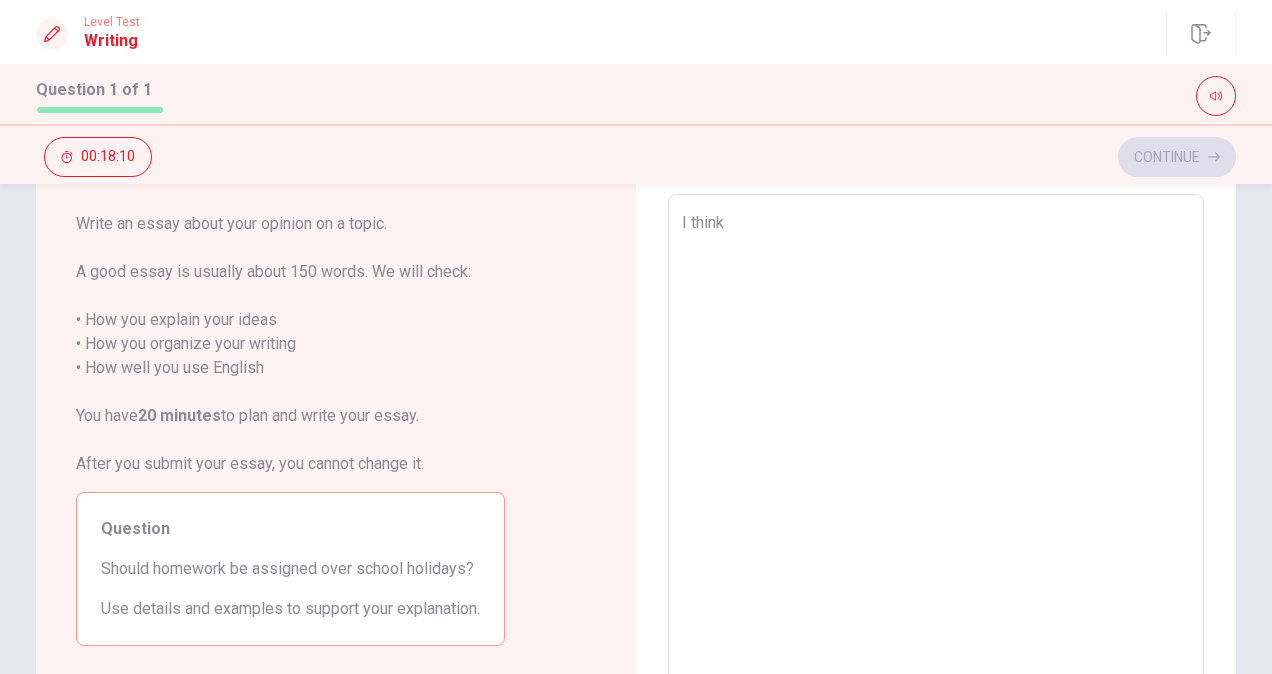 type on "I think" 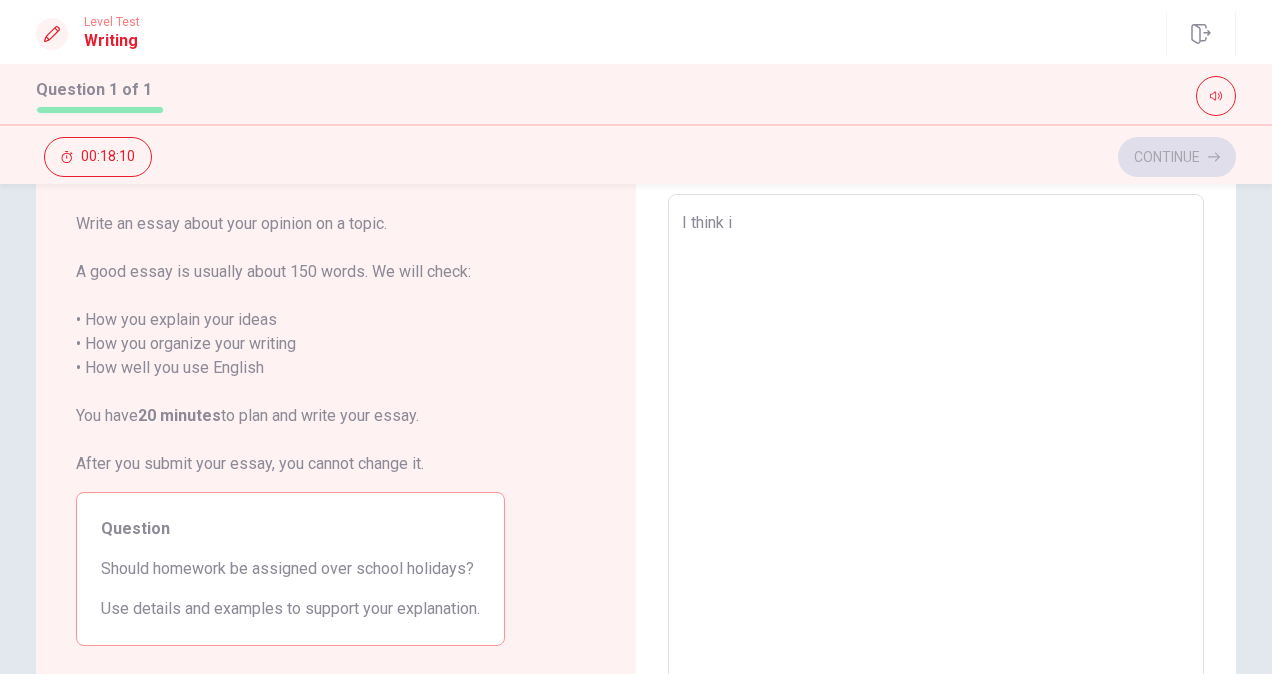 type on "x" 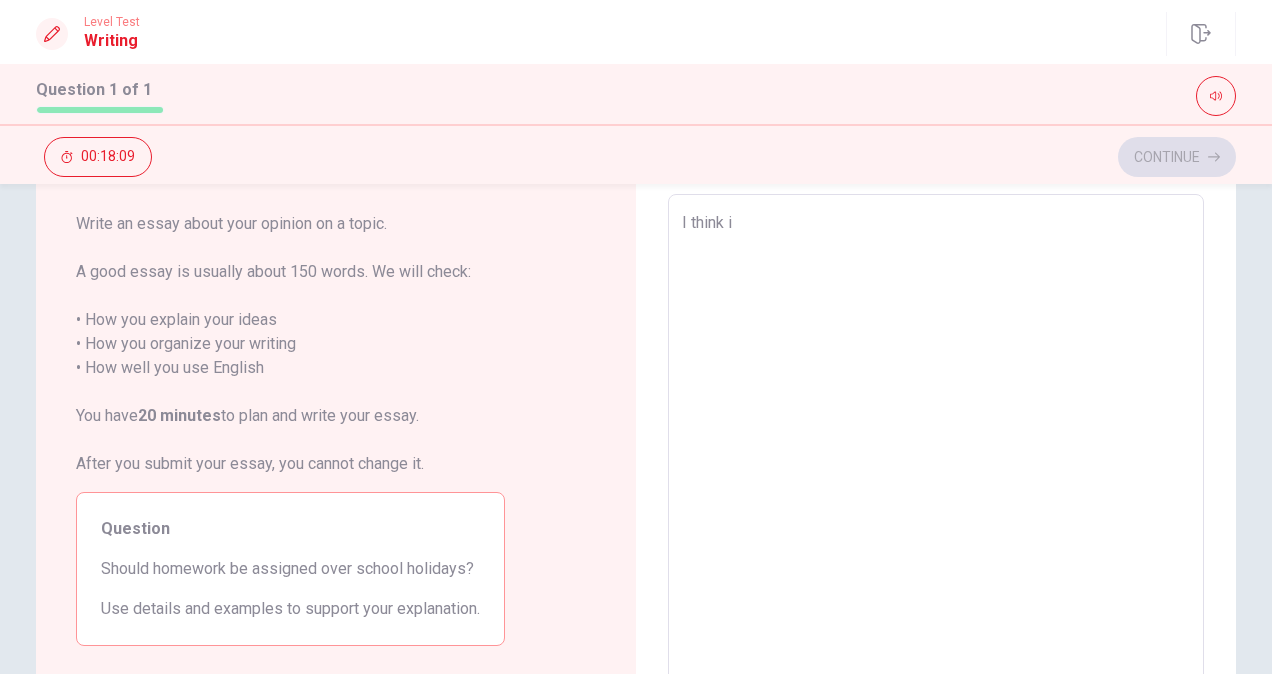 type on "I think it" 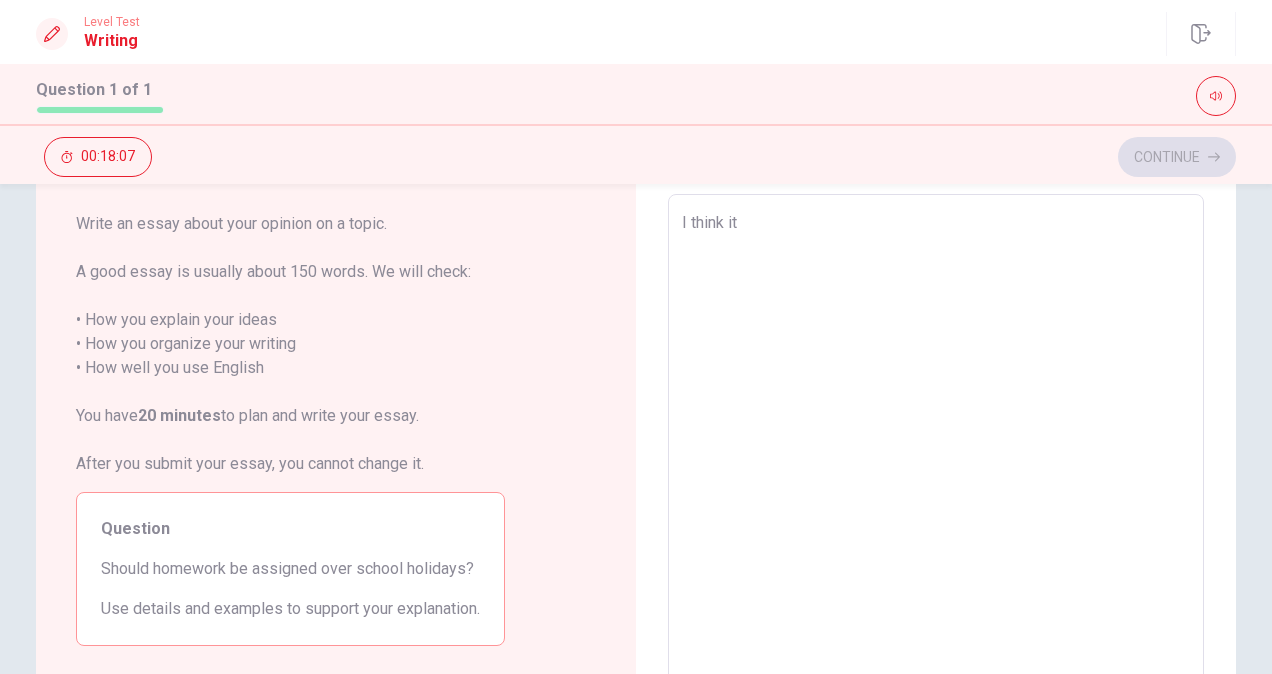 type on "x" 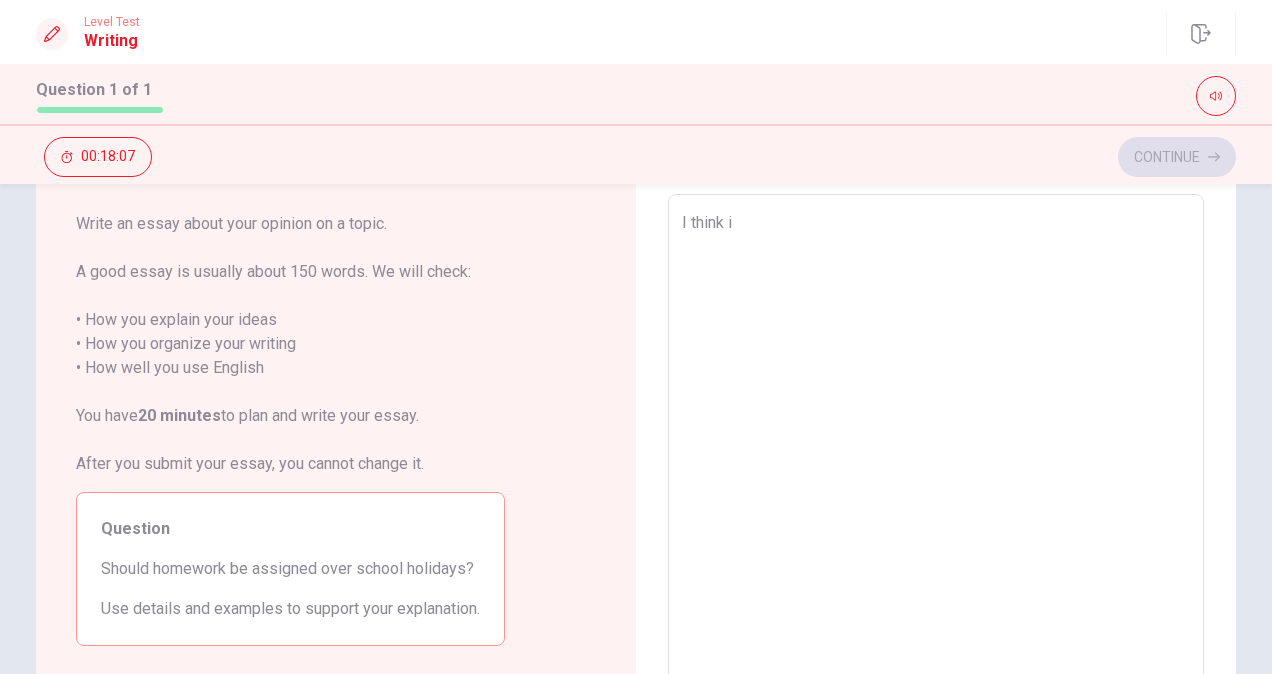 type on "x" 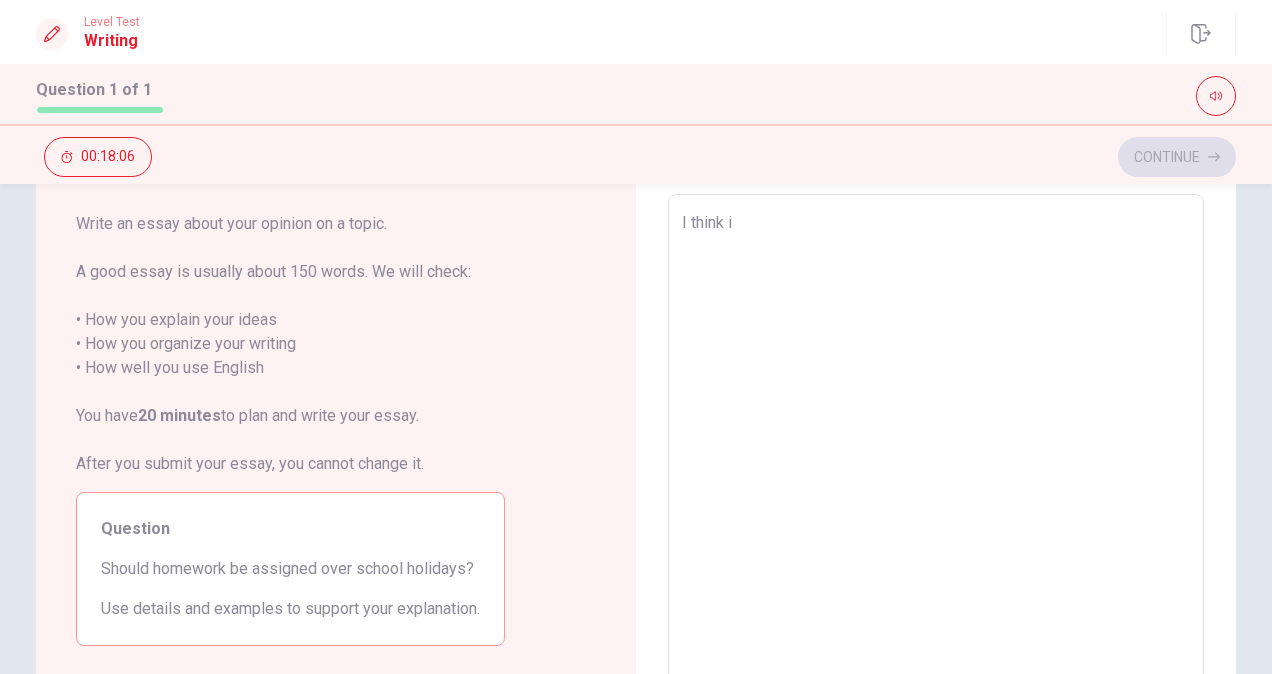 type on "I think" 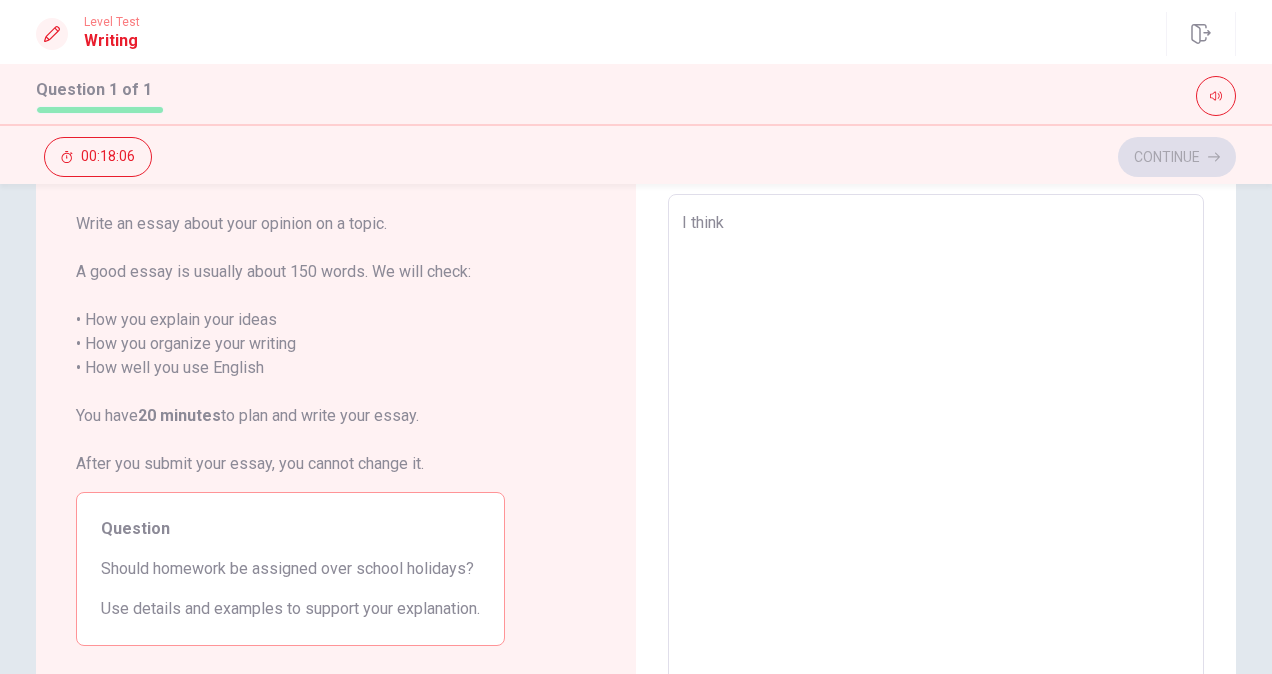 type on "x" 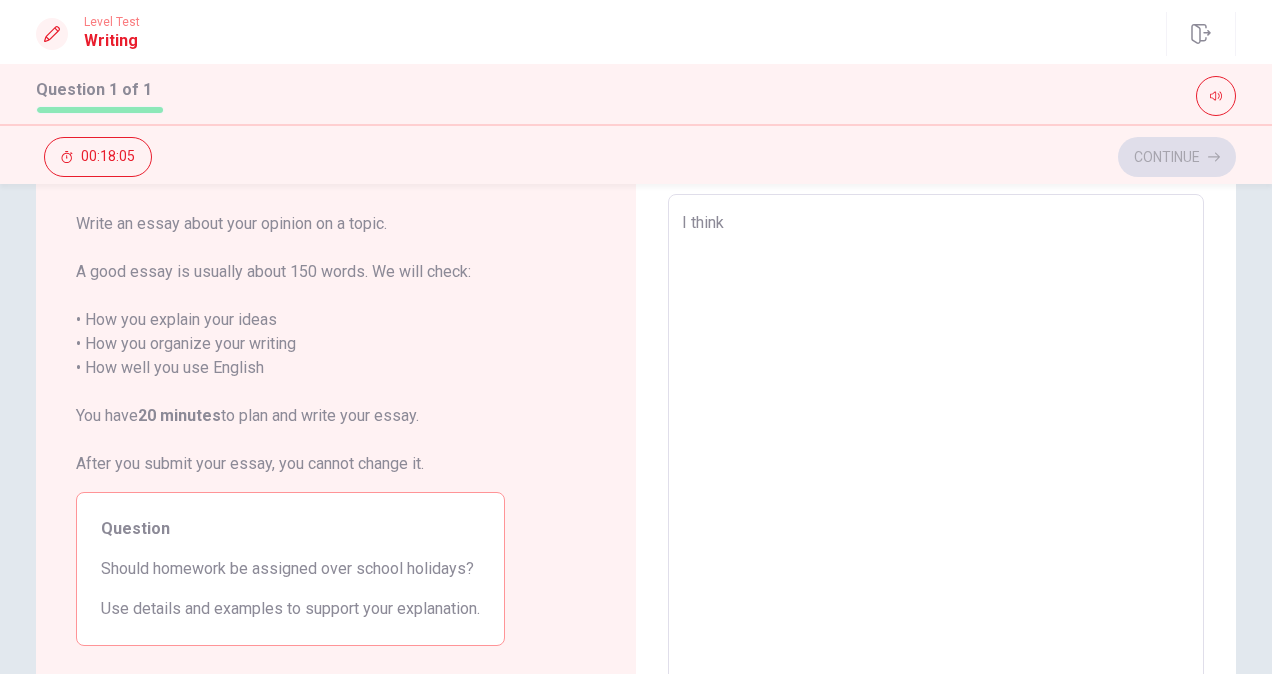 type on "I think s" 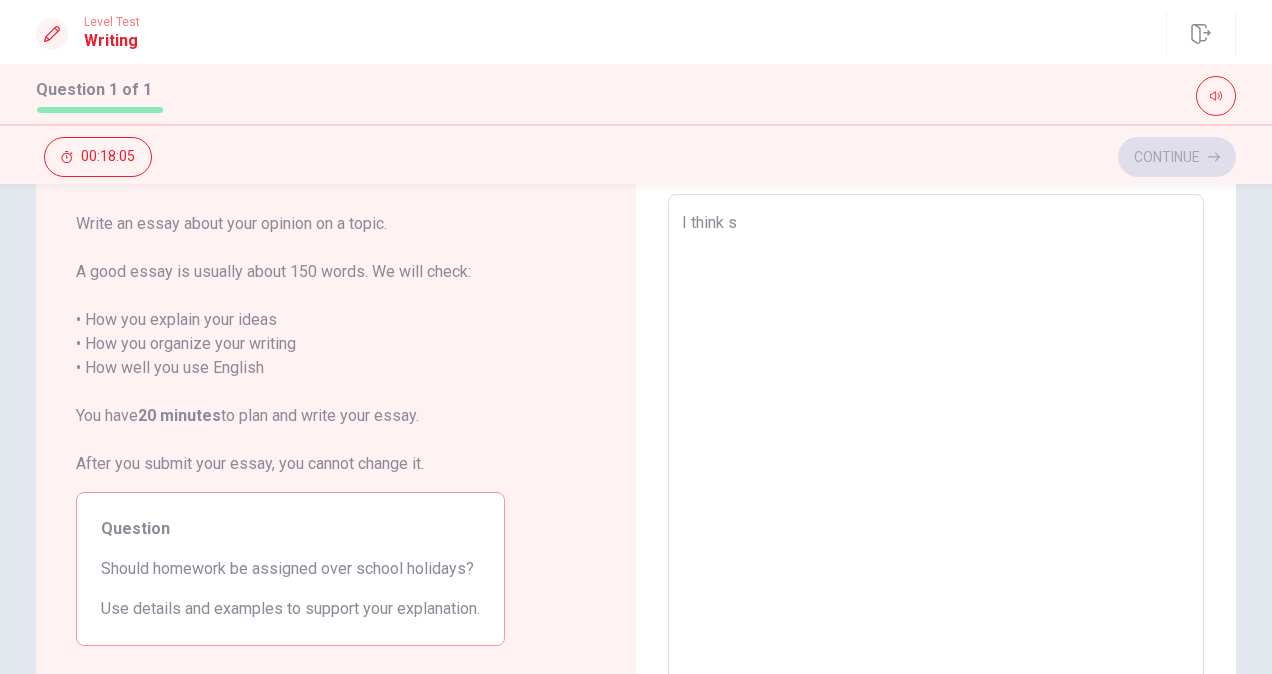type on "x" 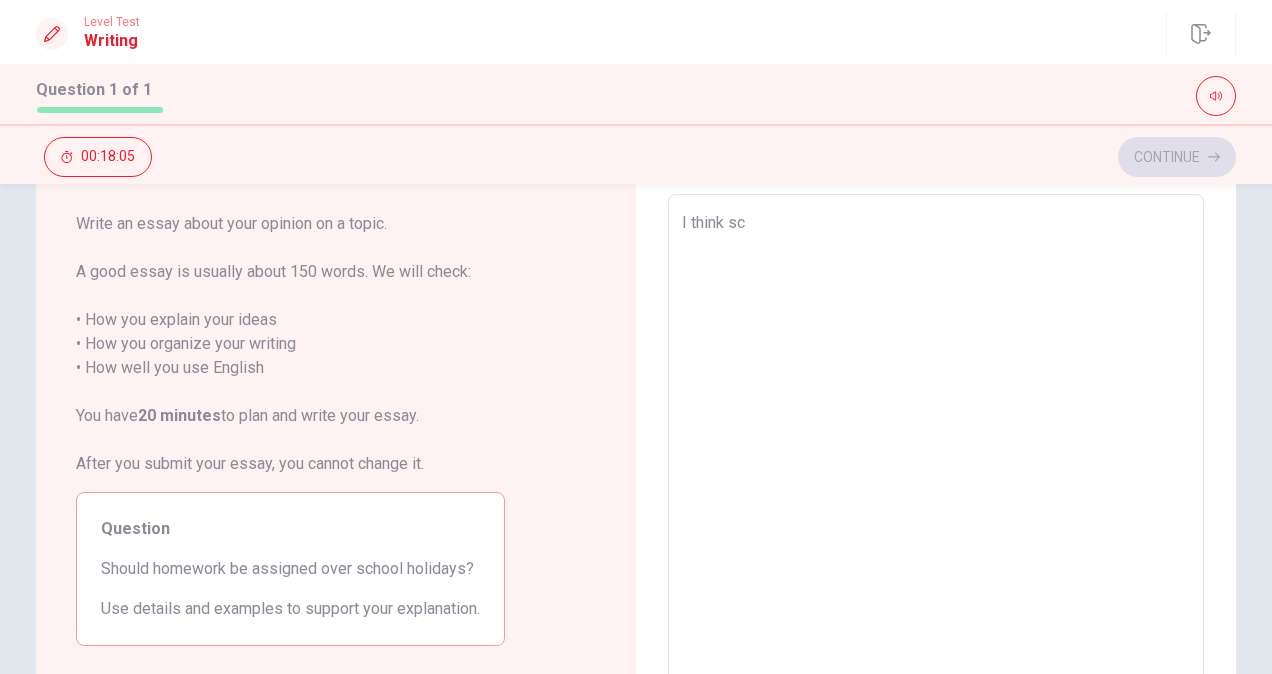 type on "x" 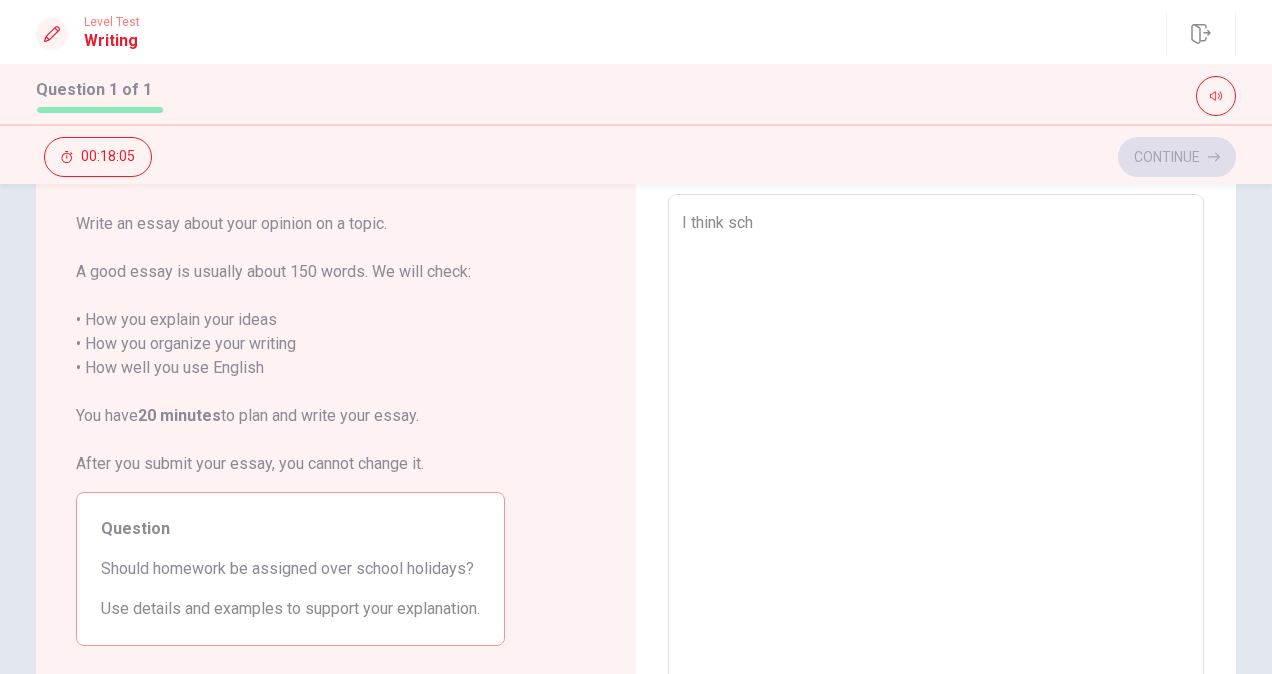 type on "x" 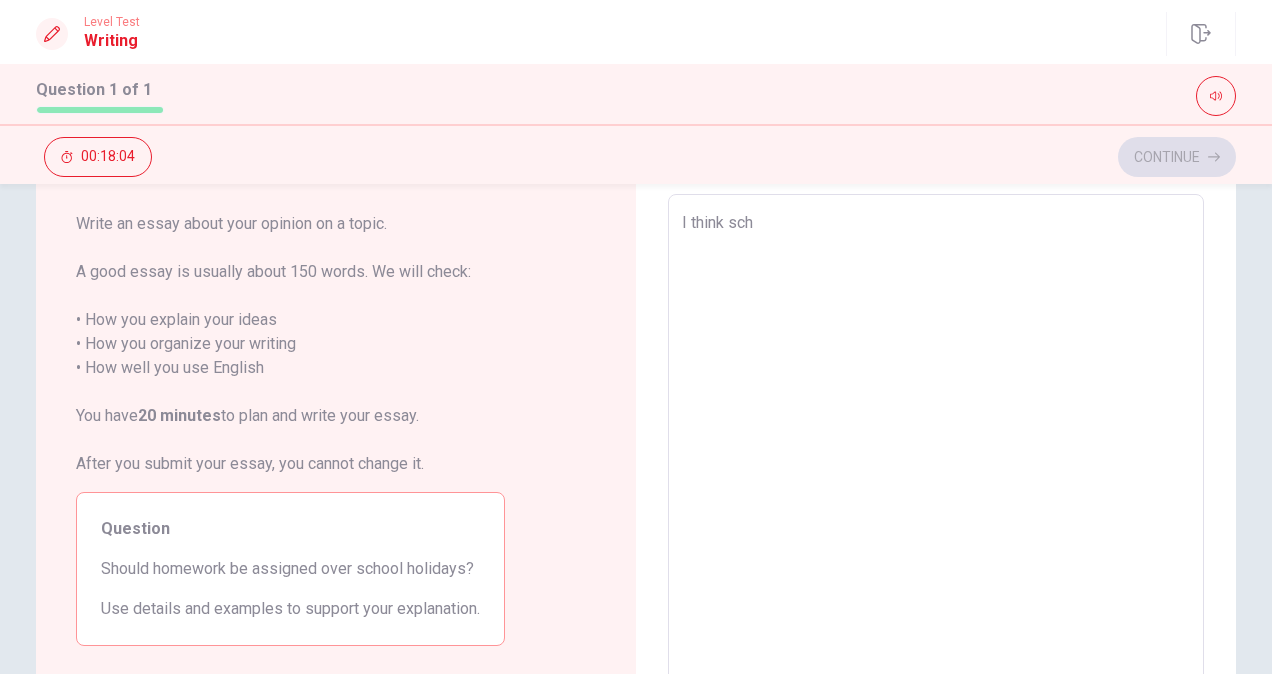 type on "I think scho" 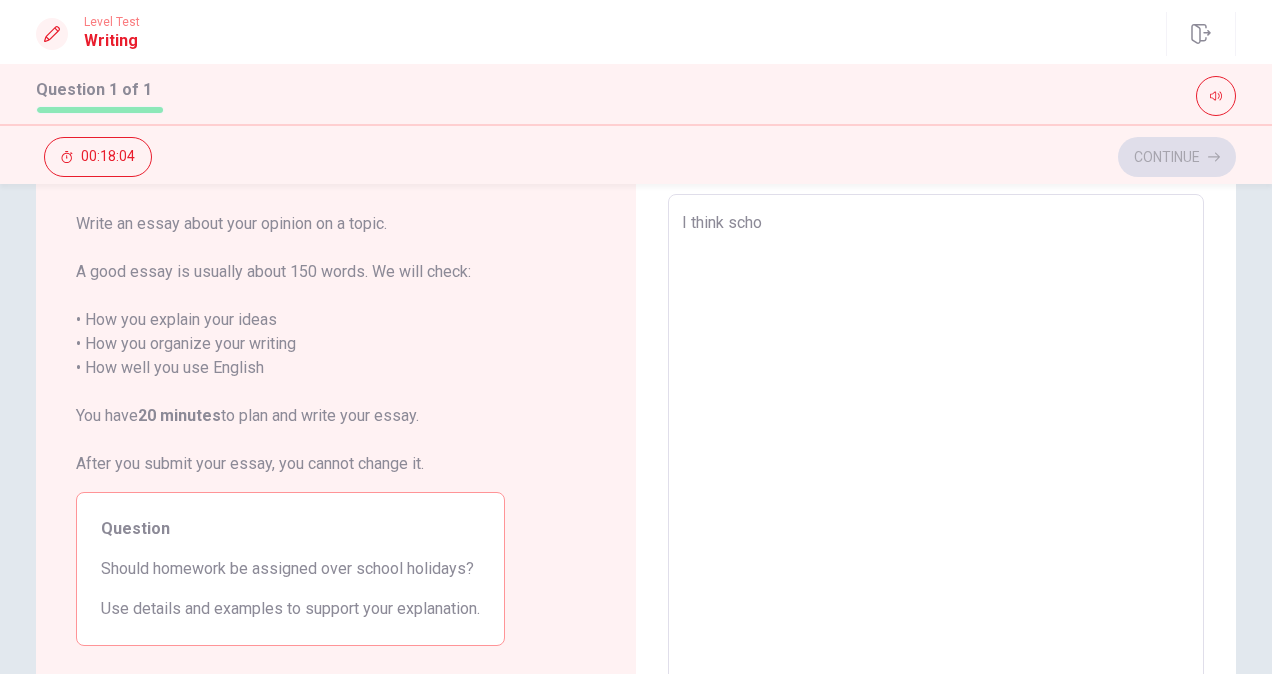 type on "x" 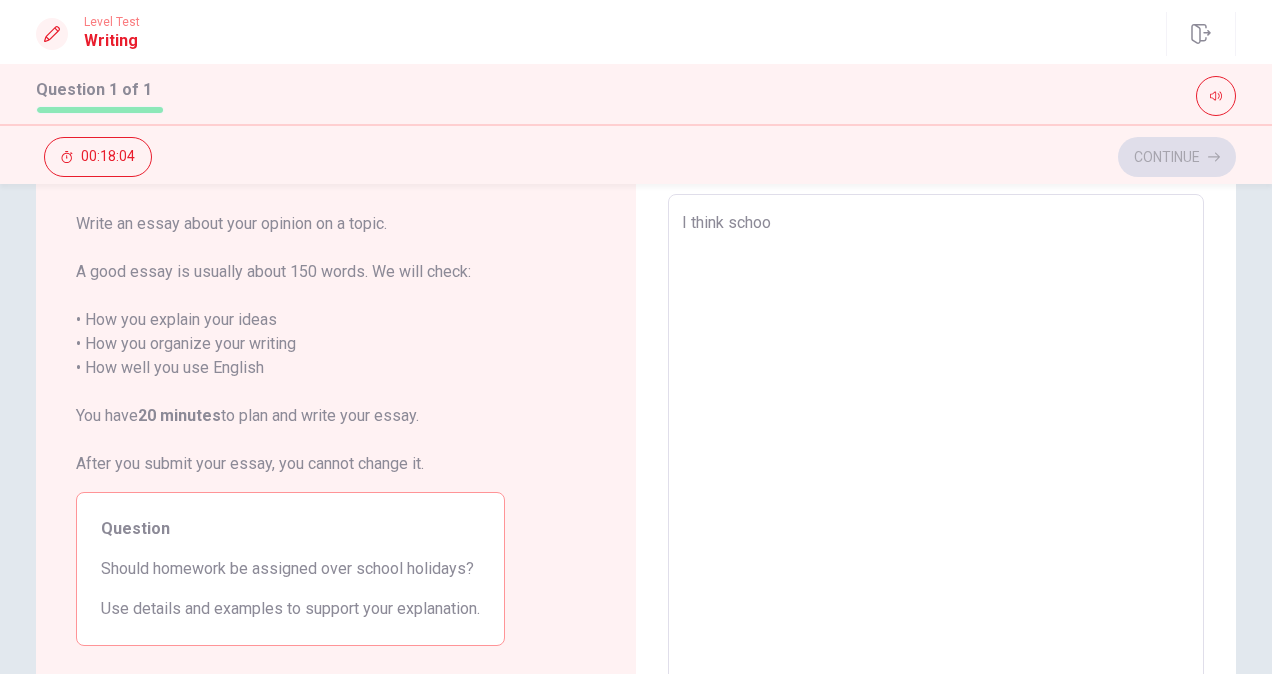 type on "x" 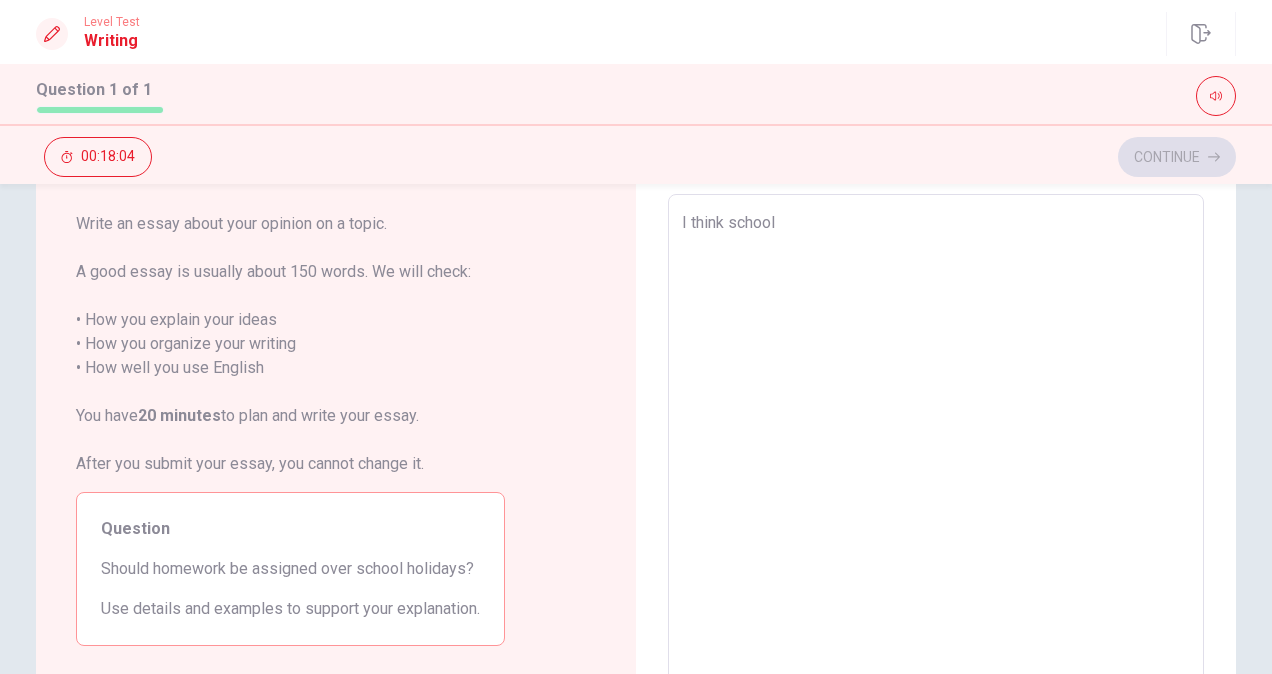 type on "x" 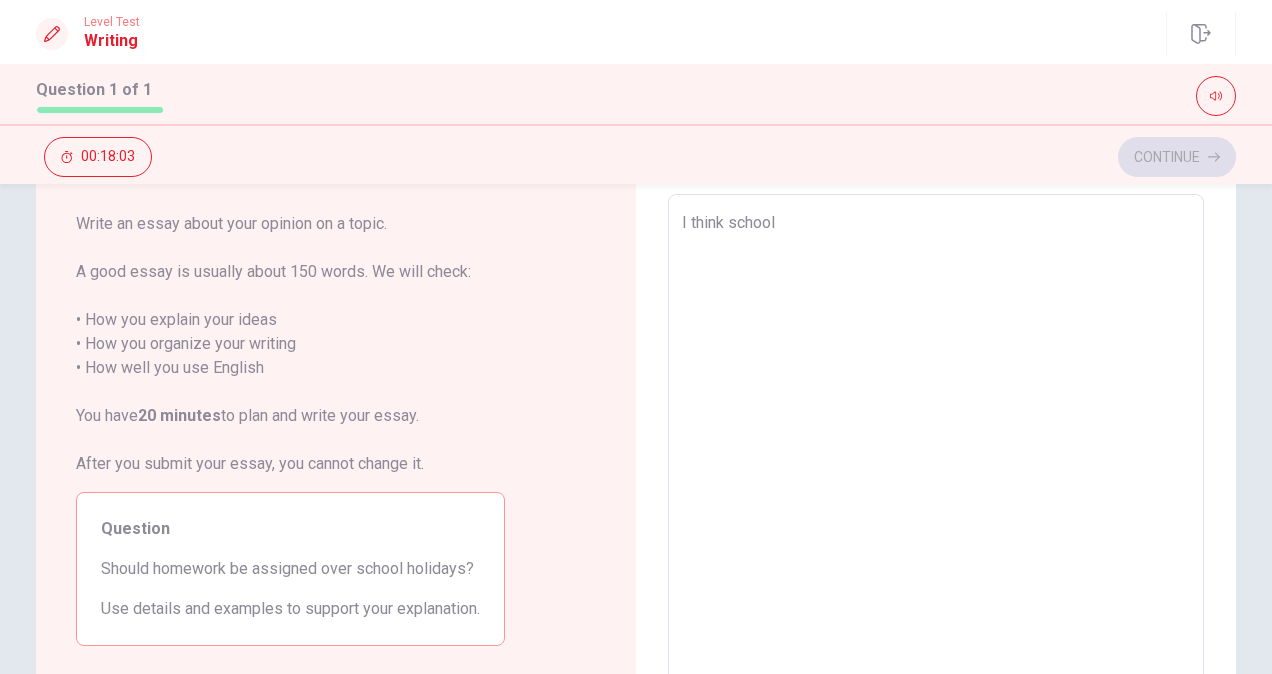 type on "I think school" 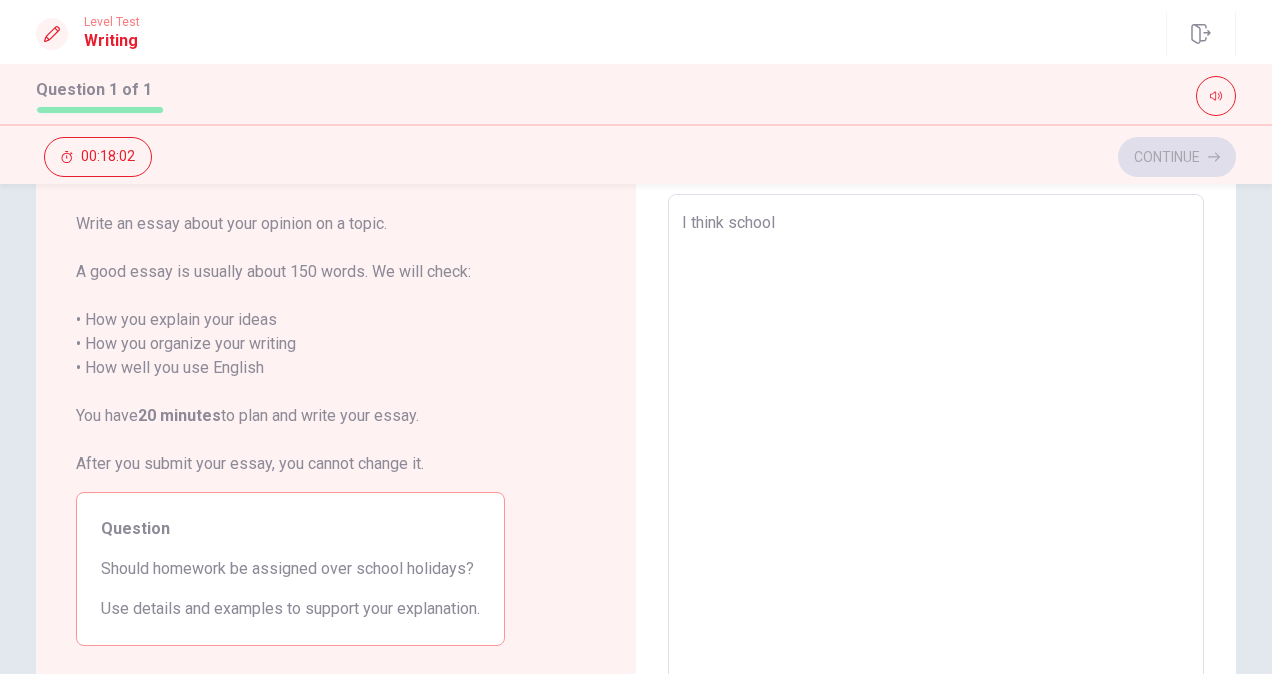 type on "I think school s" 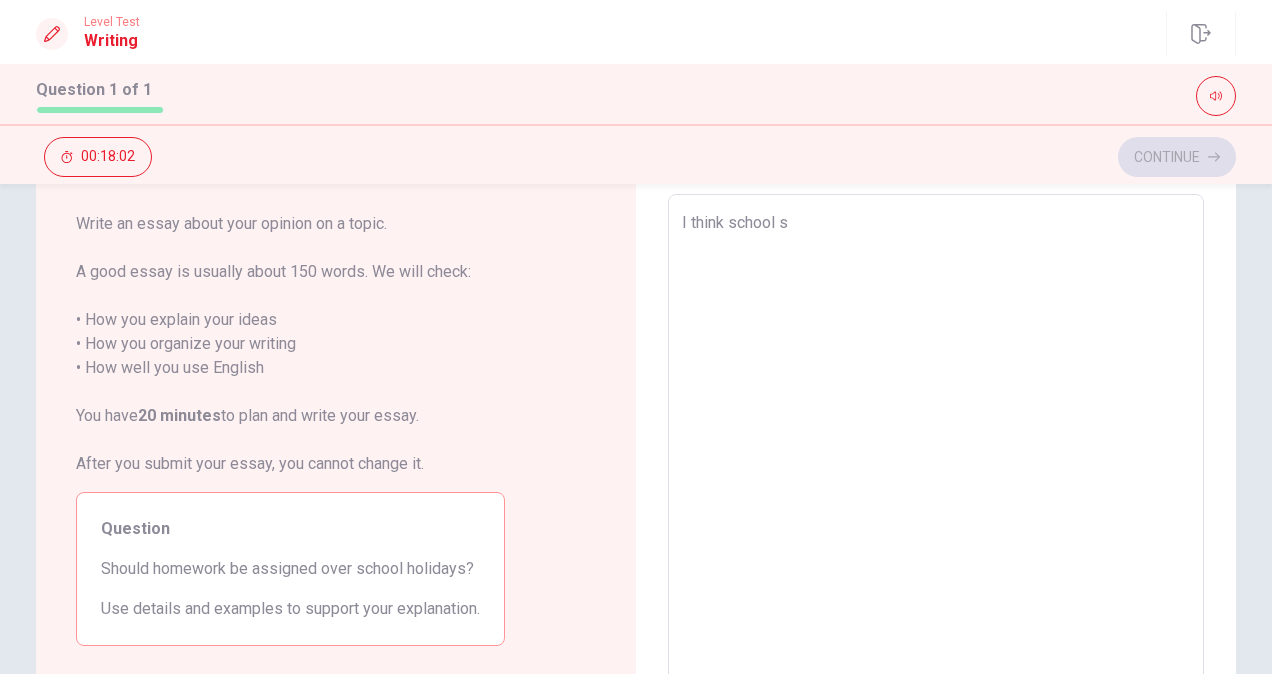 type on "x" 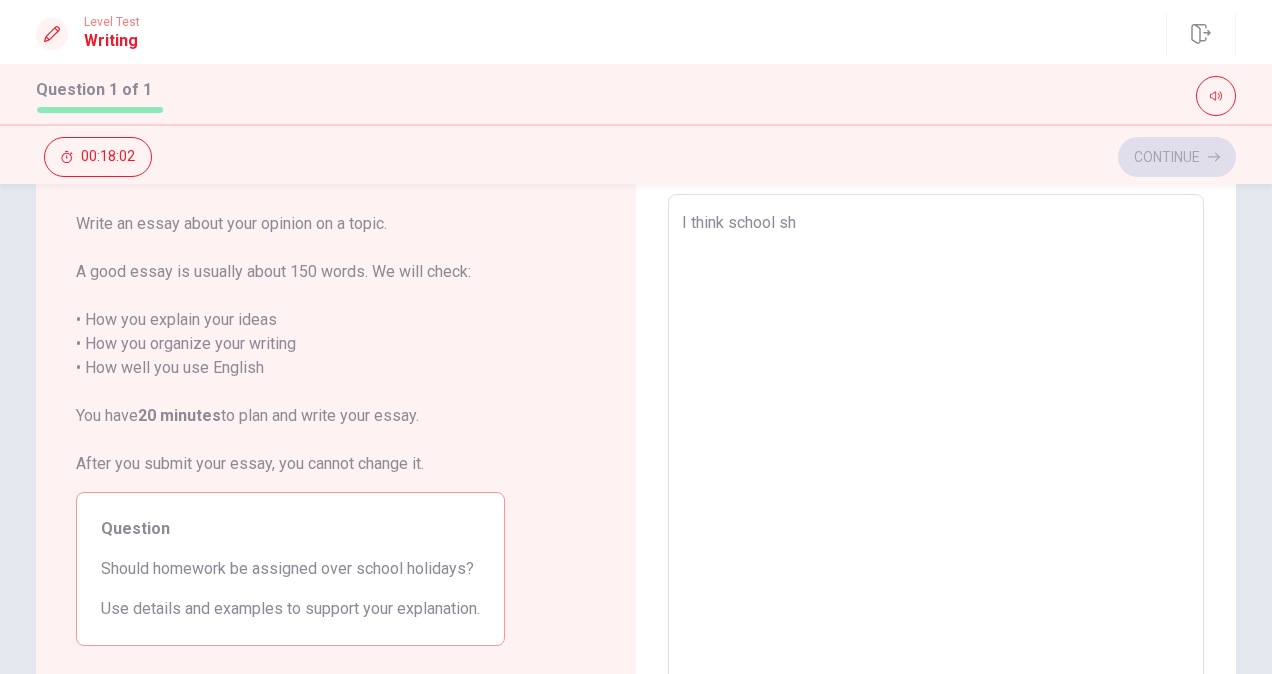 type on "x" 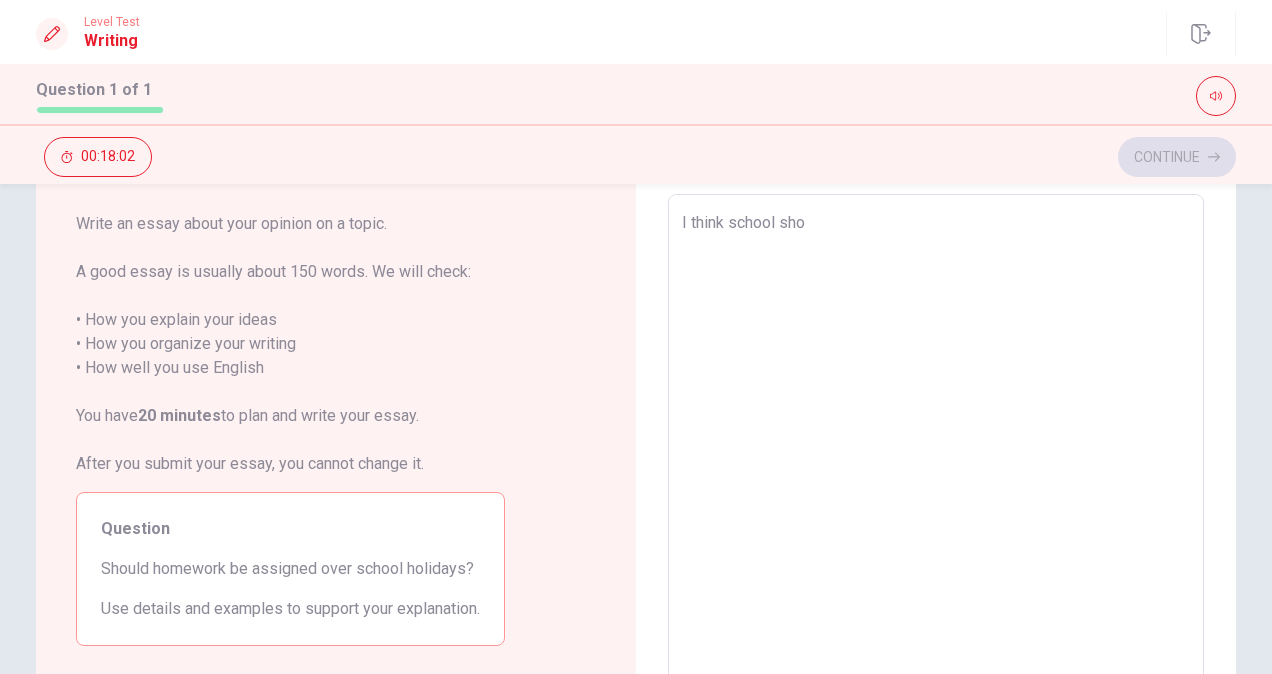 type on "x" 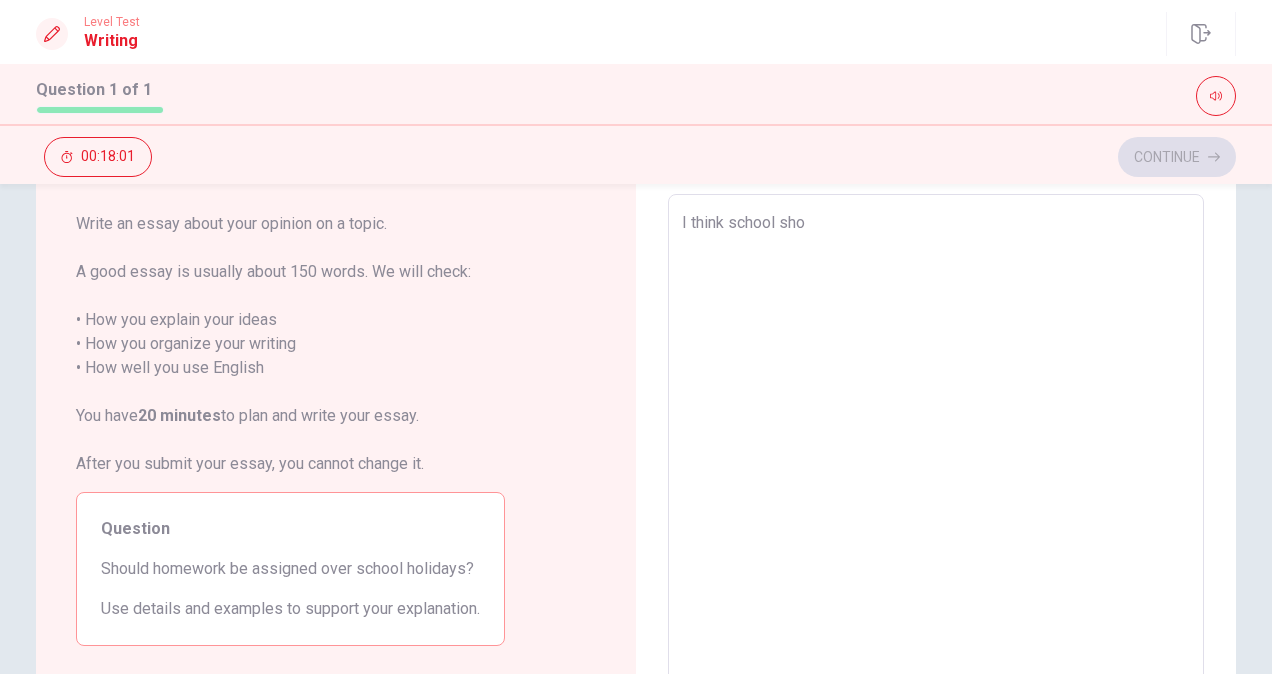 type on "I think school shou" 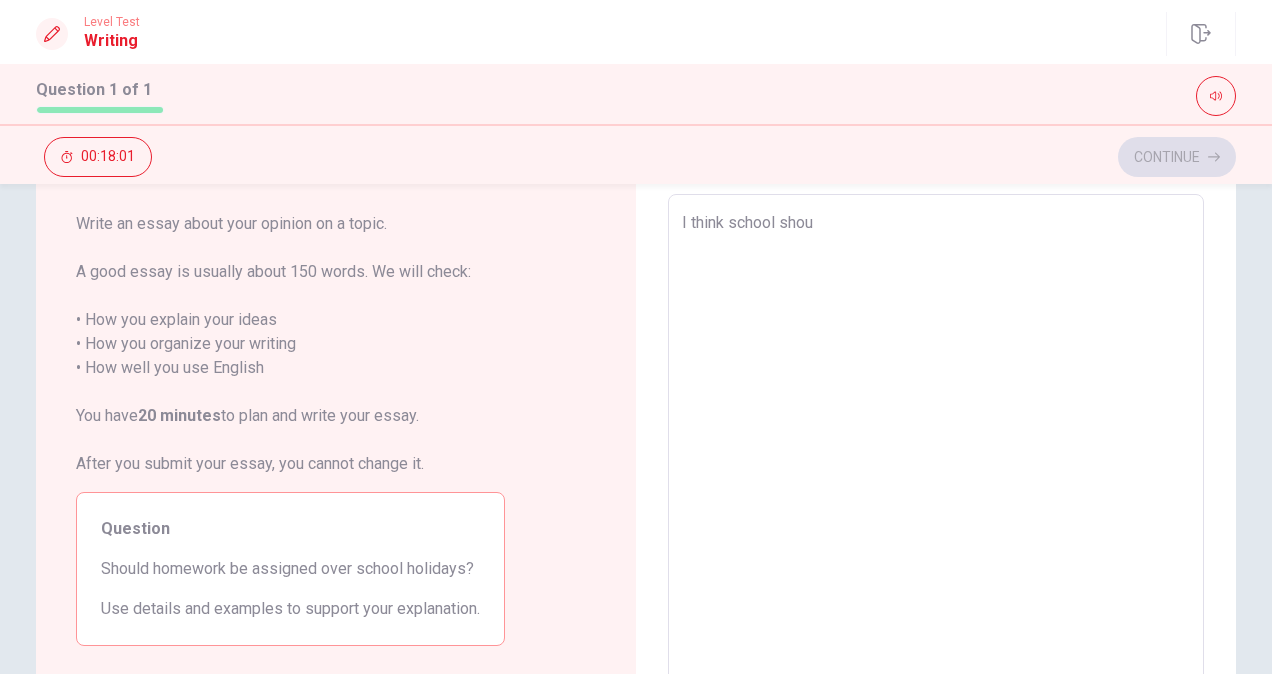 type on "x" 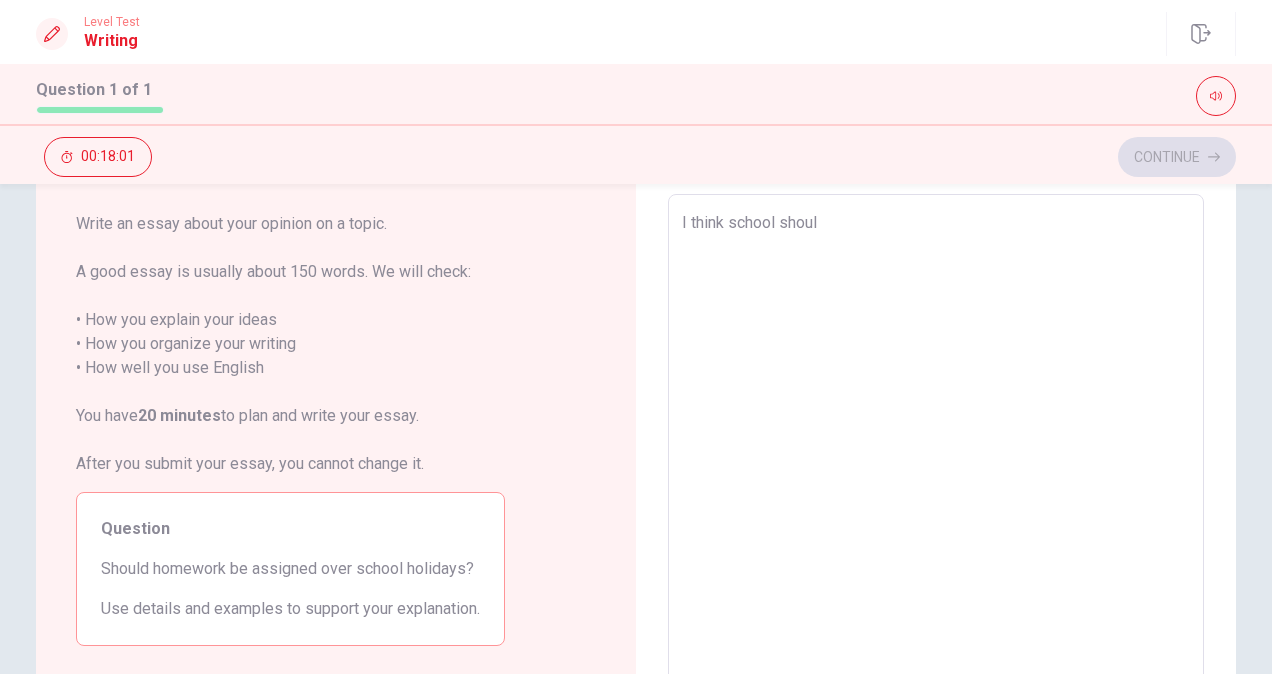 type on "x" 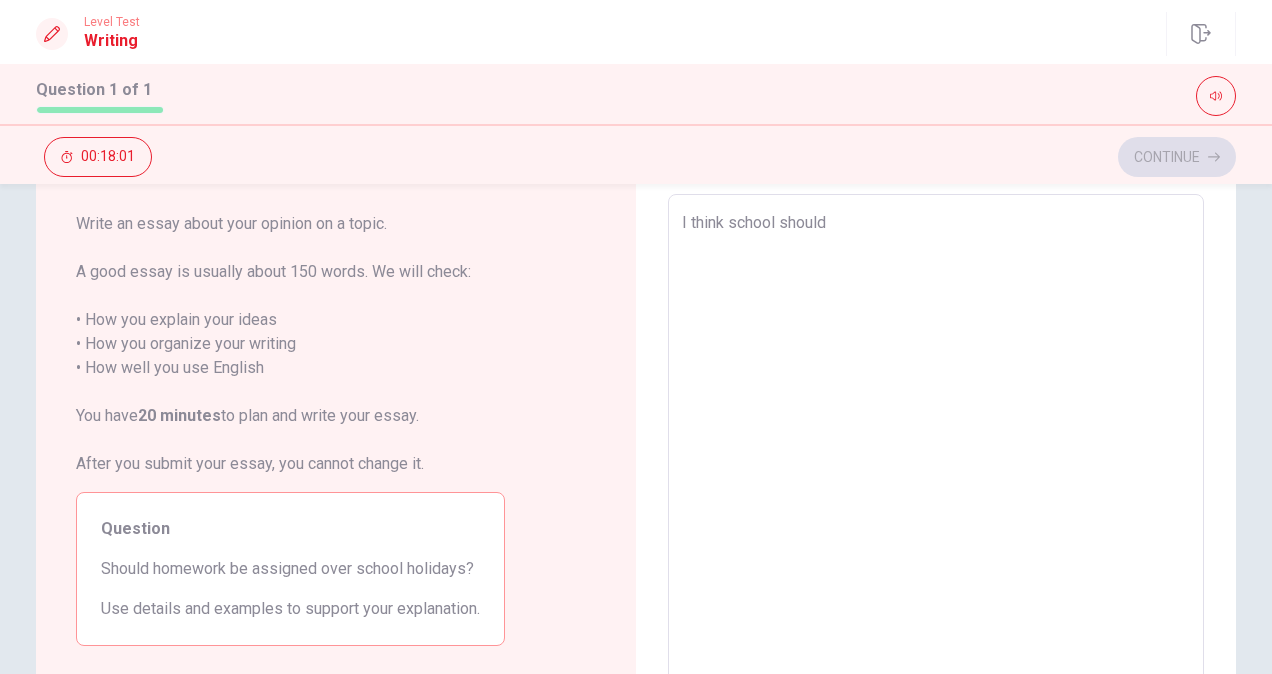 type on "x" 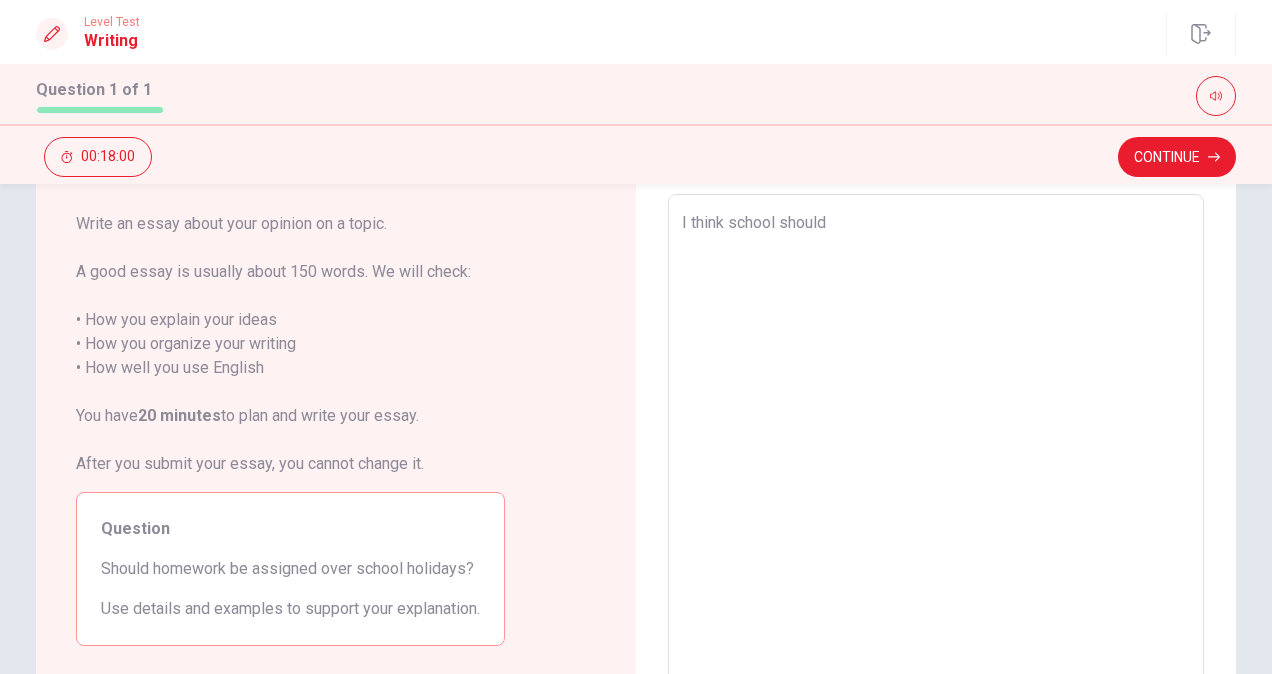 type on "I think school should" 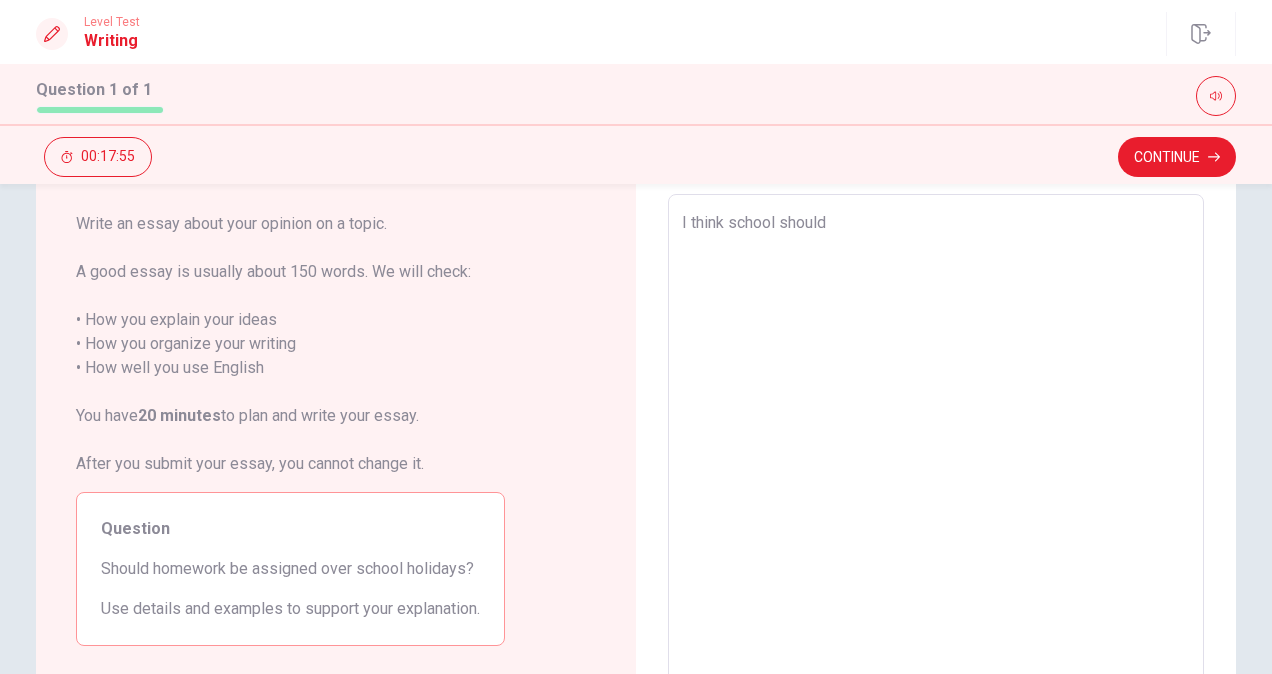 type on "x" 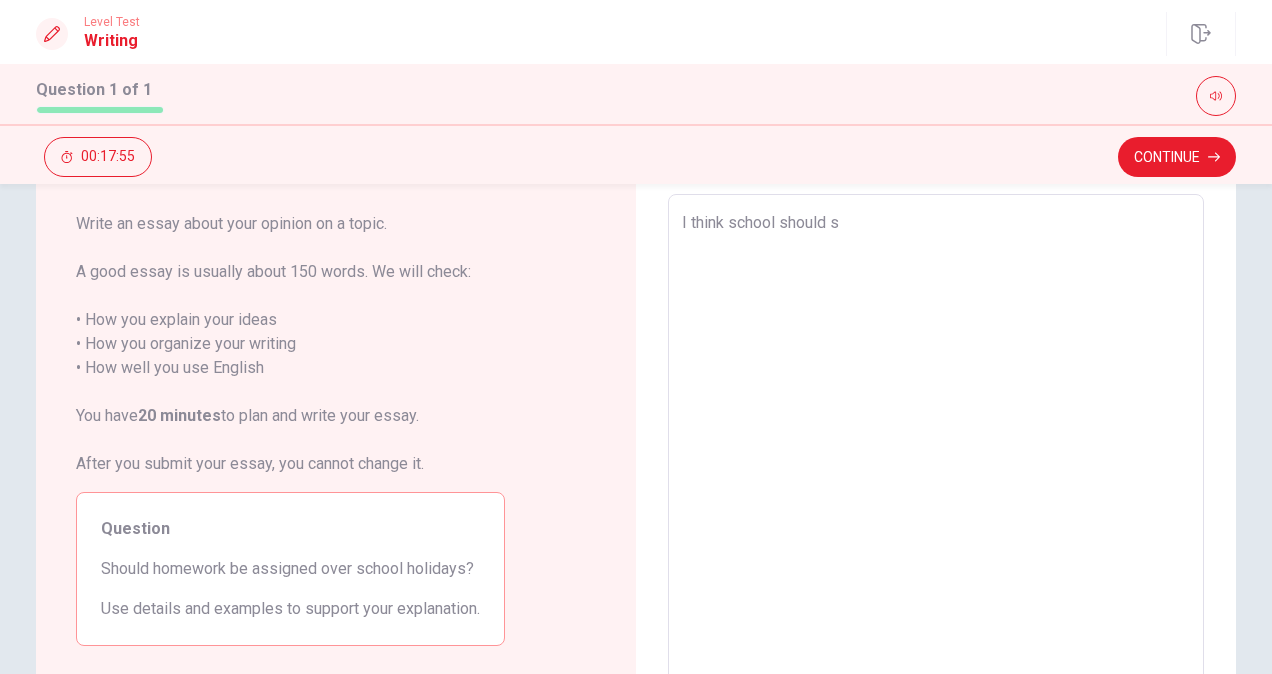 type on "x" 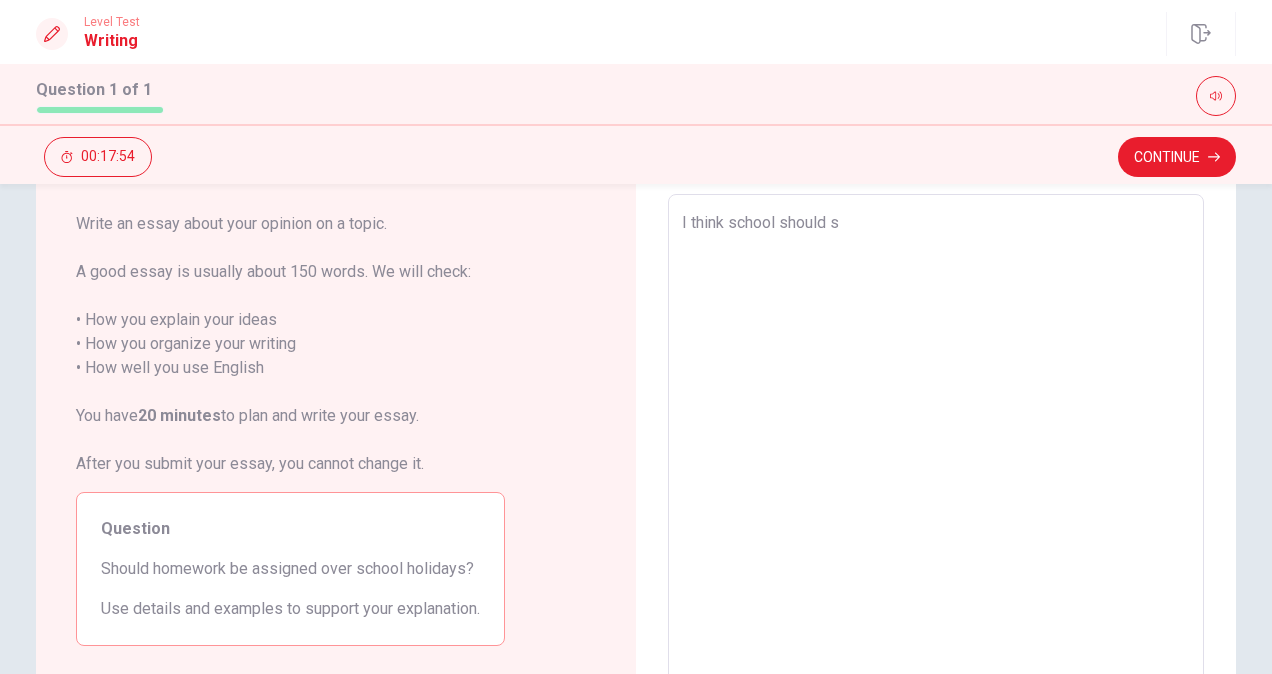 type on "I think school should" 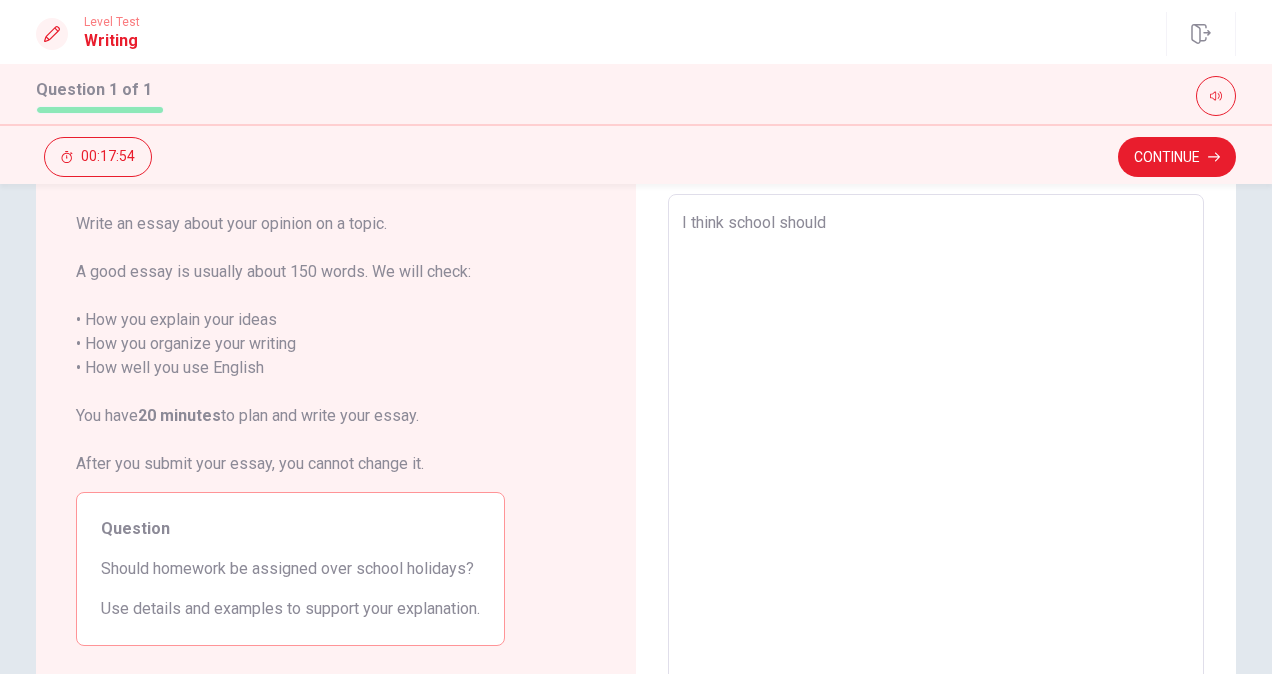 type on "x" 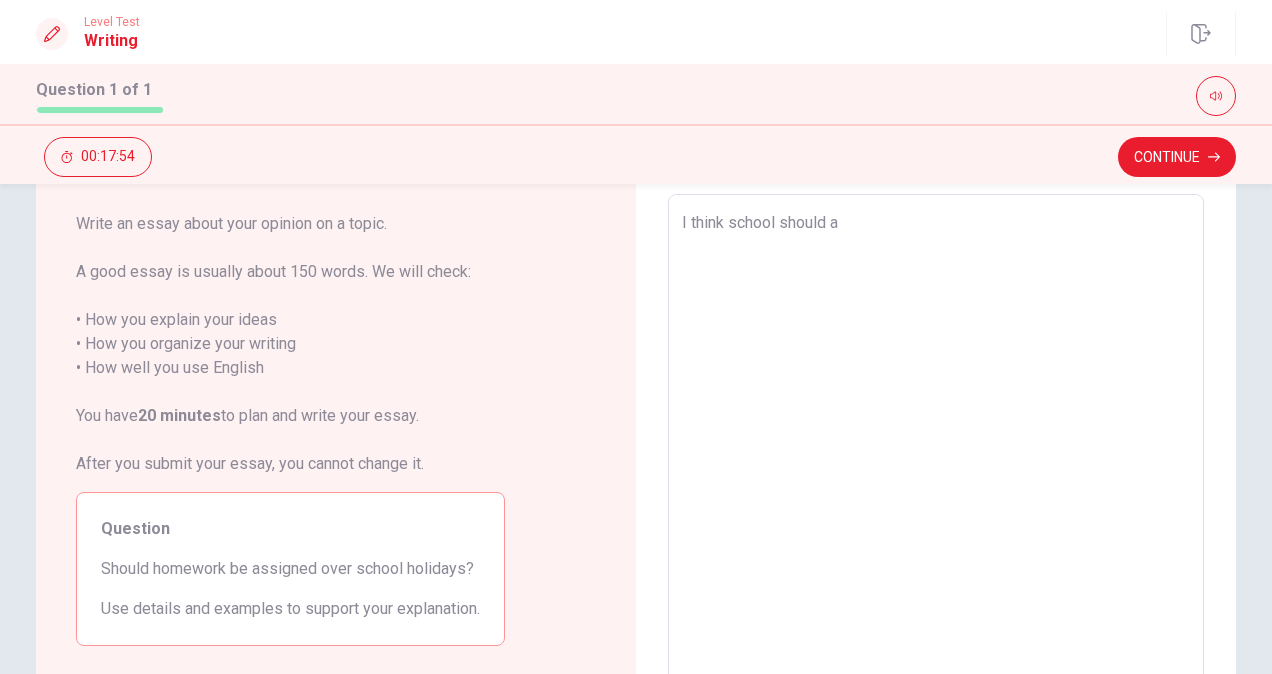 type on "x" 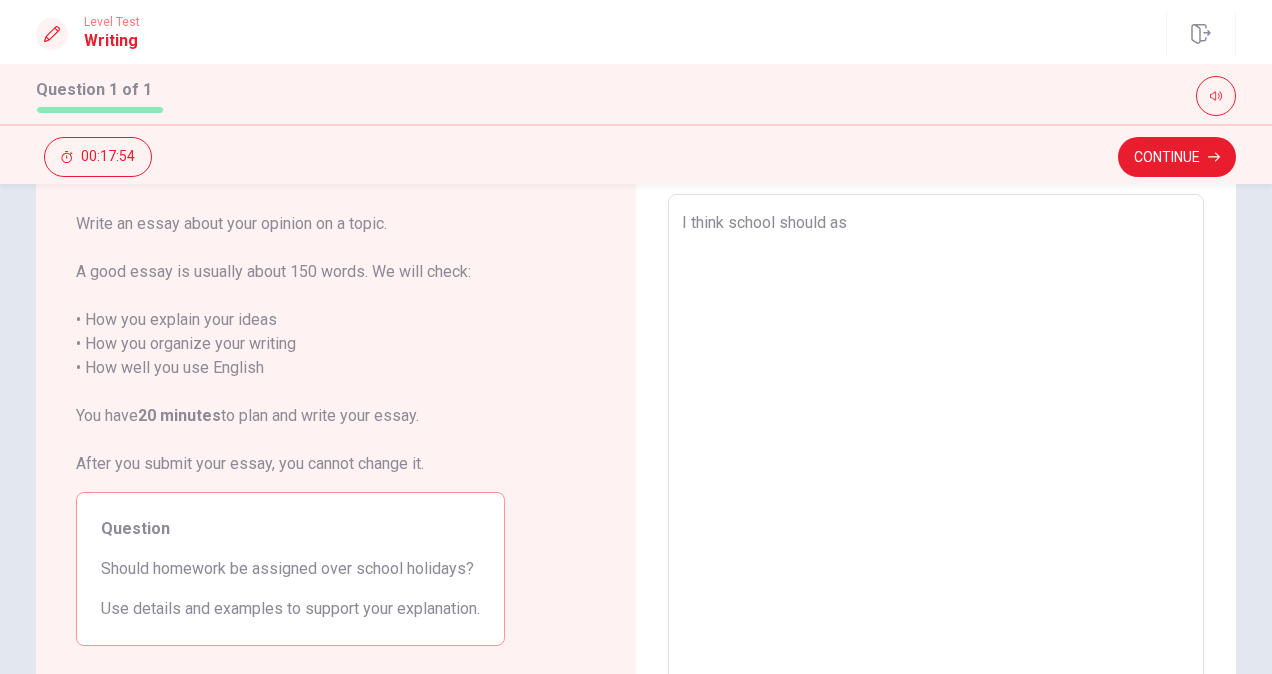 type on "x" 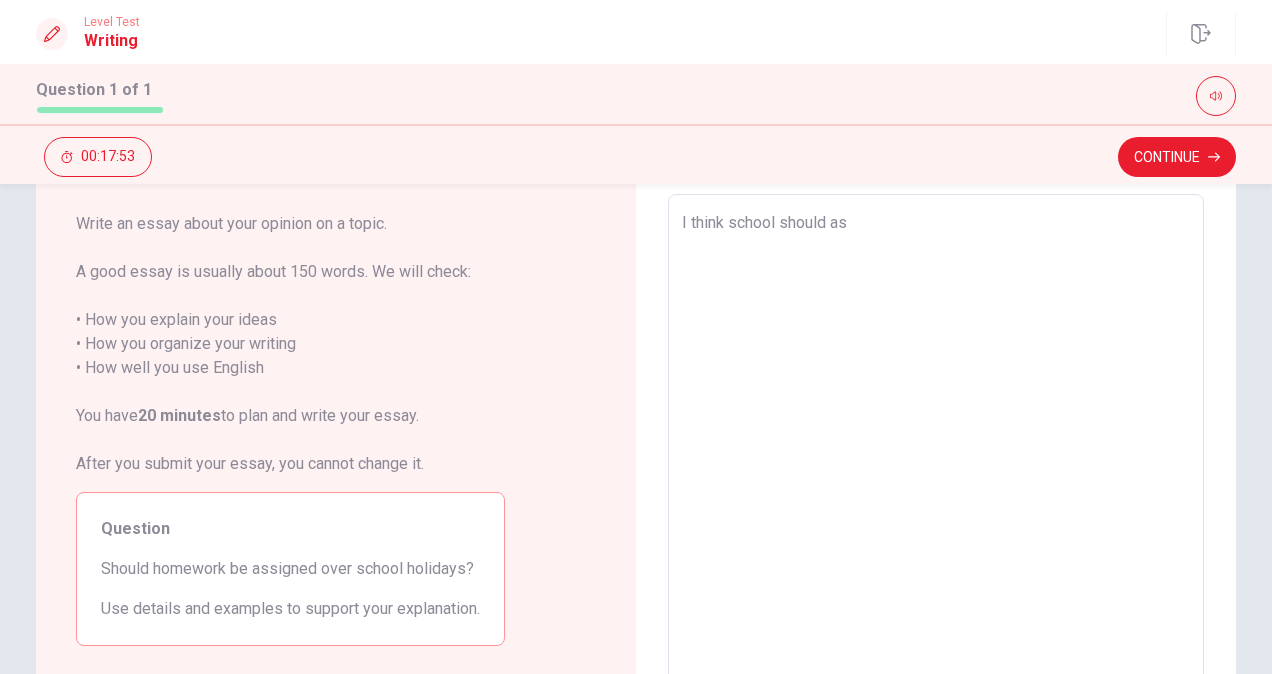 type on "I think school should ass" 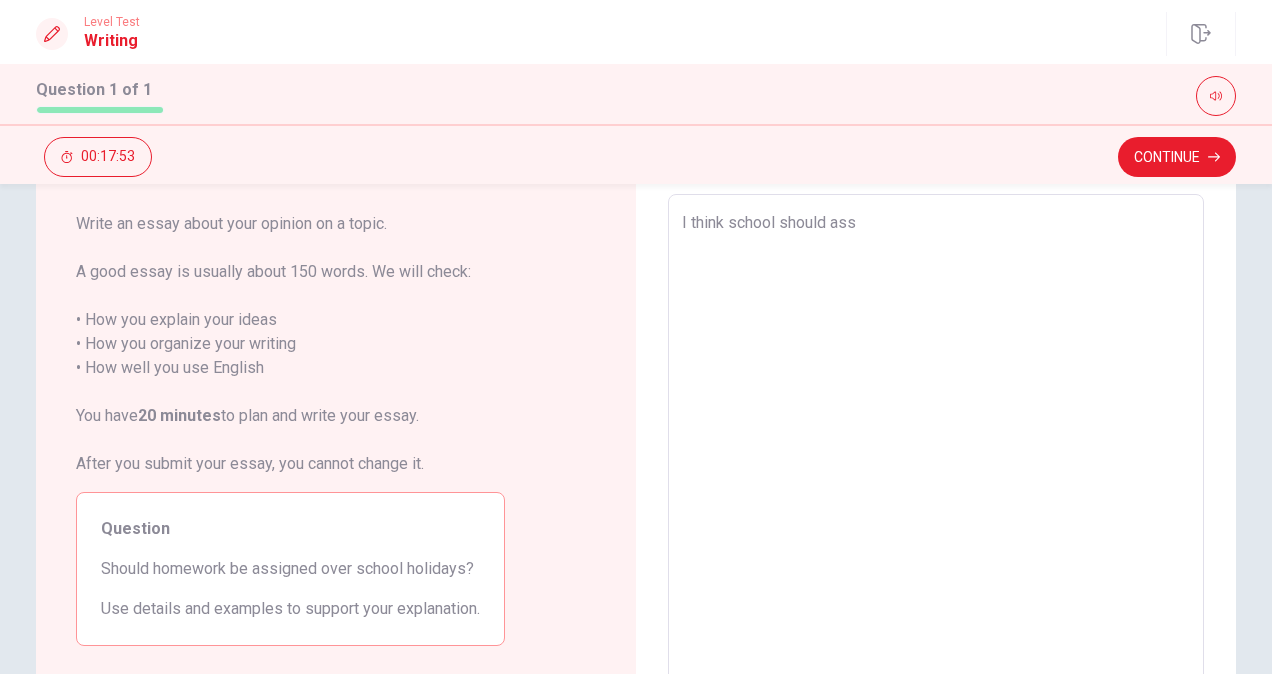type on "x" 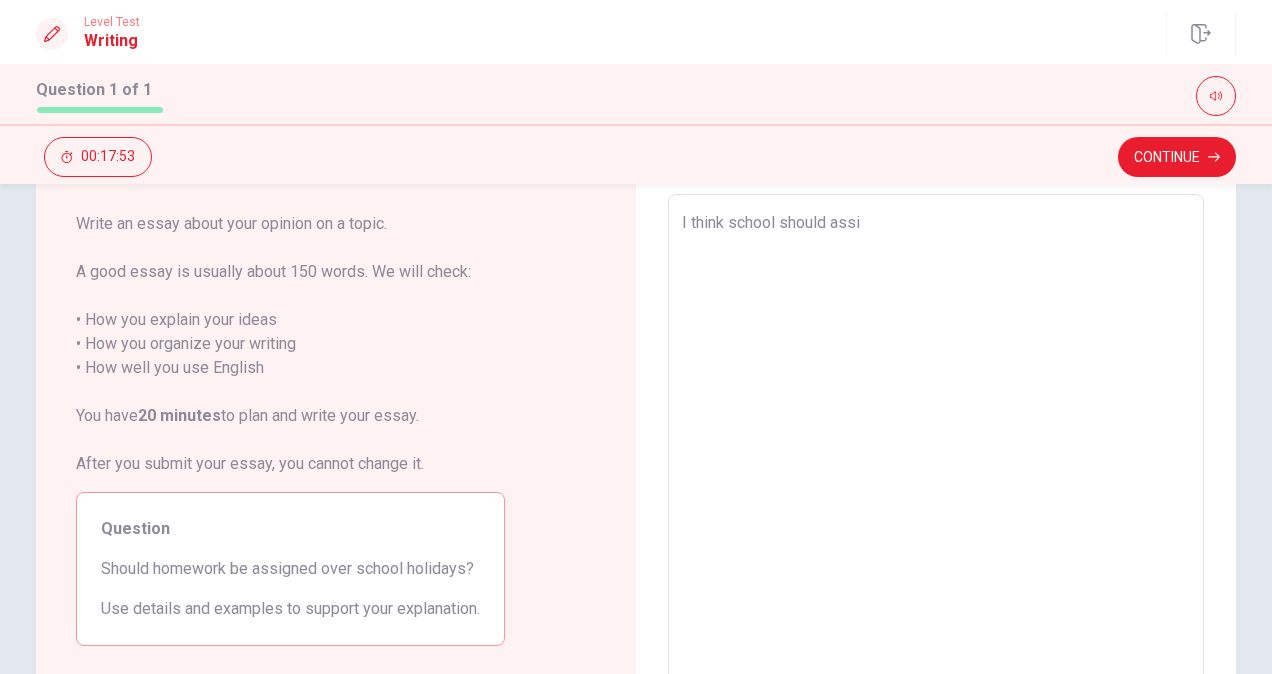 type on "x" 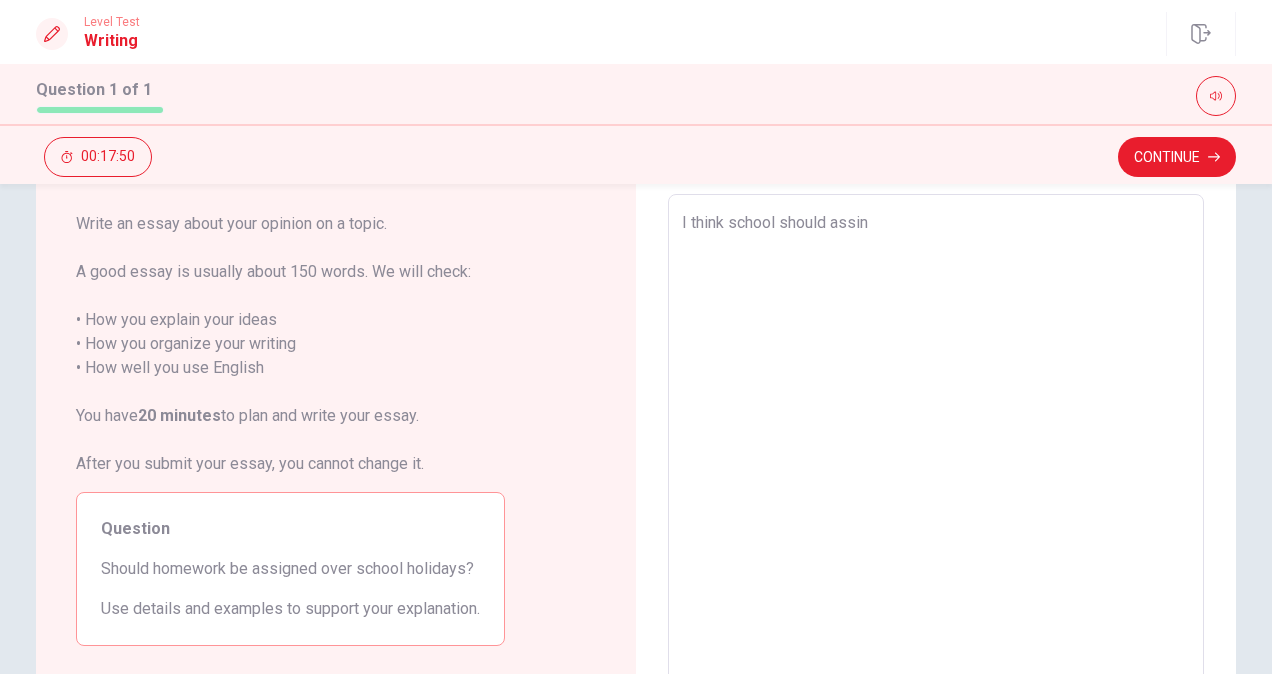type on "x" 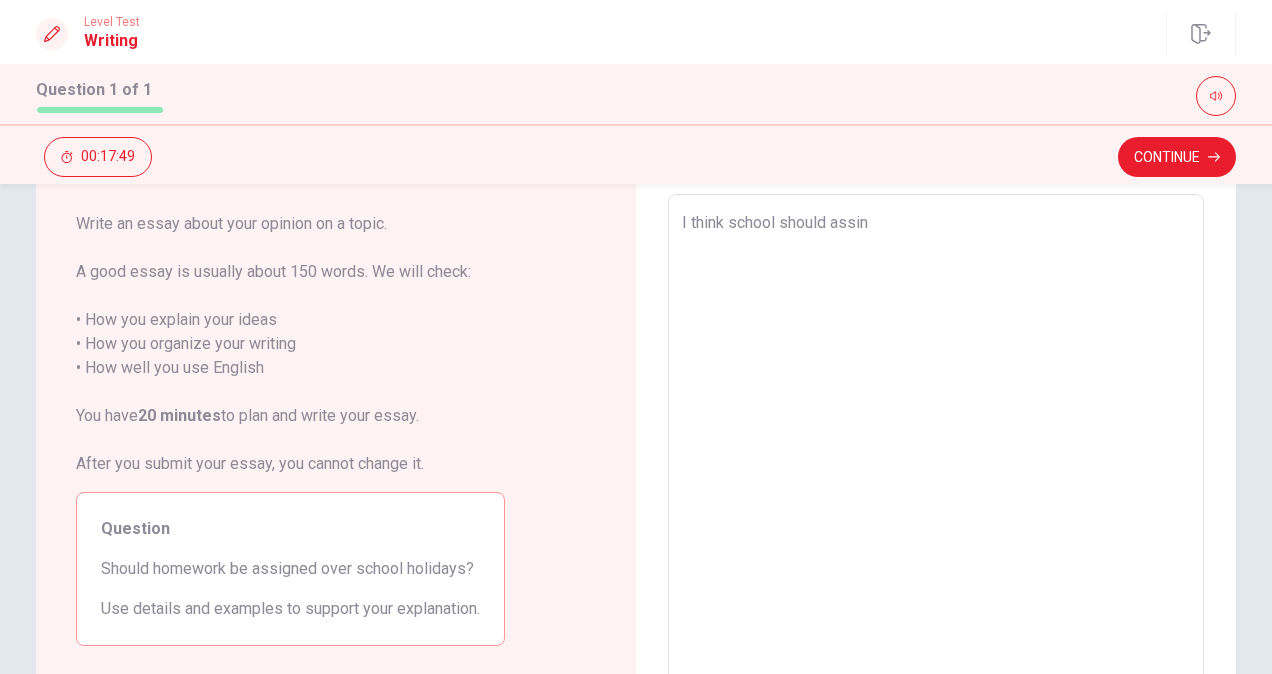 type on "I think school should assi" 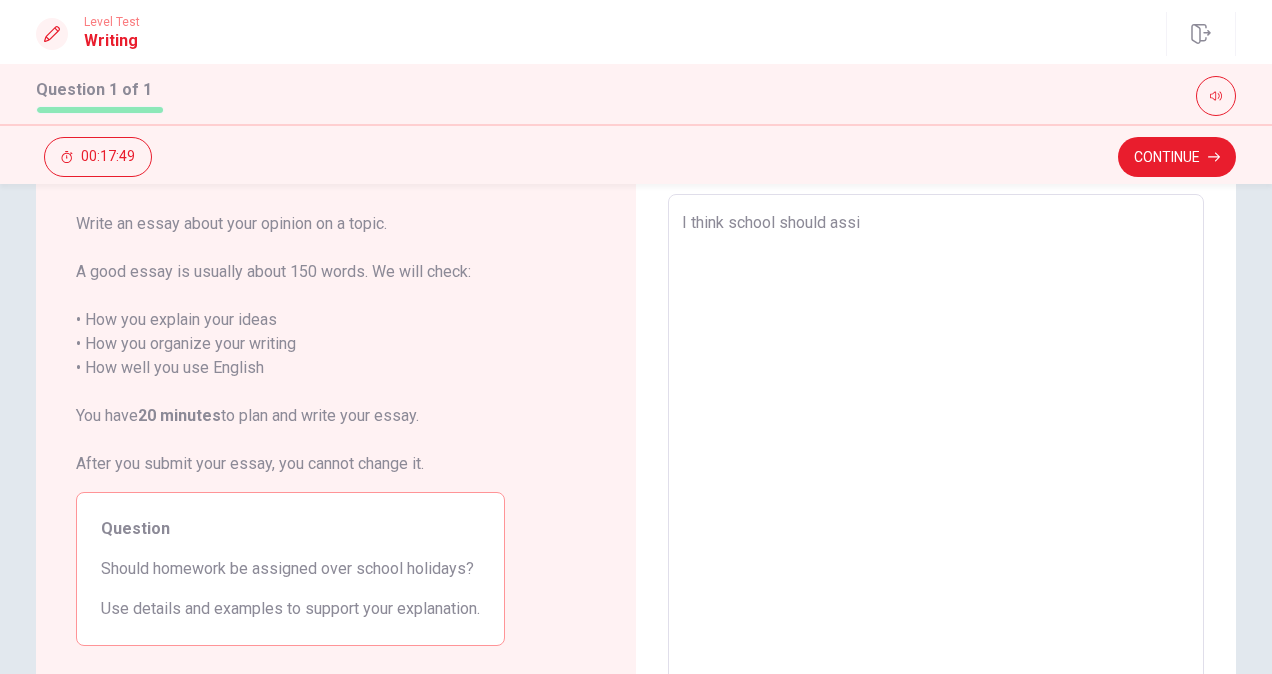 type on "x" 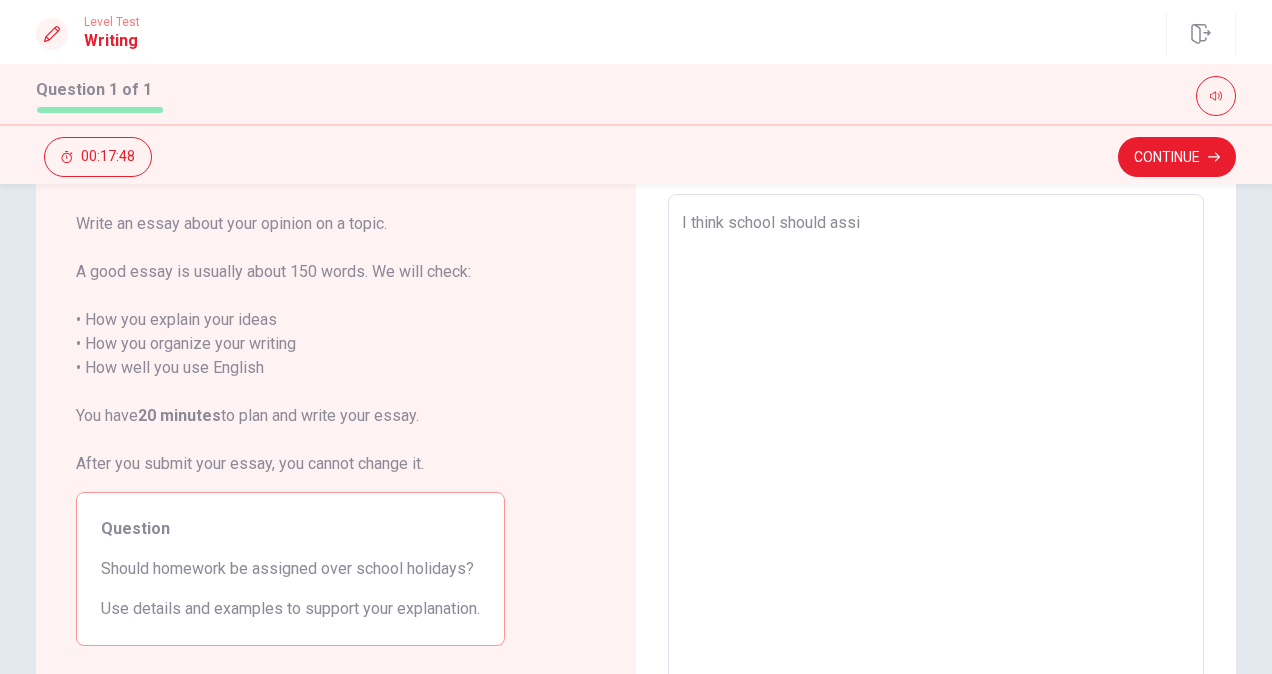 type on "I think school should assig" 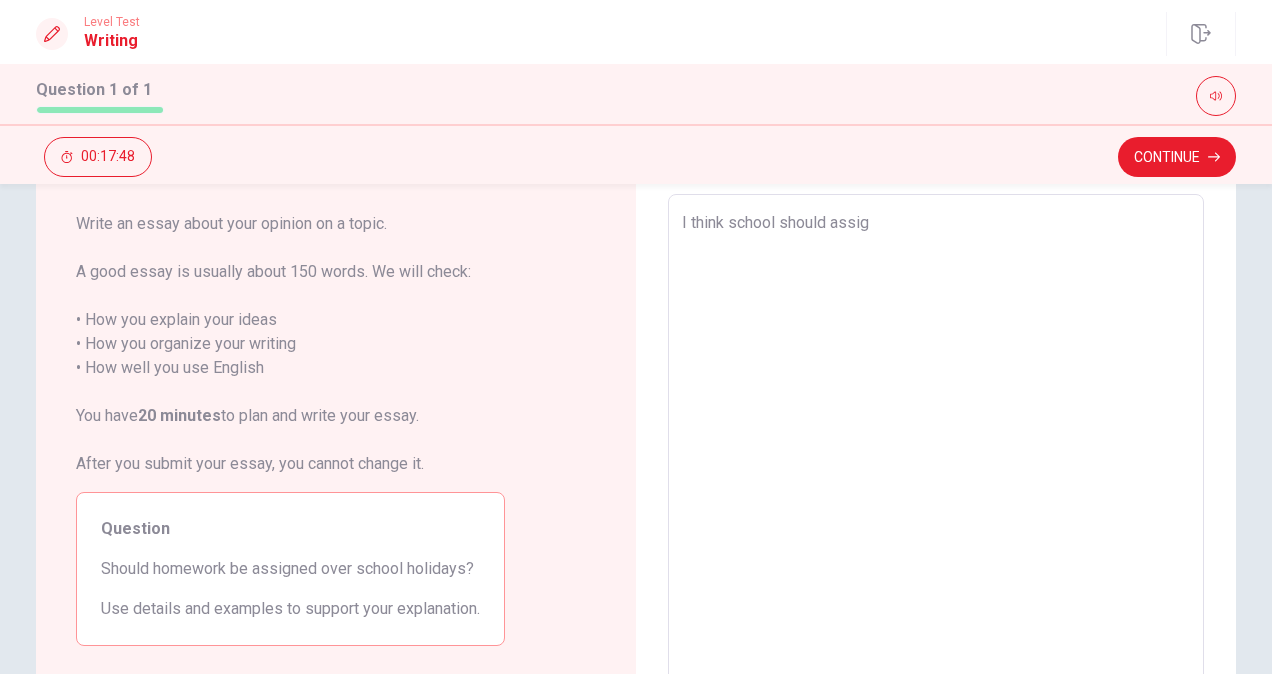 type on "x" 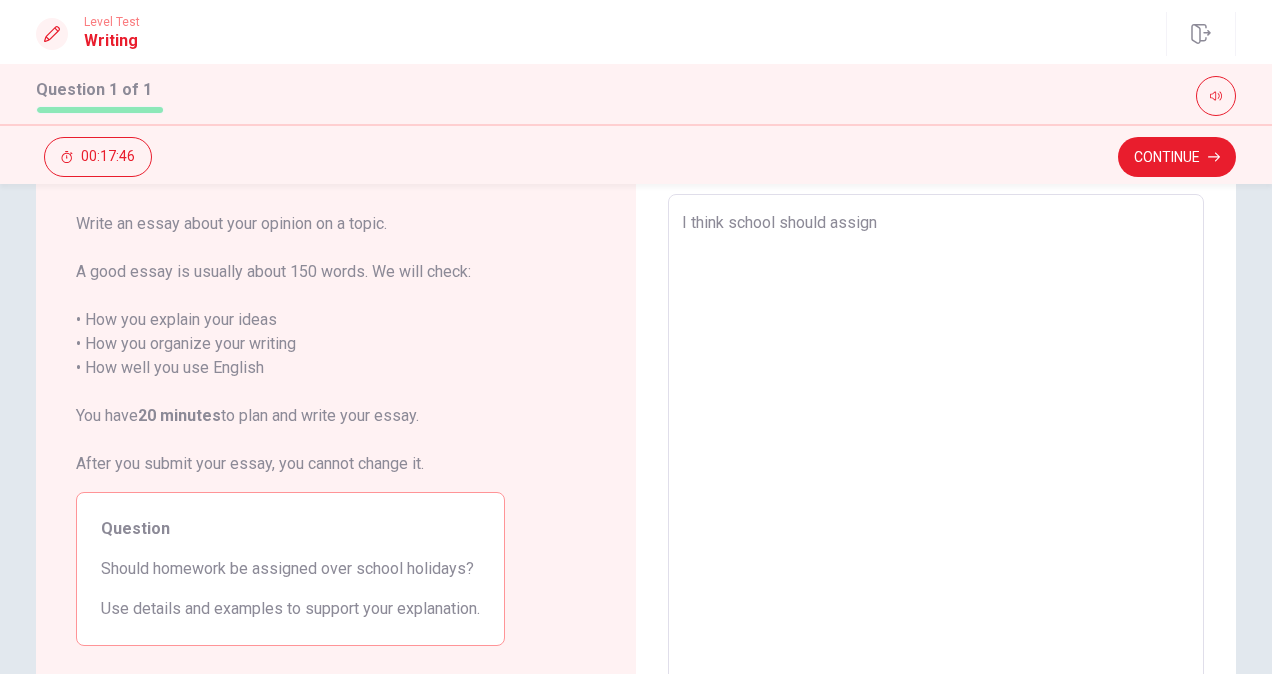 type on "x" 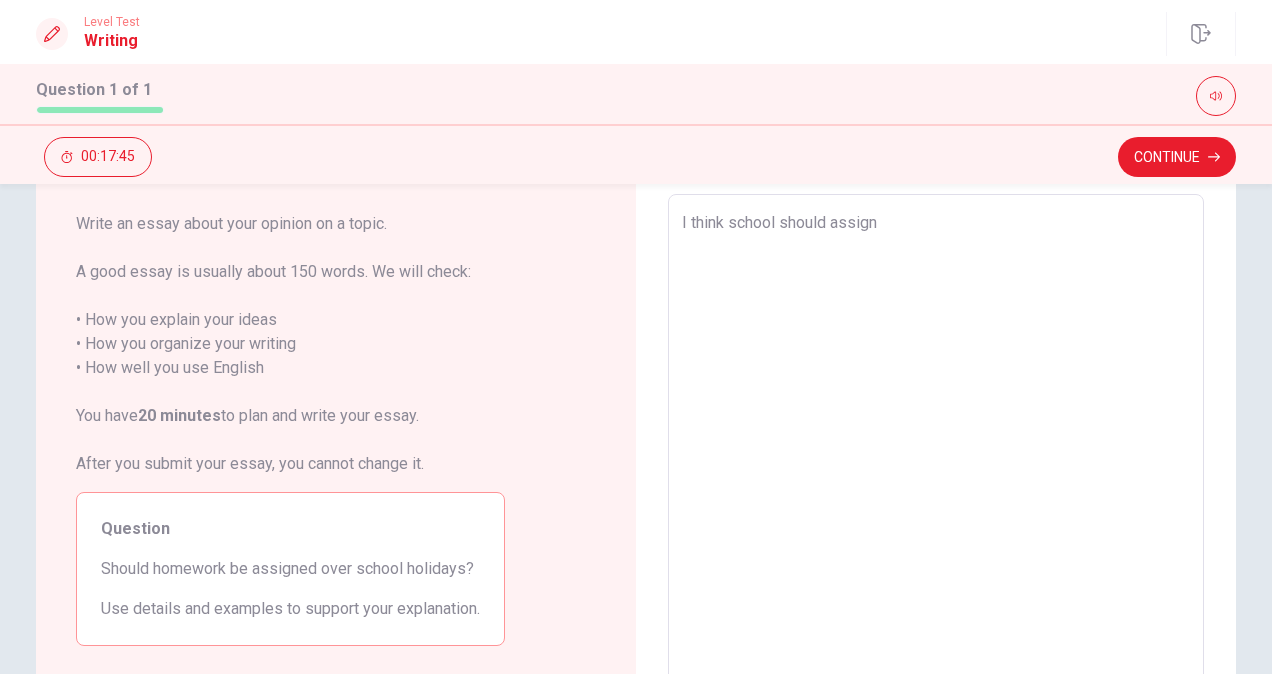type on "x" 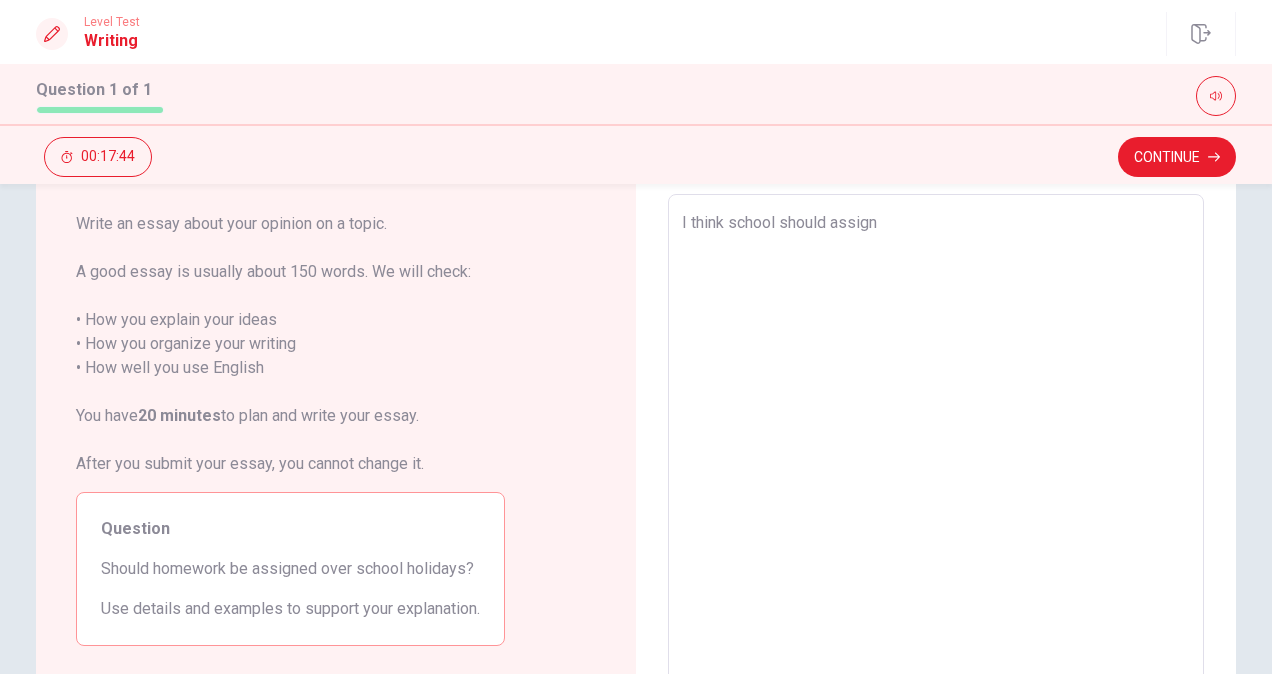 type on "I think school should assign h" 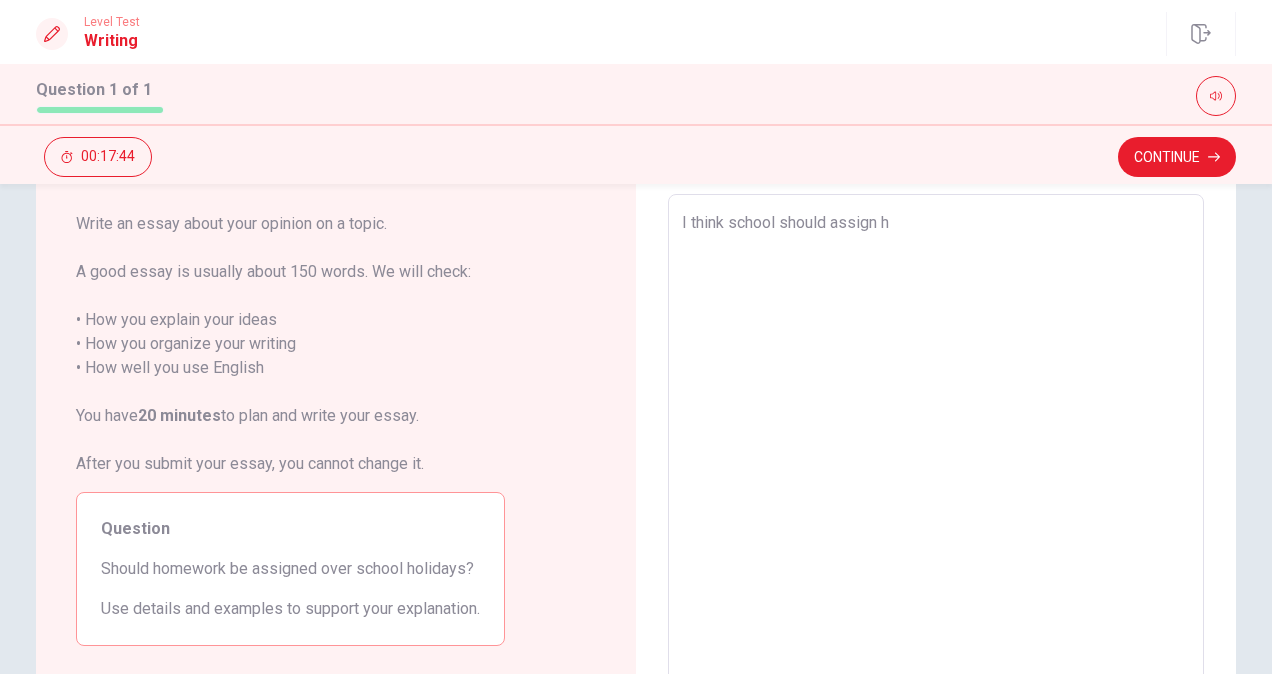 type on "x" 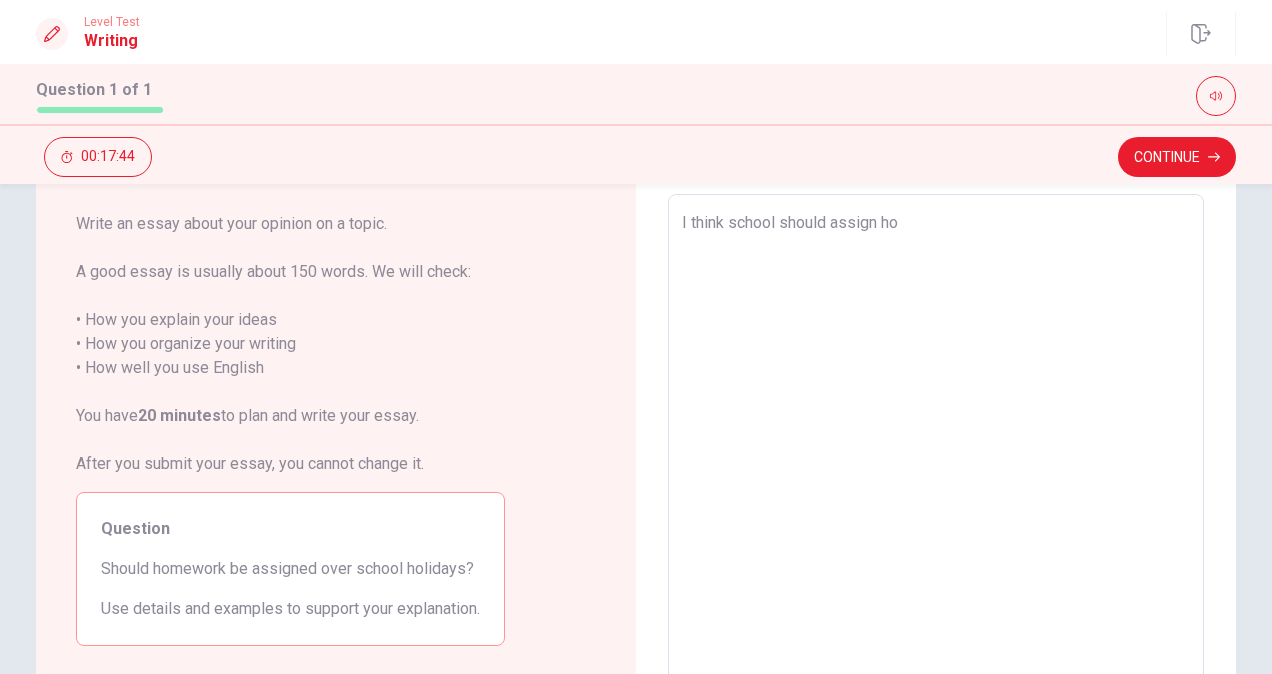 type on "x" 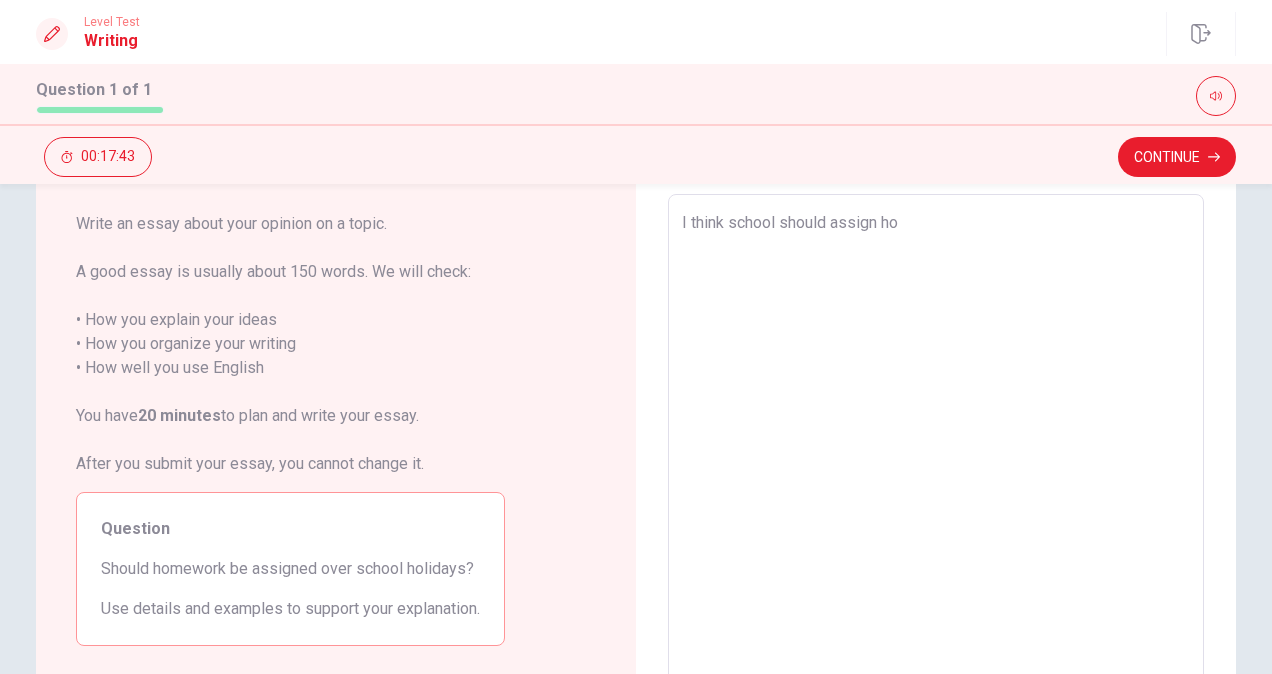 type on "I think school should assign hom" 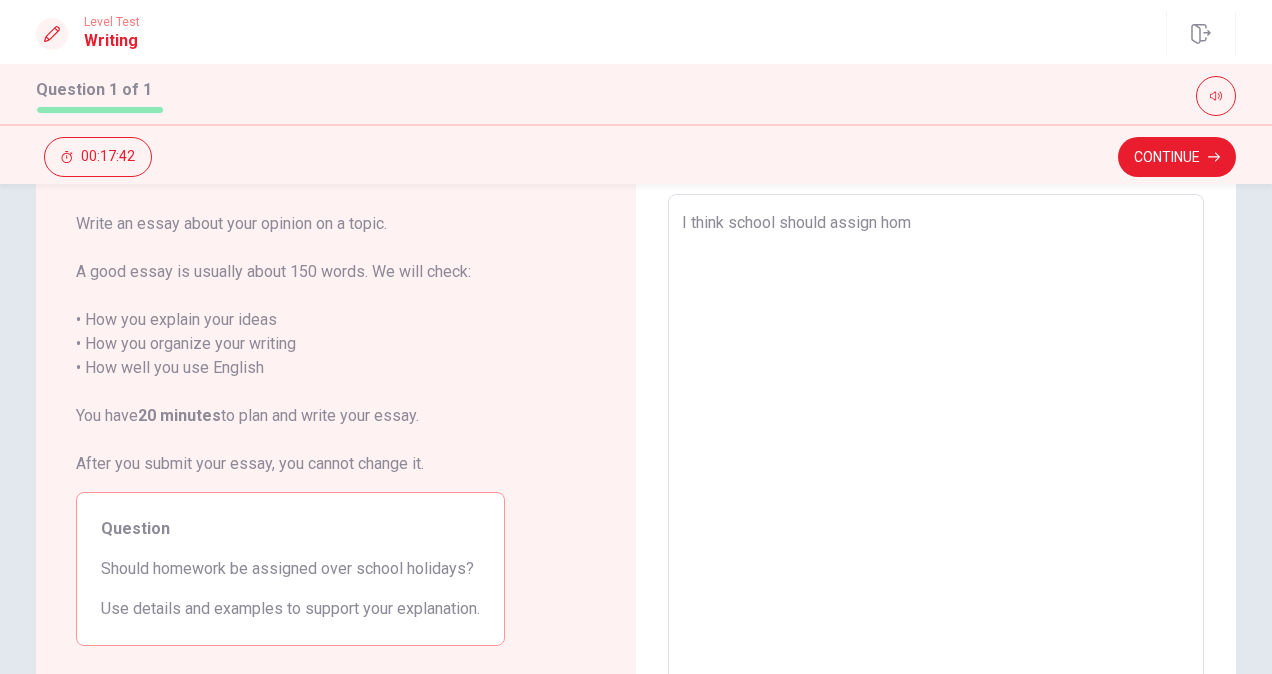 type on "x" 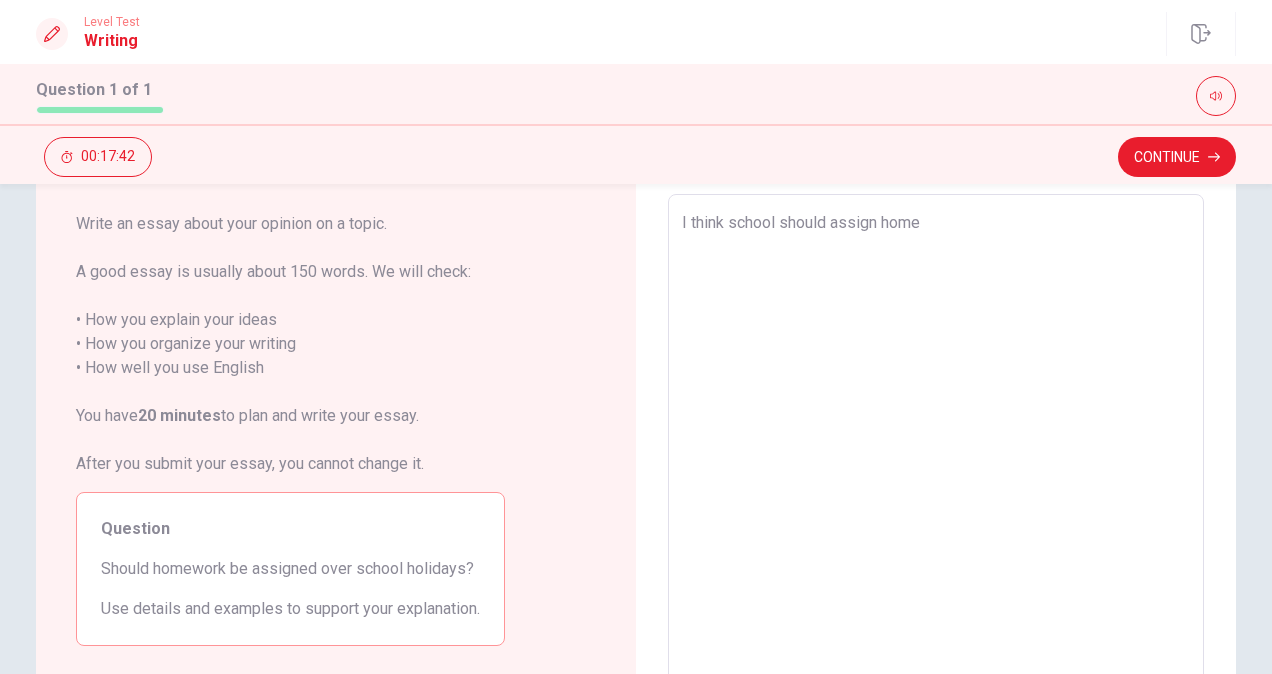 type on "x" 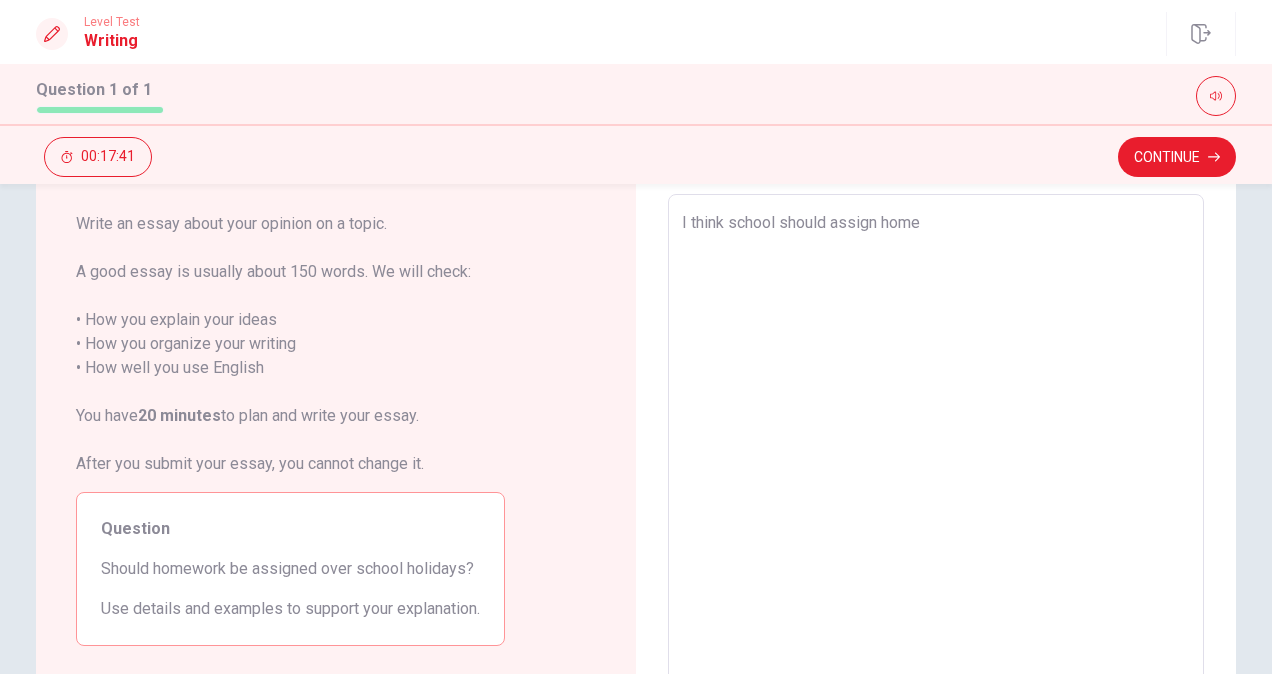 type on "I think school should assign homew" 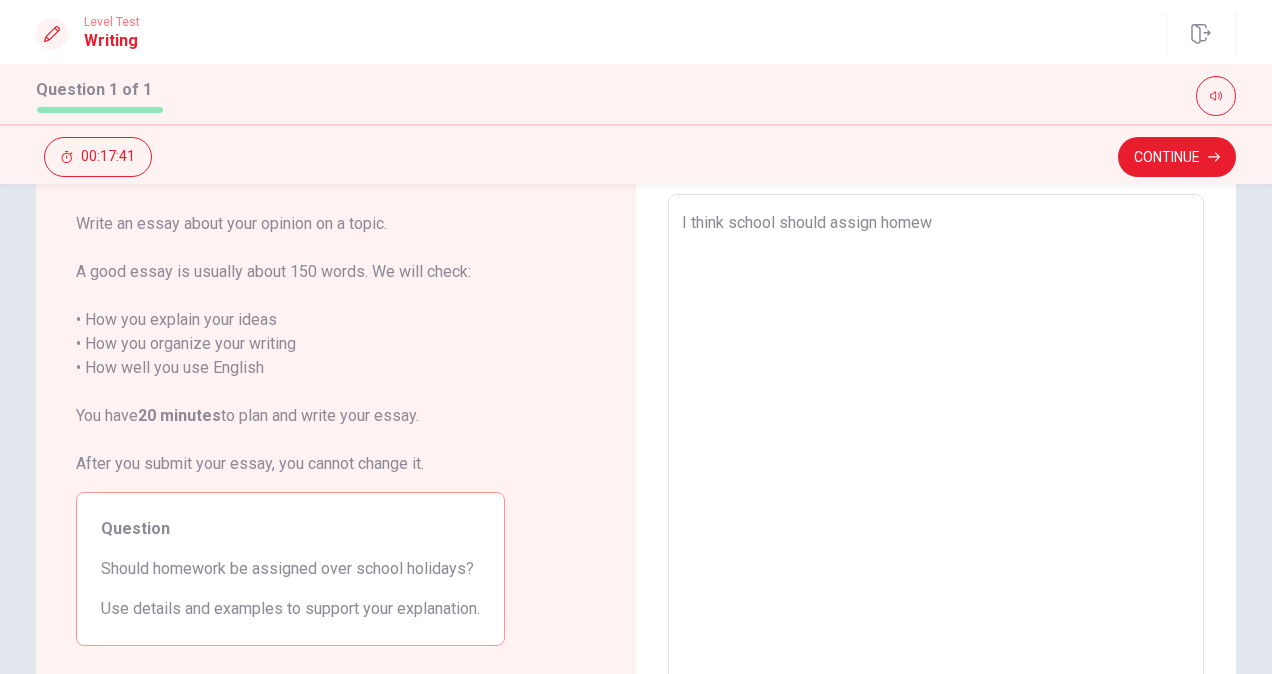 type on "x" 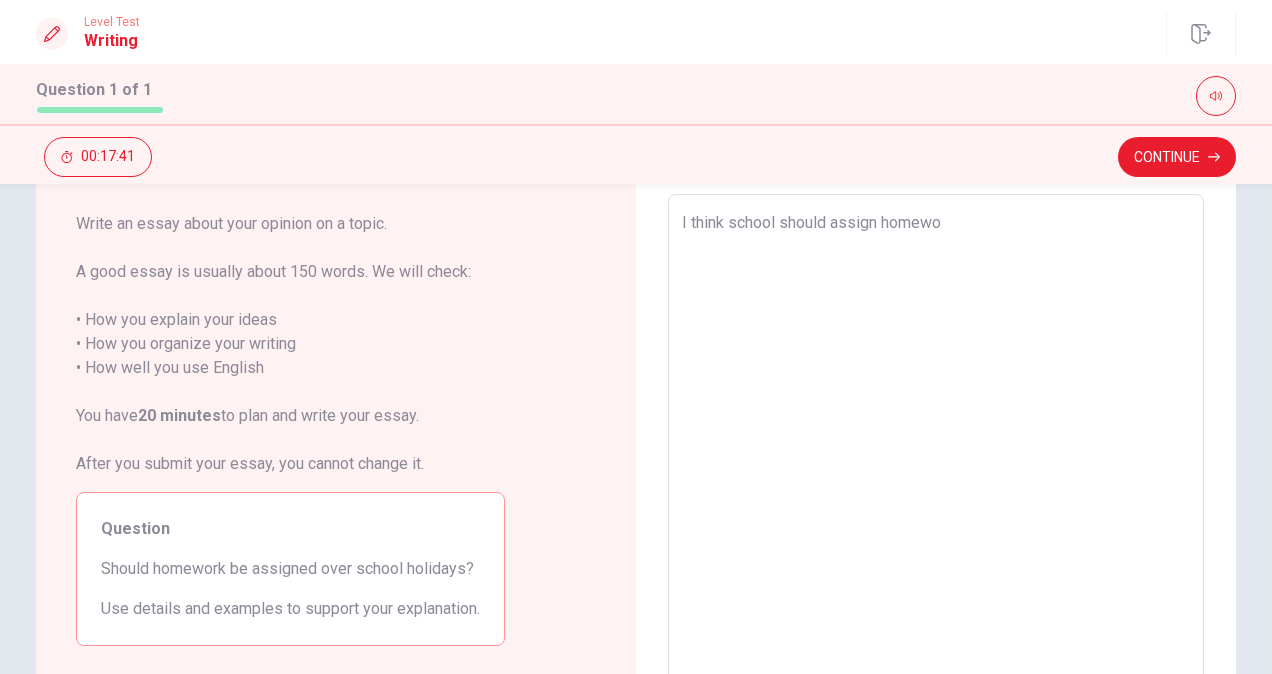 type on "x" 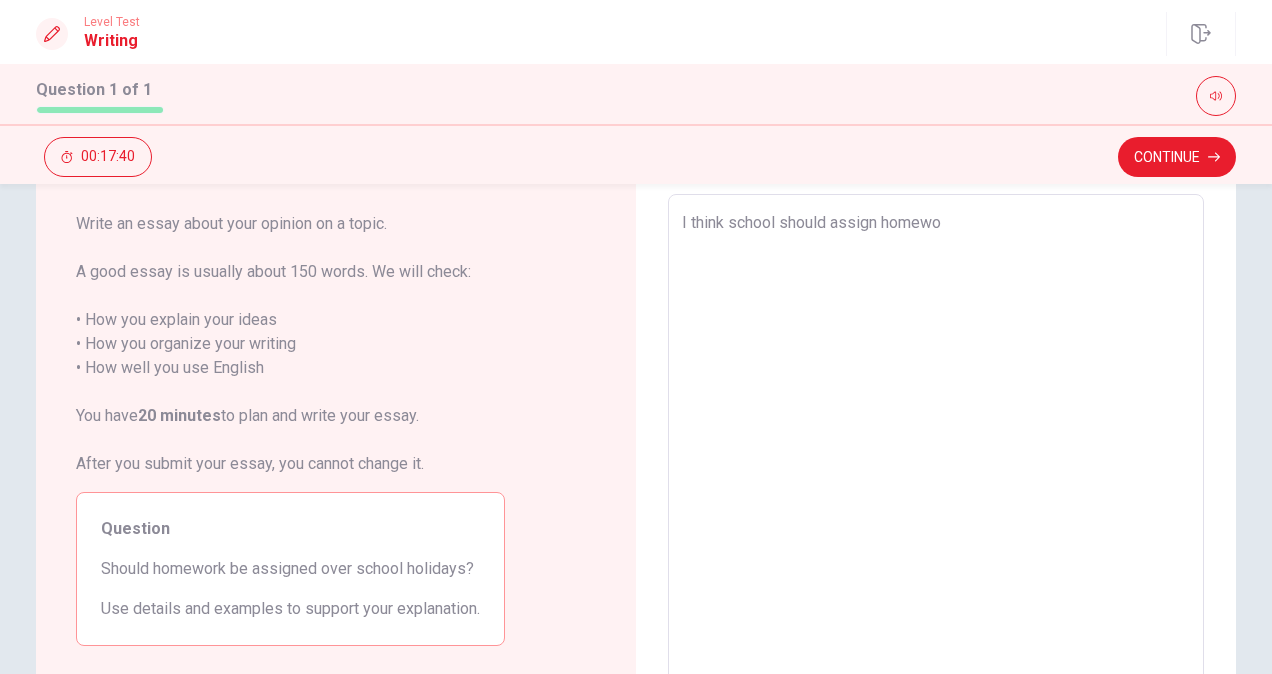 type on "I think school should assign homewor" 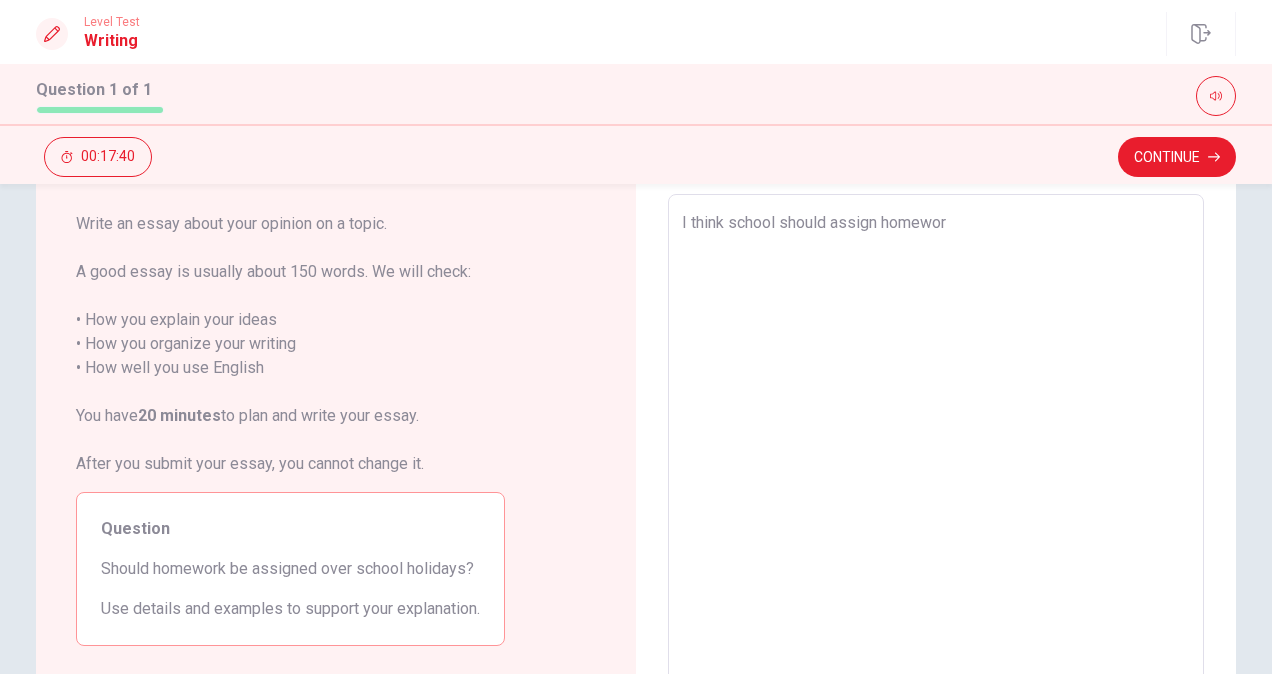 type on "x" 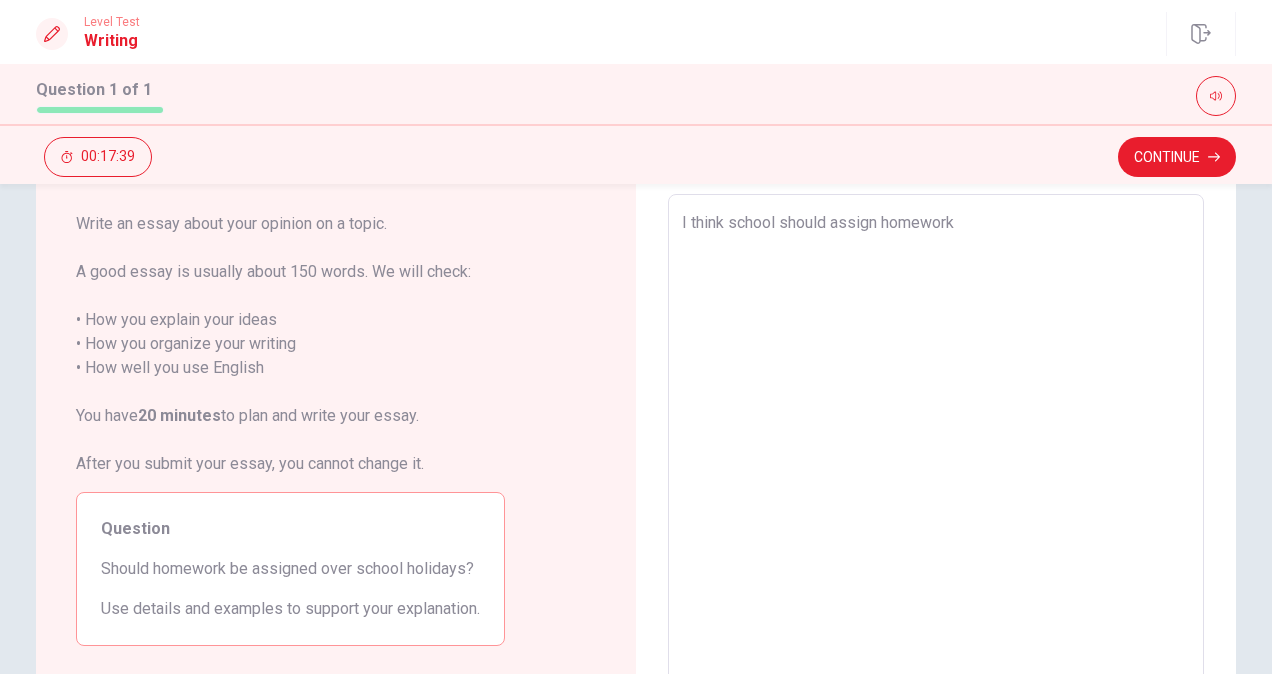 type on "x" 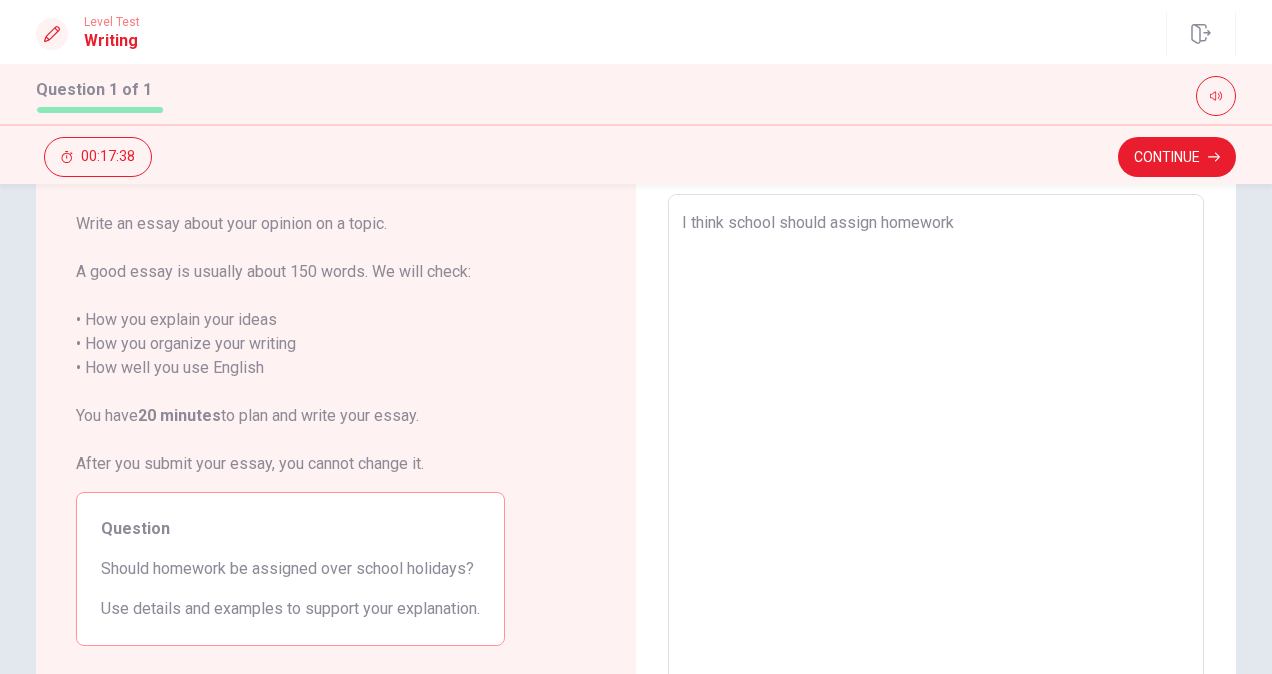 type on "I think school should assign homework" 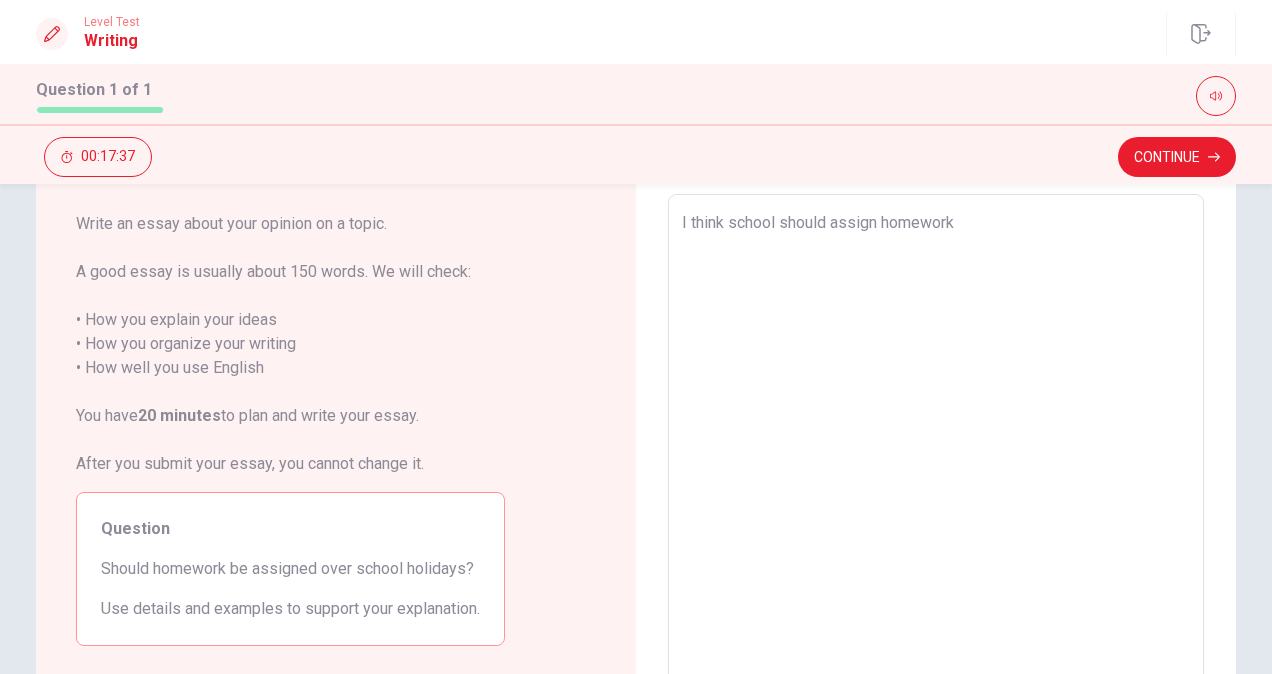type on "x" 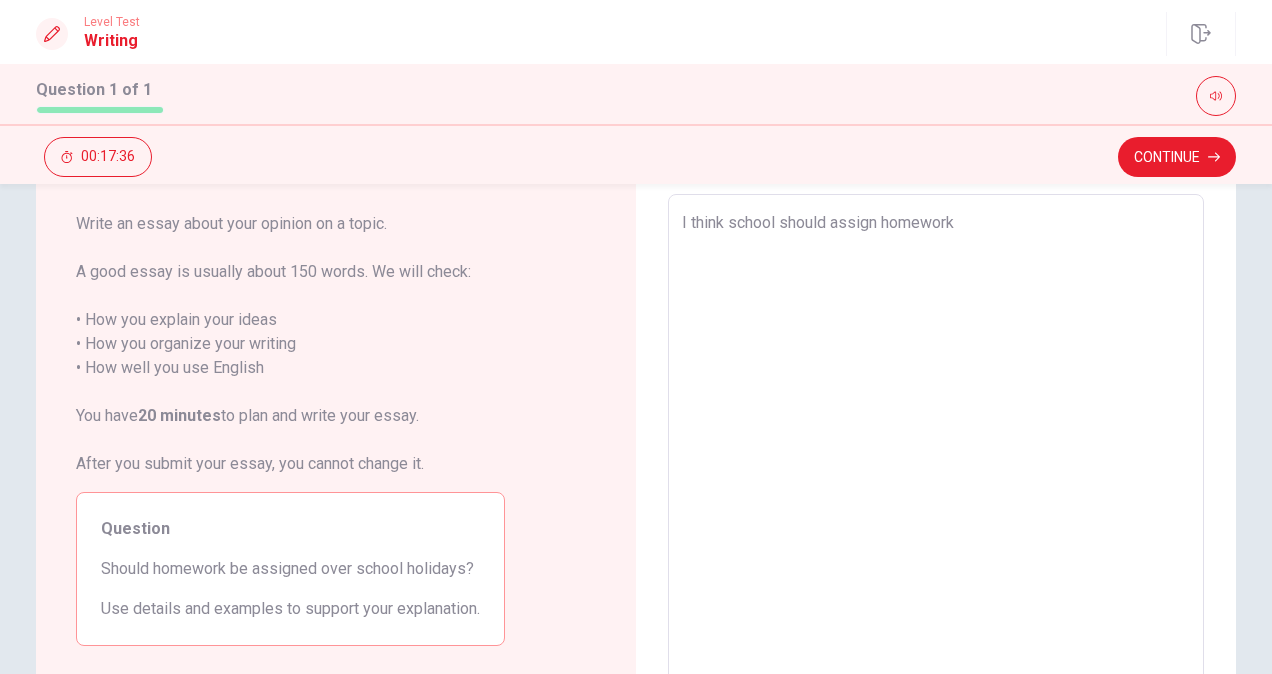 type on "I think school should assign homework o" 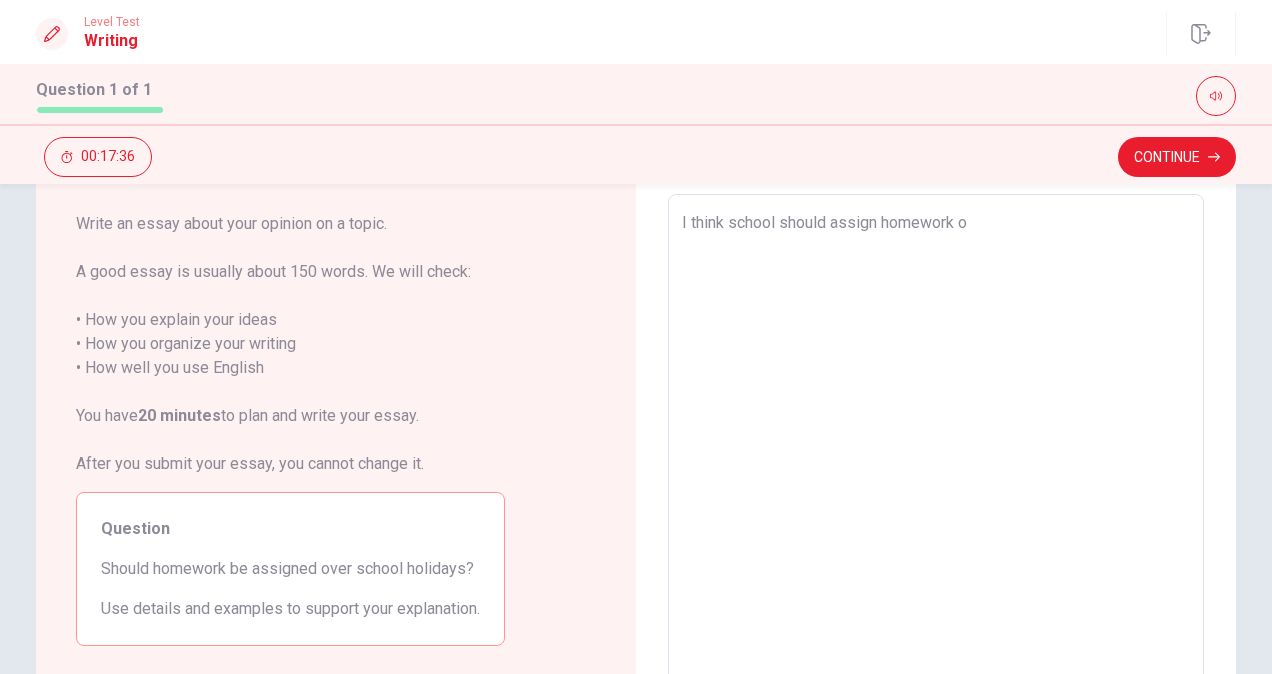 type on "x" 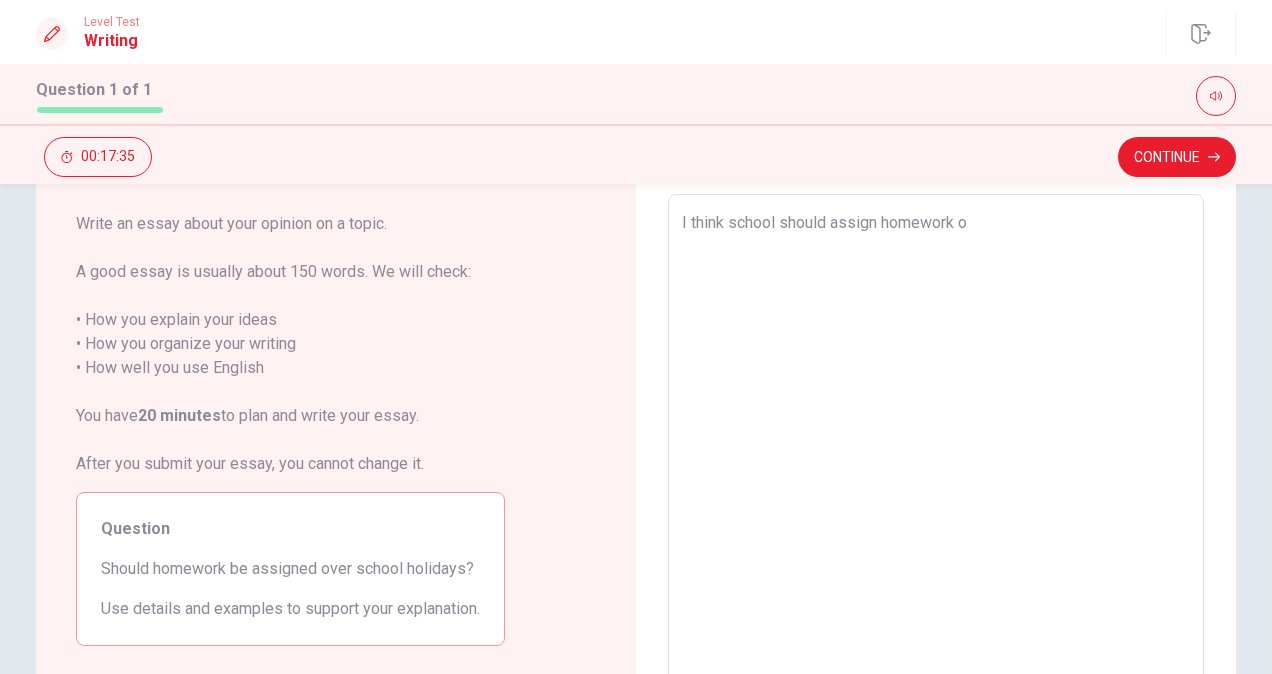 type on "I think school should assign homework ov" 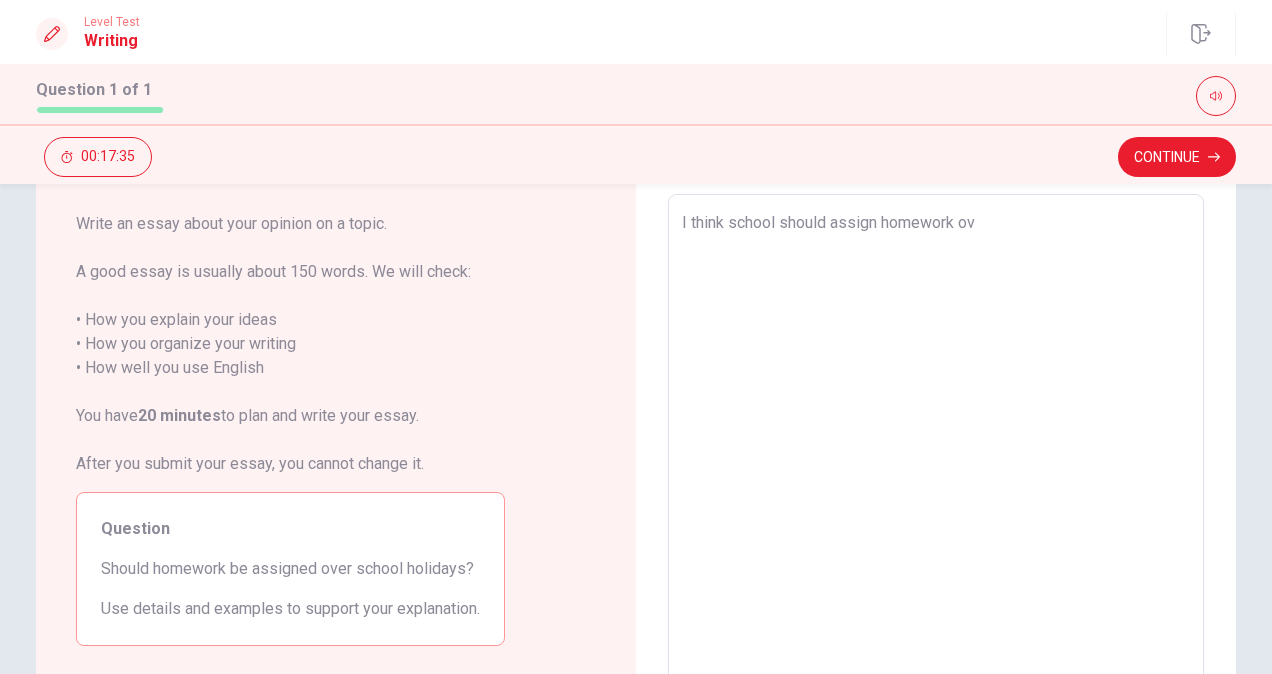 type on "x" 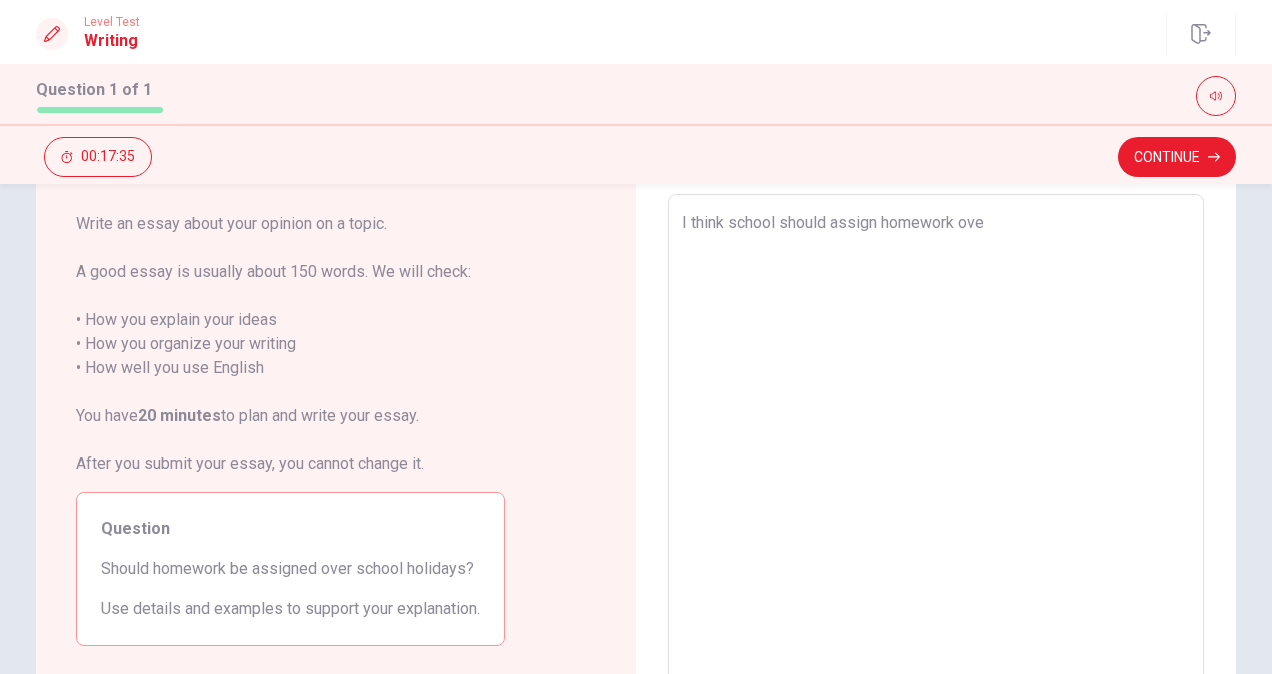 type on "x" 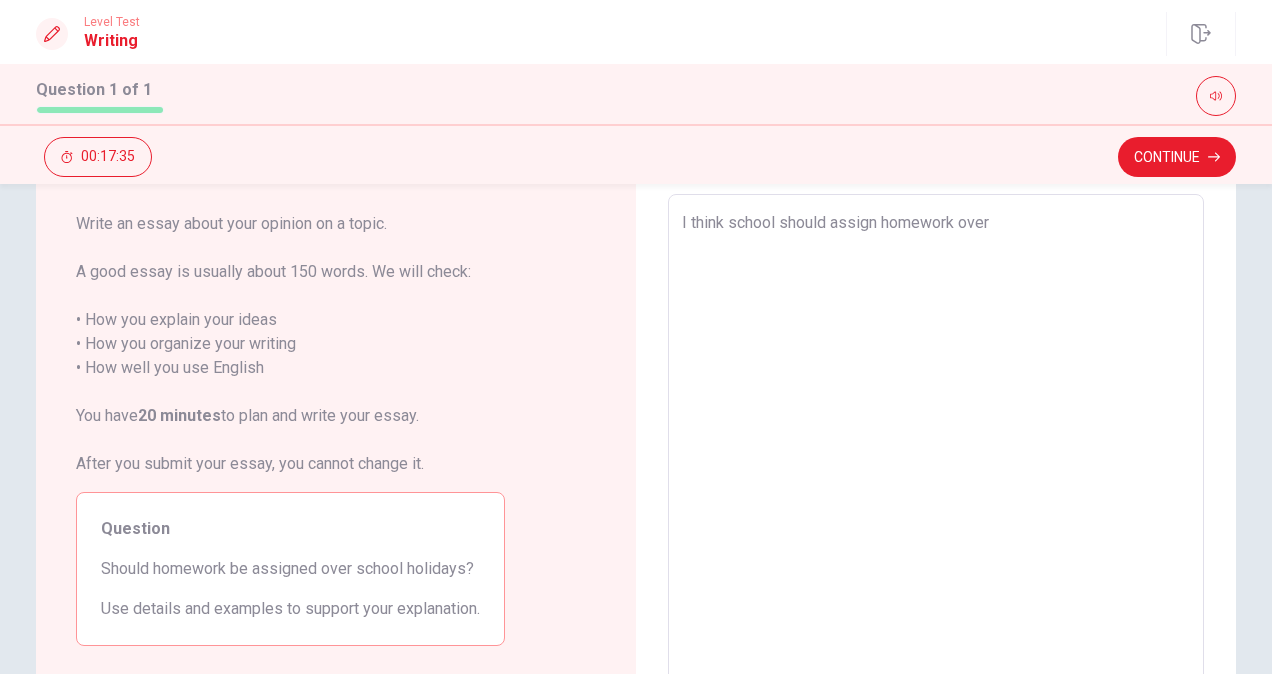 type on "x" 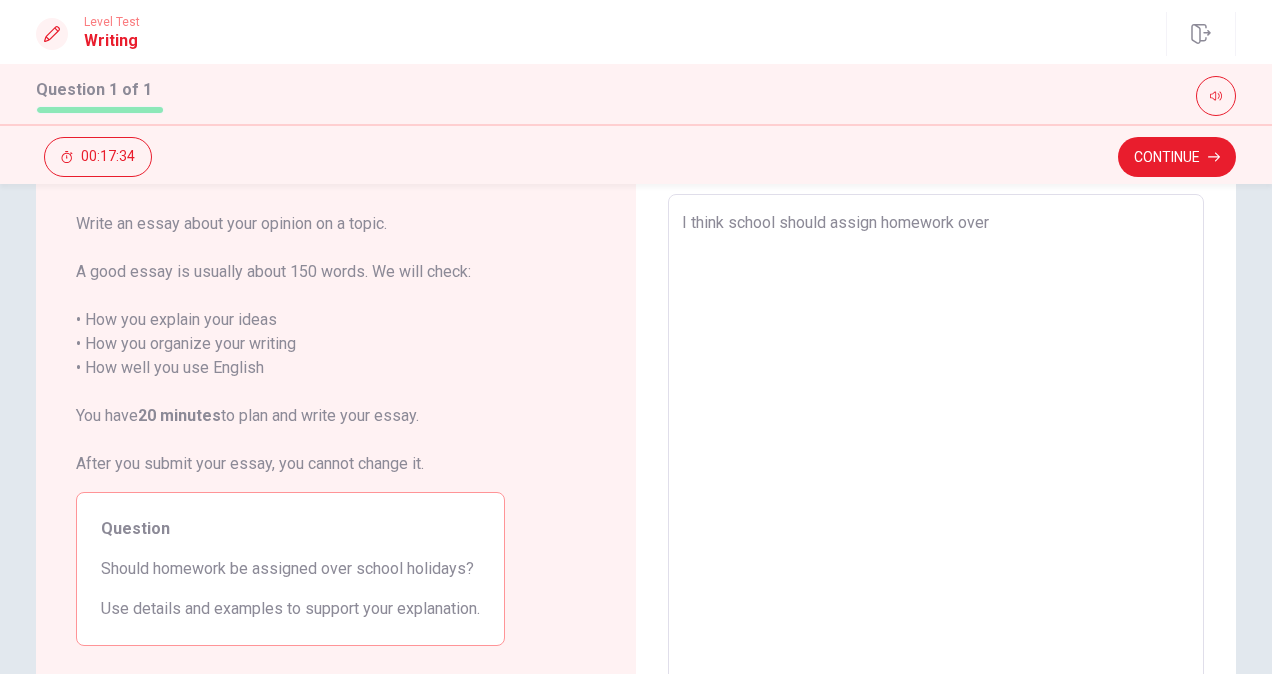 type on "I think school should assign homework over" 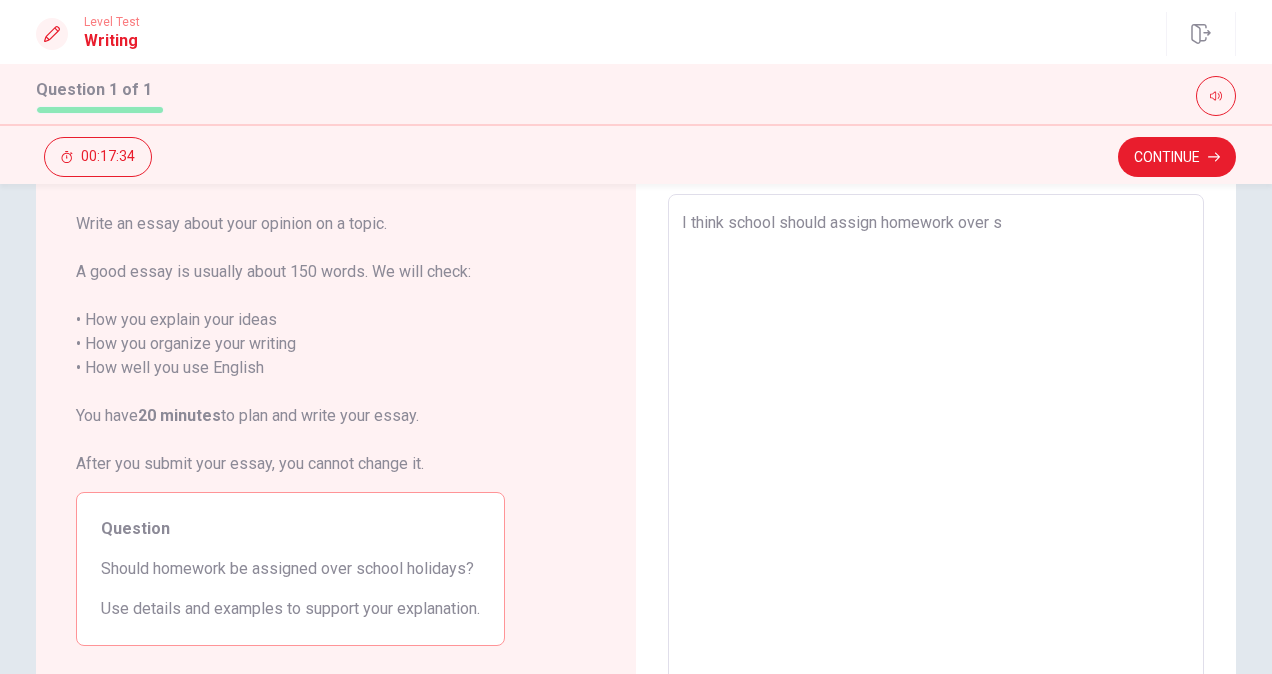 type on "x" 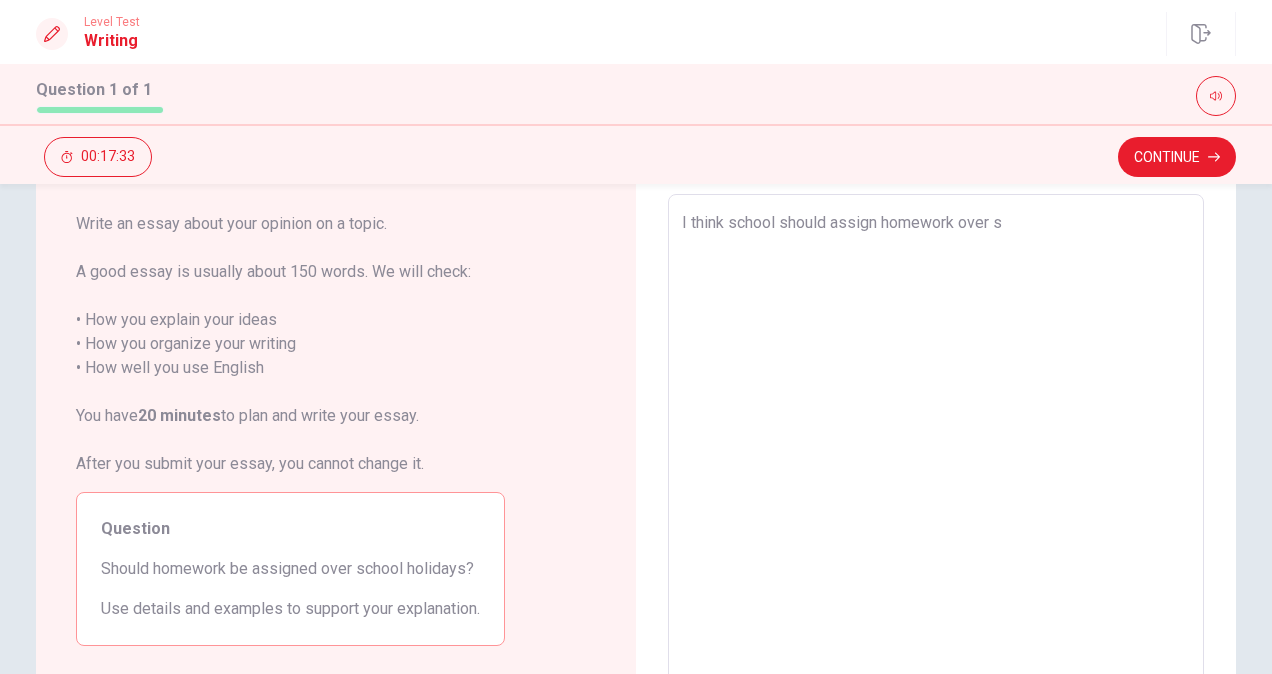 type on "I think school should assign homework over sc" 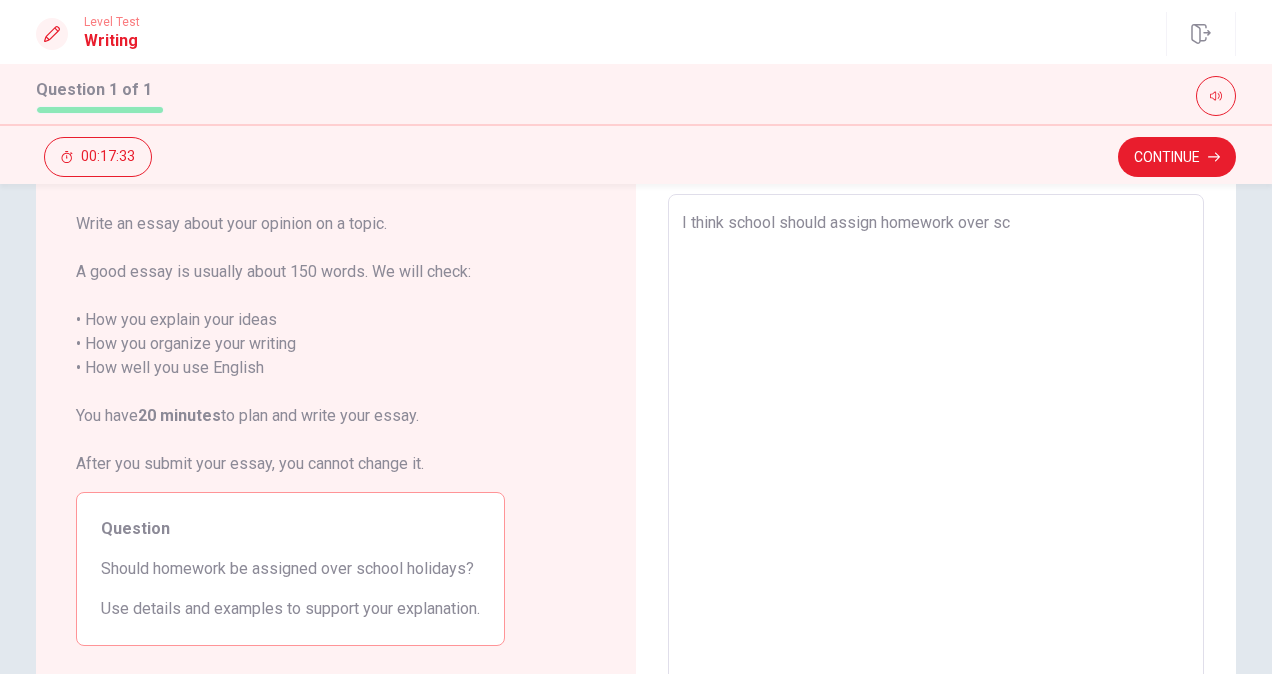 type on "x" 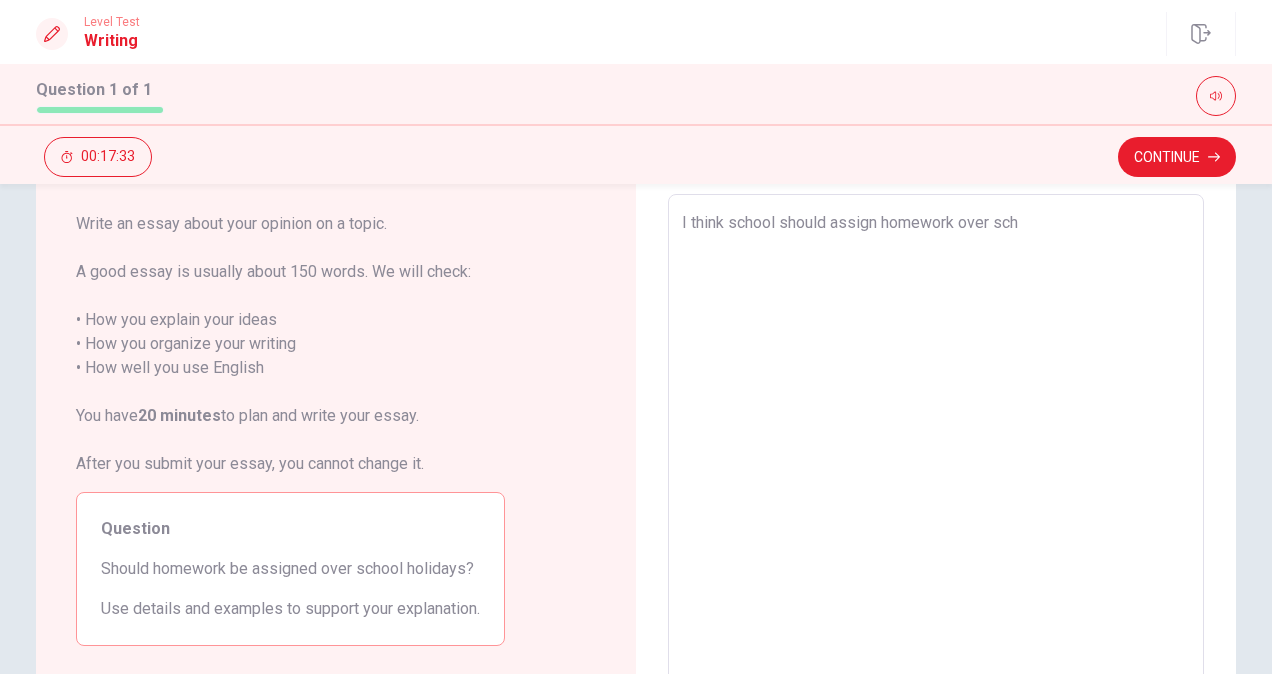 type on "x" 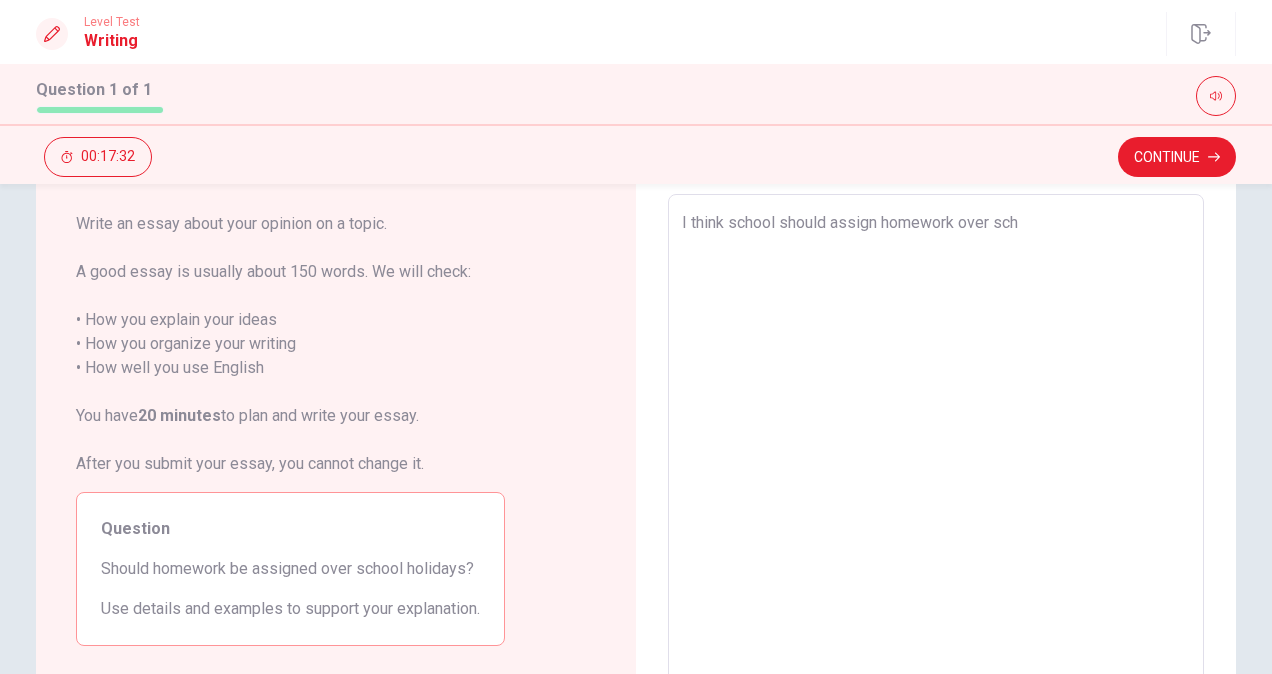type on "I think school should assign homework over scho" 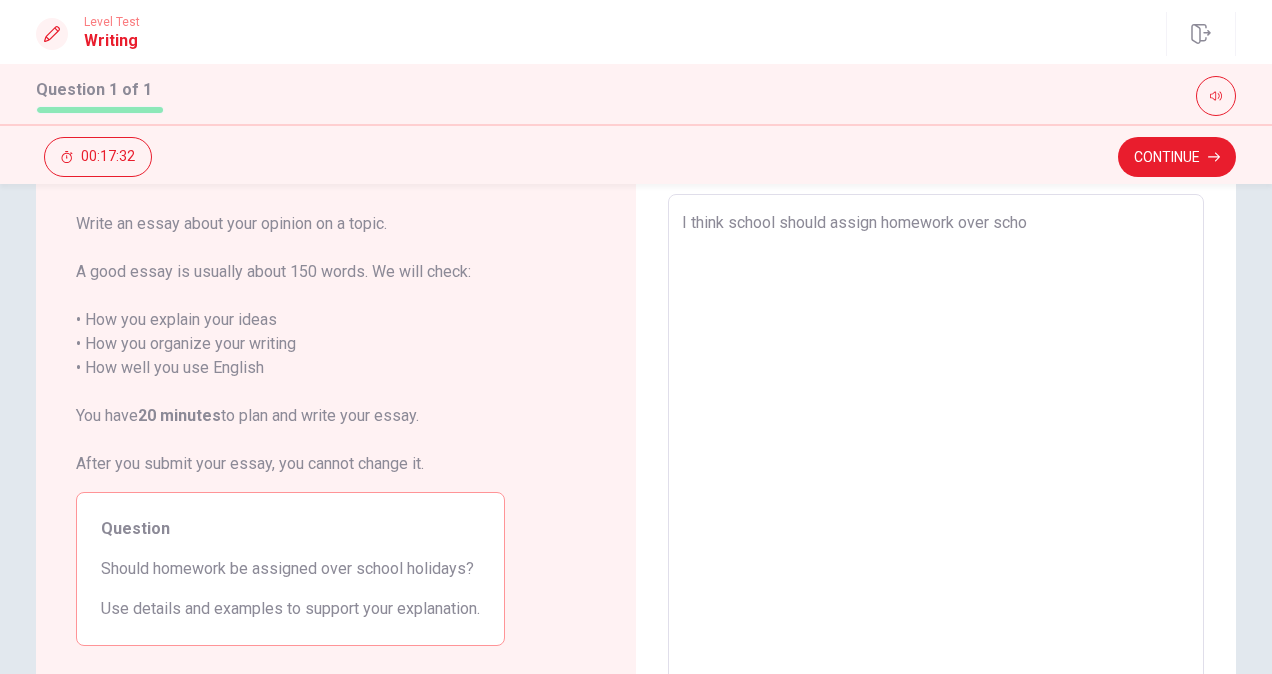 type on "x" 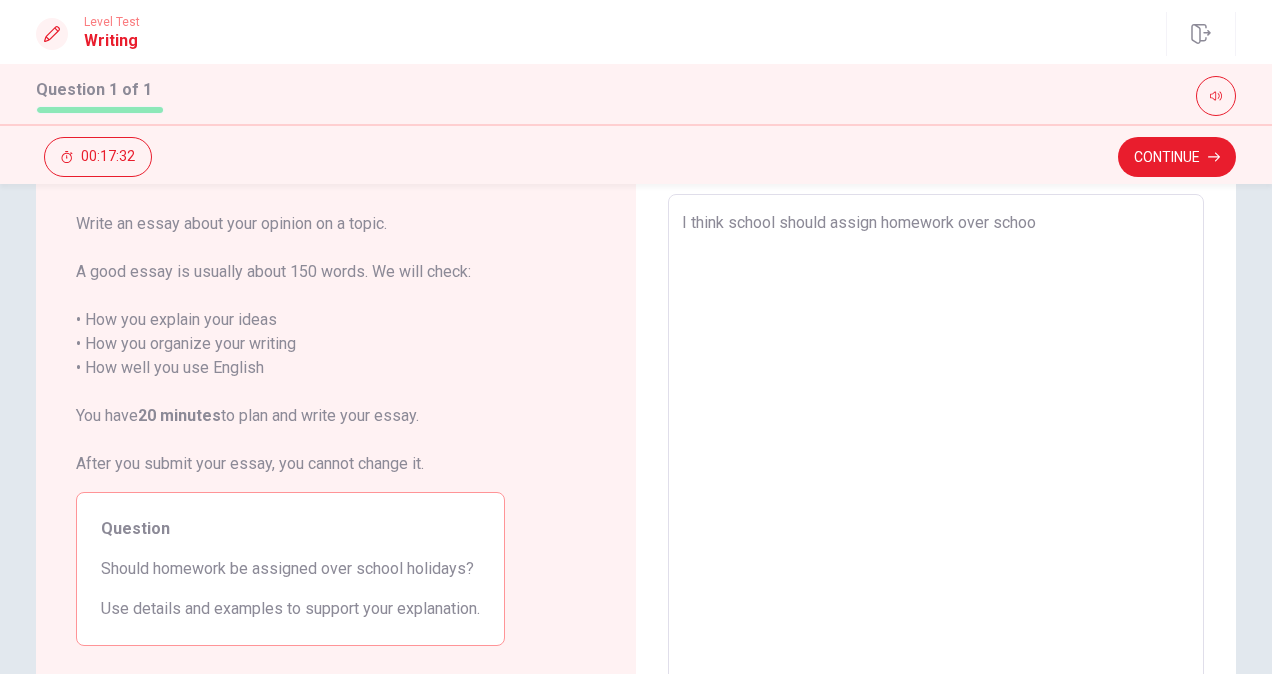 type on "x" 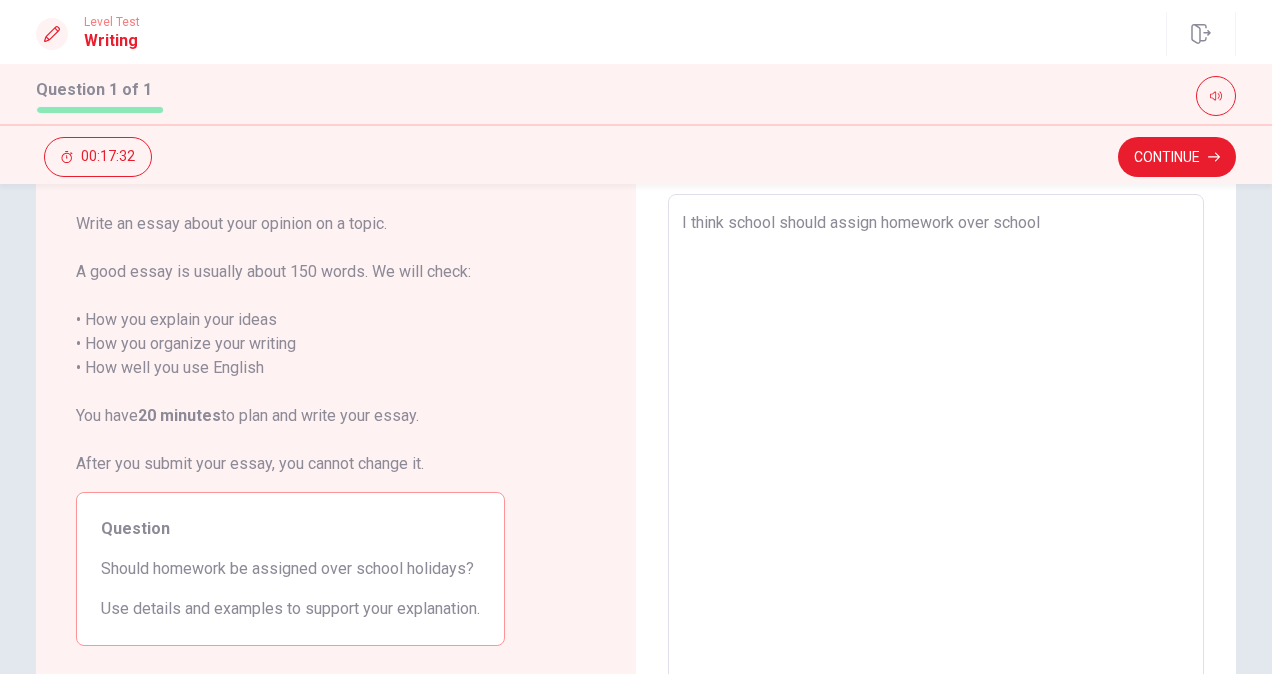 type on "x" 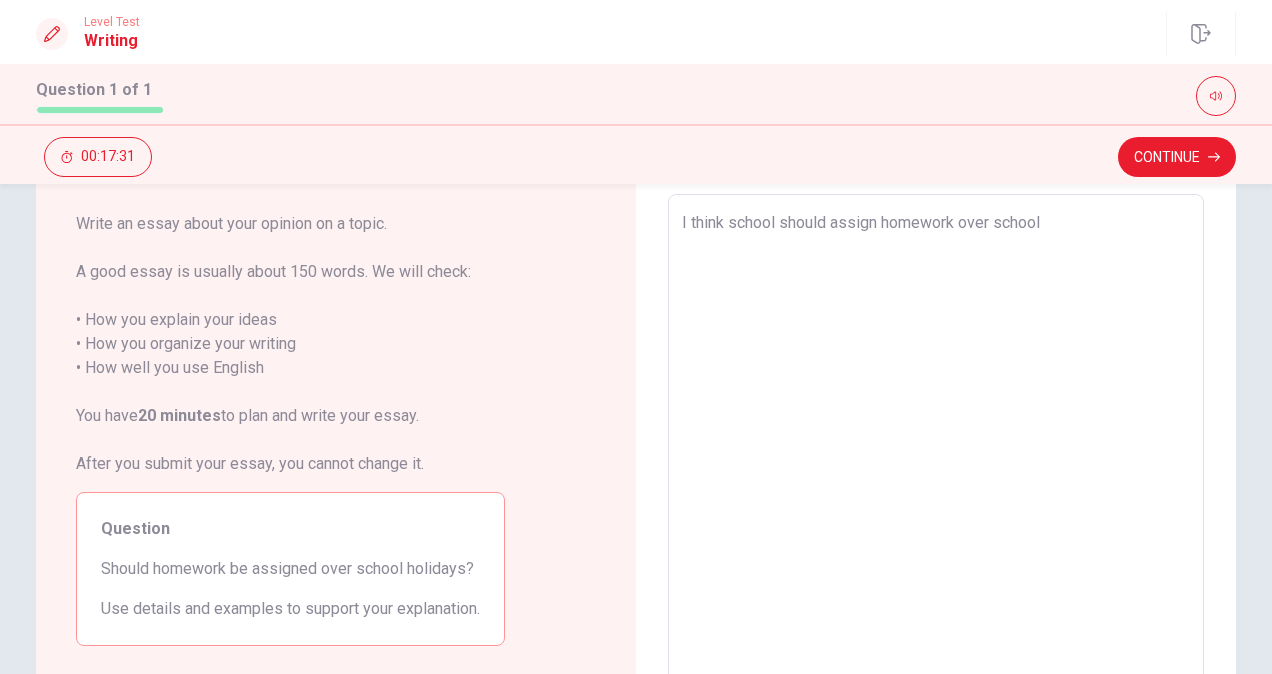 type on "I think school should assign homework over school h" 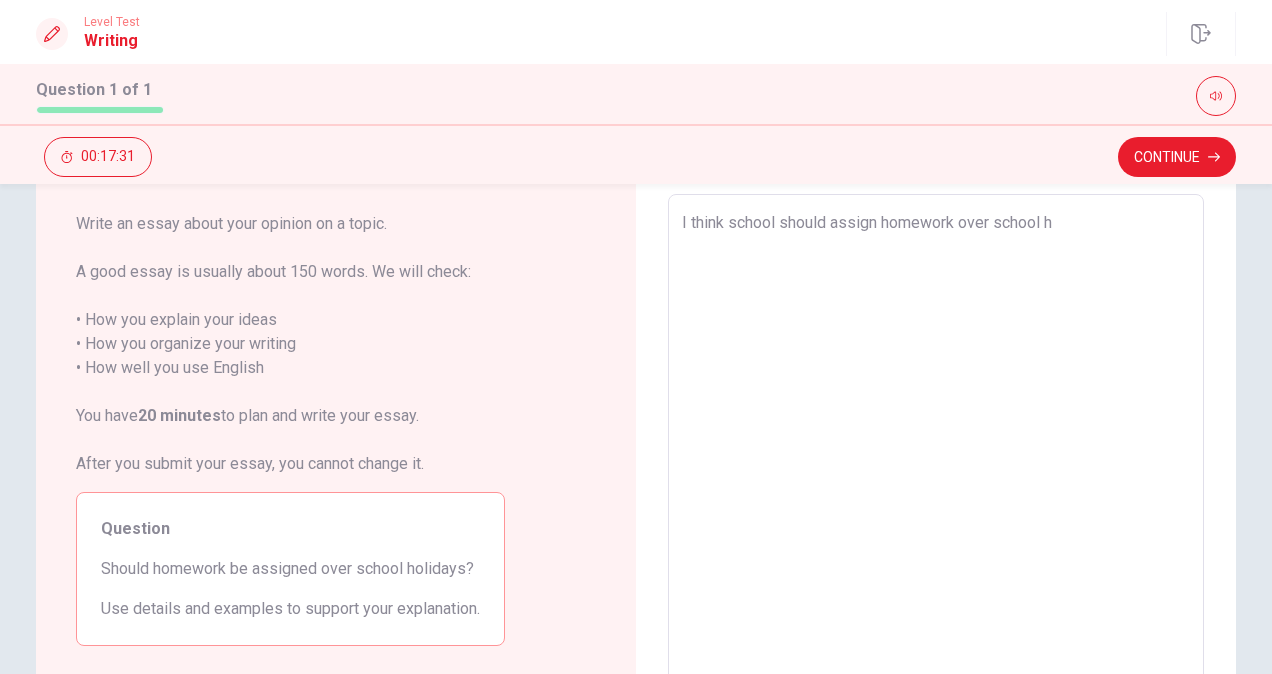 type on "x" 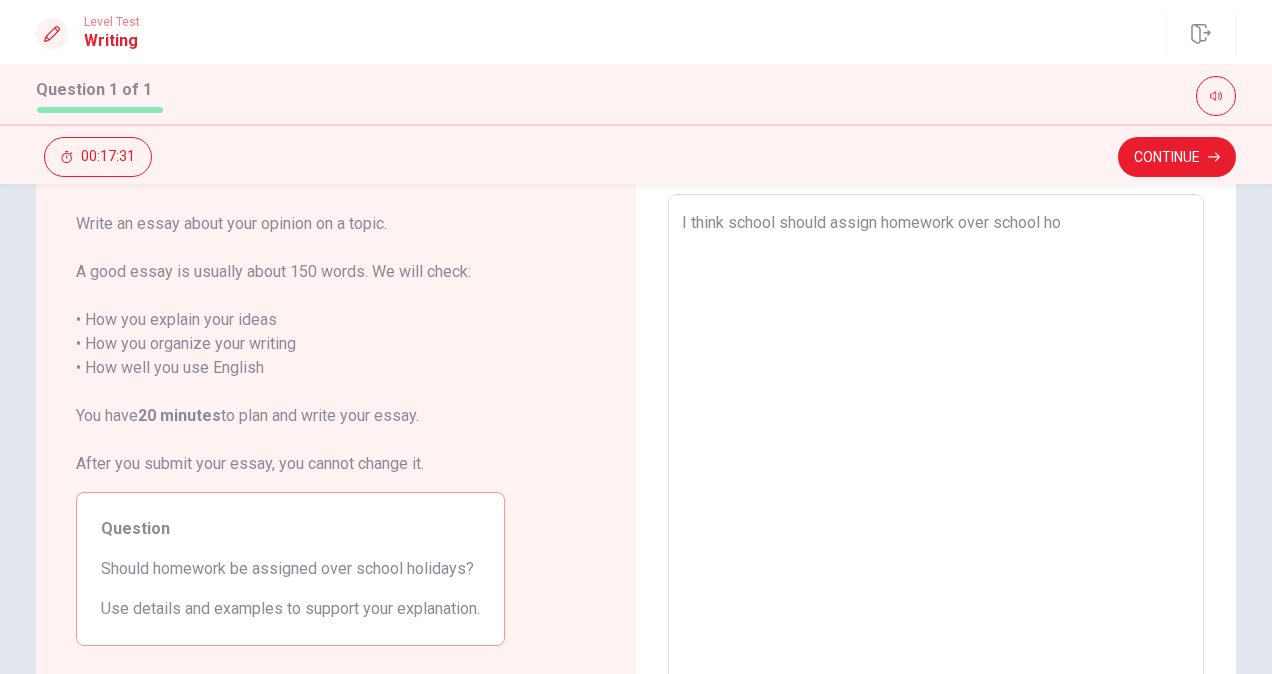 type on "x" 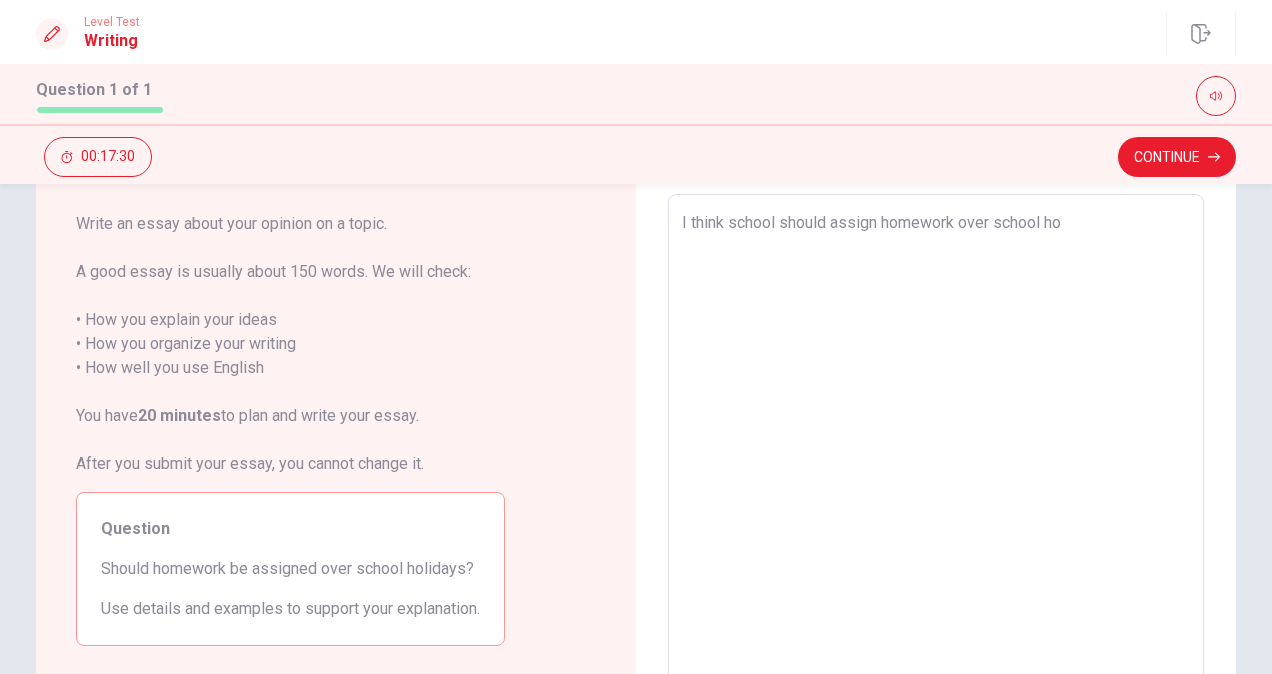 type on "I think school should assign homework over school hol" 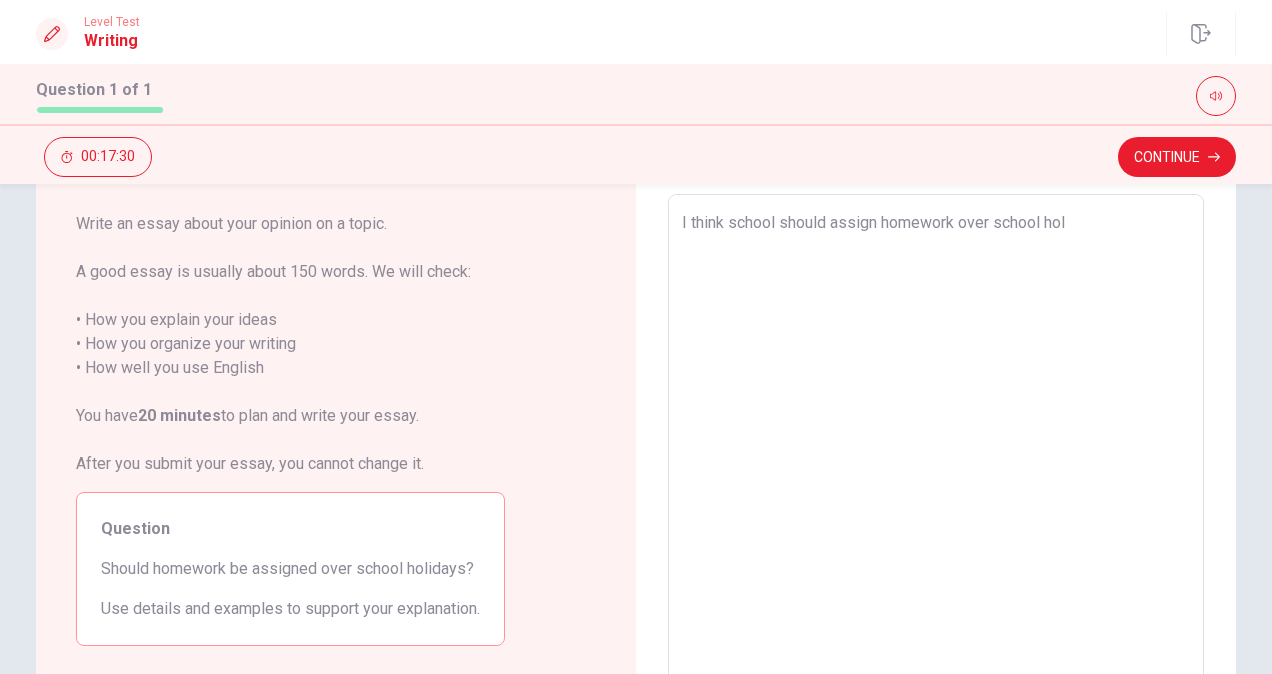 type on "x" 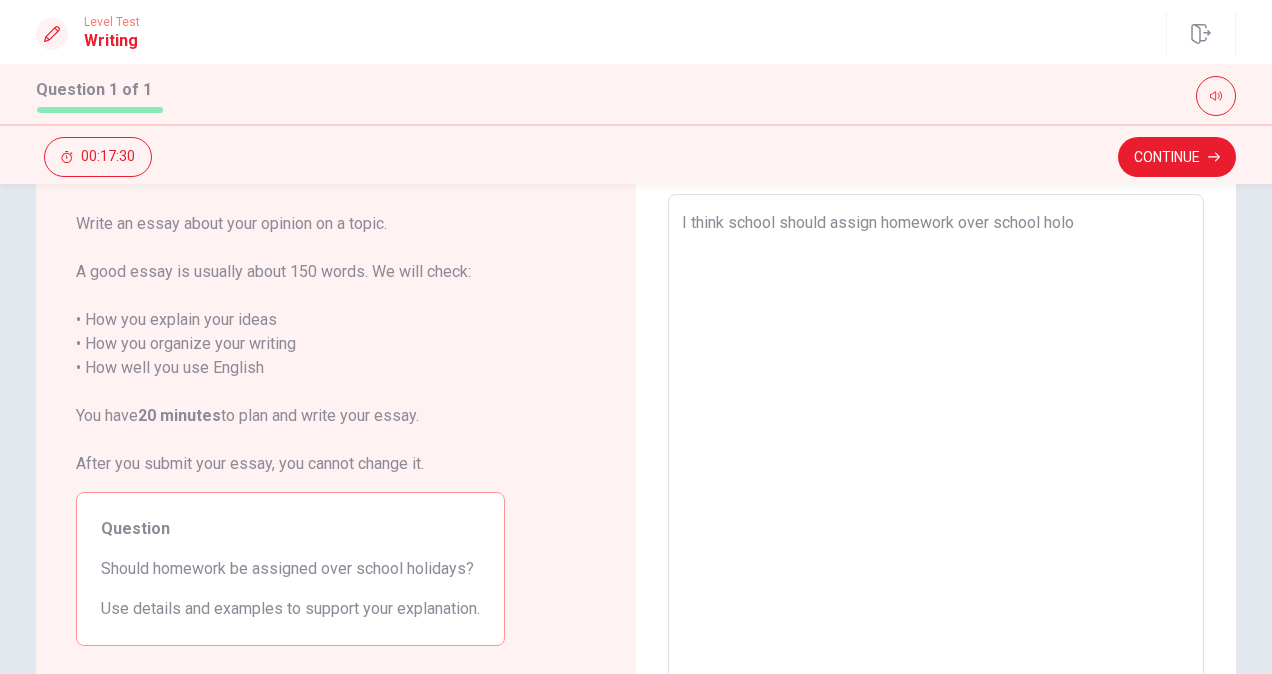type on "x" 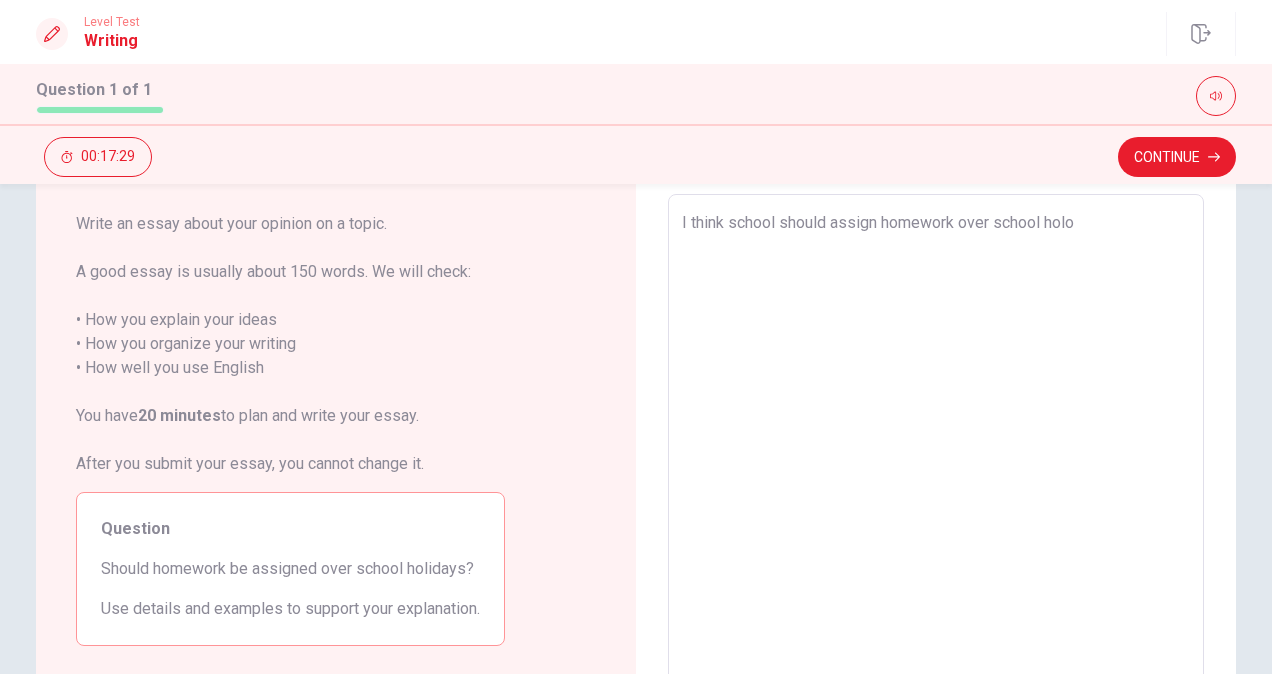 type on "I think school should assign homework over school hol" 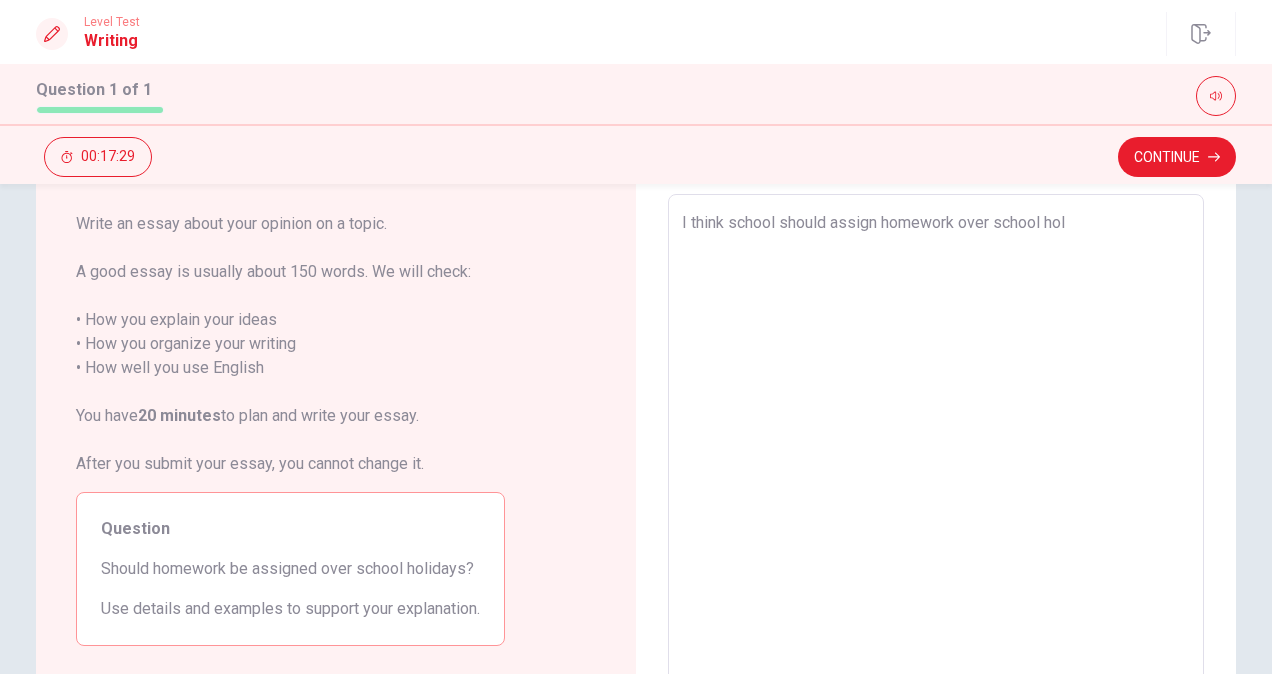 type on "x" 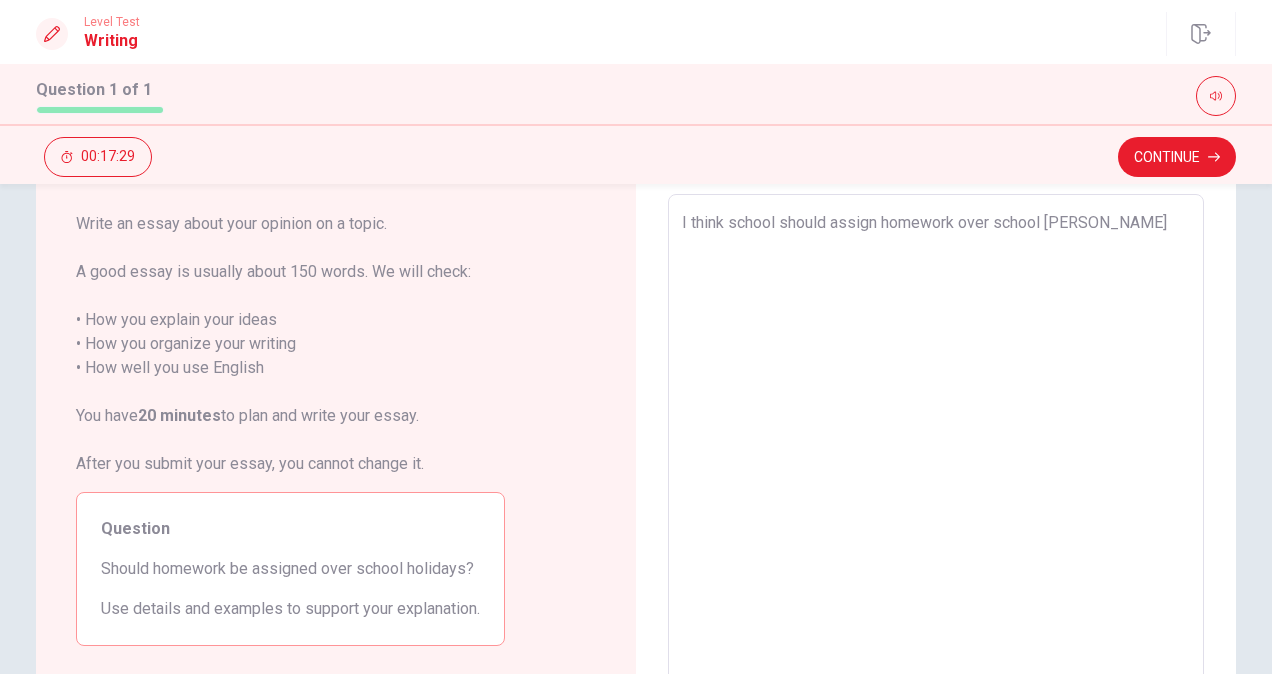 type on "x" 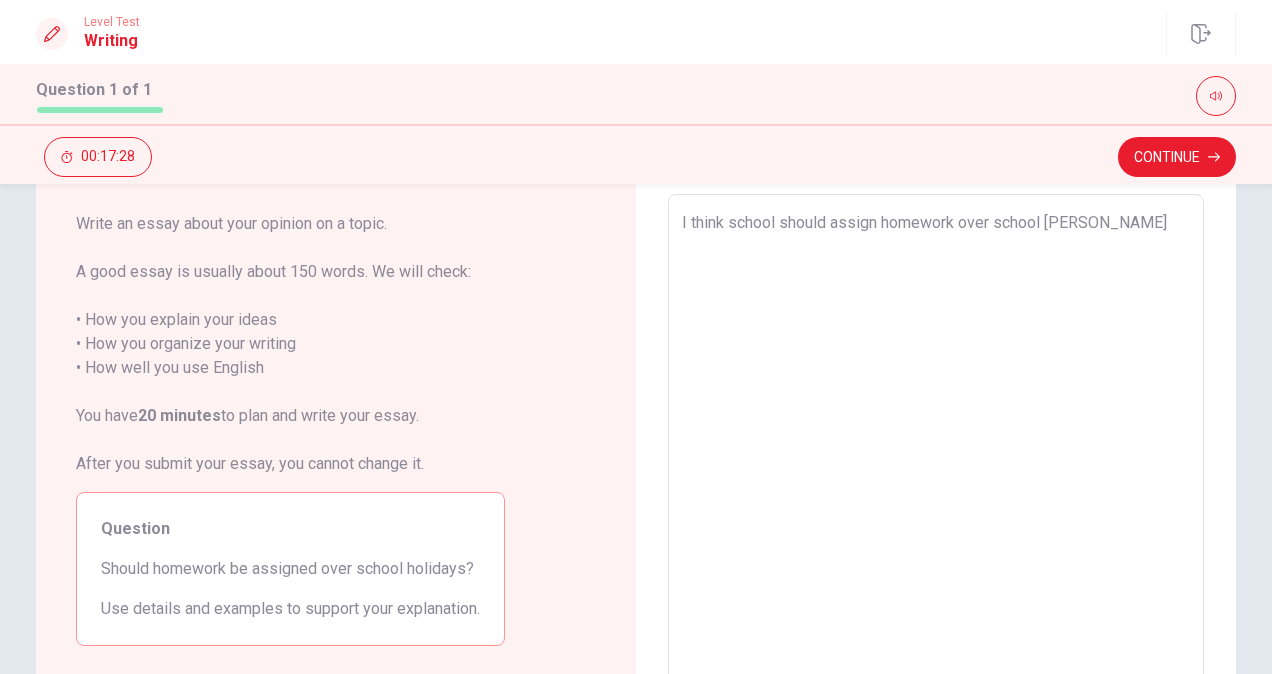 type on "I think school should assign homework over school hollid" 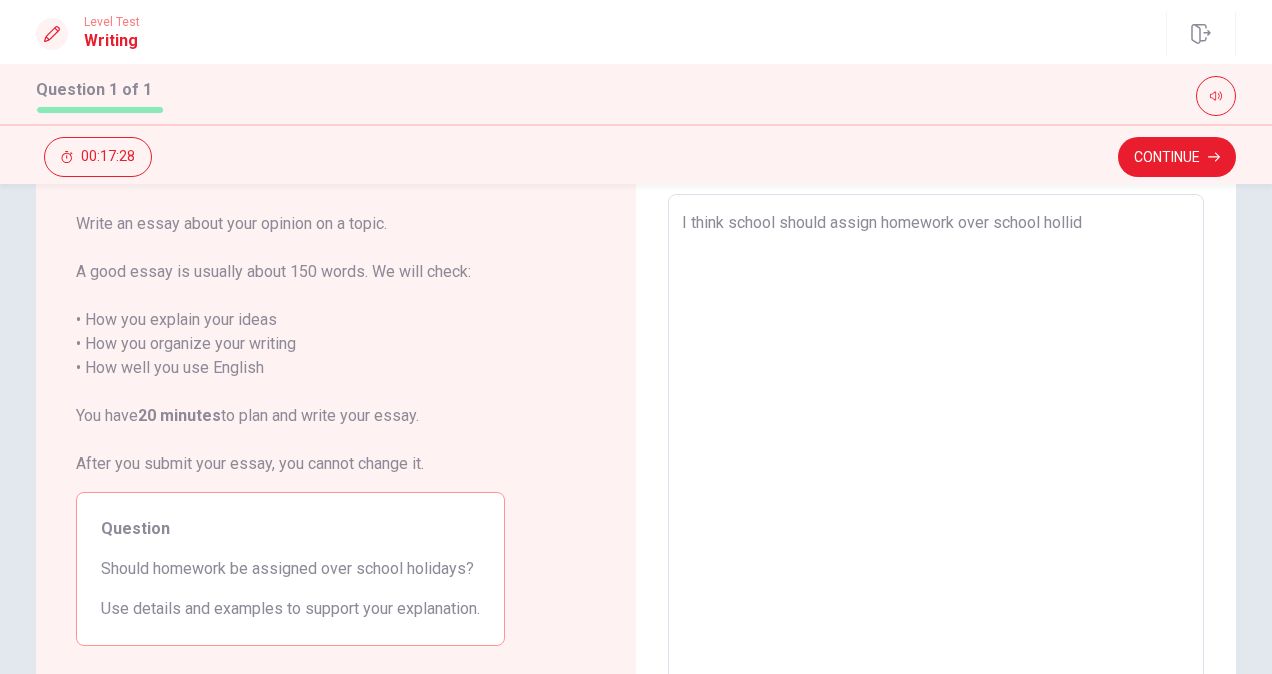type on "x" 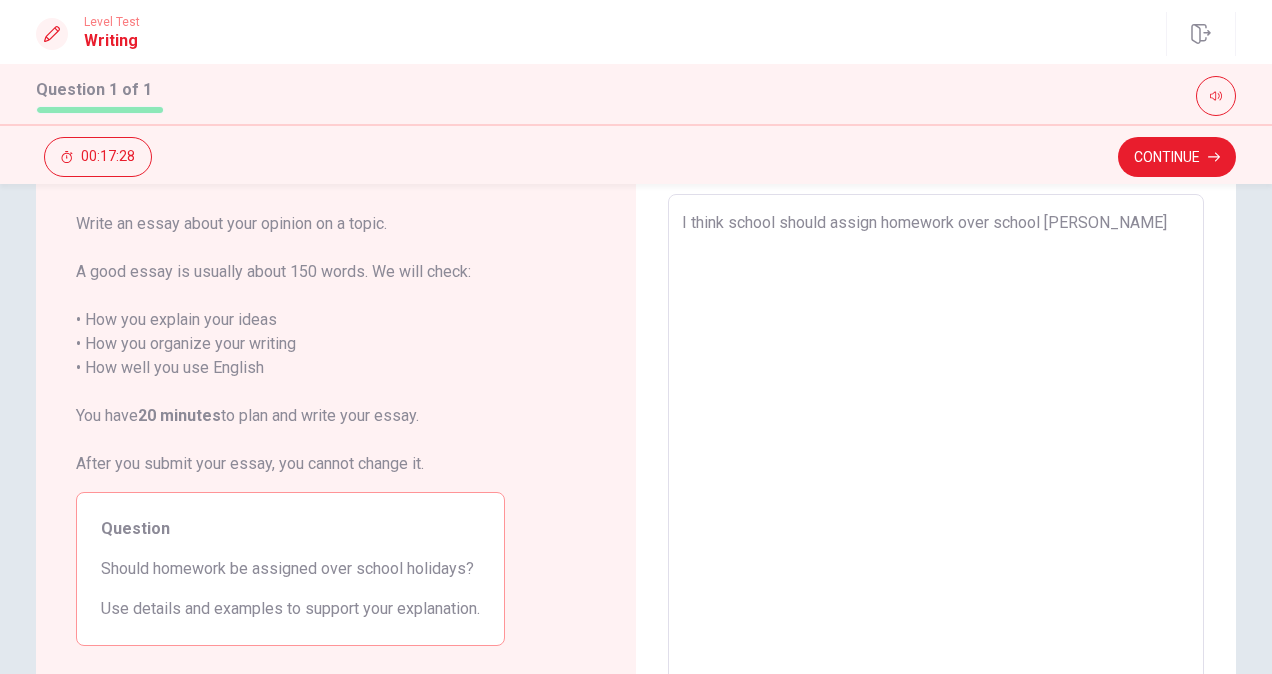 type on "x" 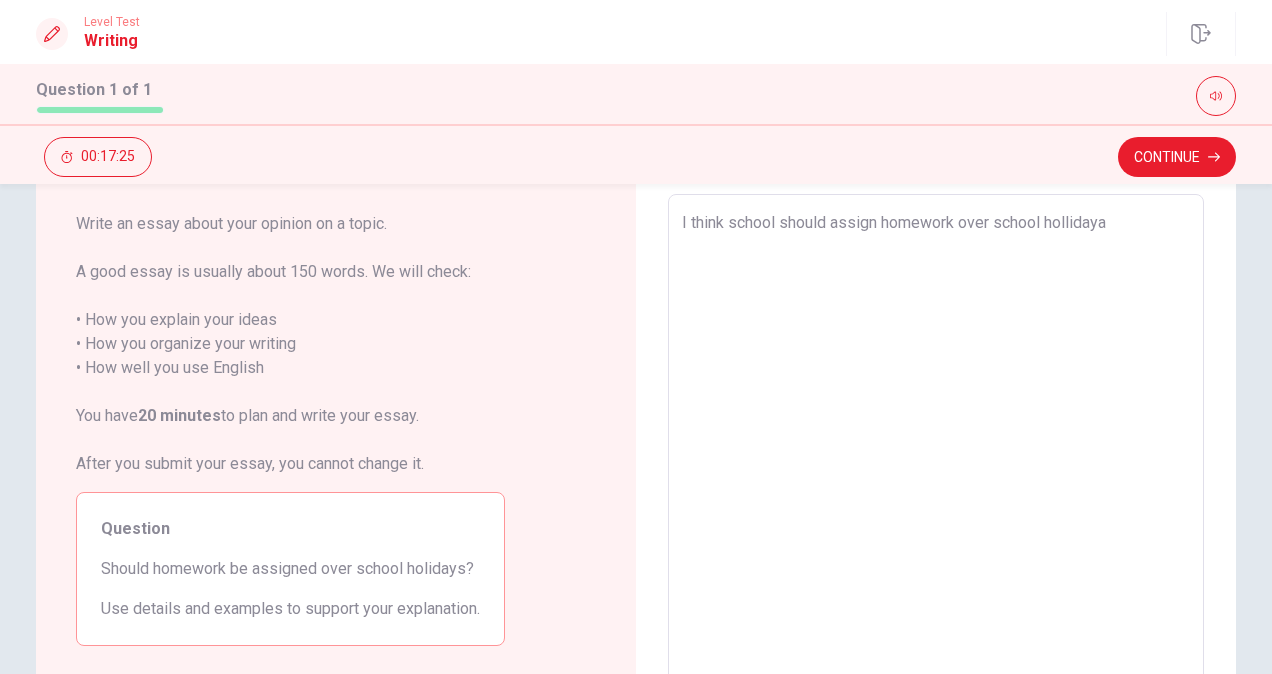 type on "x" 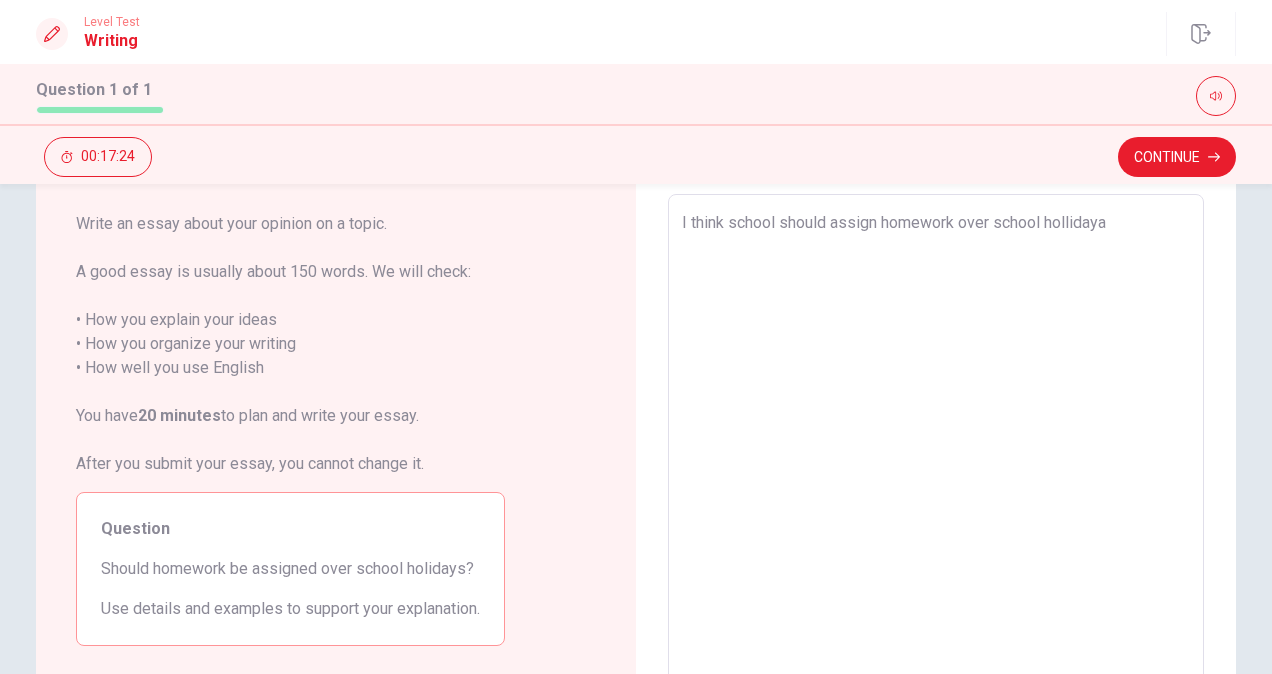 type on "I think school should assign homework over school [PERSON_NAME]" 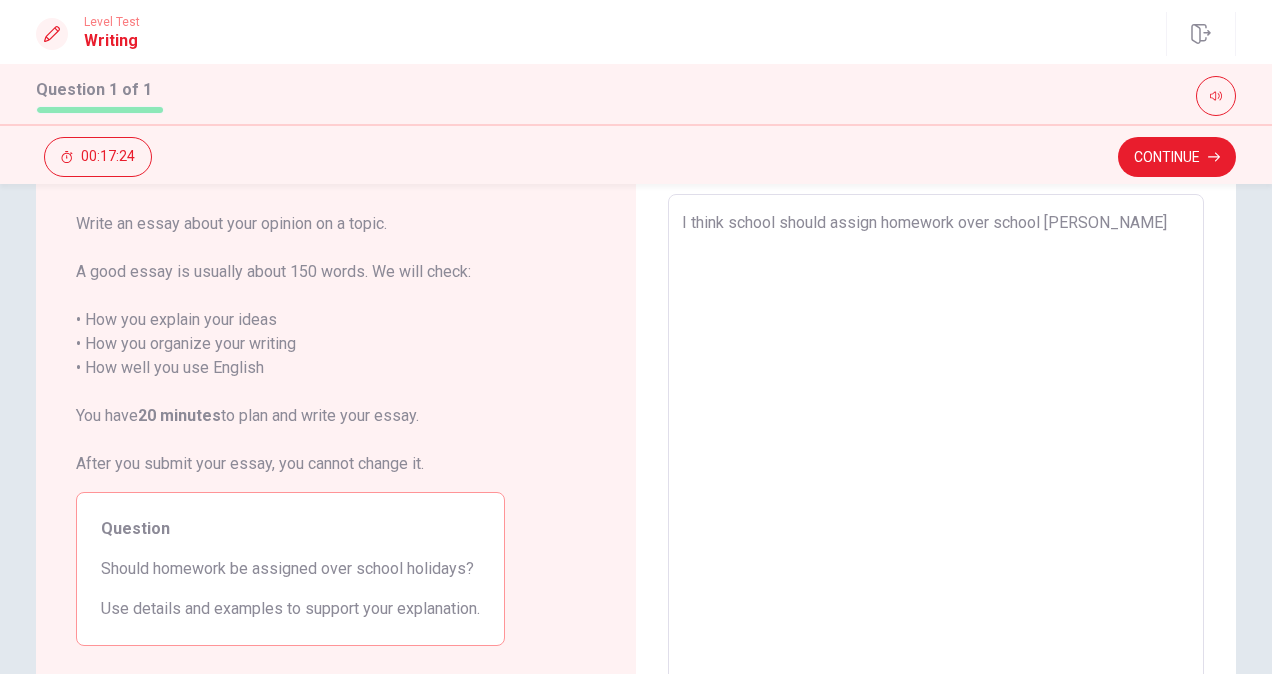 type on "x" 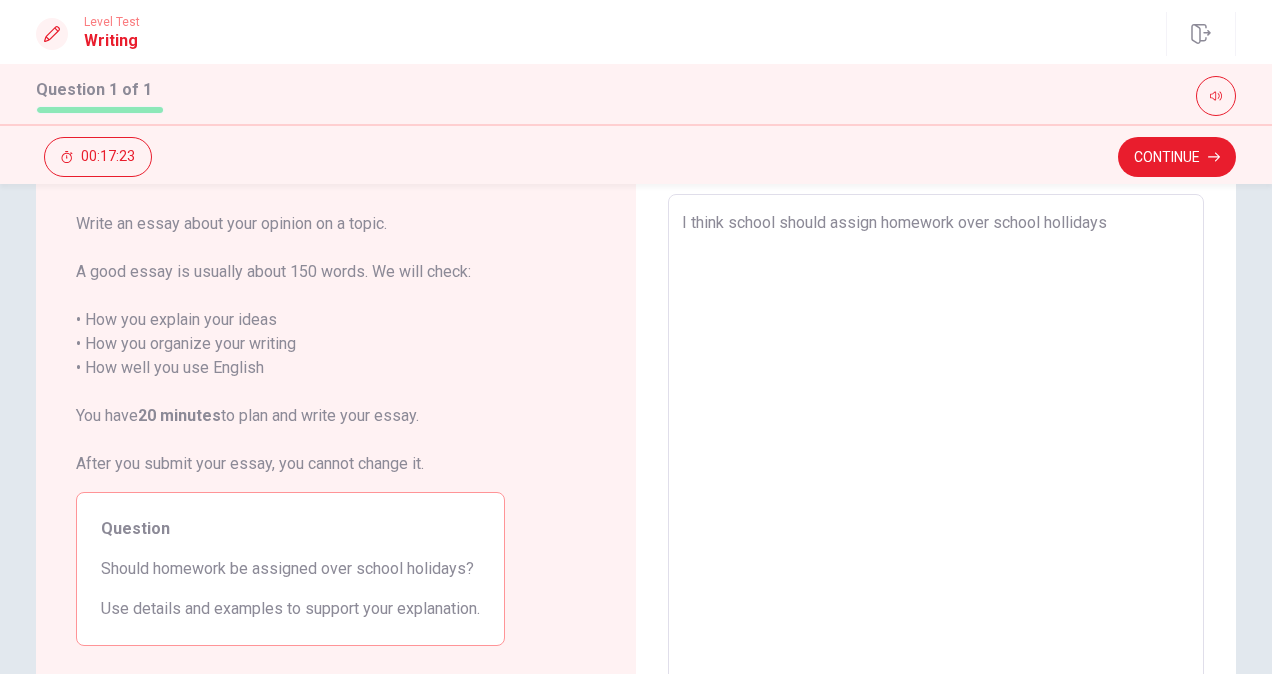 type on "x" 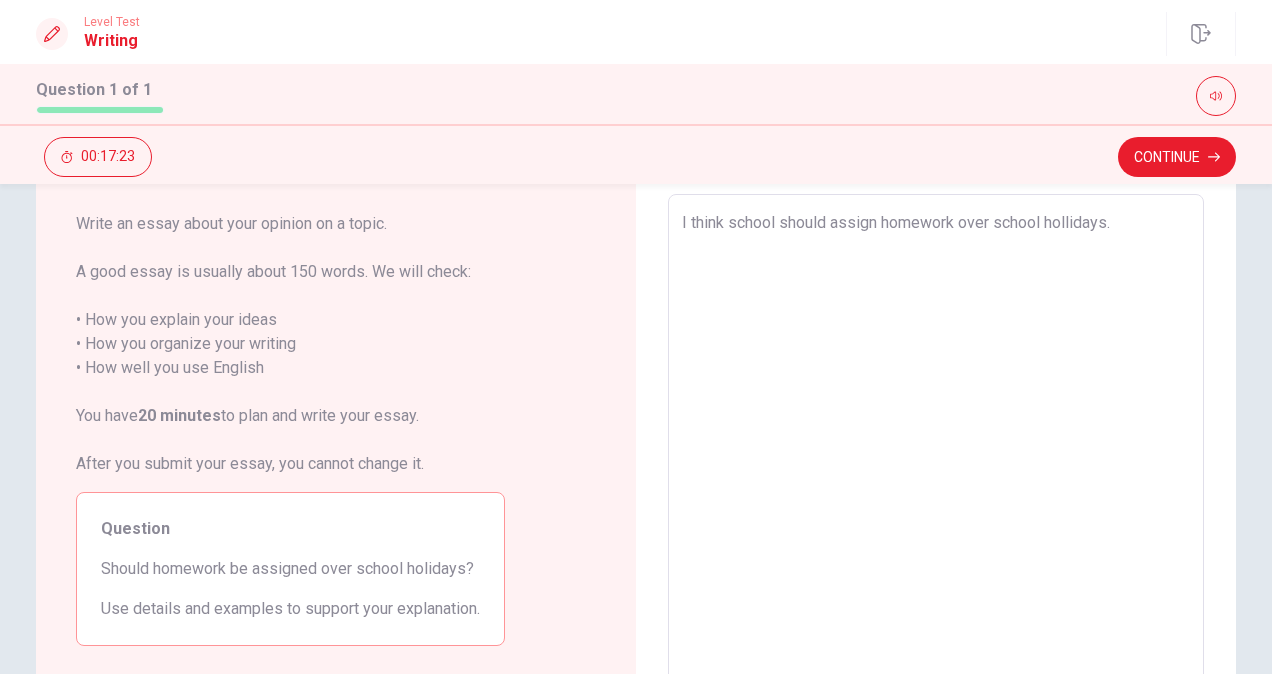 type on "x" 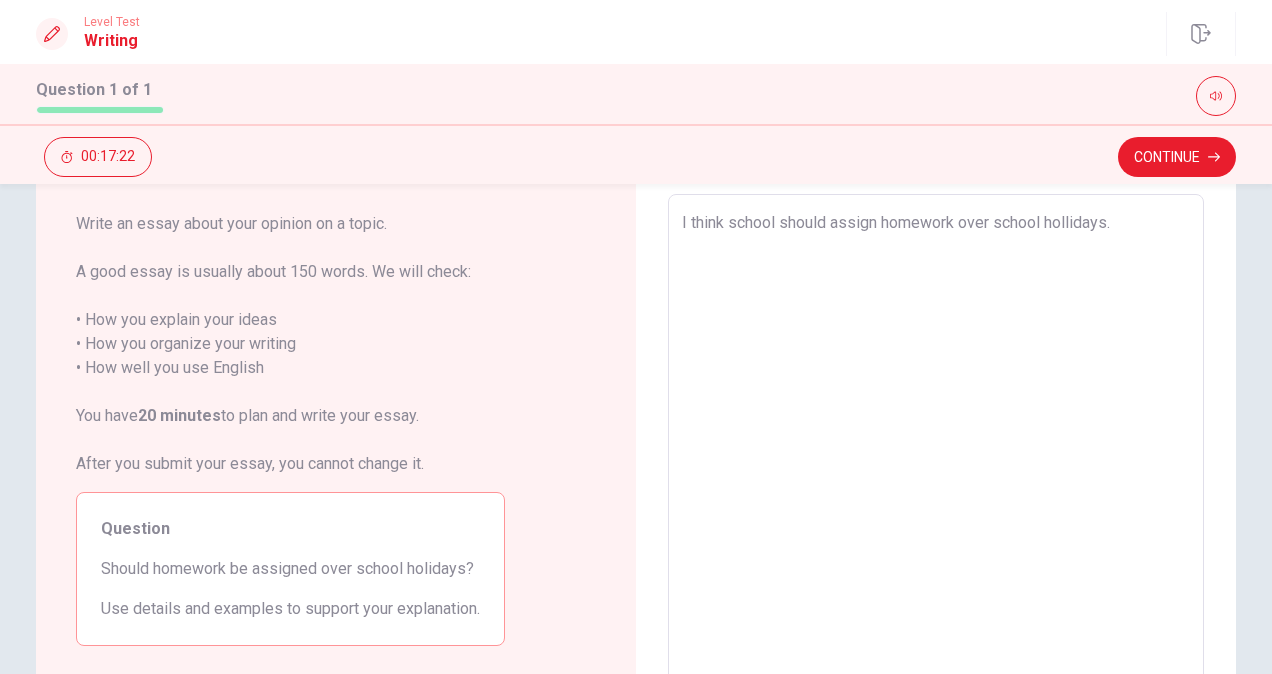 type on "I think school should assign homework over school hollidays." 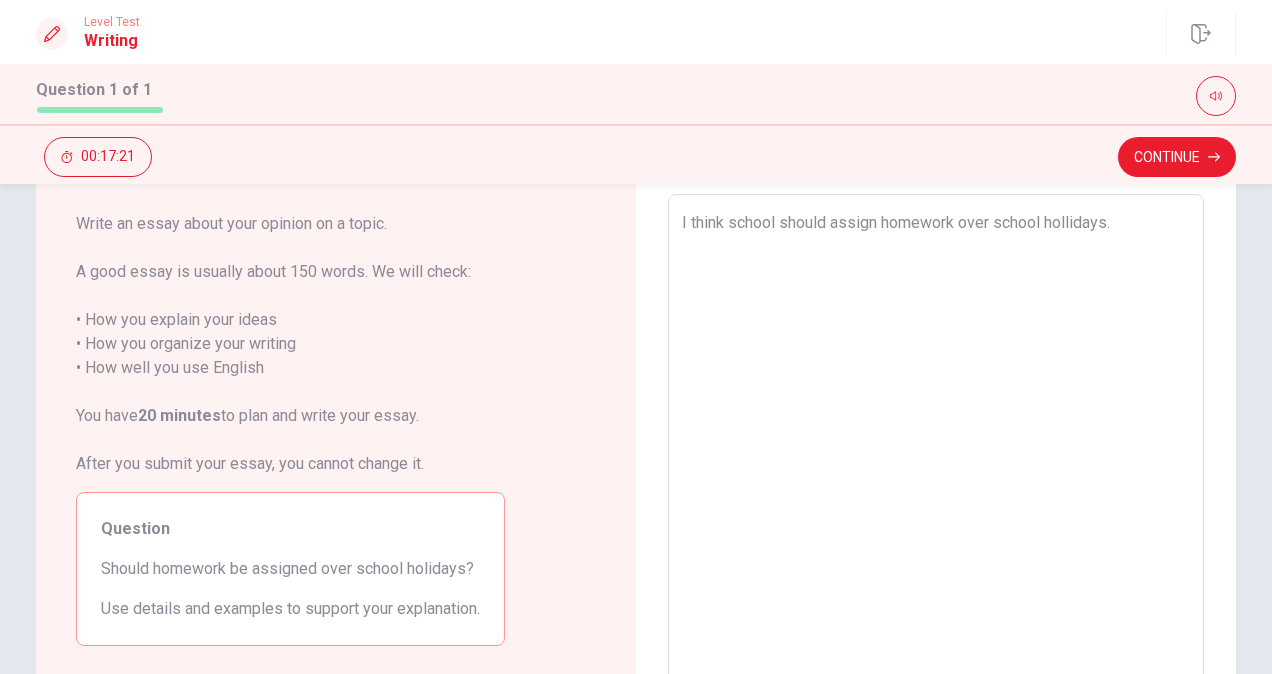 type on "I think school should assign homework over school hollidays." 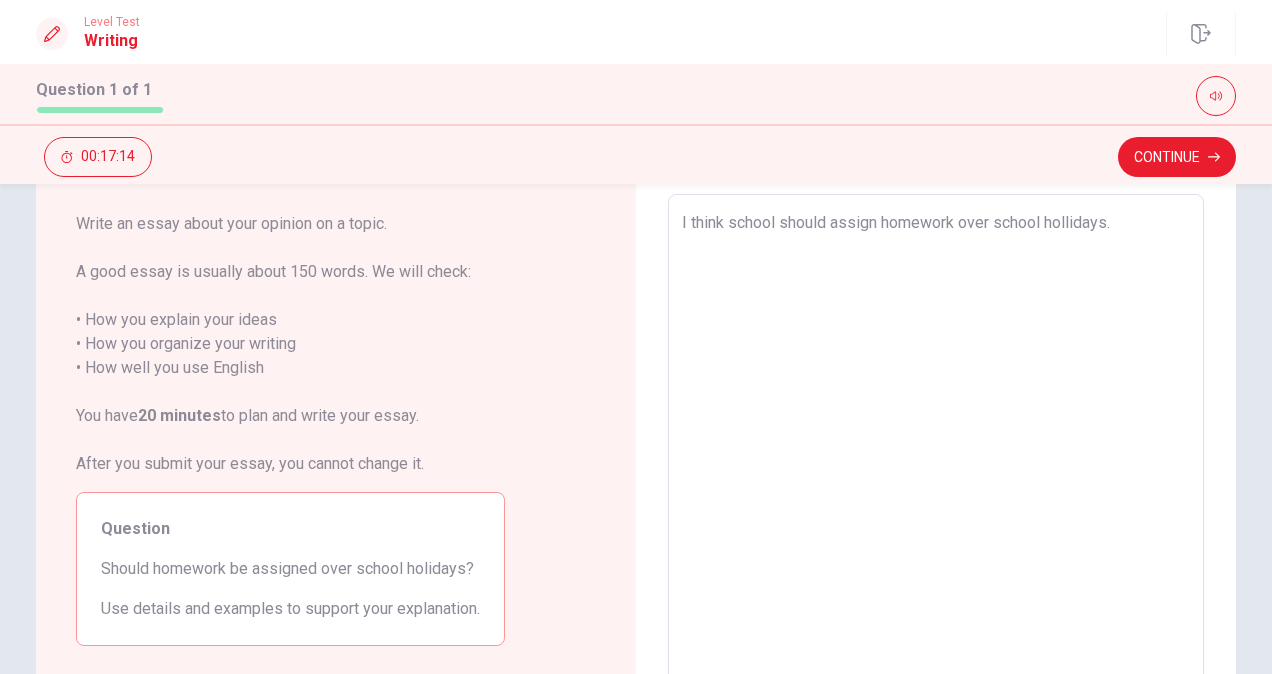 type on "x" 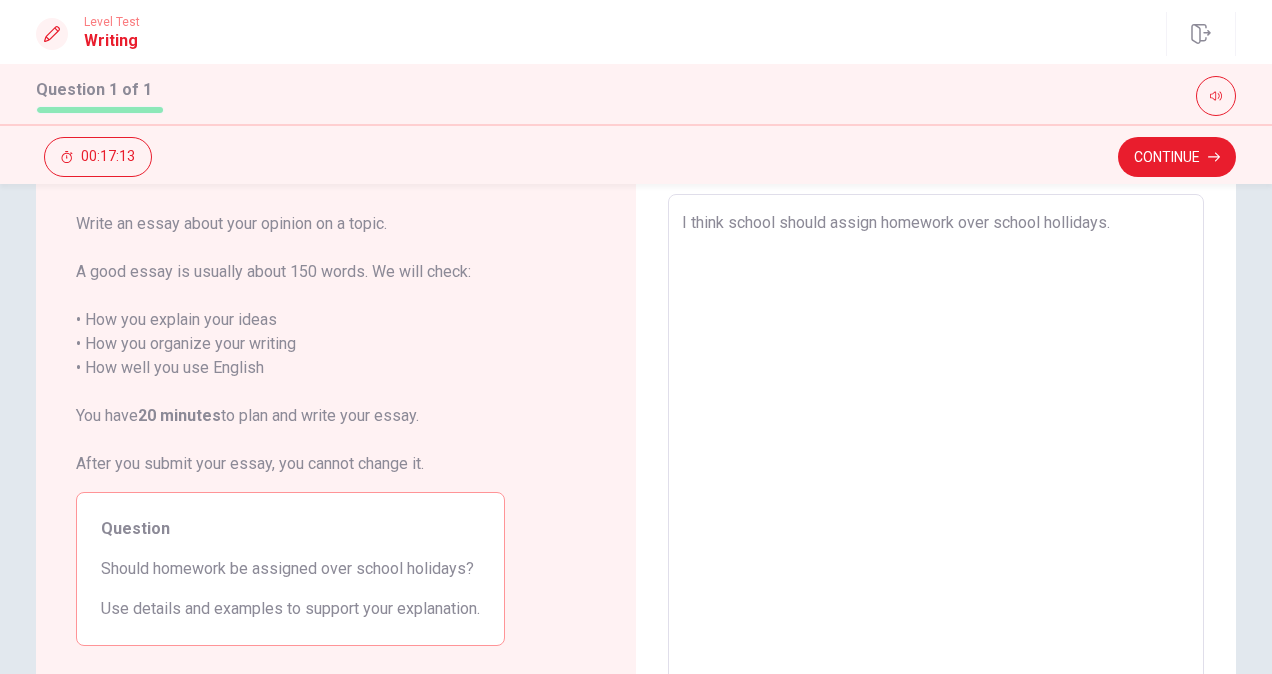type on "I think school should assign homework over school hollidays.T" 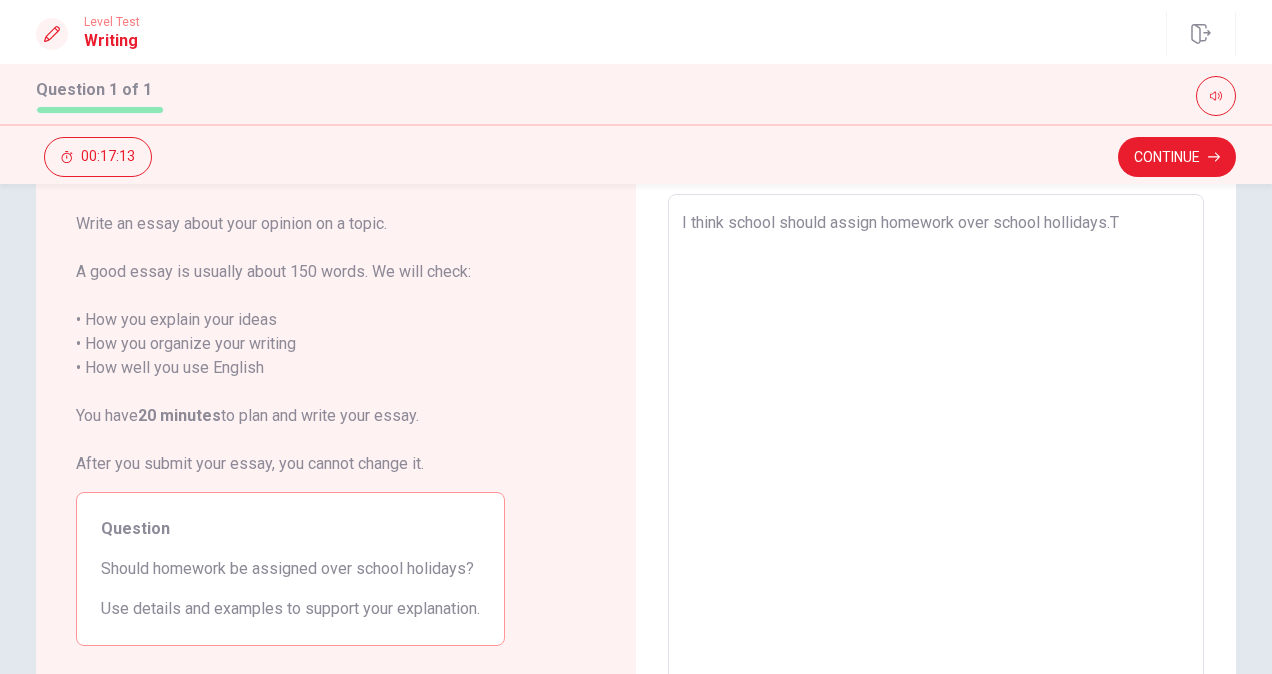 type on "x" 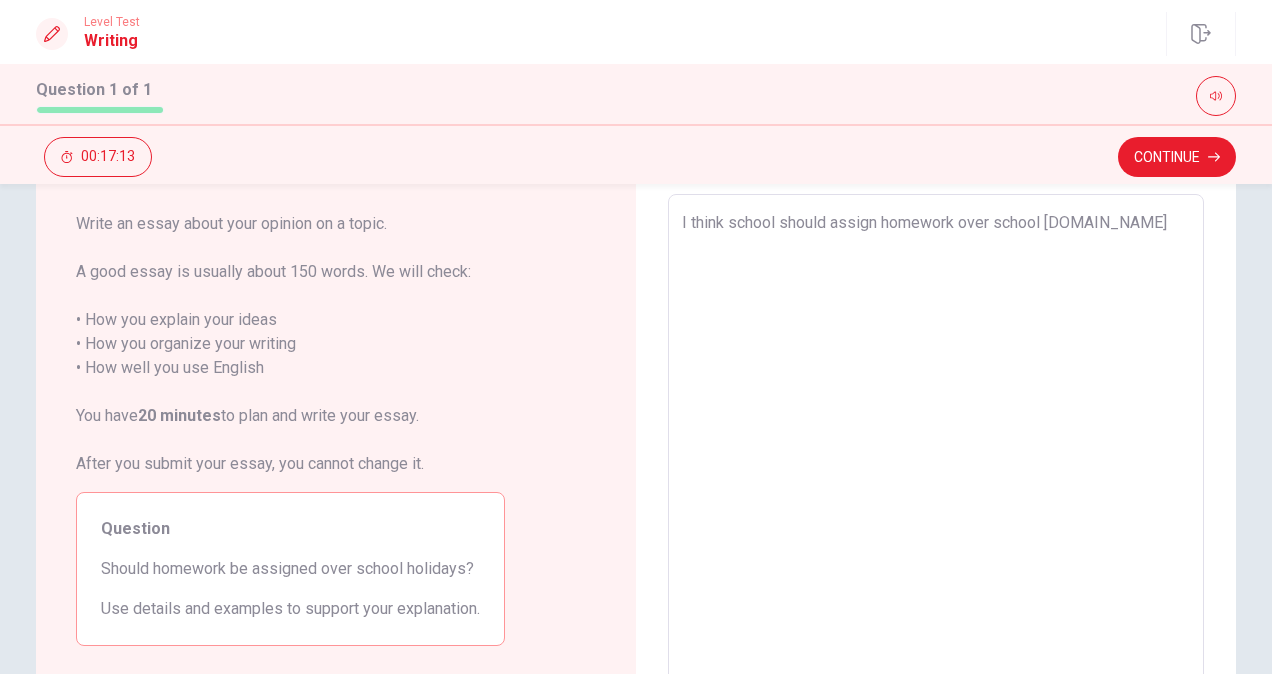 type on "x" 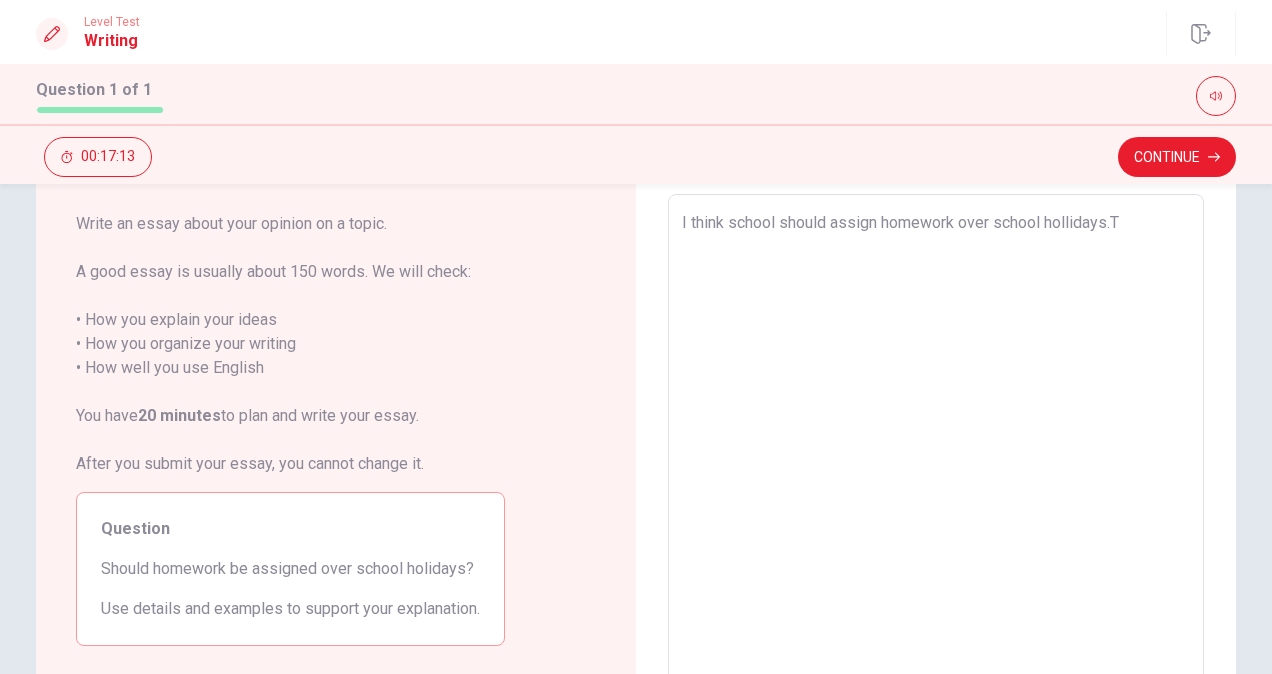 type on "x" 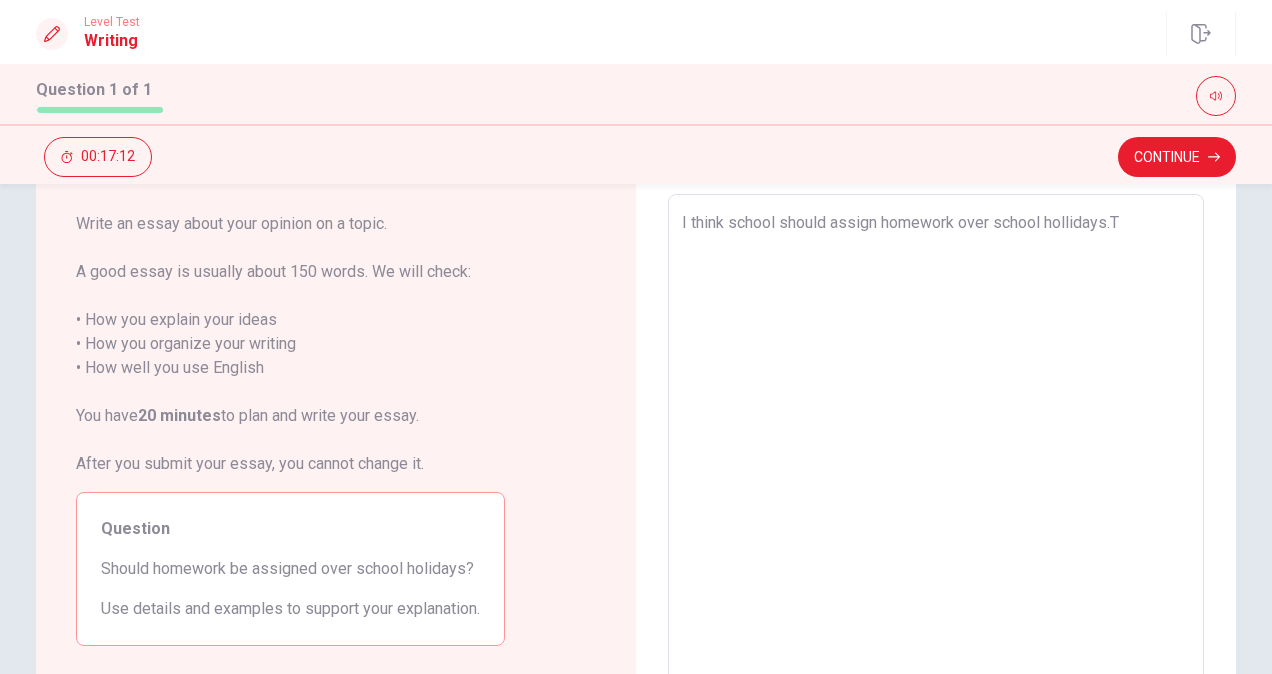 type on "I think school should assign homework over school [DOMAIN_NAME]" 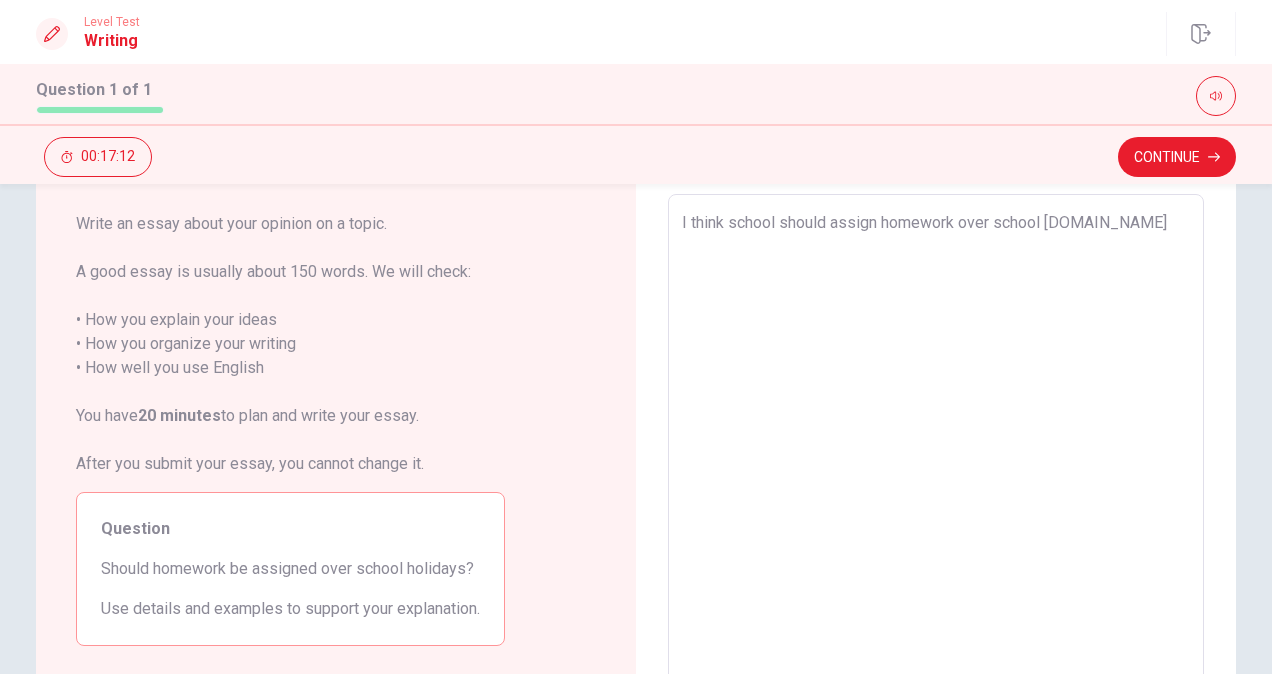 type on "x" 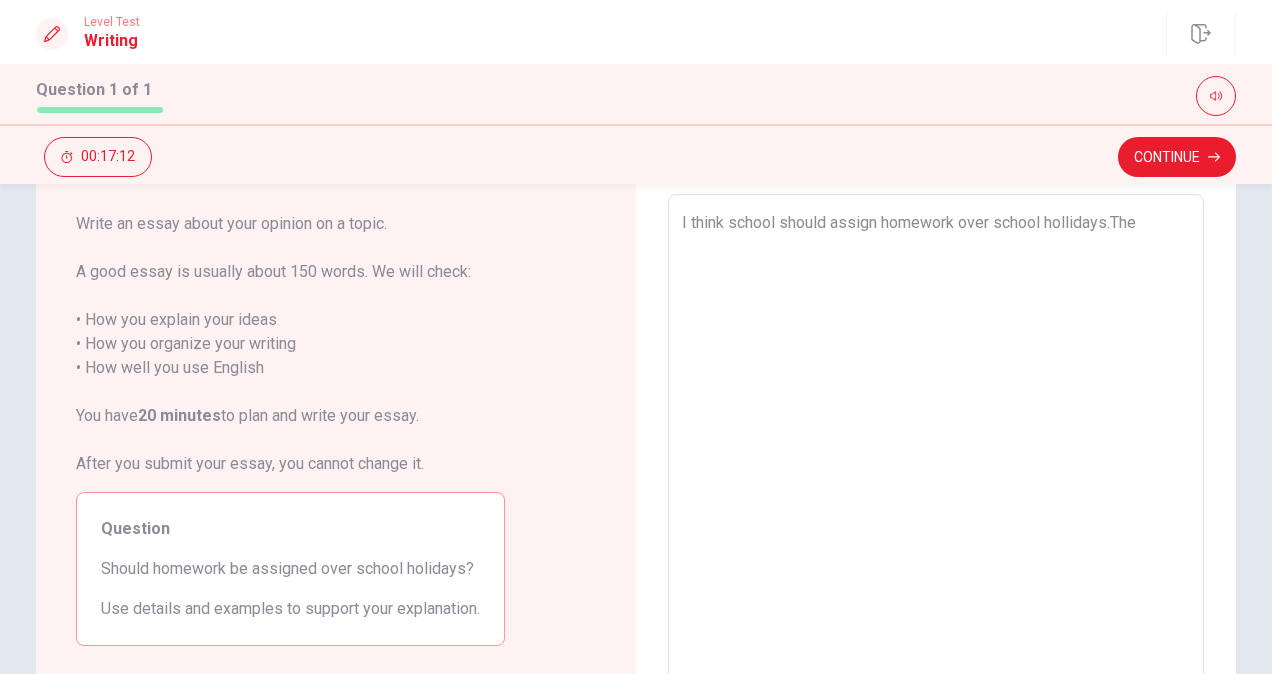 type on "x" 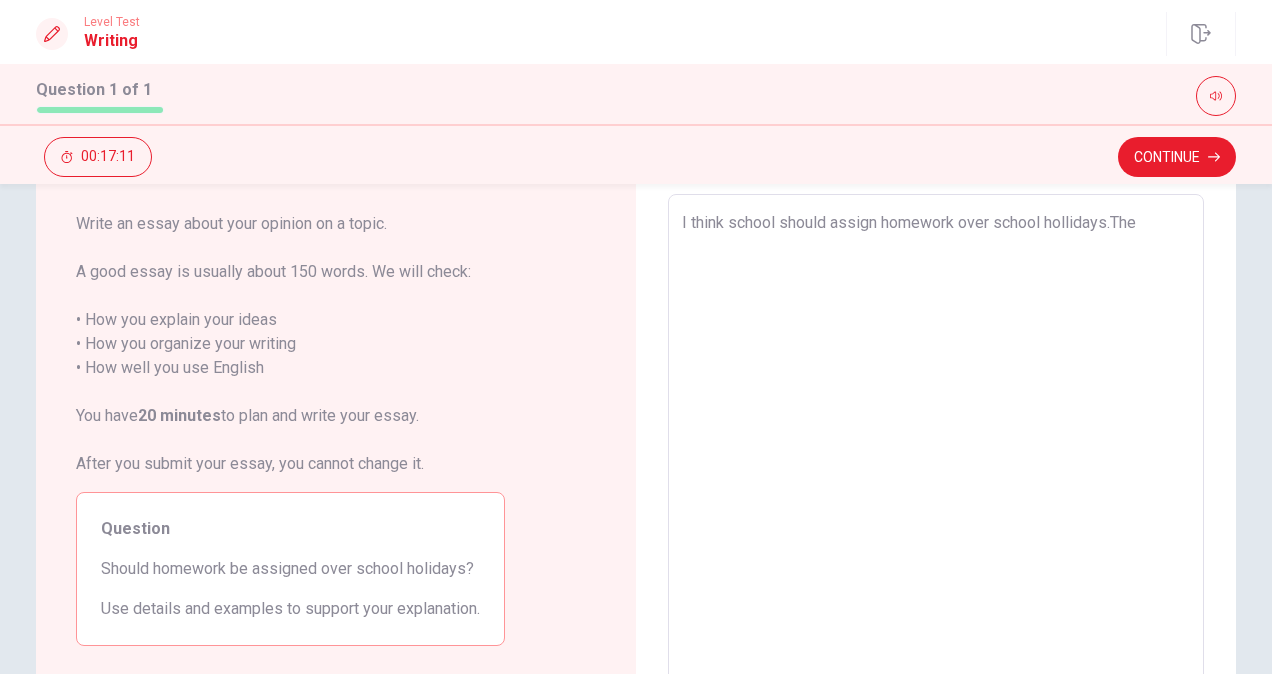 type on "I think school should assign homework over school hollidays.The" 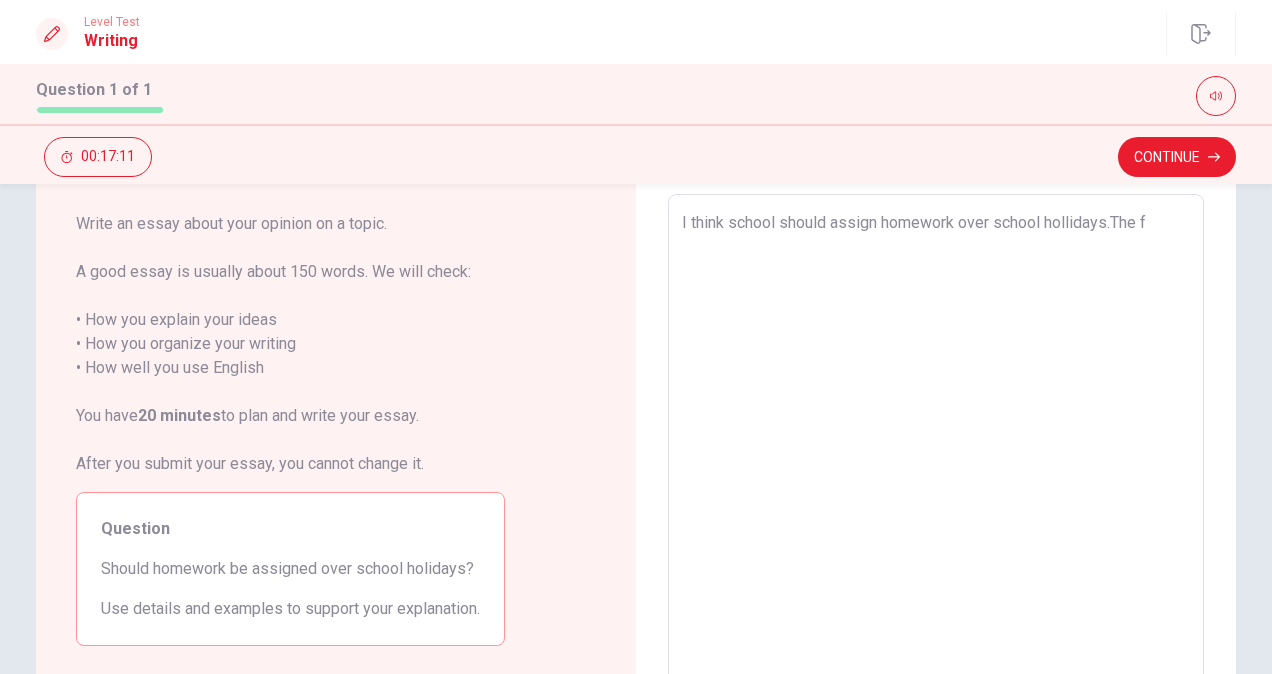 type on "x" 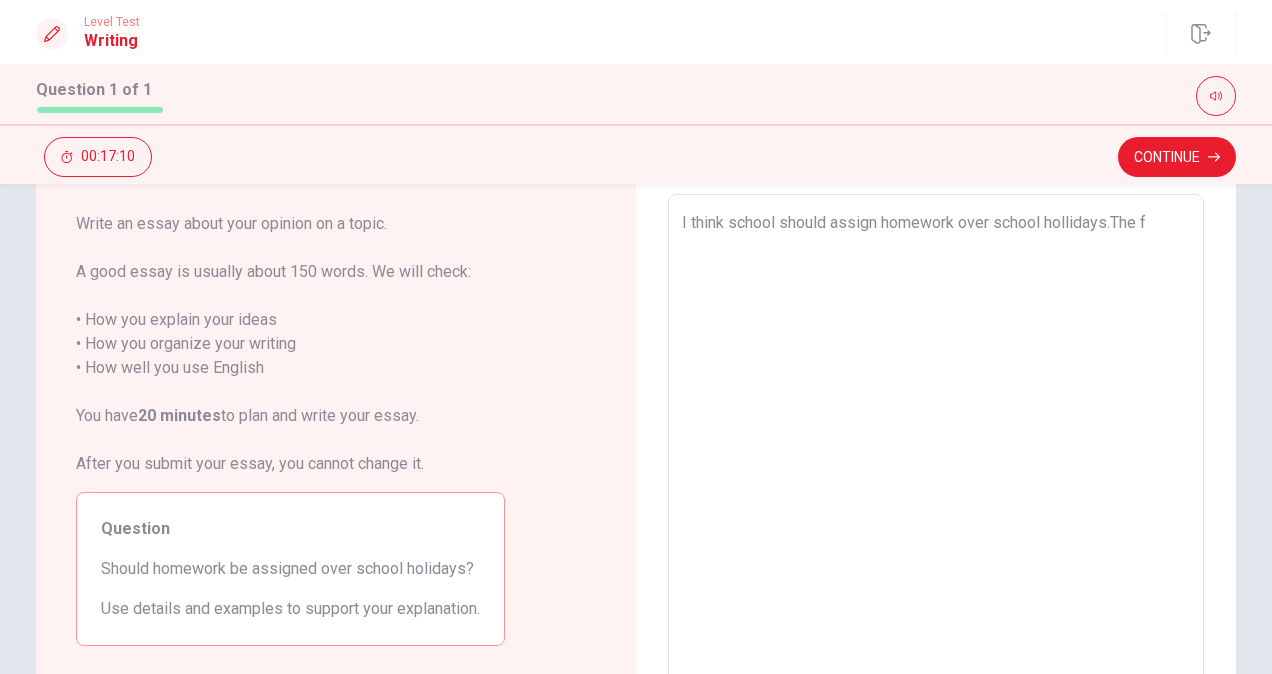 type on "I think school should assign homework over school hollidays.The fi" 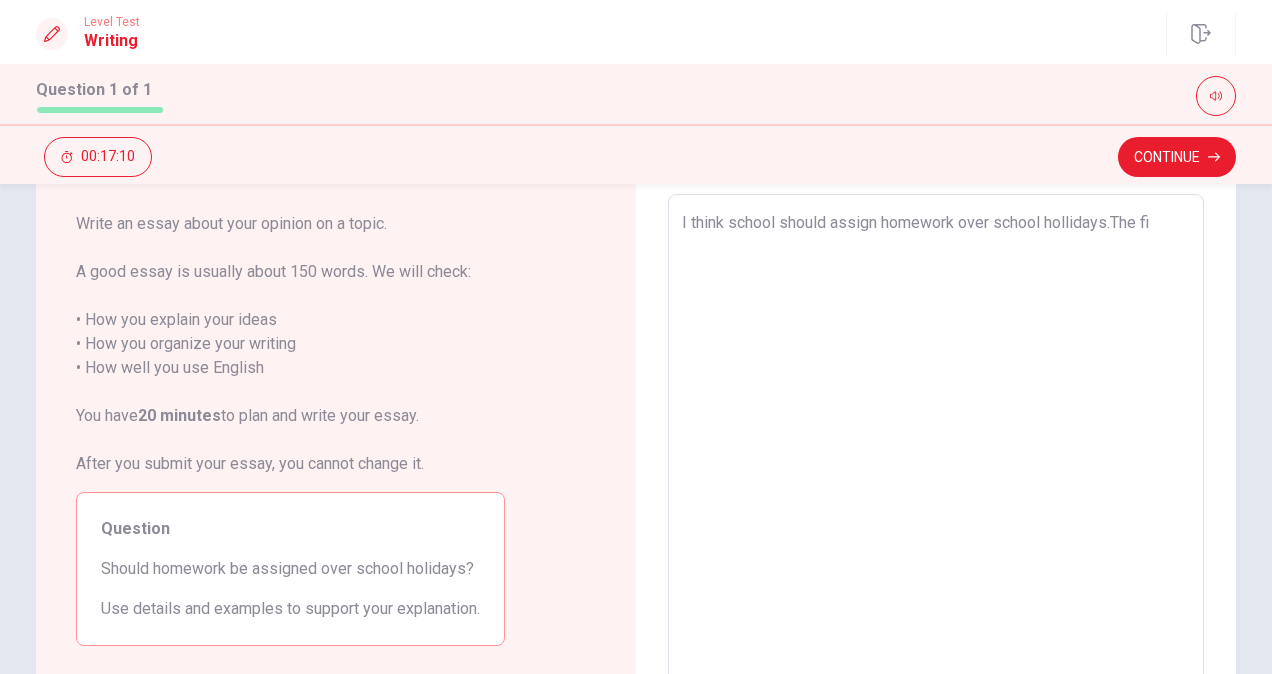 type on "x" 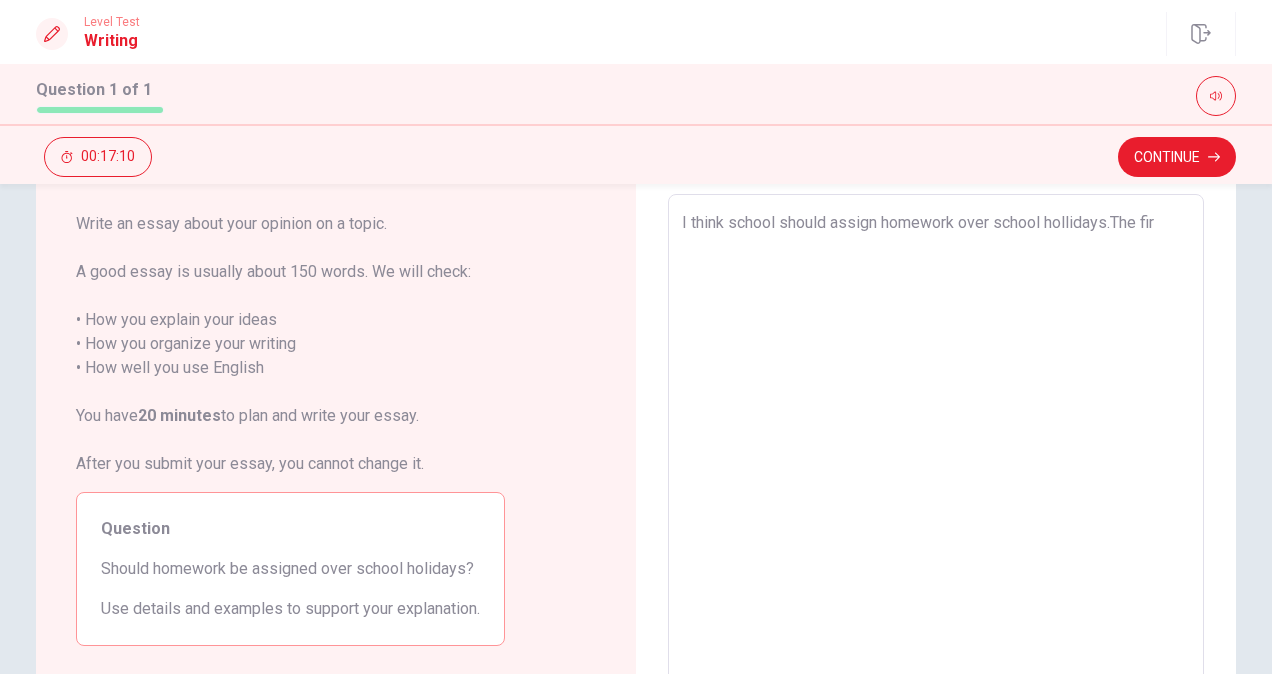 type on "x" 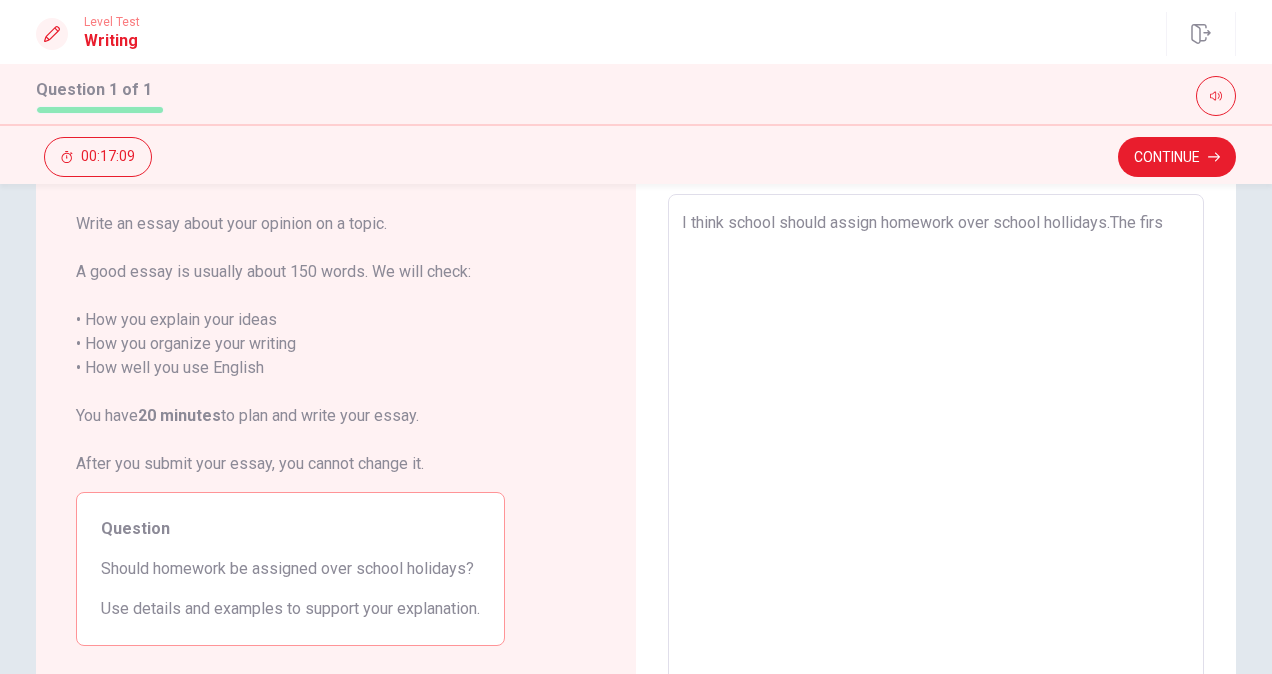 type on "x" 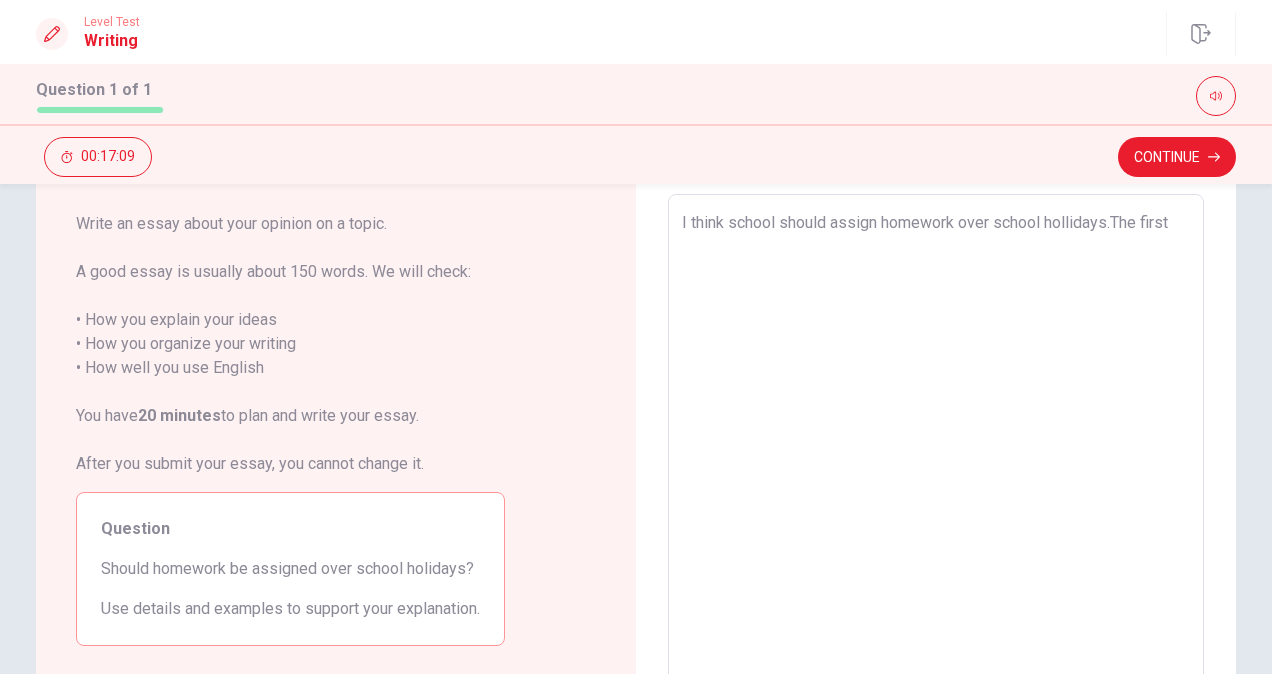 type on "x" 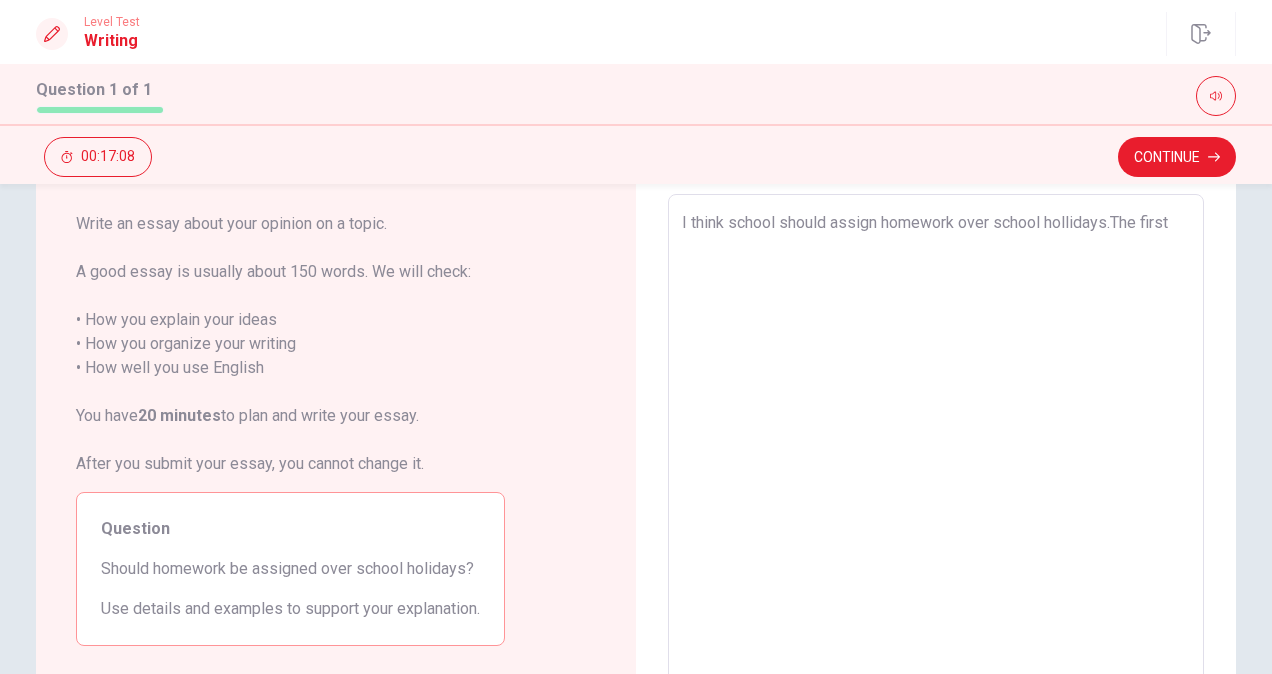 type on "I think school should assign homework over school hollidays.The firstR" 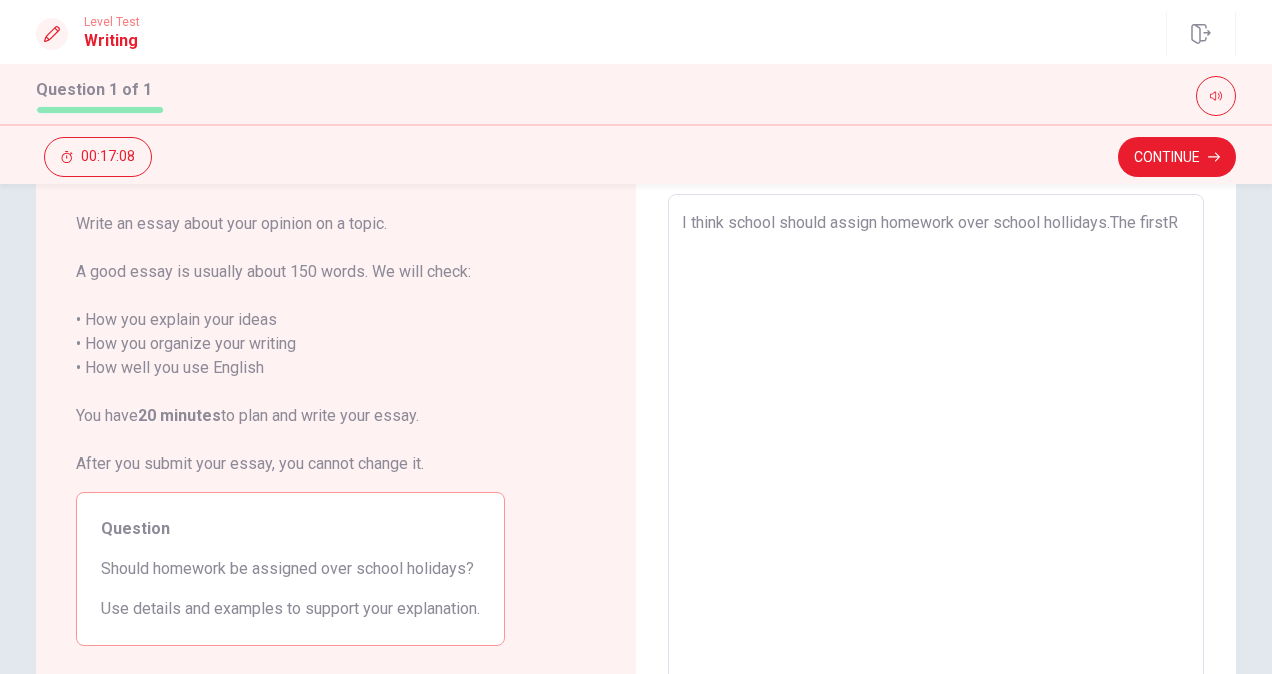 type on "x" 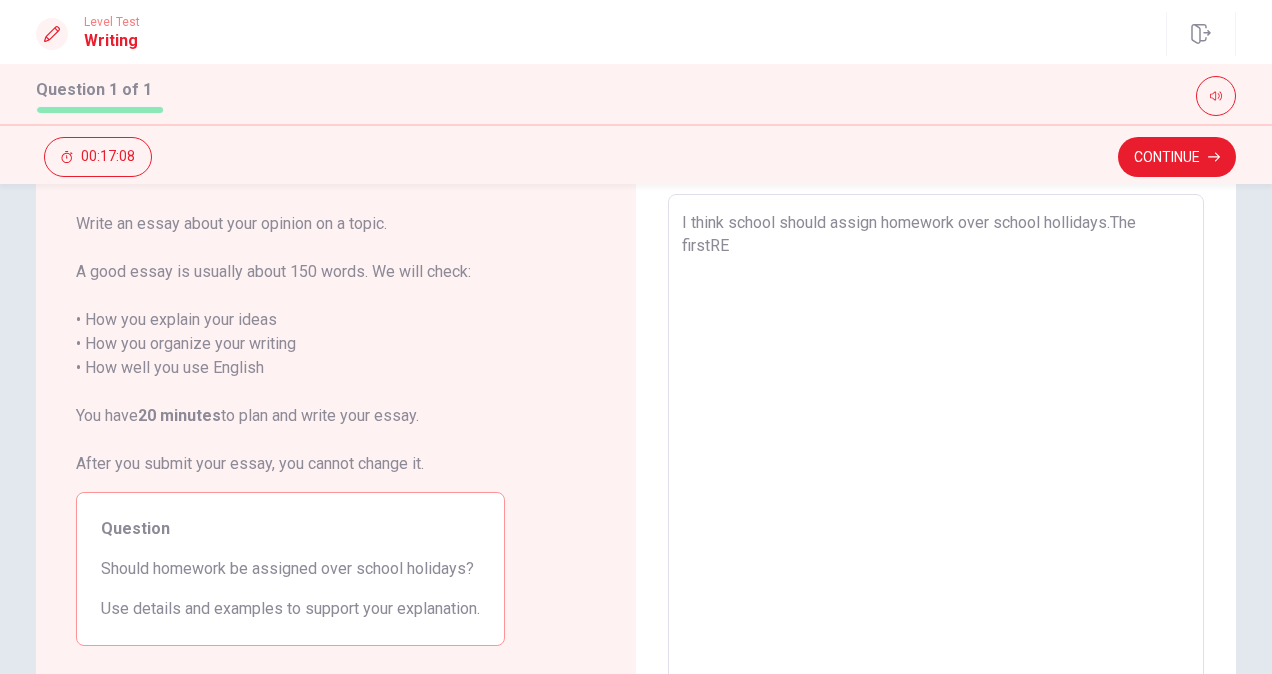 type on "x" 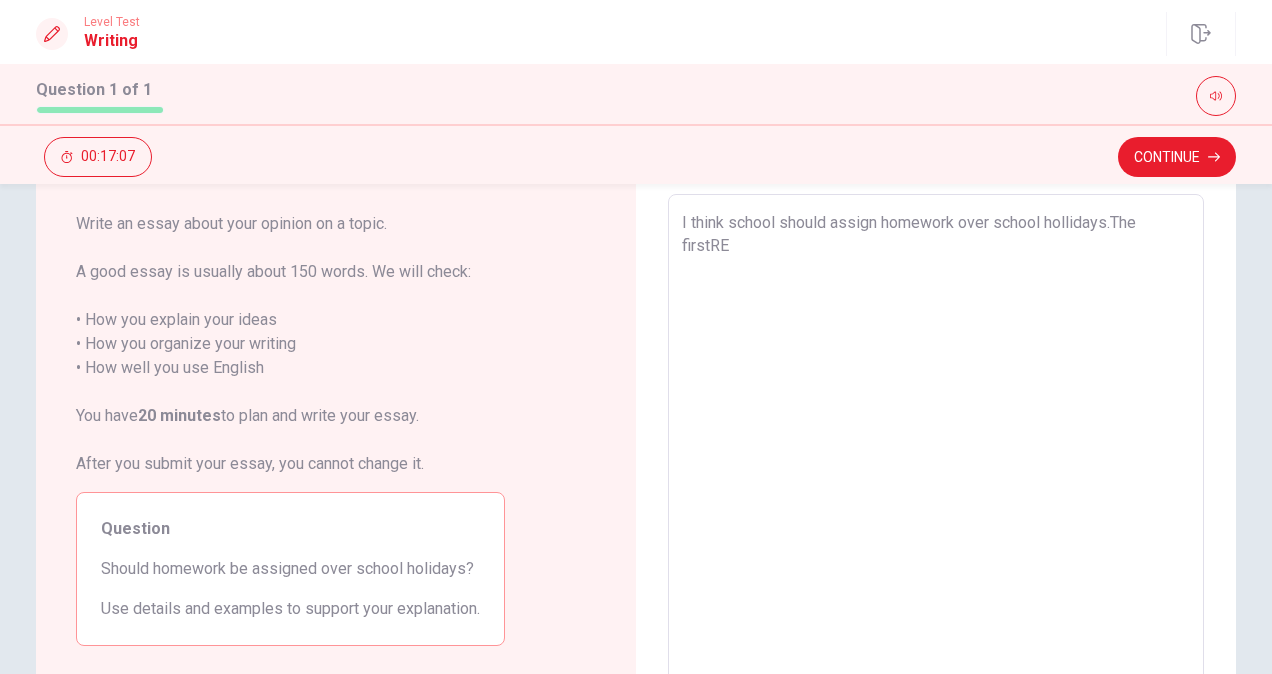 type on "I think school should assign homework over school hollidays.The firstR" 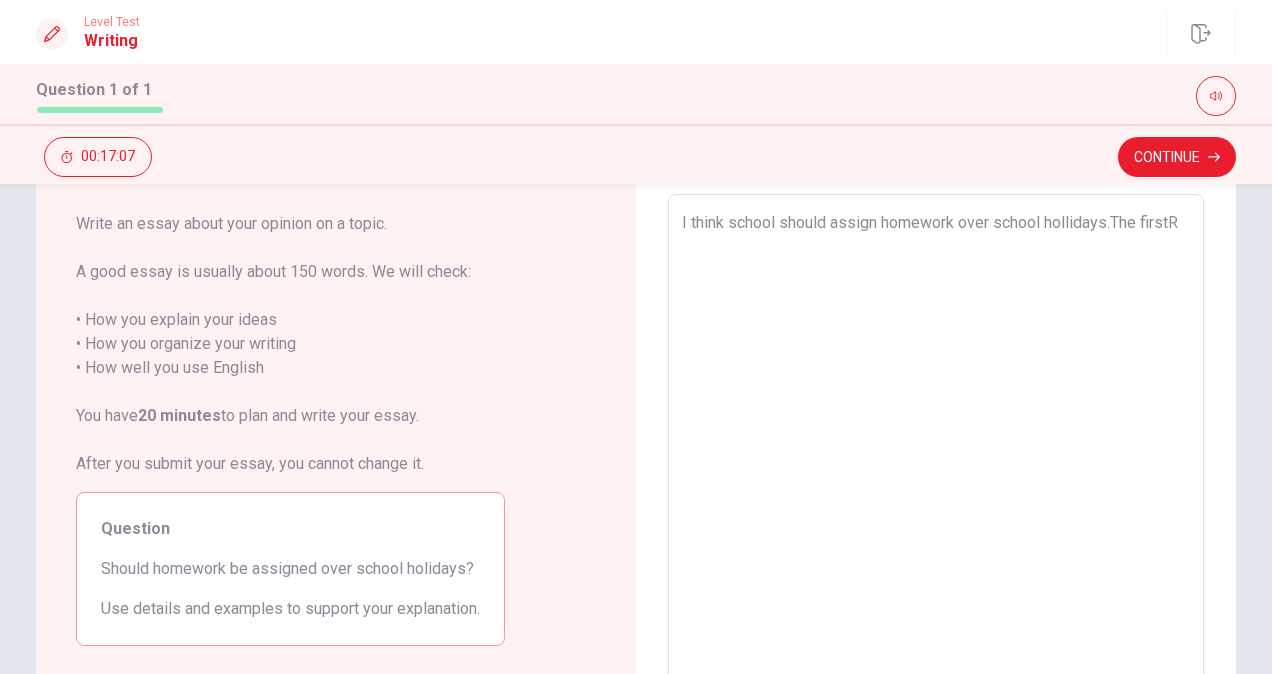 type on "x" 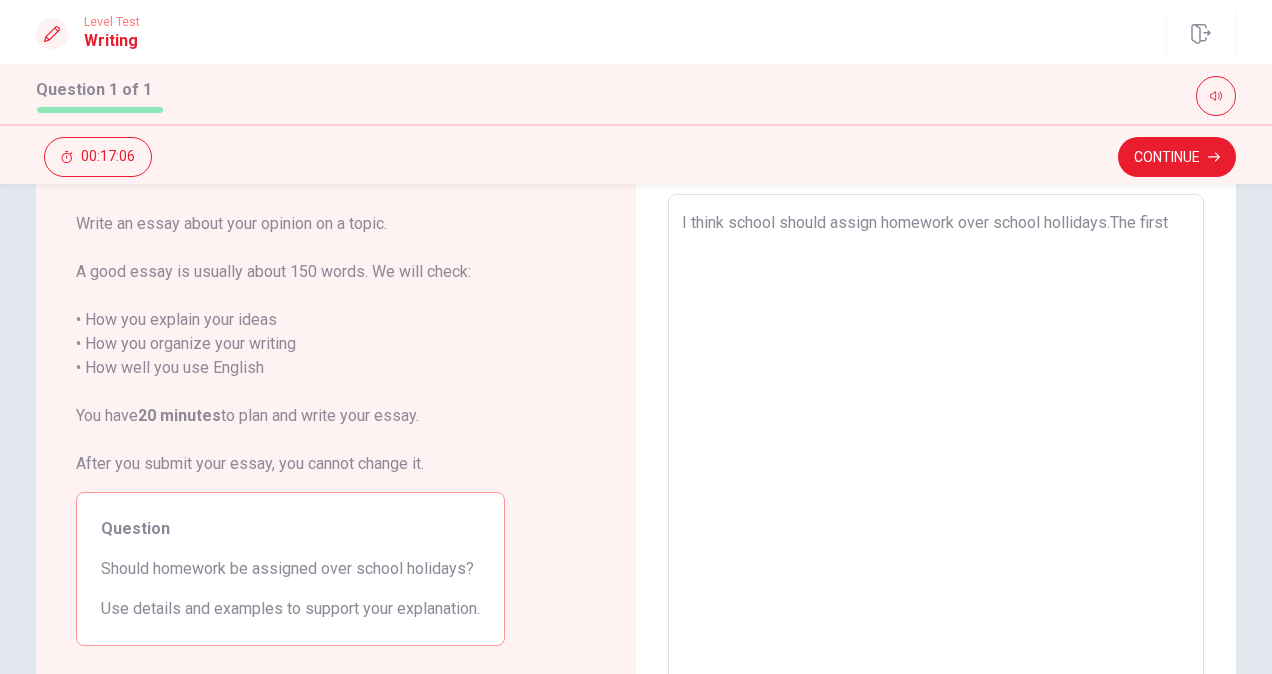 type on "x" 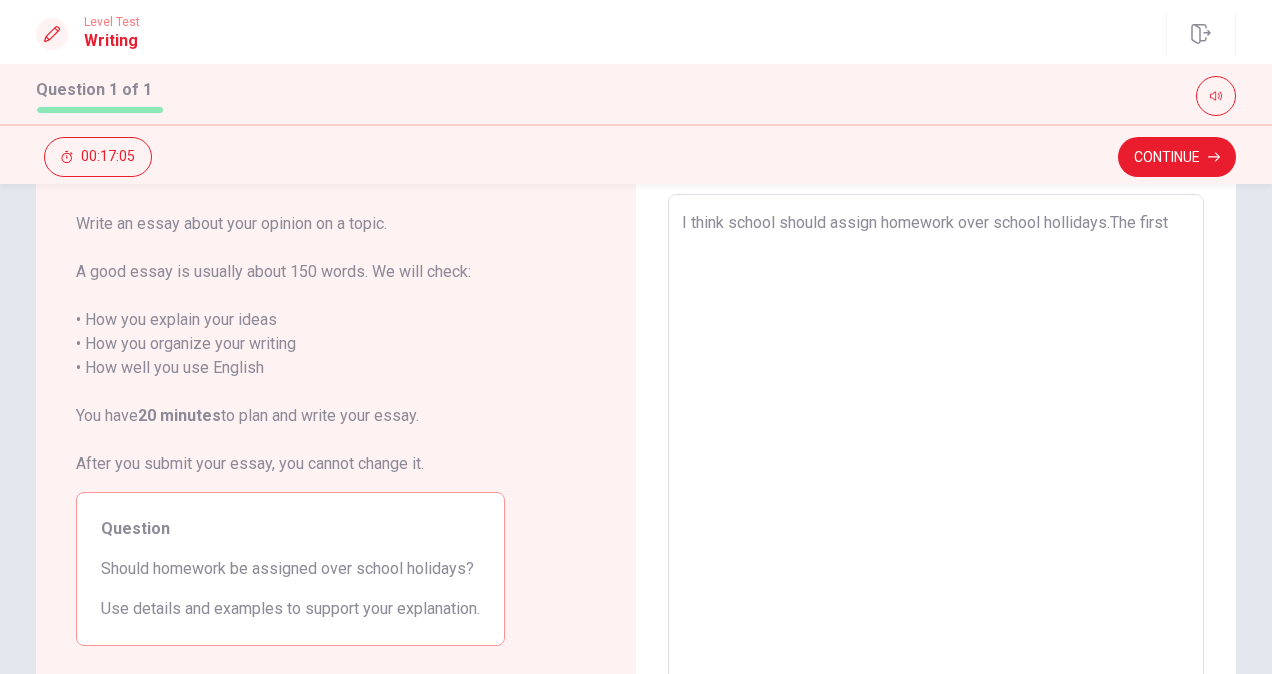 type on "I think school should assign homework over school hollidays.The firstn" 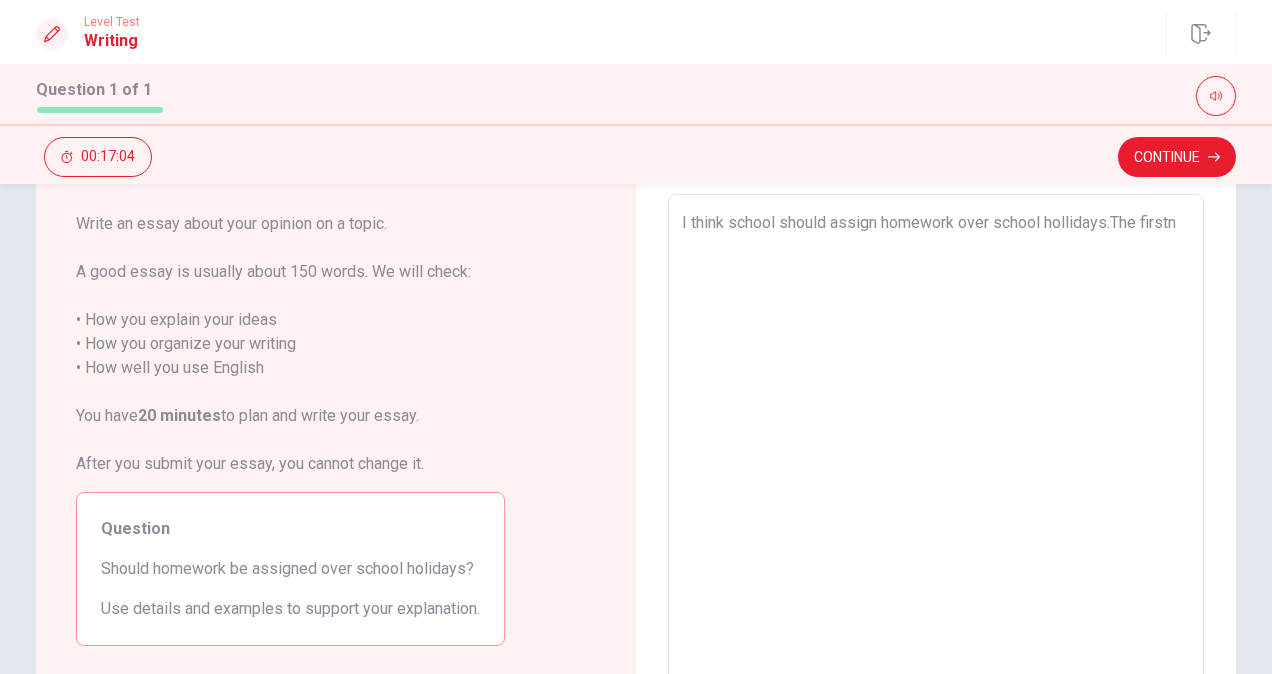 type on "x" 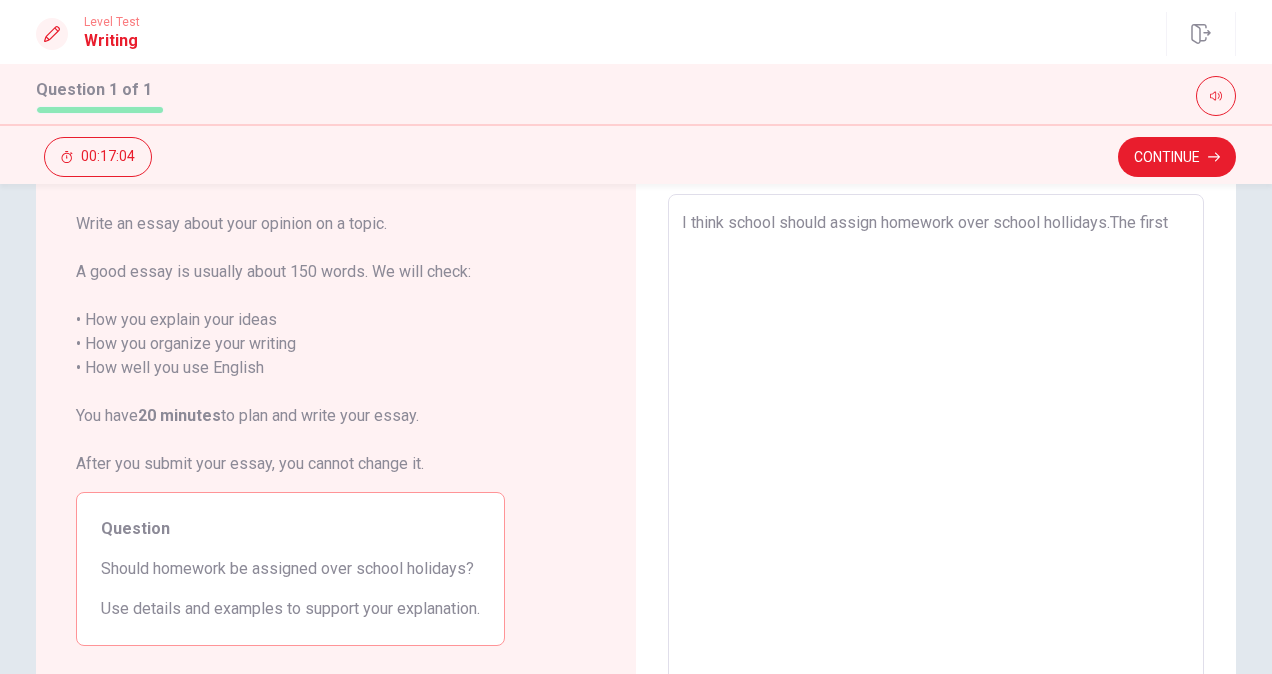type on "x" 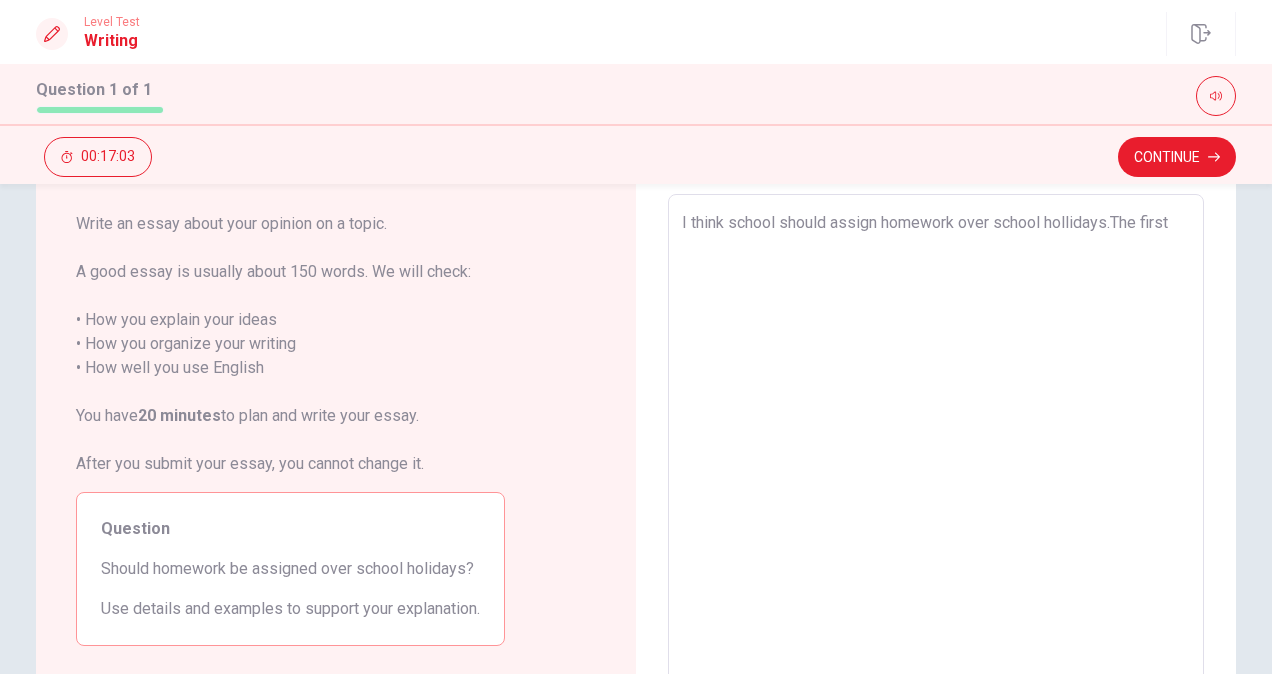 type on "I think school should assign homework over school hollidays.The first" 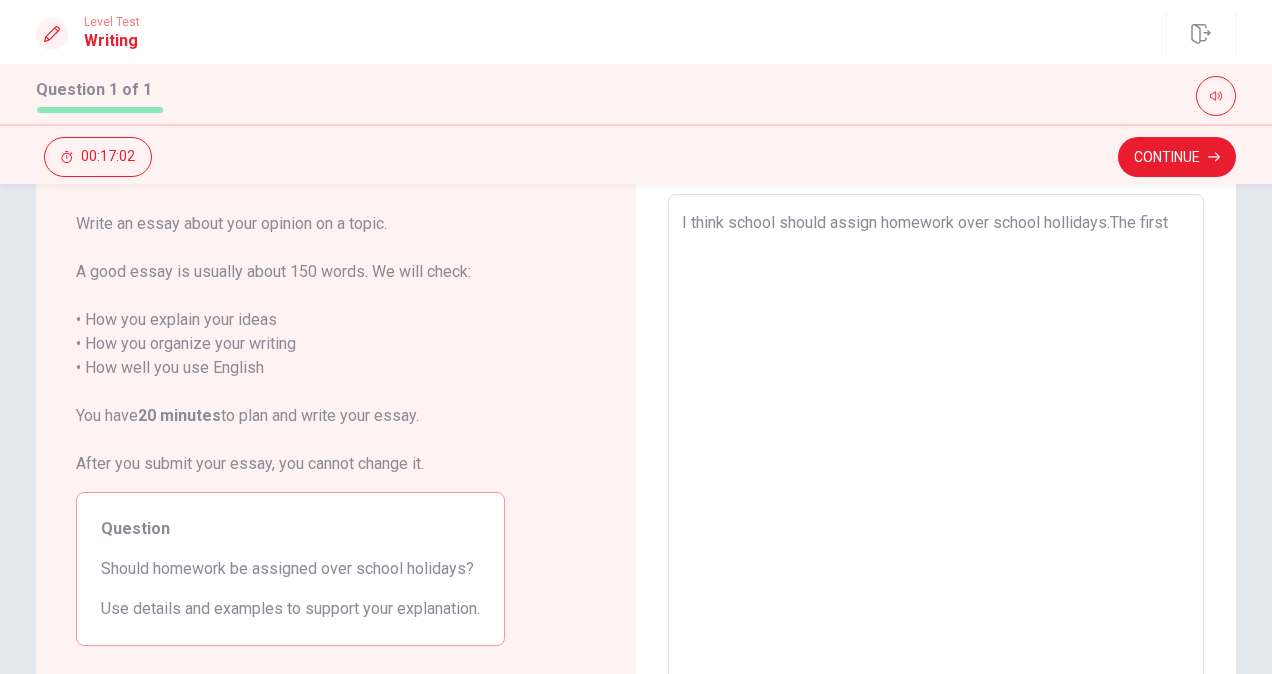 type on "I think school should assign homework over school hollidays.The first r" 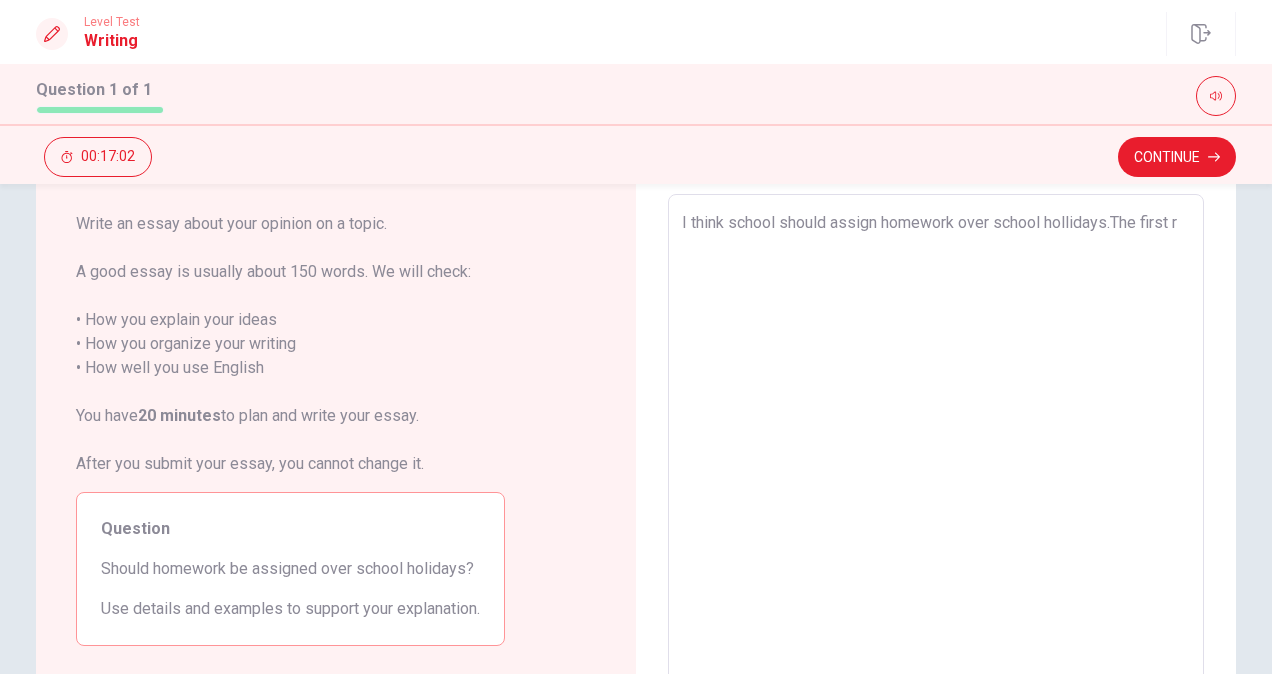 type on "x" 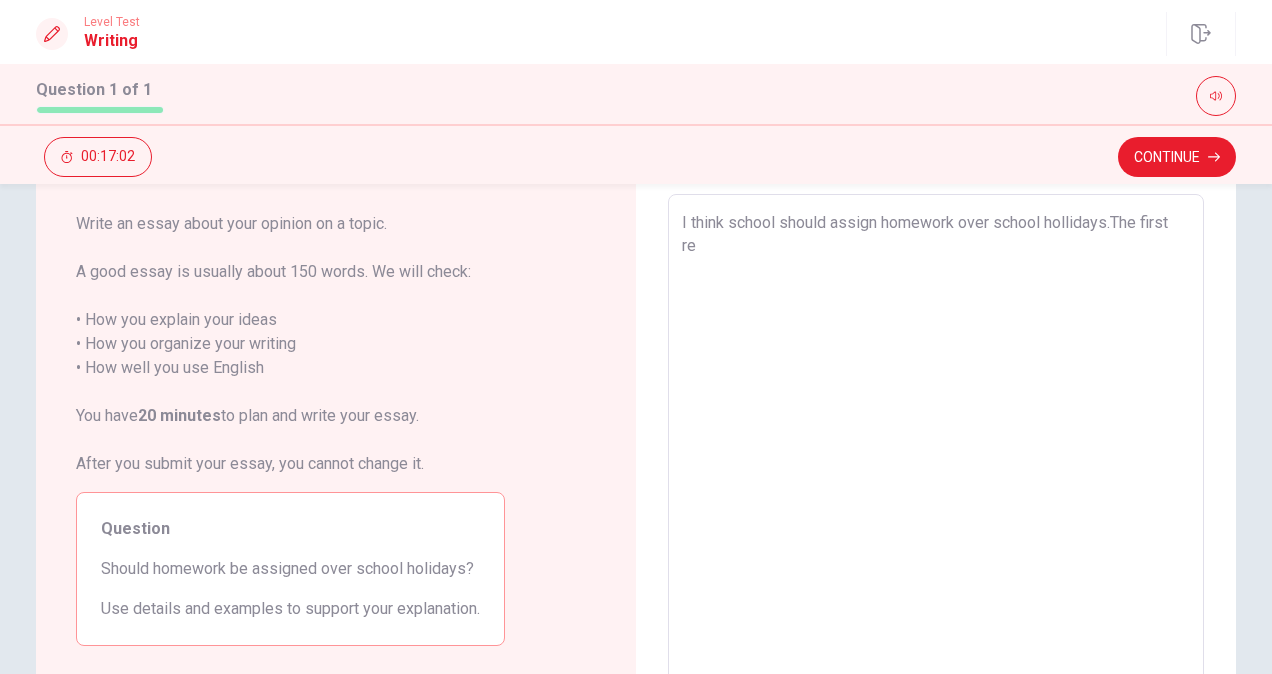 type on "x" 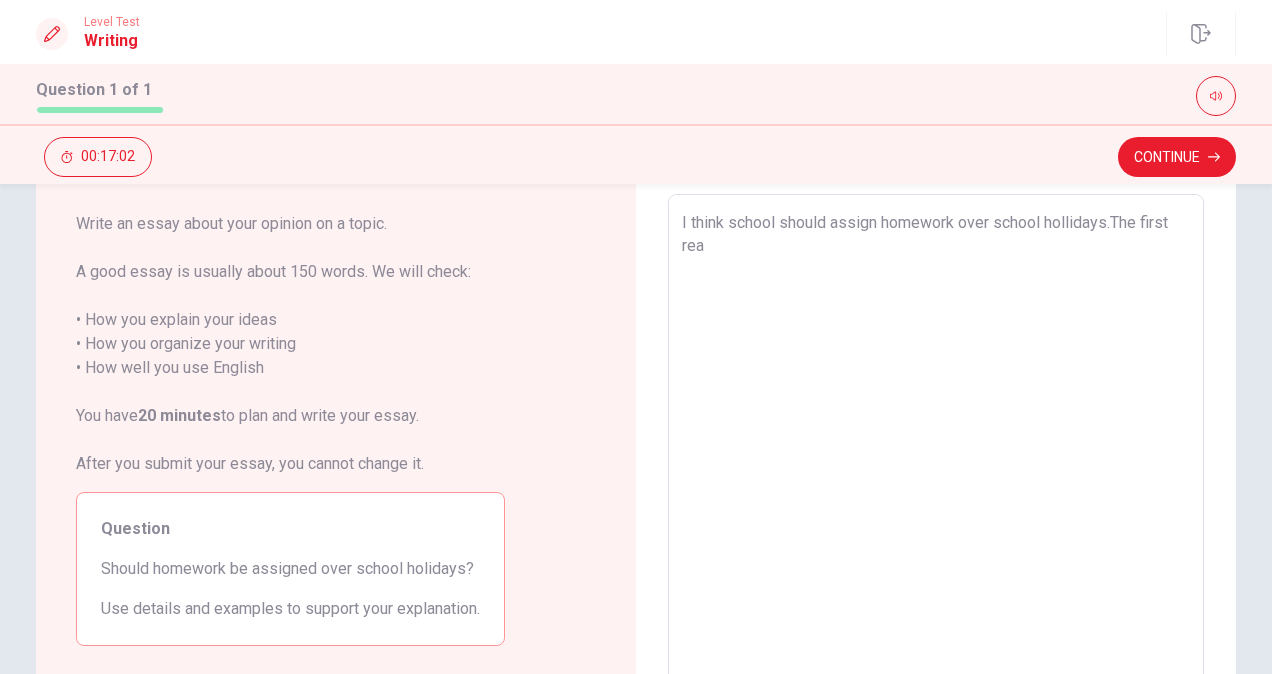 type on "x" 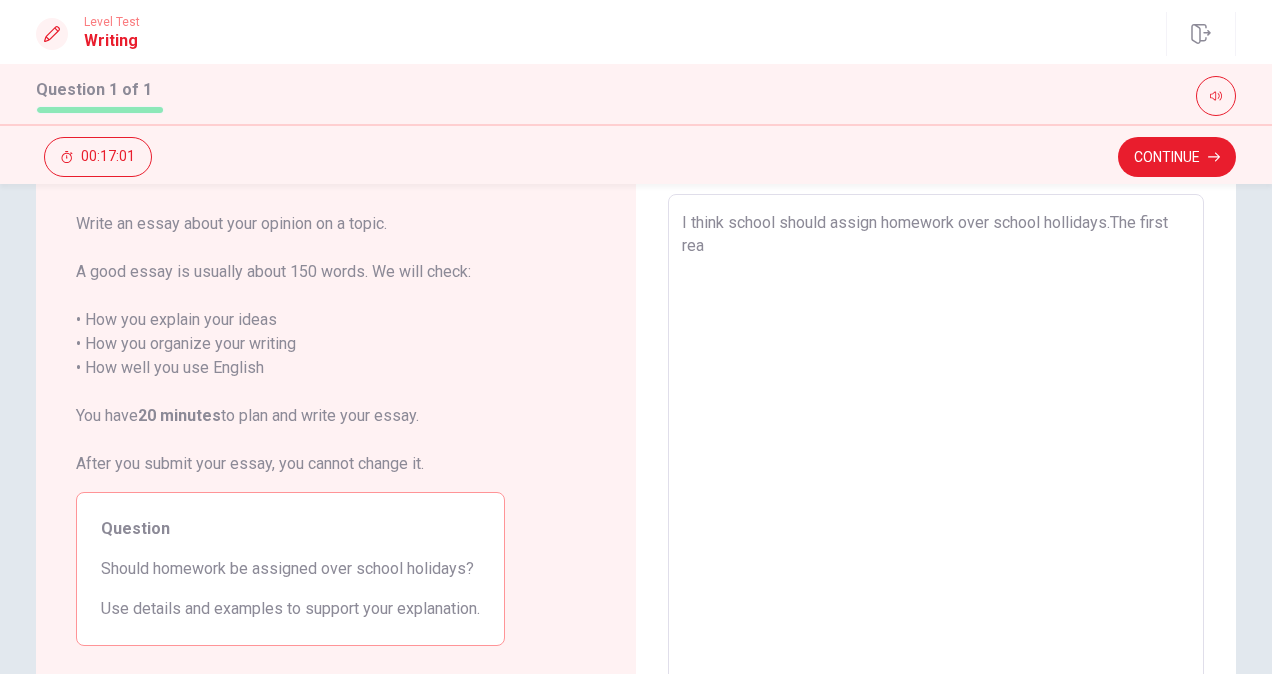 type on "I think school should assign homework over school hollidays.The first reas" 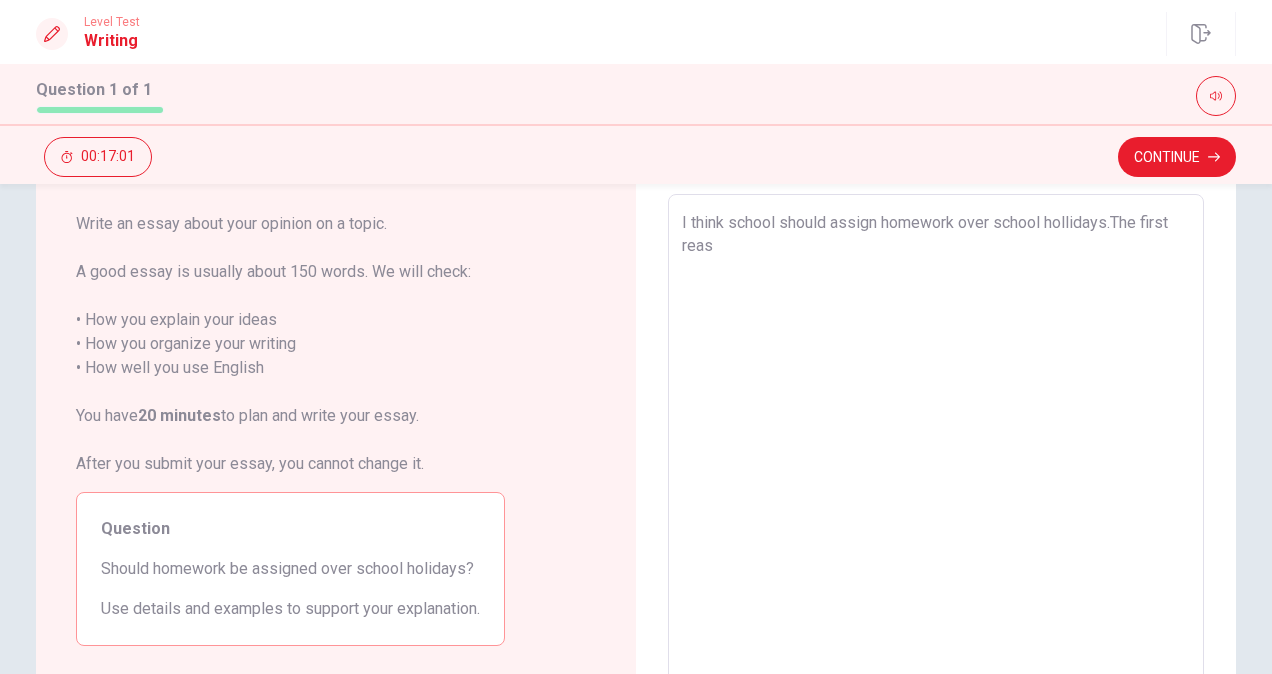 type on "x" 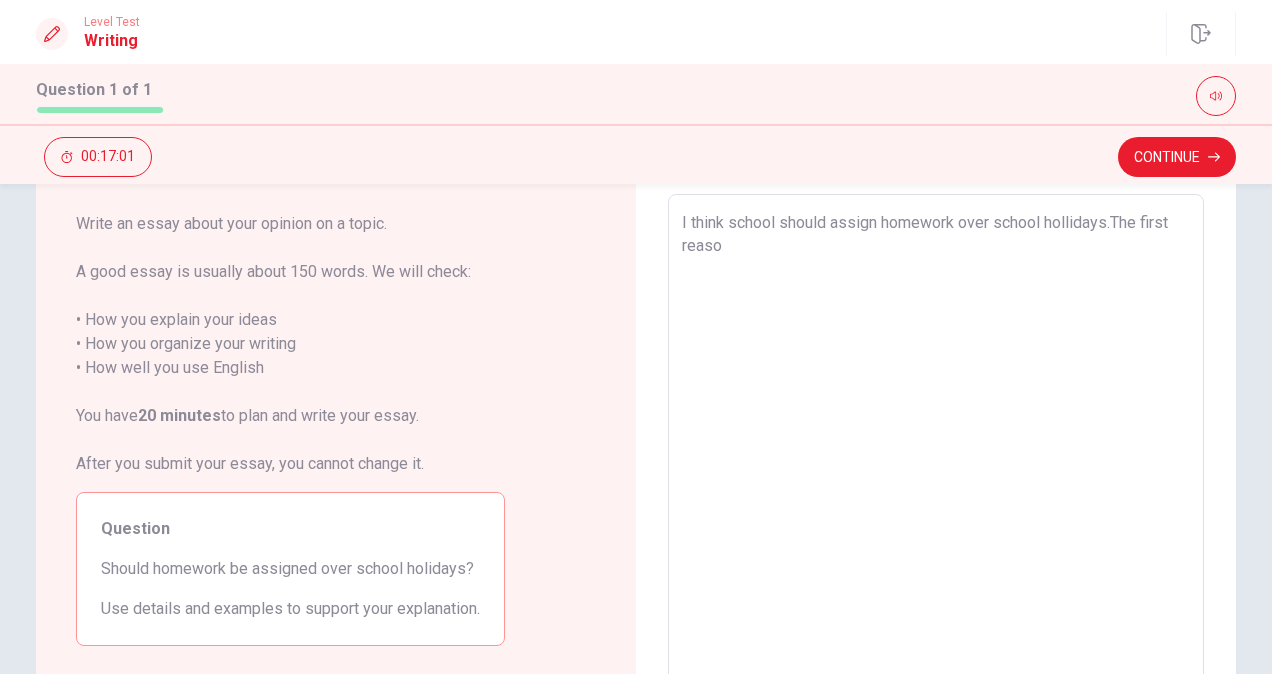 type on "x" 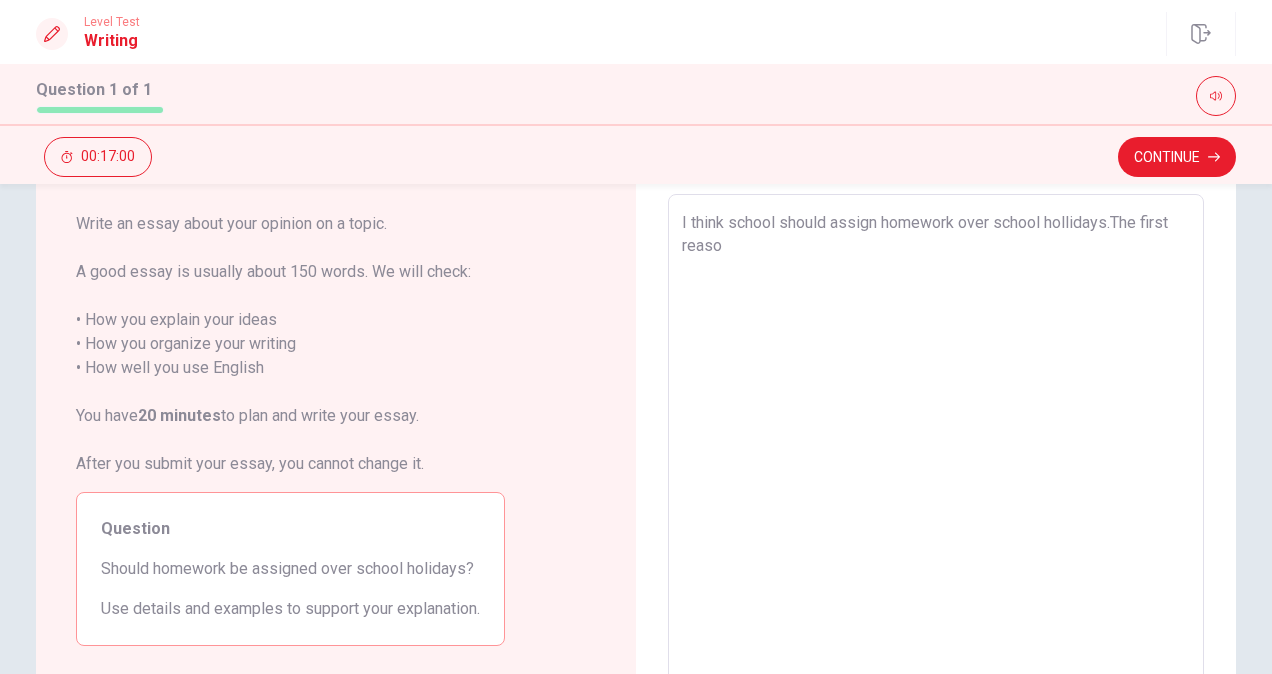 type on "I think school should assign homework over school hollidays.The first reason" 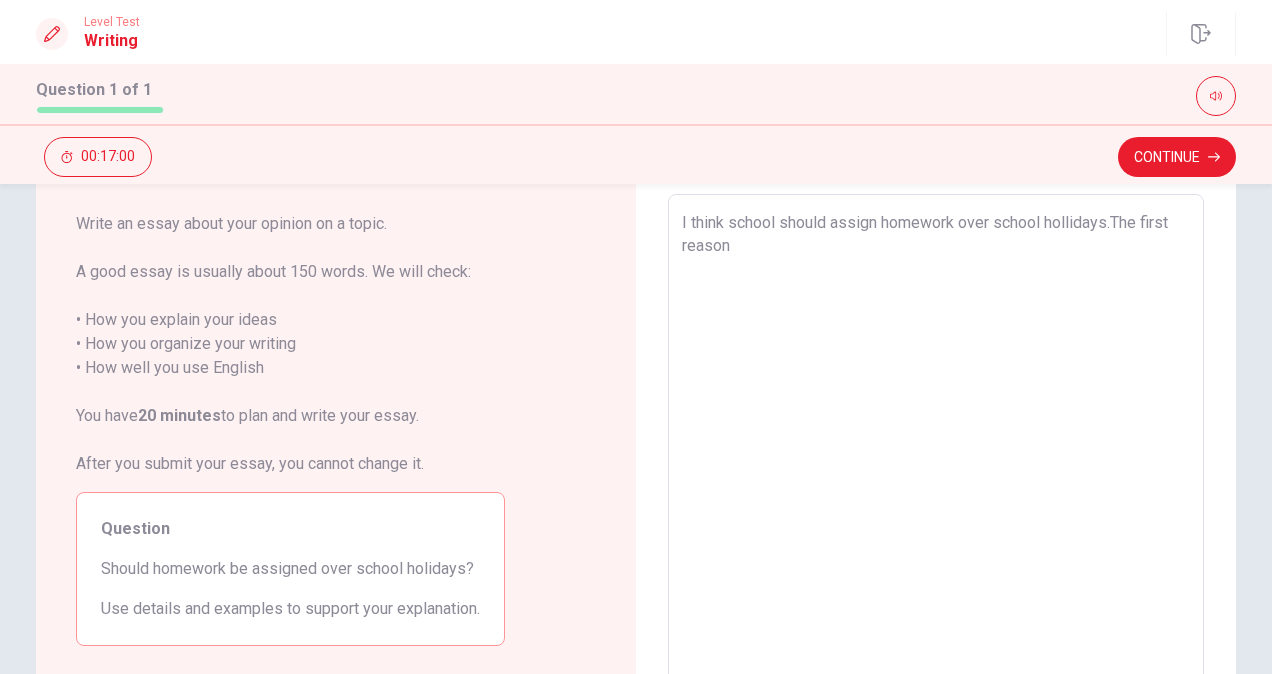 type on "x" 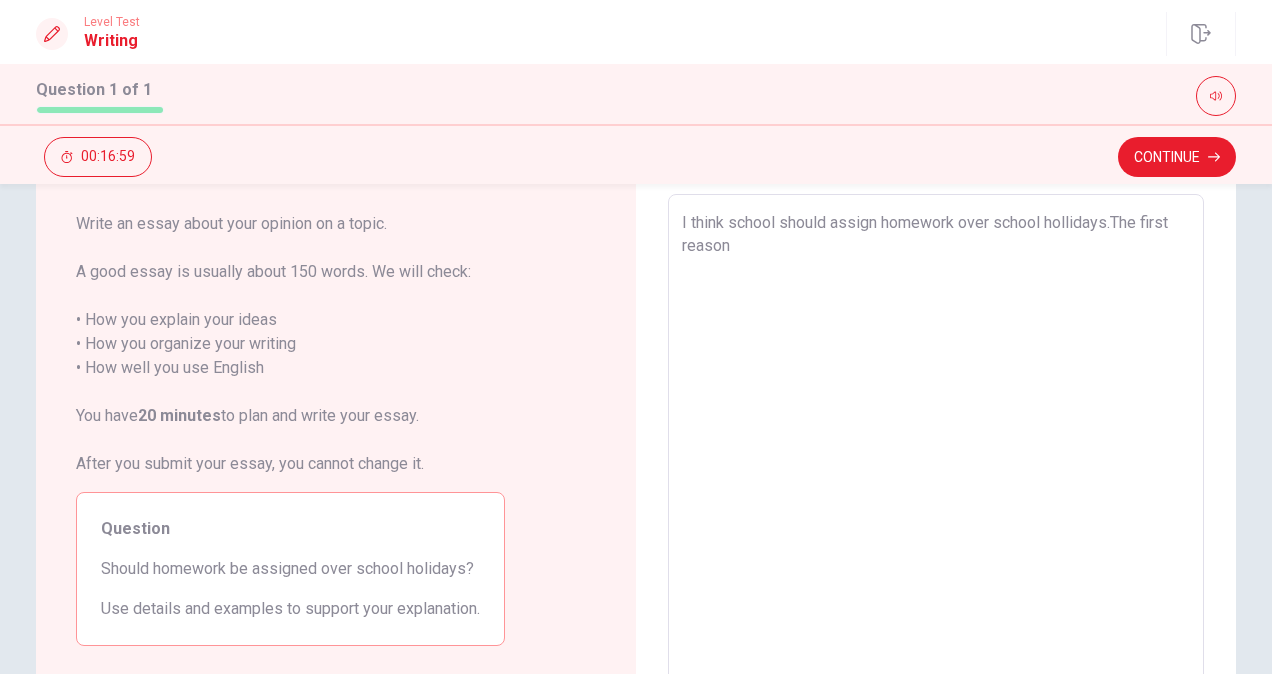 type on "I think school should assign homework over school hollidays.The first reason i" 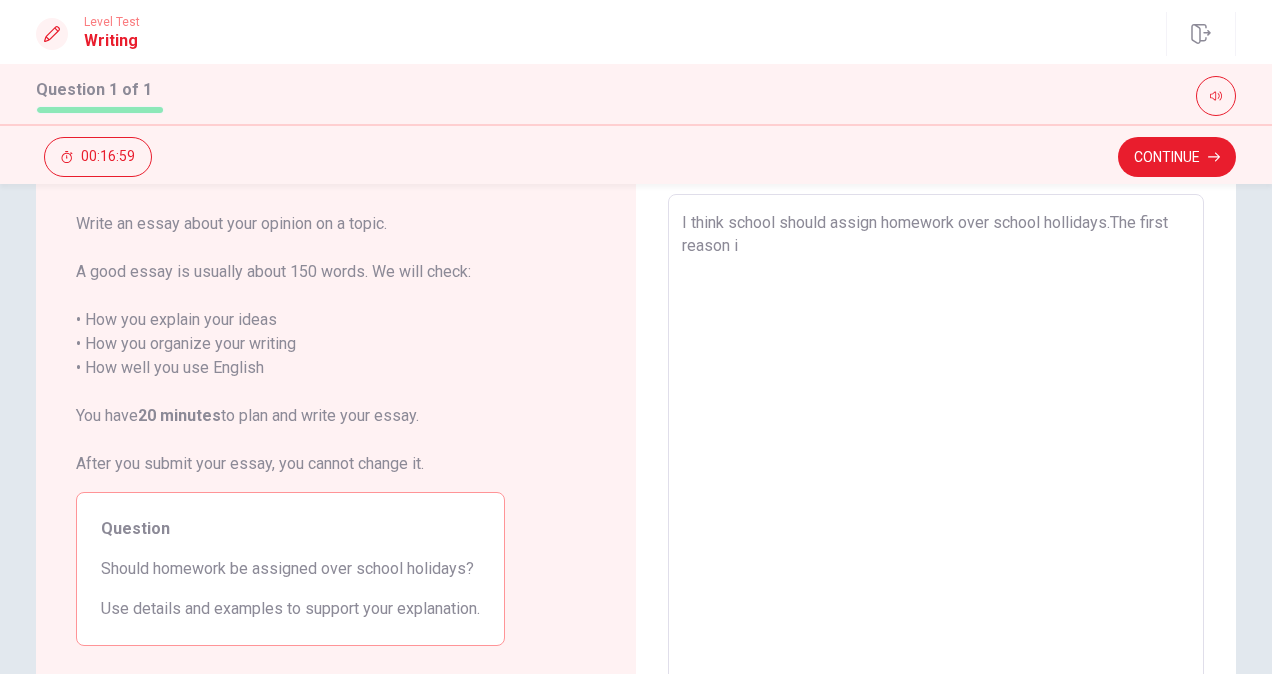type 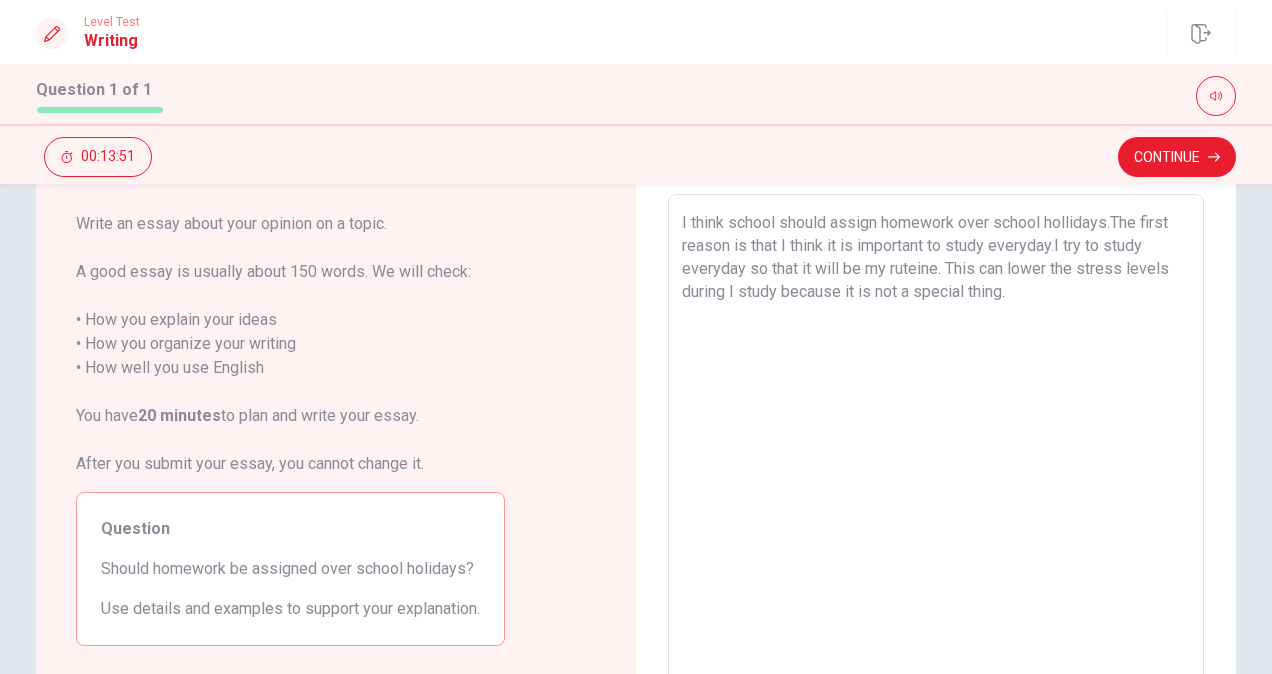 click on "I think school should assign homework over school hollidays.The first reason is that I think it is important to study everyday.I try to study everyday so that it will be my ruteine. This can lower the stress levels during I study because it is not a special thing." at bounding box center (936, 471) 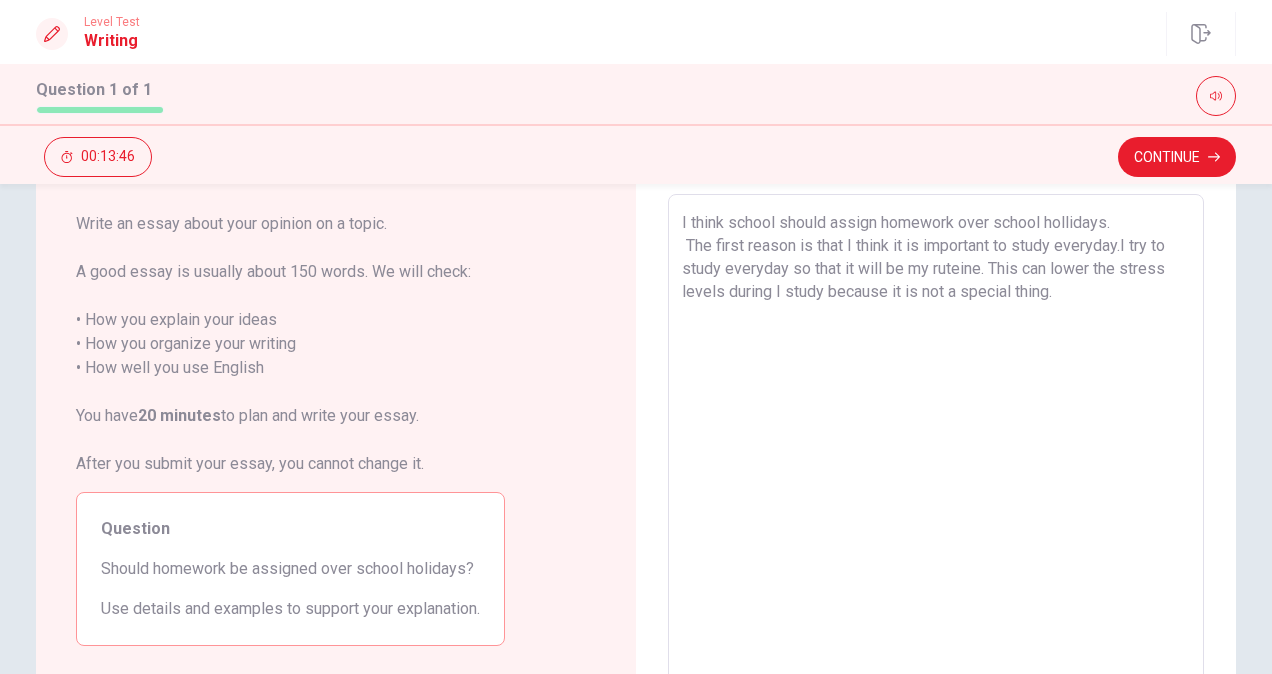 click on "I think school should assign homework over school hollidays.
The first reason is that I think it is important to study everyday.I try to study everyday so that it will be my ruteine. This can lower the stress levels during I study because it is not a special thing." at bounding box center [936, 471] 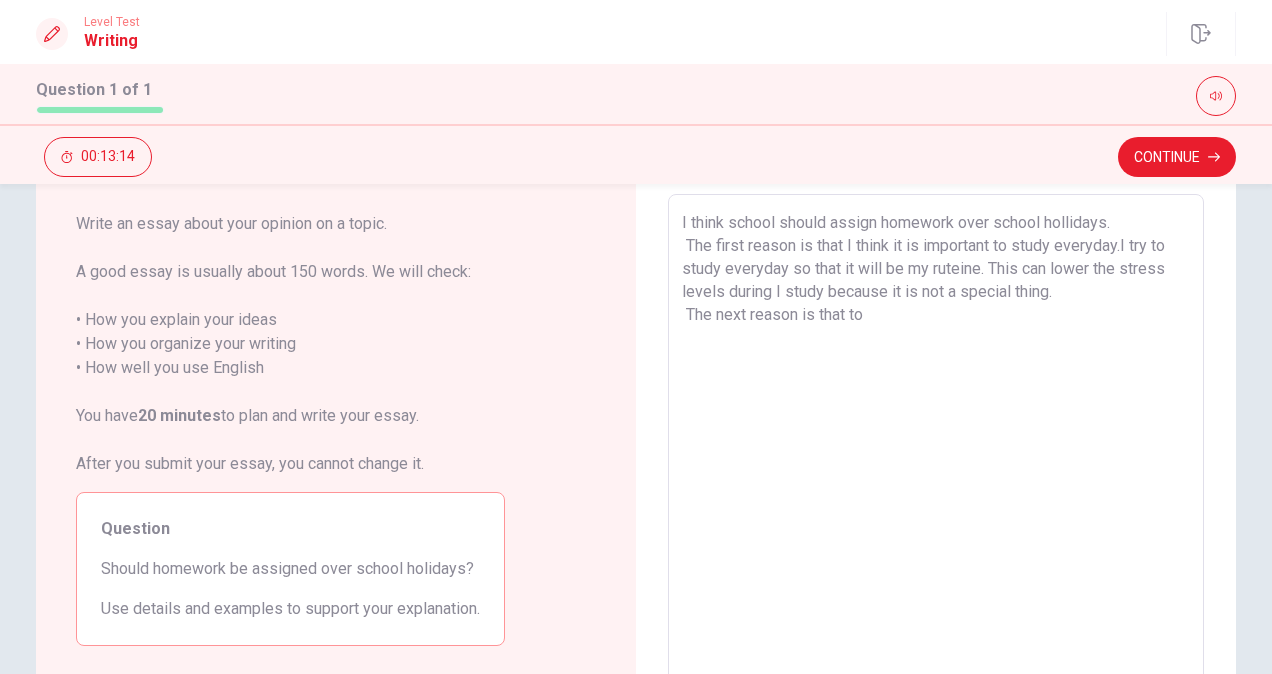 click on "I think school should assign homework over school hollidays.
The first reason is that I think it is important to study everyday.I try to study everyday so that it will be my ruteine. This can lower the stress levels during I study because it is not a special thing.
The next reason is that to" at bounding box center [936, 471] 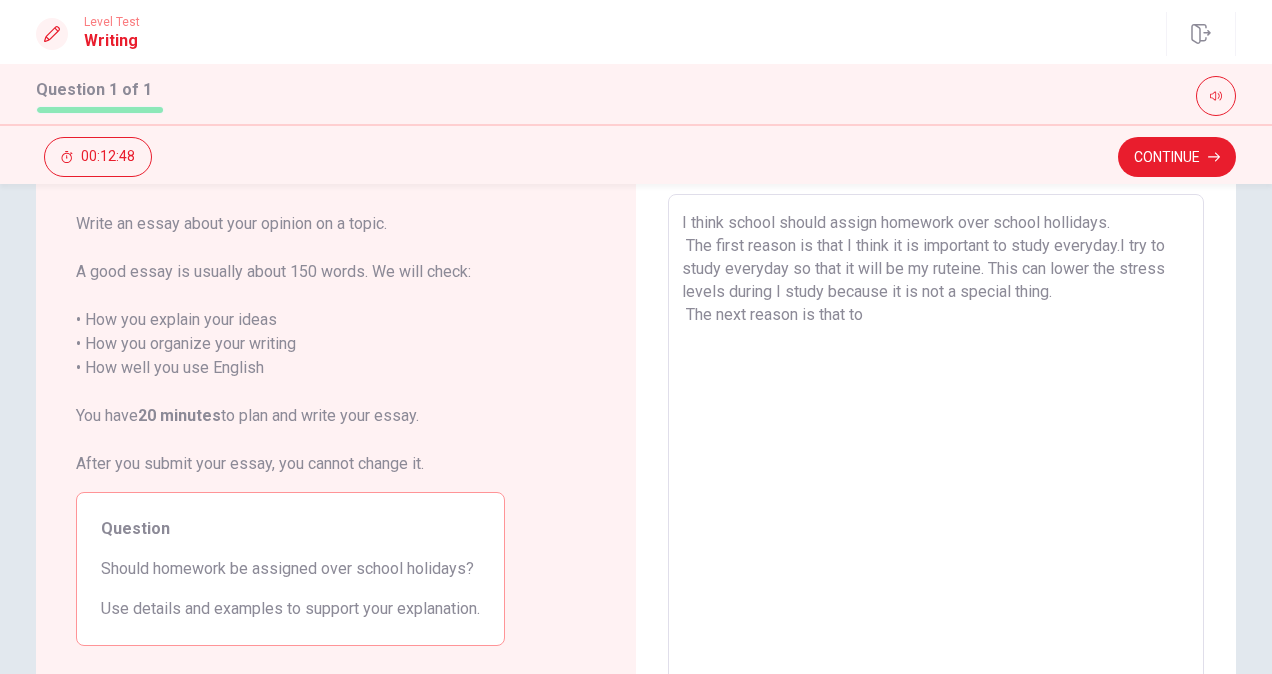 click on "I think school should assign homework over school hollidays.
The first reason is that I think it is important to study everyday.I try to study everyday so that it will be my ruteine. This can lower the stress levels during I study because it is not a special thing.
The next reason is that to" at bounding box center (936, 471) 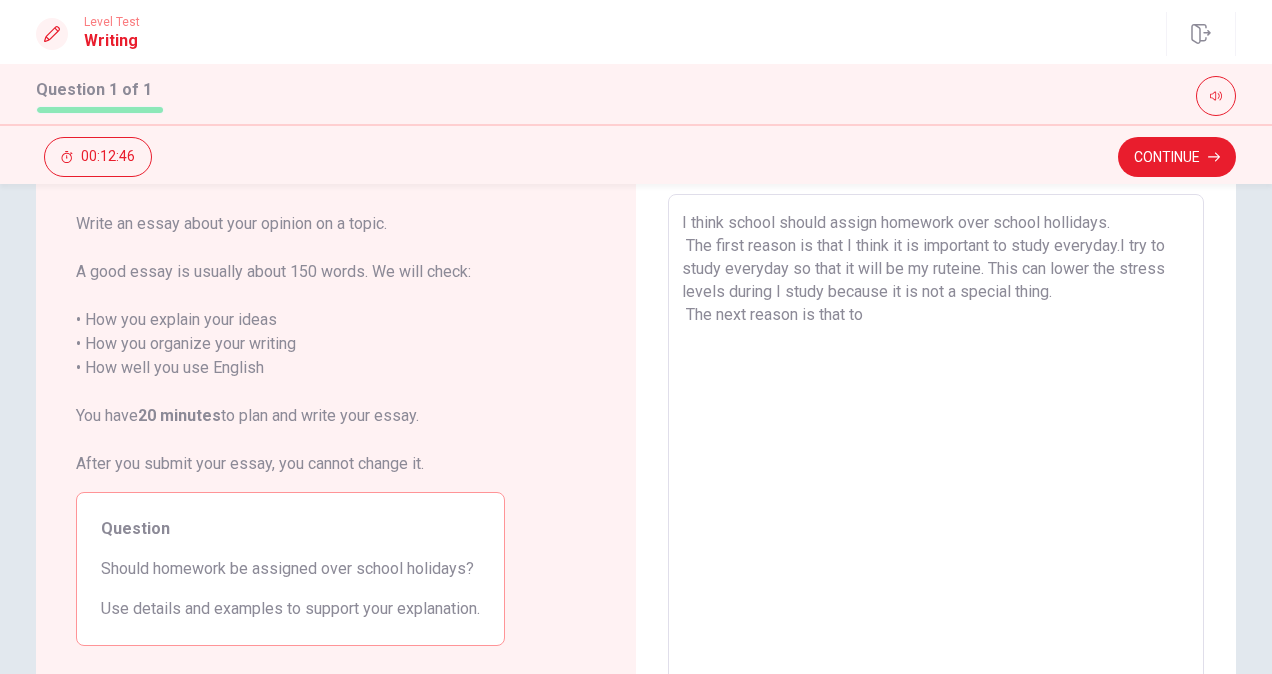 click on "I think school should assign homework over school hollidays.
The first reason is that I think it is important to study everyday.I try to study everyday so that it will be my ruteine. This can lower the stress levels during I study because it is not a special thing.
The next reason is that to" at bounding box center (936, 471) 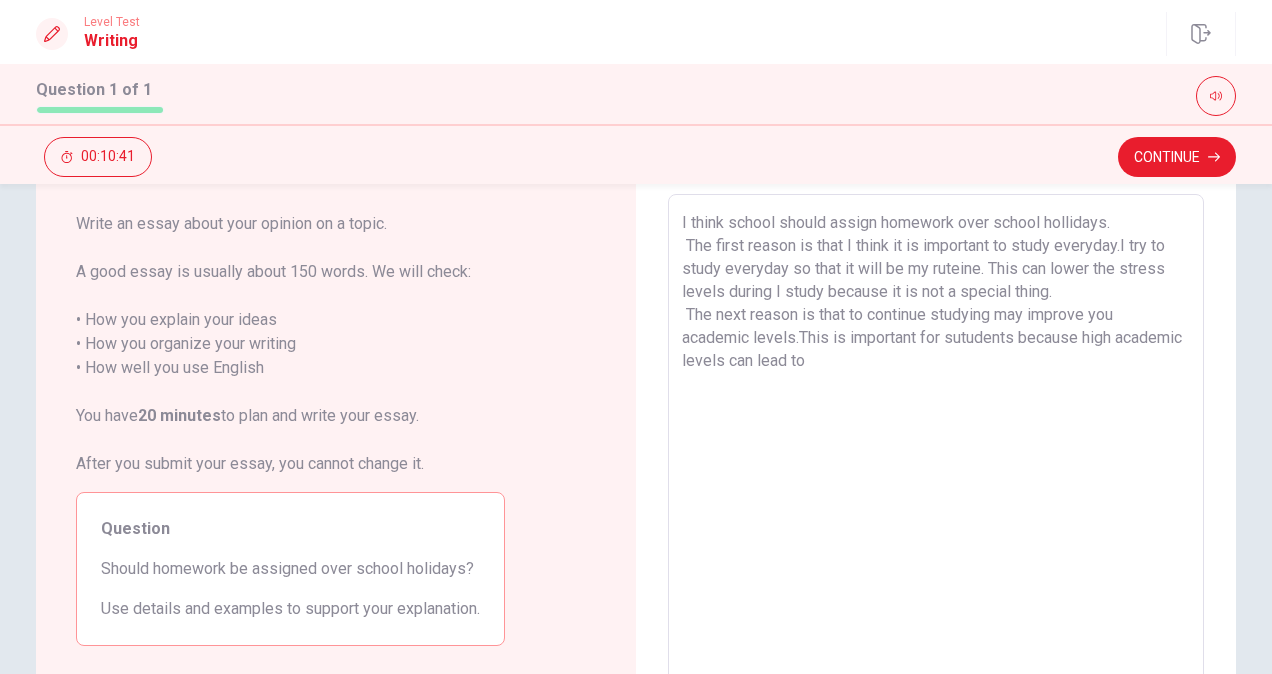 click on "I think school should assign homework over school hollidays.
The first reason is that I think it is important to study everyday.I try to study everyday so that it will be my ruteine. This can lower the stress levels during I study because it is not a special thing.
The next reason is that to continue studying may improve you academic levels.This is important for sutudents because high academic levels can lead to" at bounding box center [936, 471] 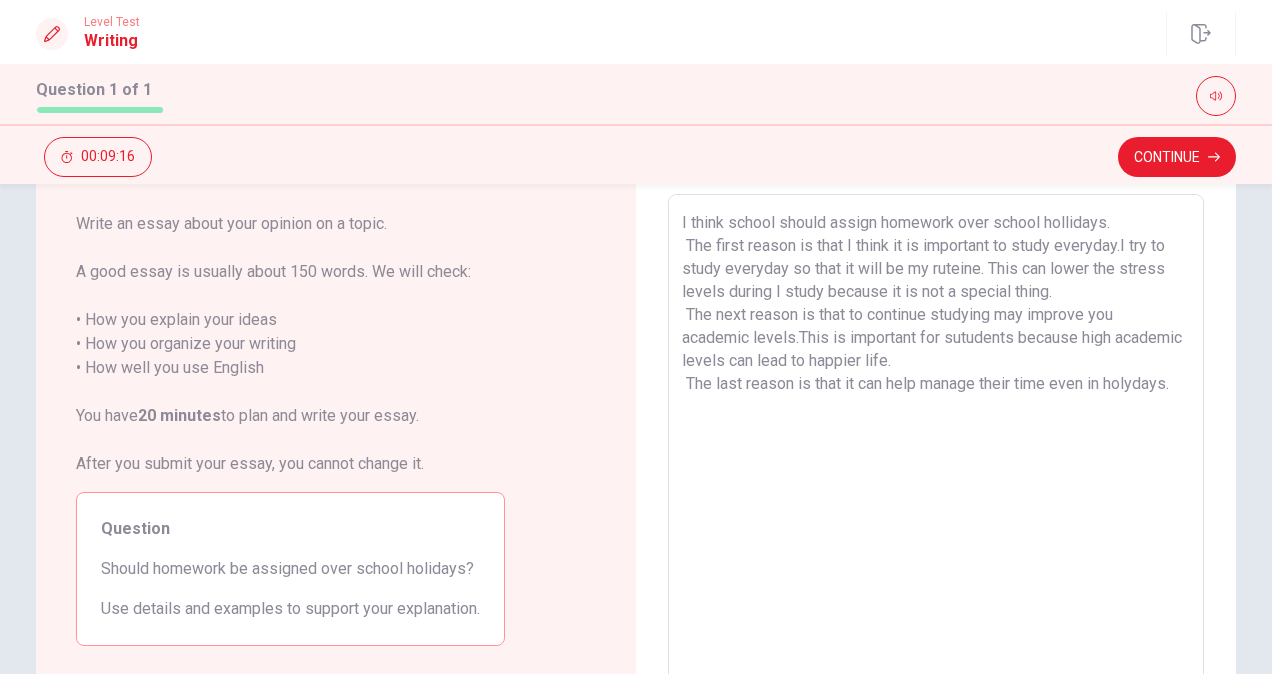 click on "I think school should assign homework over school hollidays.
The first reason is that I think it is important to study everyday.I try to study everyday so that it will be my ruteine. This can lower the stress levels during I study because it is not a special thing.
The next reason is that to continue studying may improve you academic levels.This is important for sutudents because high academic levels can lead to happier life.
The last reason is that it can help manage their time even in holydays." at bounding box center (936, 471) 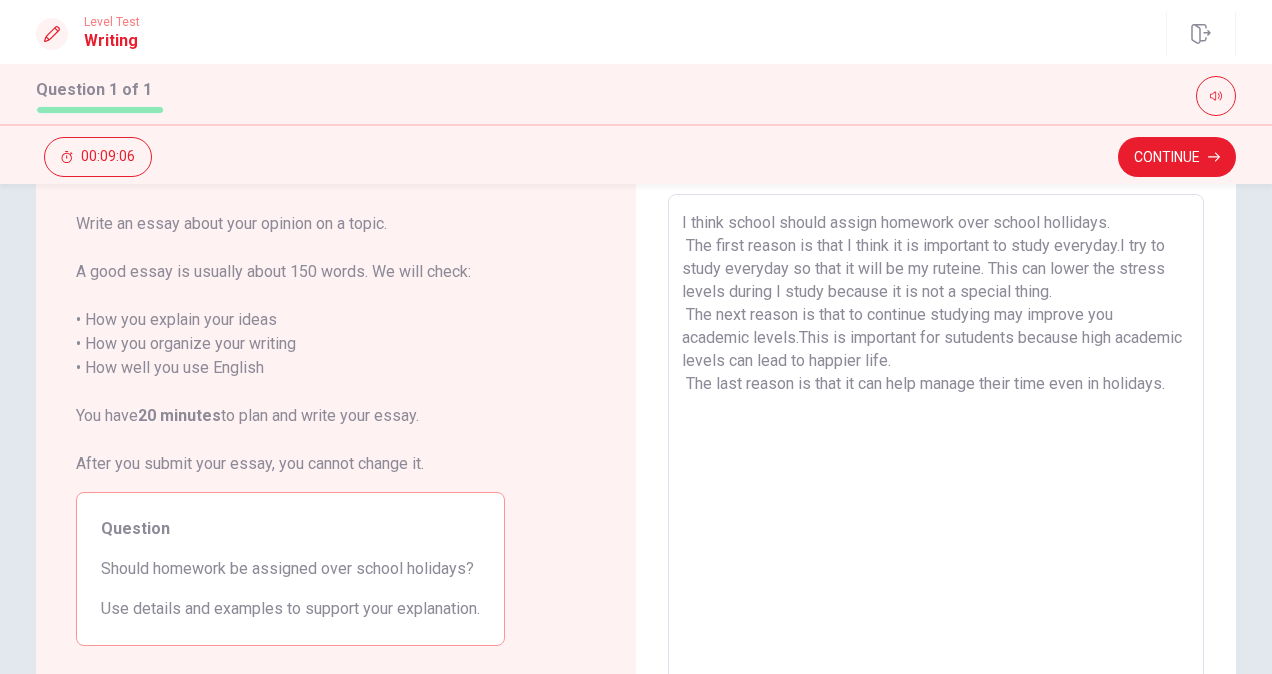 click on "I think school should assign homework over school hollidays.
The first reason is that I think it is important to study everyday.I try to study everyday so that it will be my ruteine. This can lower the stress levels during I study because it is not a special thing.
The next reason is that to continue studying may improve you academic levels.This is important for sutudents because high academic levels can lead to happier life.
The last reason is that it can help manage their time even in holidays." at bounding box center (936, 471) 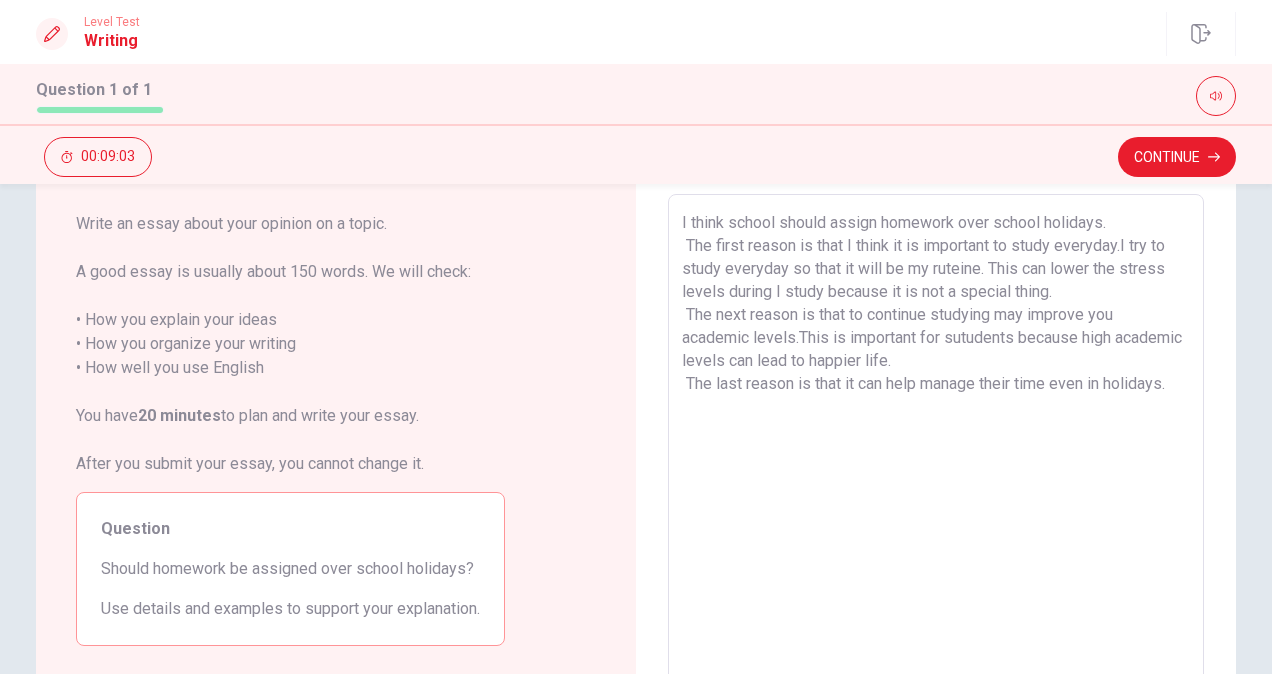 click on "I think school should assign homework over school holidays.
The first reason is that I think it is important to study everyday.I try to study everyday so that it will be my ruteine. This can lower the stress levels during I study because it is not a special thing.
The next reason is that to continue studying may improve you academic levels.This is important for sutudents because high academic levels can lead to happier life.
The last reason is that it can help manage their time even in holidays." at bounding box center [936, 471] 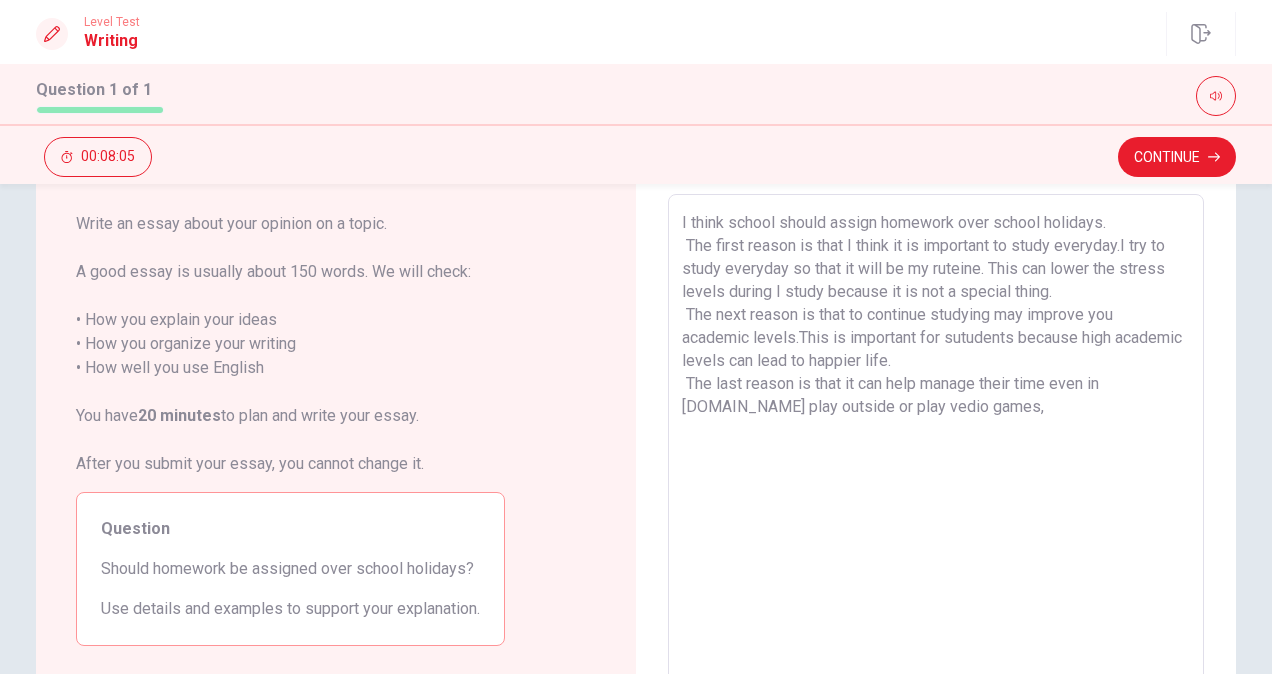 click on "I think school should assign homework over school holidays.
The first reason is that I think it is important to study everyday.I try to study everyday so that it will be my ruteine. This can lower the stress levels during I study because it is not a special thing.
The next reason is that to continue studying may improve you academic levels.This is important for sutudents because high academic levels can lead to happier life.
The last reason is that it can help manage their time even in [DOMAIN_NAME] play outside or play vedio games," at bounding box center [936, 471] 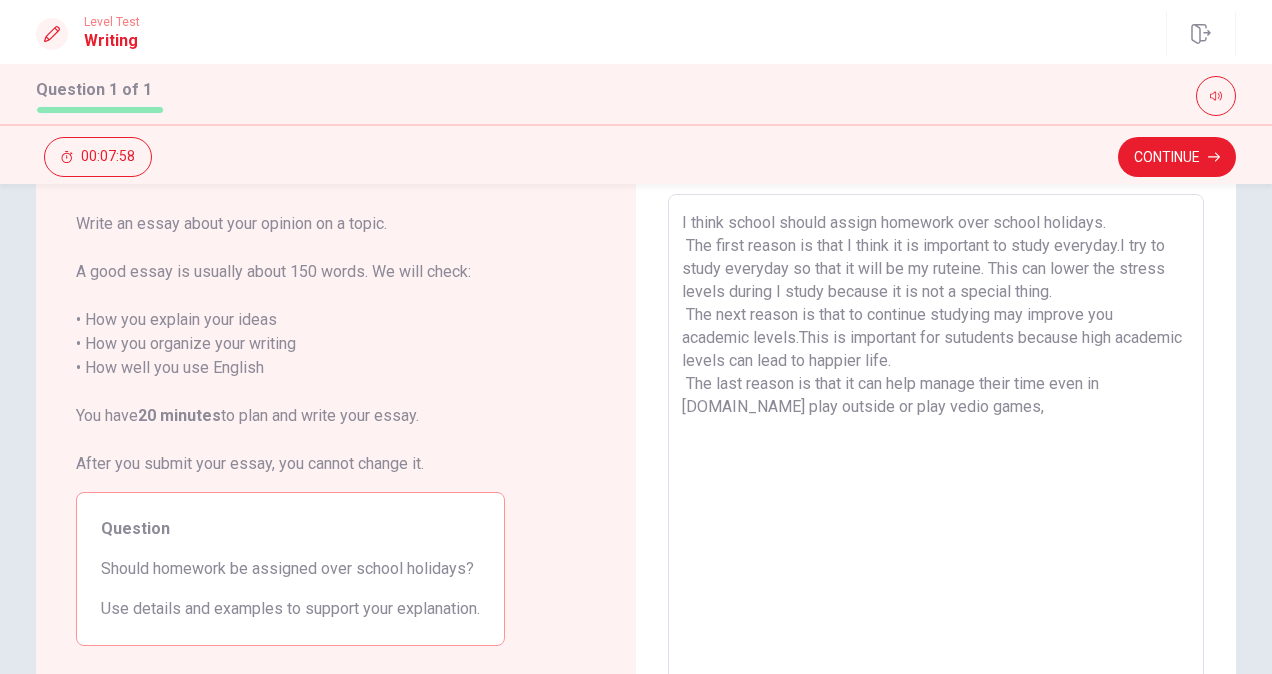 click on "I think school should assign homework over school holidays.
The first reason is that I think it is important to study everyday.I try to study everyday so that it will be my ruteine. This can lower the stress levels during I study because it is not a special thing.
The next reason is that to continue studying may improve you academic levels.This is important for sutudents because high academic levels can lead to happier life.
The last reason is that it can help manage their time even in [DOMAIN_NAME] play outside or play vedio games," at bounding box center (936, 471) 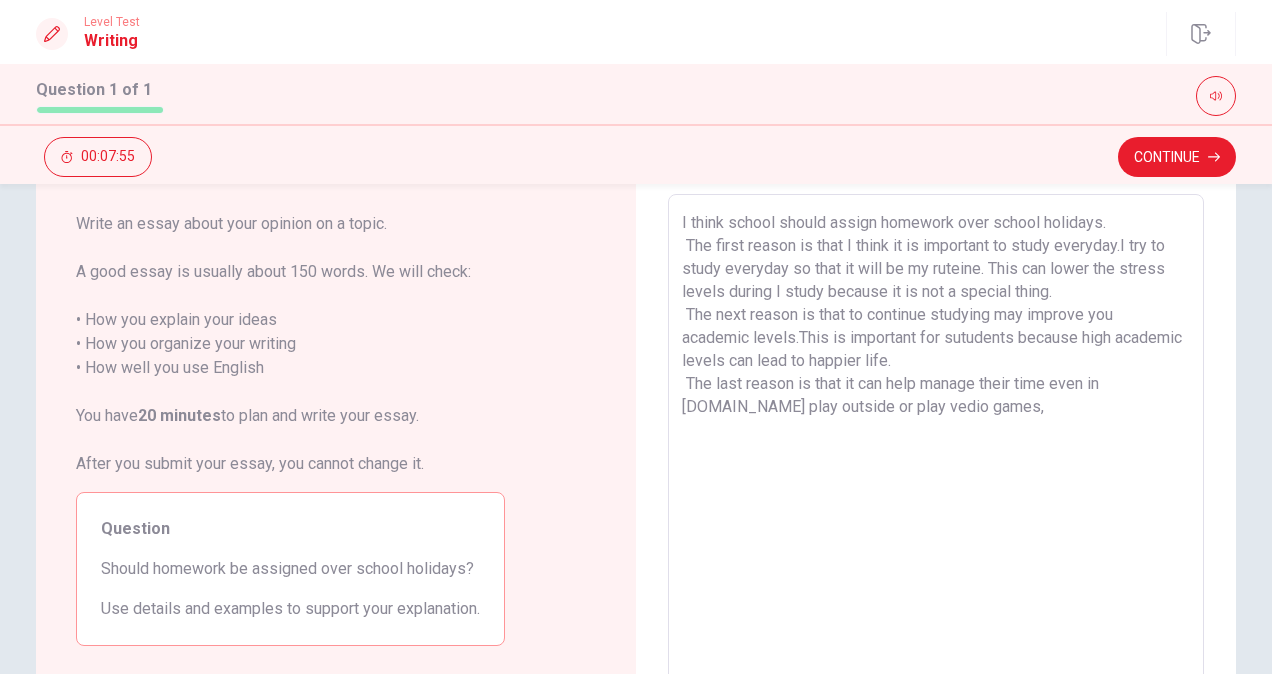click on "I think school should assign homework over school holidays.
The first reason is that I think it is important to study everyday.I try to study everyday so that it will be my ruteine. This can lower the stress levels during I study because it is not a special thing.
The next reason is that to continue studying may improve you academic levels.This is important for sutudents because high academic levels can lead to happier life.
The last reason is that it can help manage their time even in [DOMAIN_NAME] play outside or play vedio games," at bounding box center [936, 471] 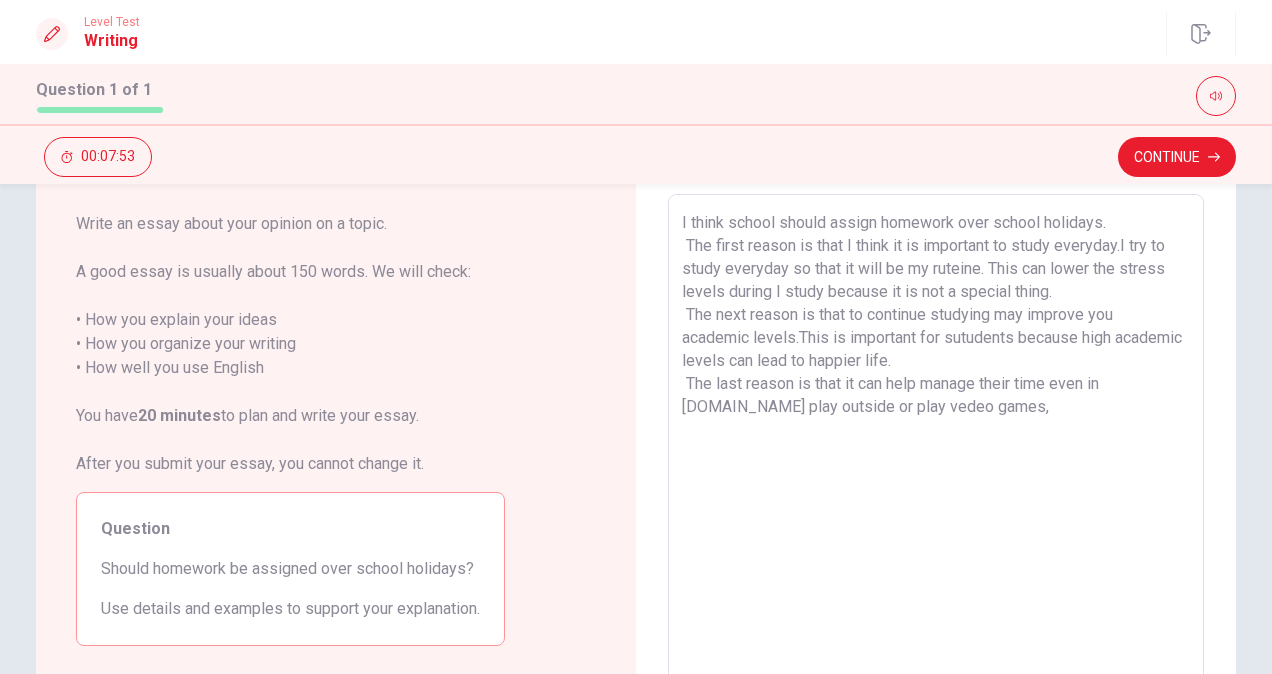 click on "I think school should assign homework over school holidays.
The first reason is that I think it is important to study everyday.I try to study everyday so that it will be my ruteine. This can lower the stress levels during I study because it is not a special thing.
The next reason is that to continue studying may improve you academic levels.This is important for sutudents because high academic levels can lead to happier life.
The last reason is that it can help manage their time even in [DOMAIN_NAME] play outside or play vedeo games," at bounding box center (936, 471) 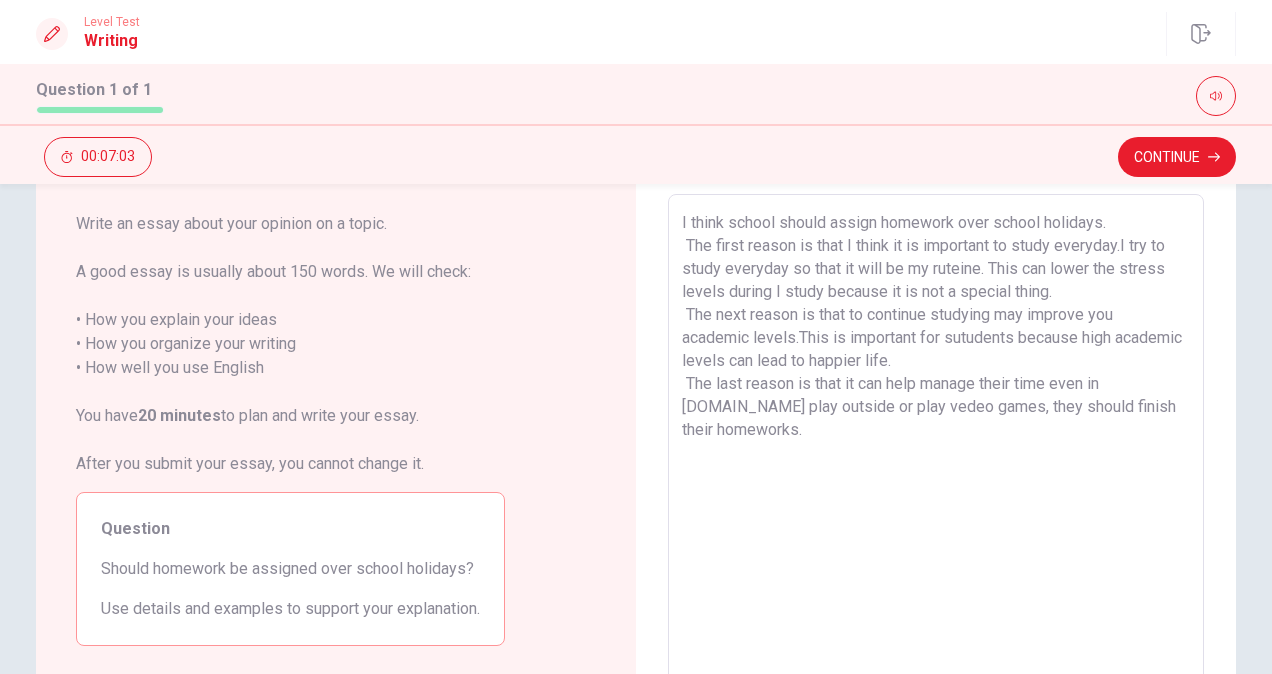 click on "I think school should assign homework over school holidays.
The first reason is that I think it is important to study everyday.I try to study everyday so that it will be my ruteine. This can lower the stress levels during I study because it is not a special thing.
The next reason is that to continue studying may improve you academic levels.This is important for sutudents because high academic levels can lead to happier life.
The last reason is that it can help manage their time even in [DOMAIN_NAME] play outside or play vedeo games, they should finish their homeworks." at bounding box center (936, 471) 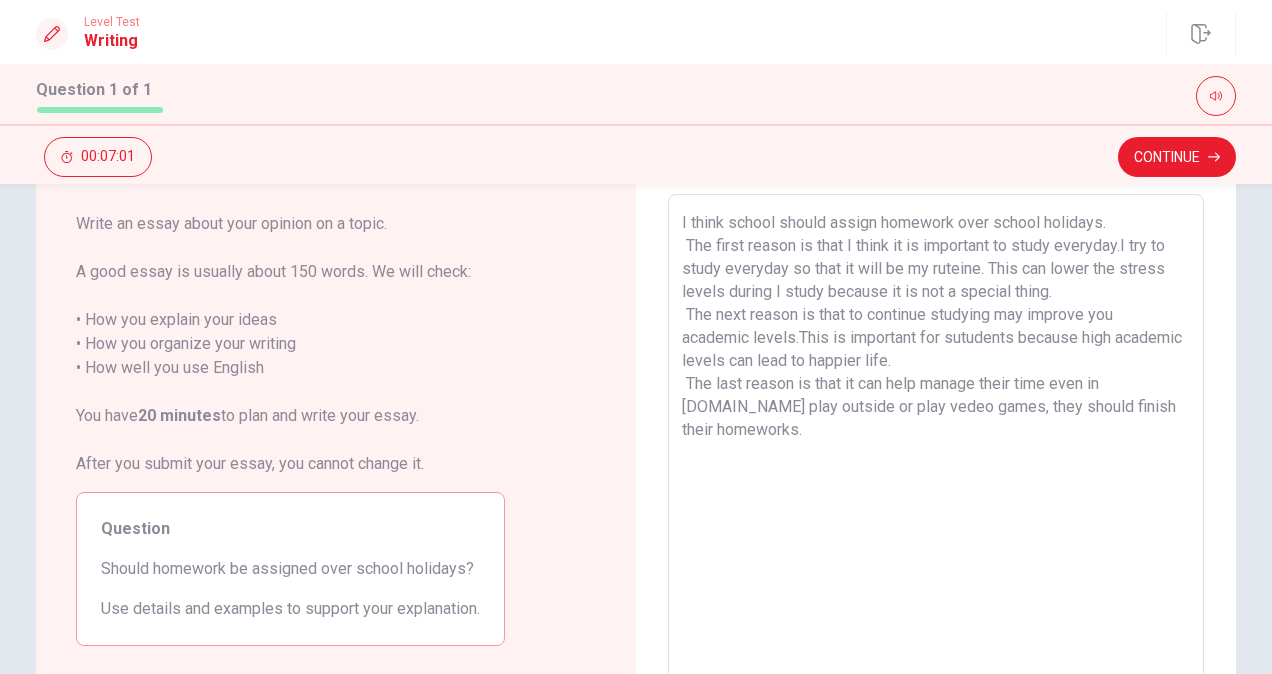 click on "I think school should assign homework over school holidays.
The first reason is that I think it is important to study everyday.I try to study everyday so that it will be my ruteine. This can lower the stress levels during I study because it is not a special thing.
The next reason is that to continue studying may improve you academic levels.This is important for sutudents because high academic levels can lead to happier life.
The last reason is that it can help manage their time even in [DOMAIN_NAME] play outside or play vedeo games, they should finish their homeworks." at bounding box center [936, 471] 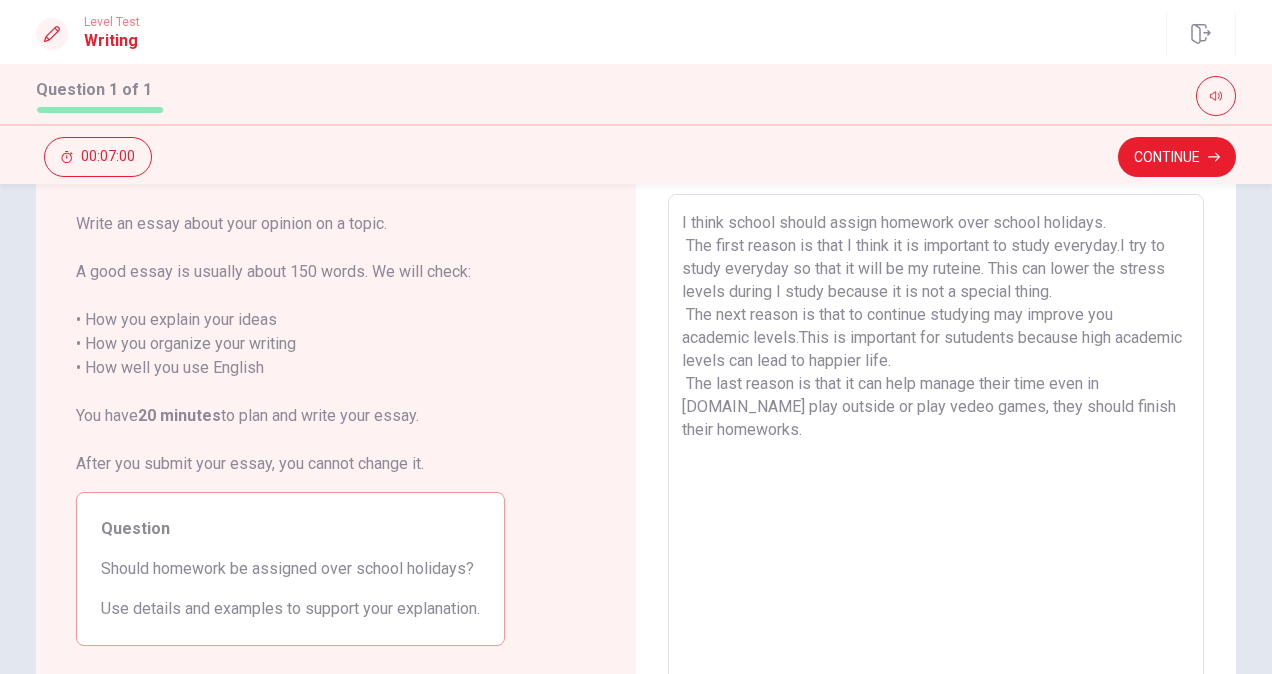 click on "I think school should assign homework over school holidays.
The first reason is that I think it is important to study everyday.I try to study everyday so that it will be my ruteine. This can lower the stress levels during I study because it is not a special thing.
The next reason is that to continue studying may improve you academic levels.This is important for sutudents because high academic levels can lead to happier life.
The last reason is that it can help manage their time even in [DOMAIN_NAME] play outside or play vedeo games, they should finish their homeworks." at bounding box center (936, 471) 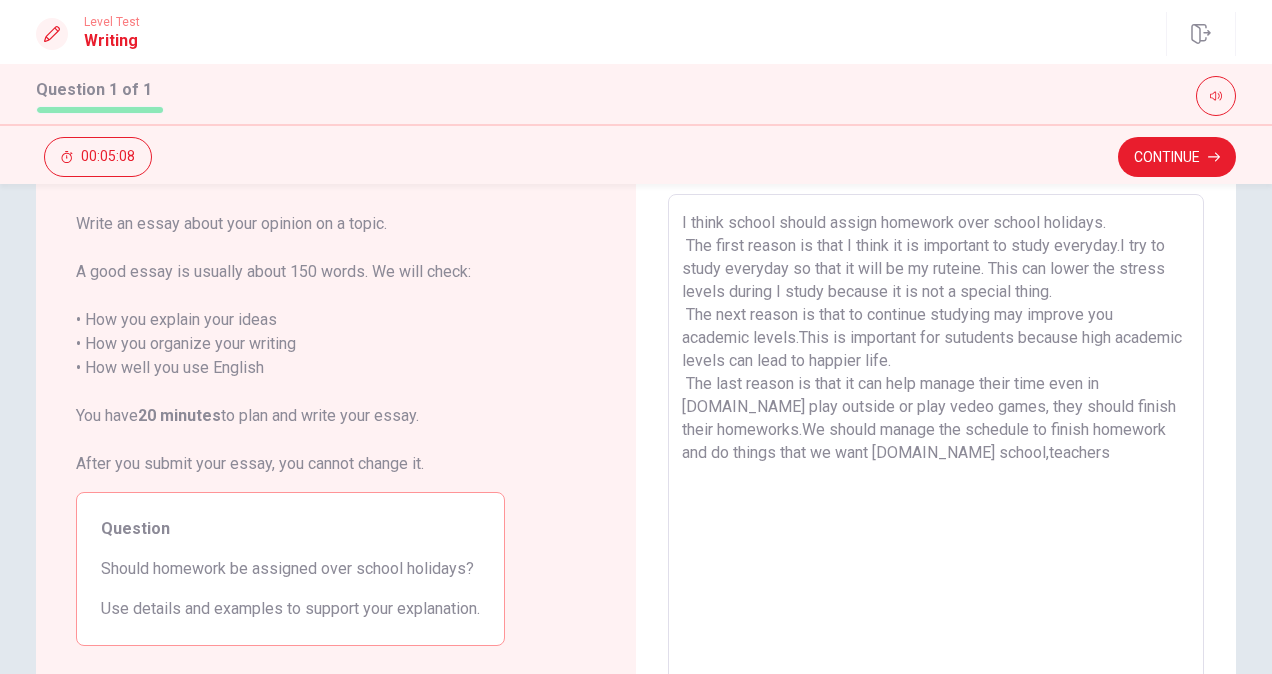 click on "I think school should assign homework over school holidays.
The first reason is that I think it is important to study everyday.I try to study everyday so that it will be my ruteine. This can lower the stress levels during I study because it is not a special thing.
The next reason is that to continue studying may improve you academic levels.This is important for sutudents because high academic levels can lead to happier life.
The last reason is that it can help manage their time even in [DOMAIN_NAME] play outside or play vedeo games, they should finish their homeworks.We should manage the schedule to finish homework and do things that we want [DOMAIN_NAME] school,teachers" at bounding box center (936, 471) 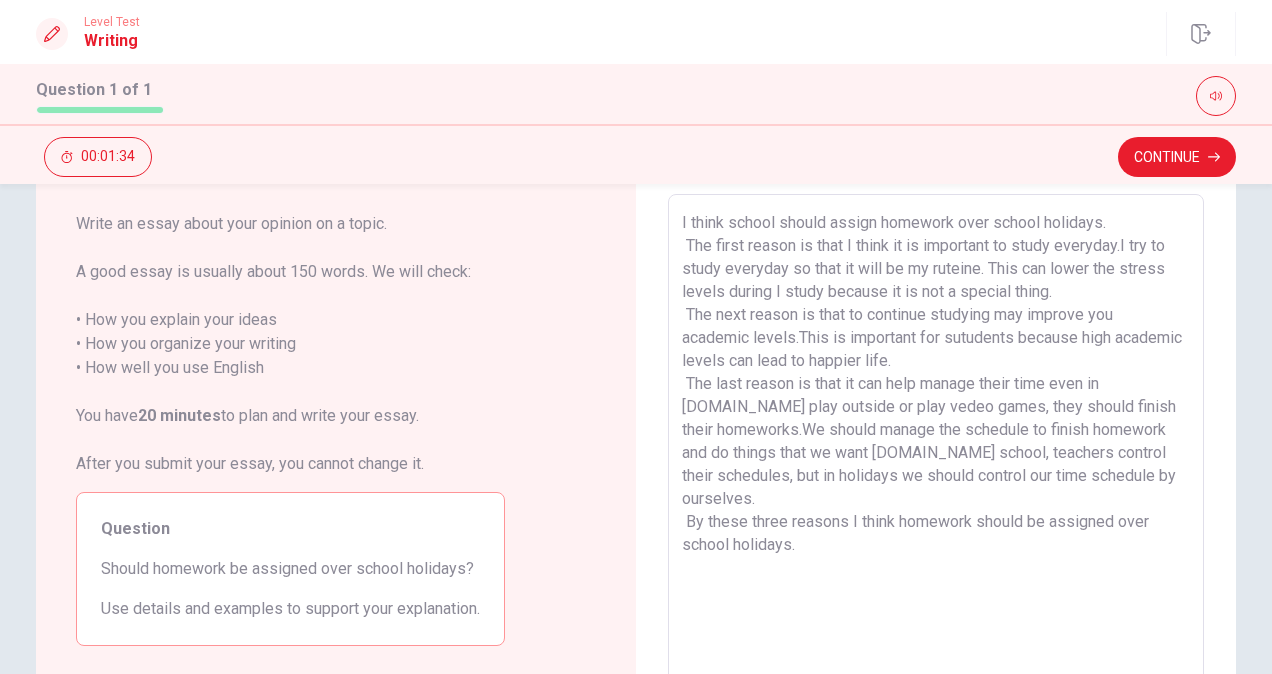 click on "I think school should assign homework over school holidays.
The first reason is that I think it is important to study everyday.I try to study everyday so that it will be my ruteine. This can lower the stress levels during I study because it is not a special thing.
The next reason is that to continue studying may improve you academic levels.This is important for sutudents because high academic levels can lead to happier life.
The last reason is that it can help manage their time even in [DOMAIN_NAME] play outside or play vedeo games, they should finish their homeworks.We should manage the schedule to finish homework and do things that we want [DOMAIN_NAME] school, teachers control their schedules, but in holidays we should control our time schedule by ourselves.
By these three reasons I think homework should be assigned over school holidays." at bounding box center (936, 471) 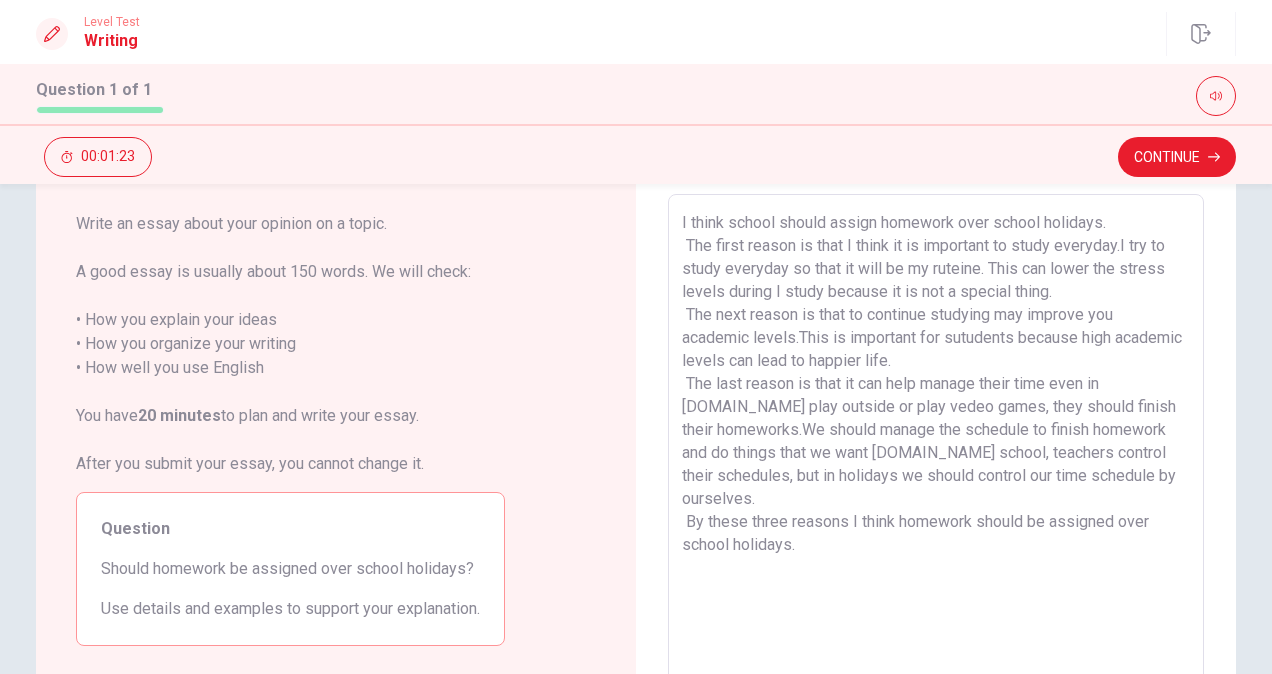 click on "I think school should assign homework over school holidays.
The first reason is that I think it is important to study everyday.I try to study everyday so that it will be my ruteine. This can lower the stress levels during I study because it is not a special thing.
The next reason is that to continue studying may improve you academic levels.This is important for sutudents because high academic levels can lead to happier life.
The last reason is that it can help manage their time even in [DOMAIN_NAME] play outside or play vedeo games, they should finish their homeworks.We should manage the schedule to finish homework and do things that we want [DOMAIN_NAME] school, teachers control their schedules, but in holidays we should control our time schedule by ourselves.
By these three reasons I think homework should be assigned over school holidays." at bounding box center (936, 471) 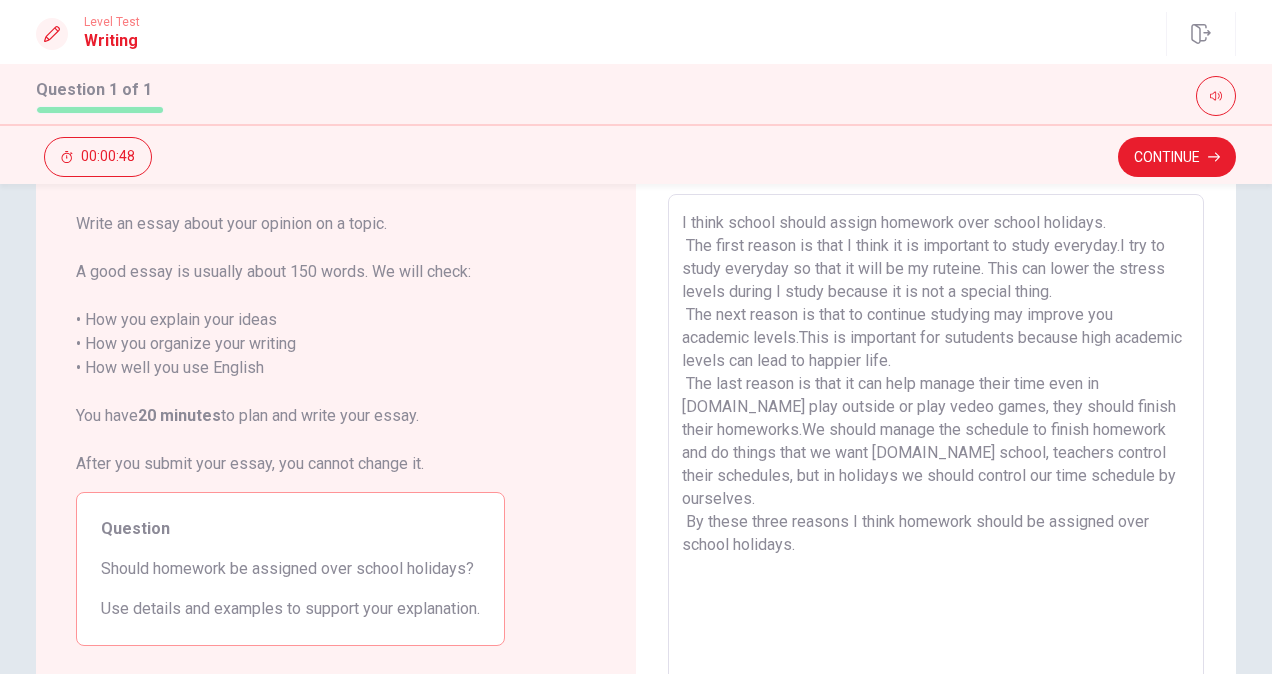 click on "I think school should assign homework over school holidays.
The first reason is that I think it is important to study everyday.I try to study everyday so that it will be my ruteine. This can lower the stress levels during I study because it is not a special thing.
The next reason is that to continue studying may improve you academic levels.This is important for sutudents because high academic levels can lead to happier life.
The last reason is that it can help manage their time even in [DOMAIN_NAME] play outside or play vedeo games, they should finish their homeworks.We should manage the schedule to finish homework and do things that we want [DOMAIN_NAME] school, teachers control their schedules, but in holidays we should control our time schedule by ourselves.
By these three reasons I think homework should be assigned over school holidays." at bounding box center (936, 471) 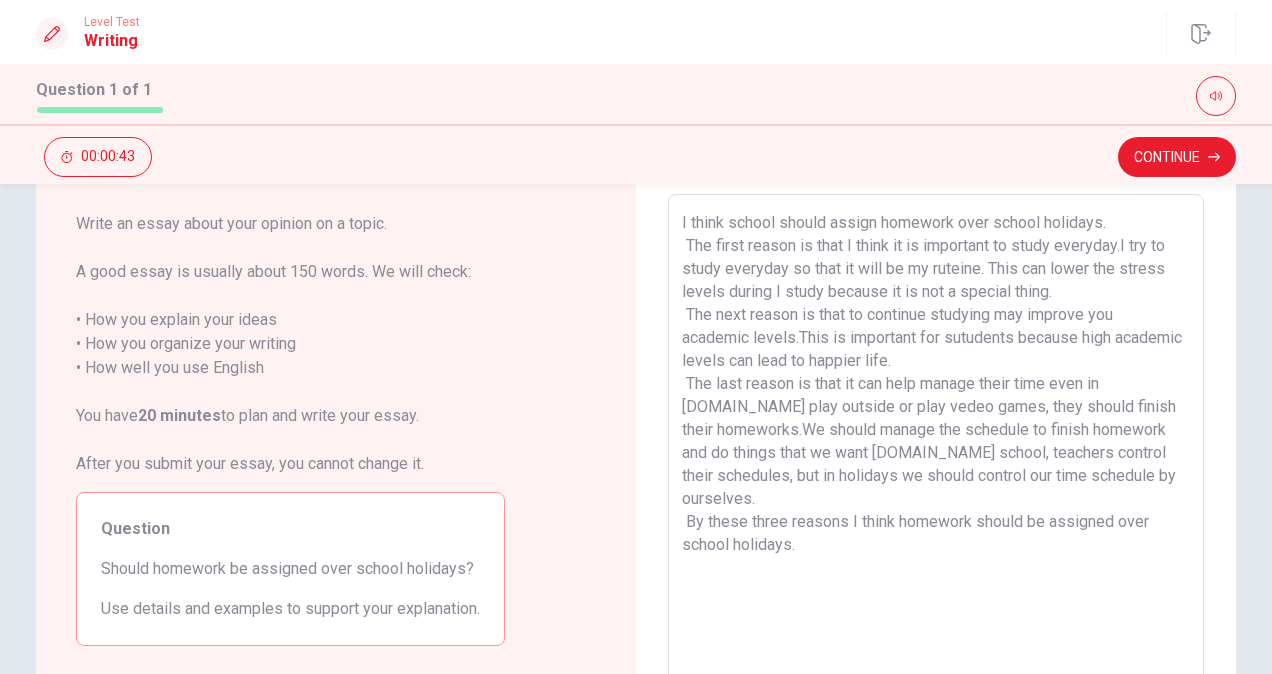click on "I think school should assign homework over school holidays.
The first reason is that I think it is important to study everyday.I try to study everyday so that it will be my ruteine. This can lower the stress levels during I study because it is not a special thing.
The next reason is that to continue studying may improve you academic levels.This is important for sutudents because high academic levels can lead to happier life.
The last reason is that it can help manage their time even in [DOMAIN_NAME] play outside or play vedeo games, they should finish their homeworks.We should manage the schedule to finish homework and do things that we want [DOMAIN_NAME] school, teachers control their schedules, but in holidays we should control our time schedule by ourselves.
By these three reasons I think homework should be assigned over school holidays." at bounding box center (936, 471) 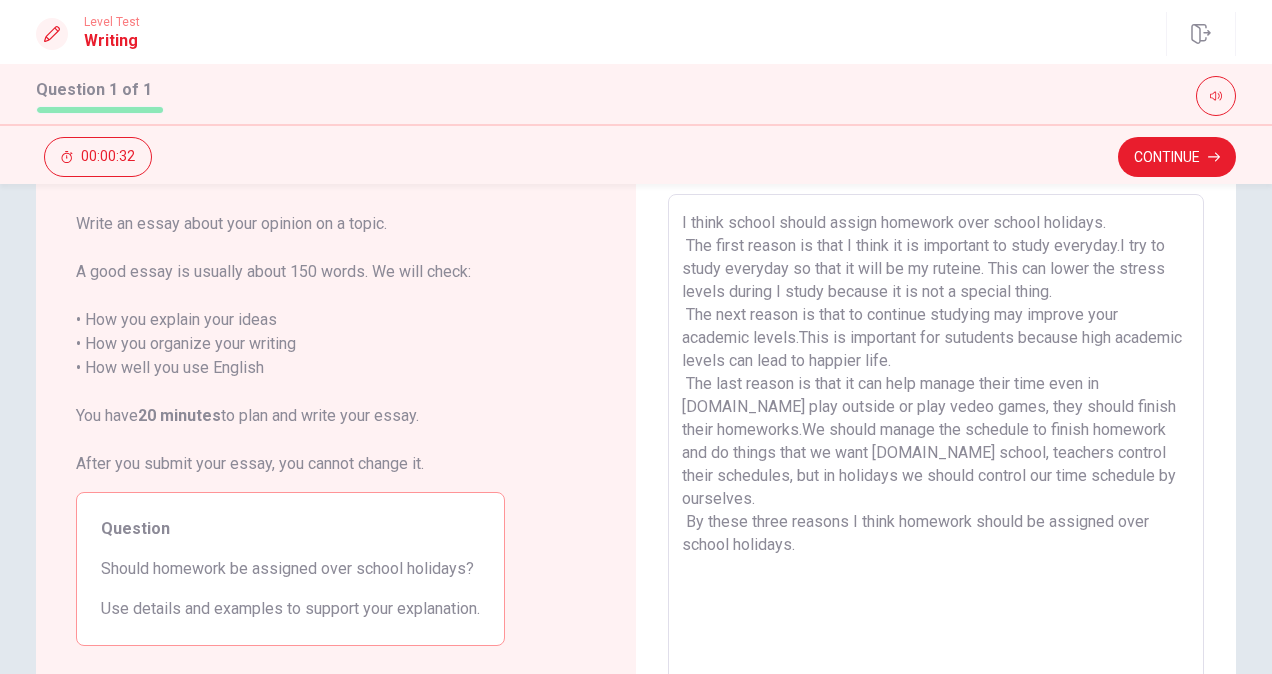 click on "I think school should assign homework over school holidays.
The first reason is that I think it is important to study everyday.I try to study everyday so that it will be my ruteine. This can lower the stress levels during I study because it is not a special thing.
The next reason is that to continue studying may improve your academic levels.This is important for sutudents because high academic levels can lead to happier life.
The last reason is that it can help manage their time even in [DOMAIN_NAME] play outside or play vedeo games, they should finish their homeworks.We should manage the schedule to finish homework and do things that we want [DOMAIN_NAME] school, teachers control their schedules, but in holidays we should control our time schedule by ourselves.
By these three reasons I think homework should be assigned over school holidays." at bounding box center (936, 471) 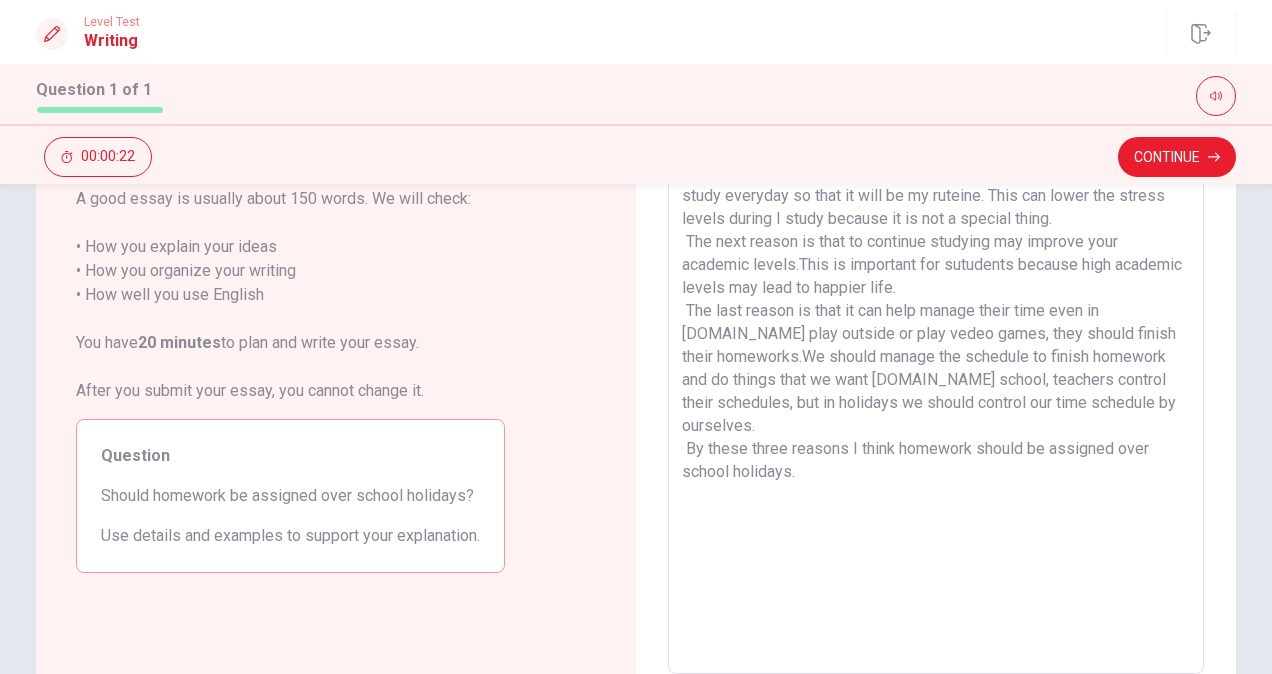 scroll, scrollTop: 200, scrollLeft: 0, axis: vertical 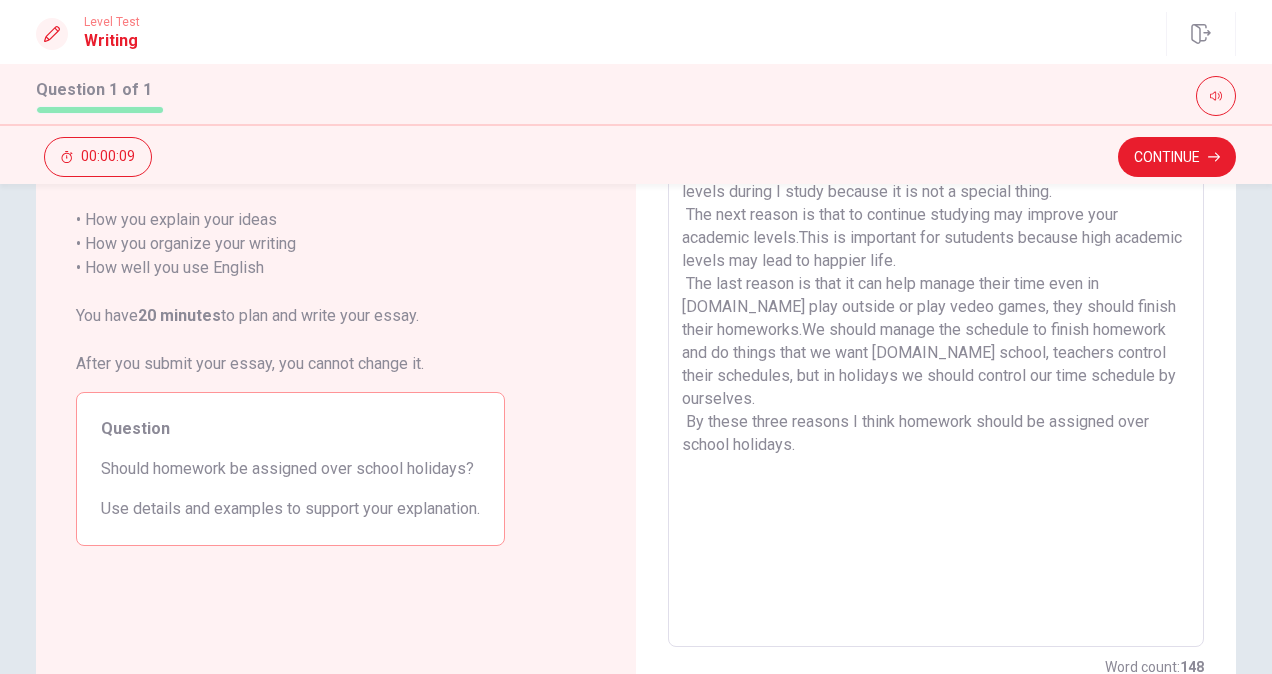 click on "I think school should assign homework over school holidays.
The first reason is that I think it is important to study everyday.I try to study everyday so that it will be my ruteine. This can lower the stress levels during I study because it is not a special thing.
The next reason is that to continue studying may improve your academic levels.This is important for sutudents because high academic levels may lead to happier life.
The last reason is that it can help manage their time even in [DOMAIN_NAME] play outside or play vedeo games, they should finish their homeworks.We should manage the schedule to finish homework and do things that we want [DOMAIN_NAME] school, teachers control their schedules, but in holidays we should control our time schedule by ourselves.
By these three reasons I think homework should be assigned over school holidays." at bounding box center (936, 371) 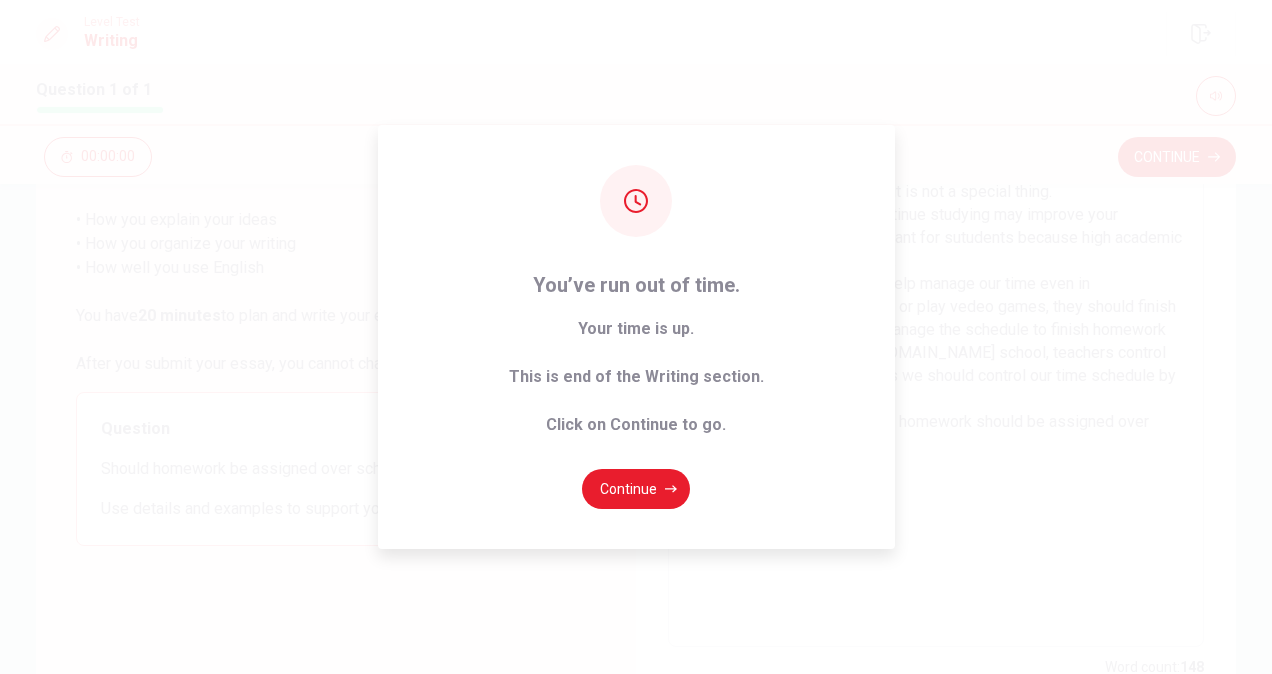 click on "You’ve run out of time. Your time is up. This is end of the Writing section. Click on Continue to go. Continue" at bounding box center (636, 337) 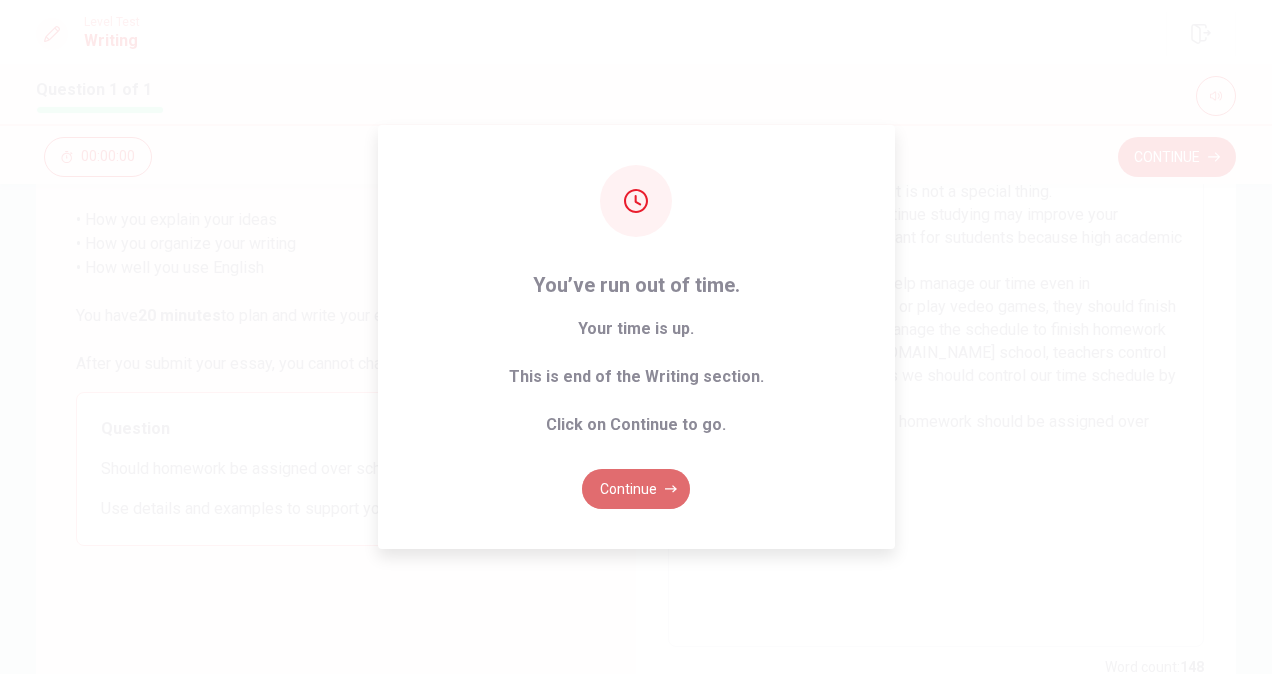 click on "Continue" at bounding box center (636, 489) 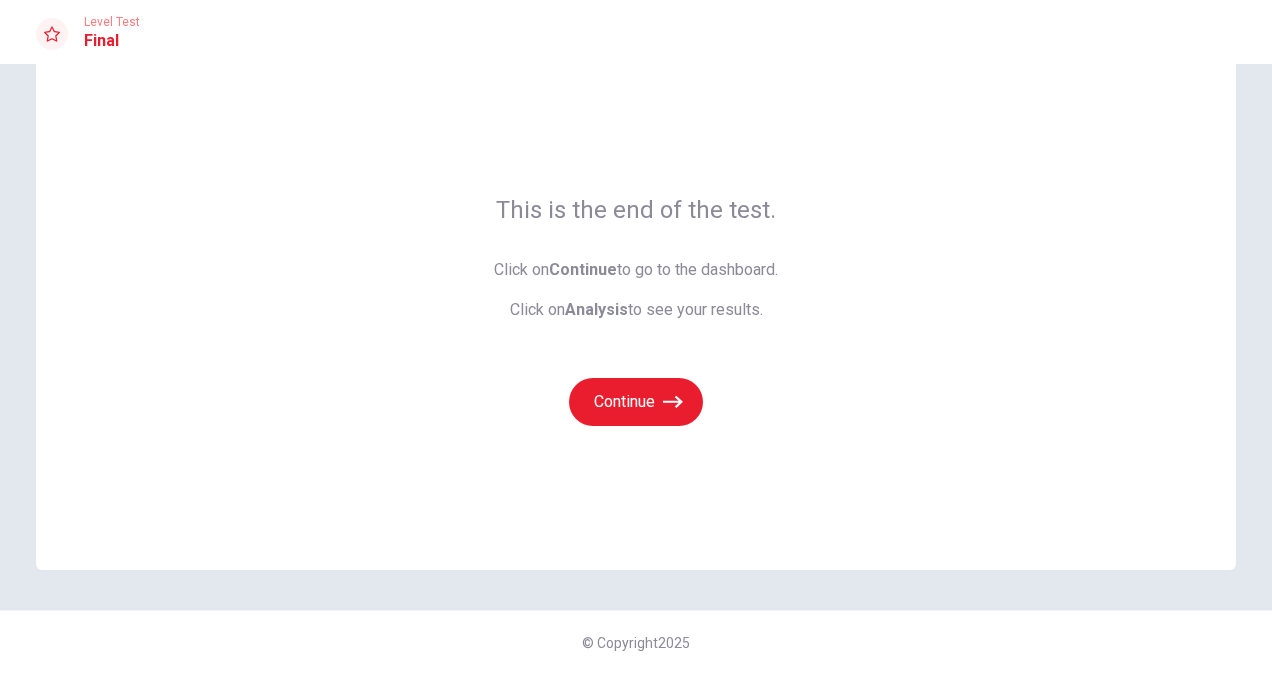 scroll, scrollTop: 54, scrollLeft: 0, axis: vertical 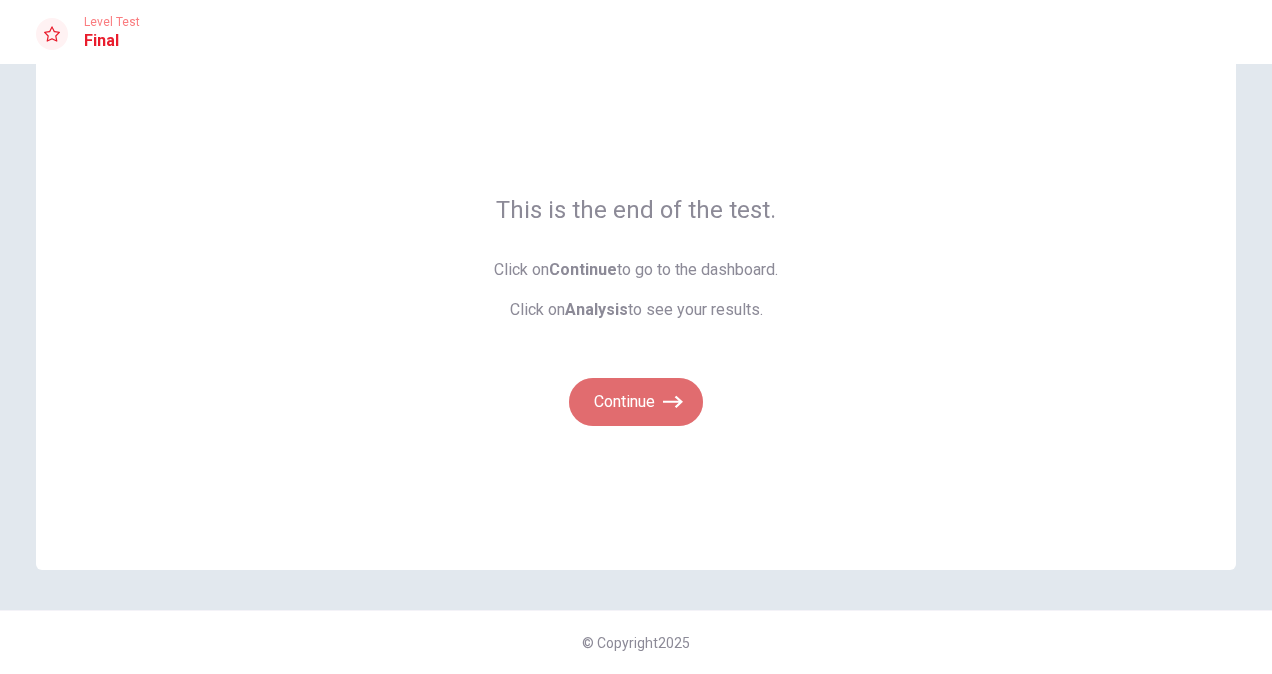 click on "Continue" at bounding box center (636, 402) 